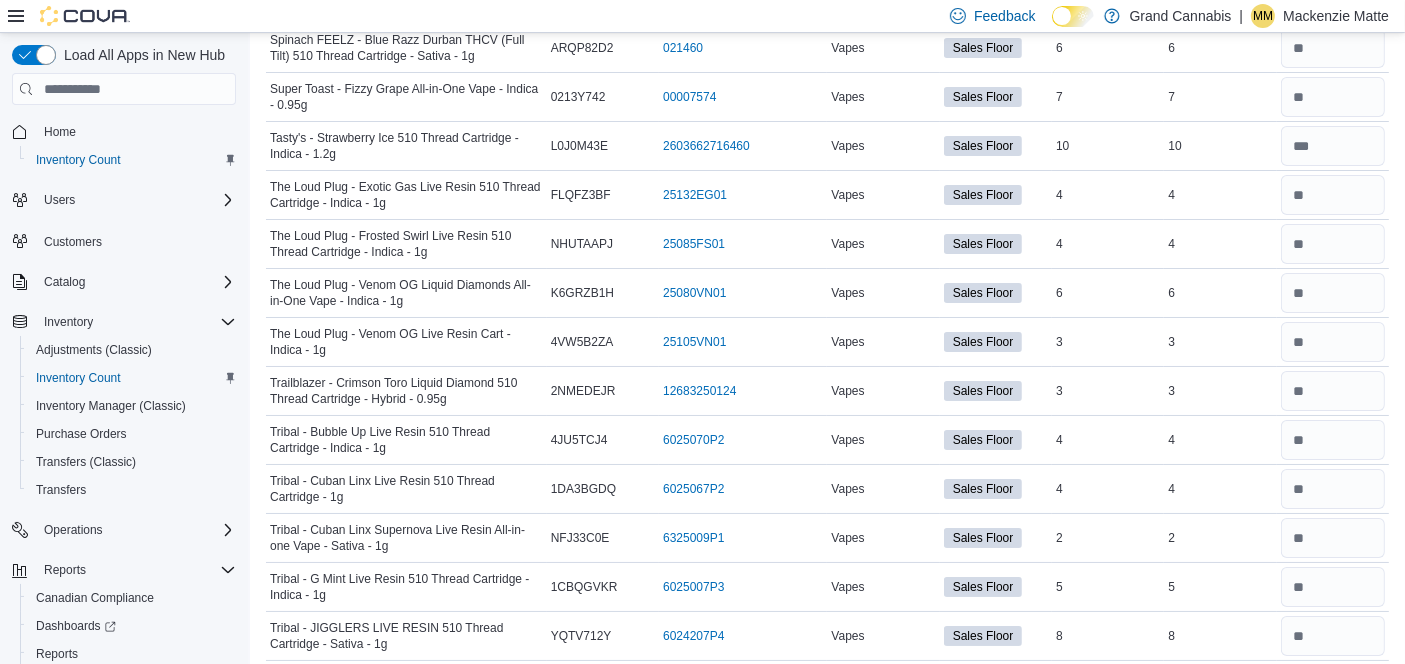 scroll, scrollTop: 7951, scrollLeft: 0, axis: vertical 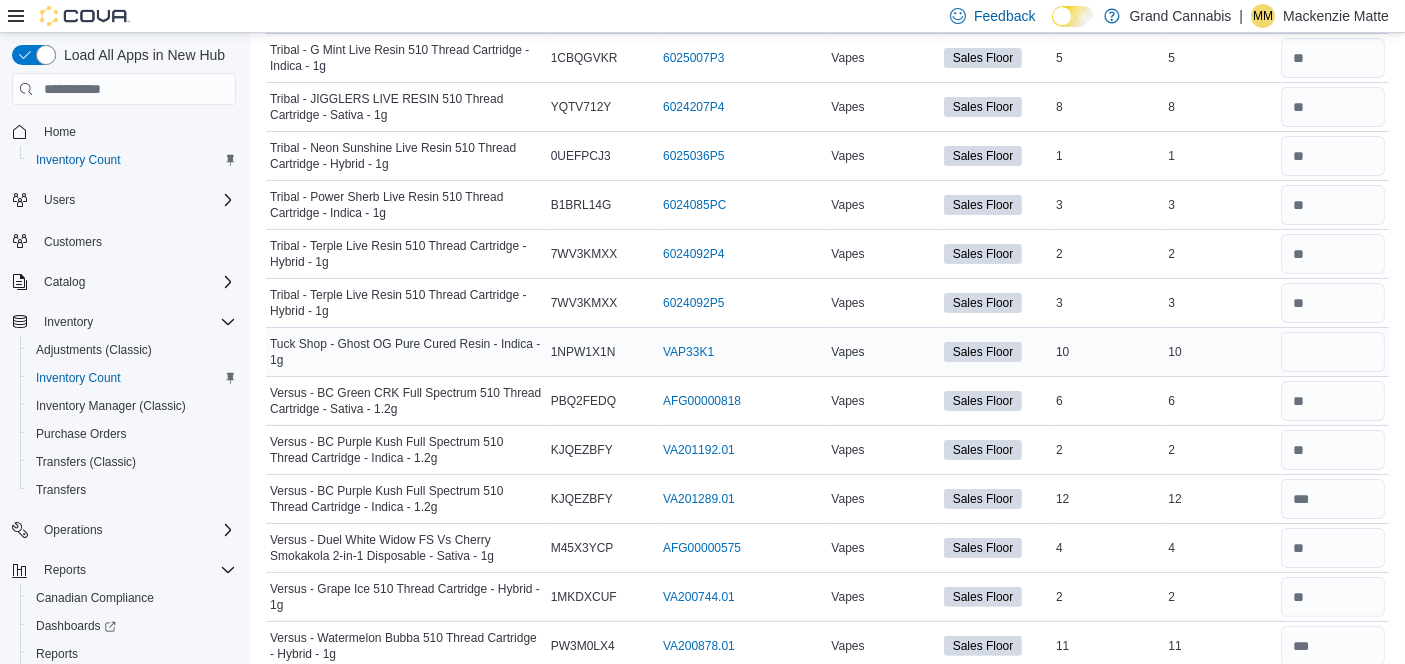 click at bounding box center [1333, 352] 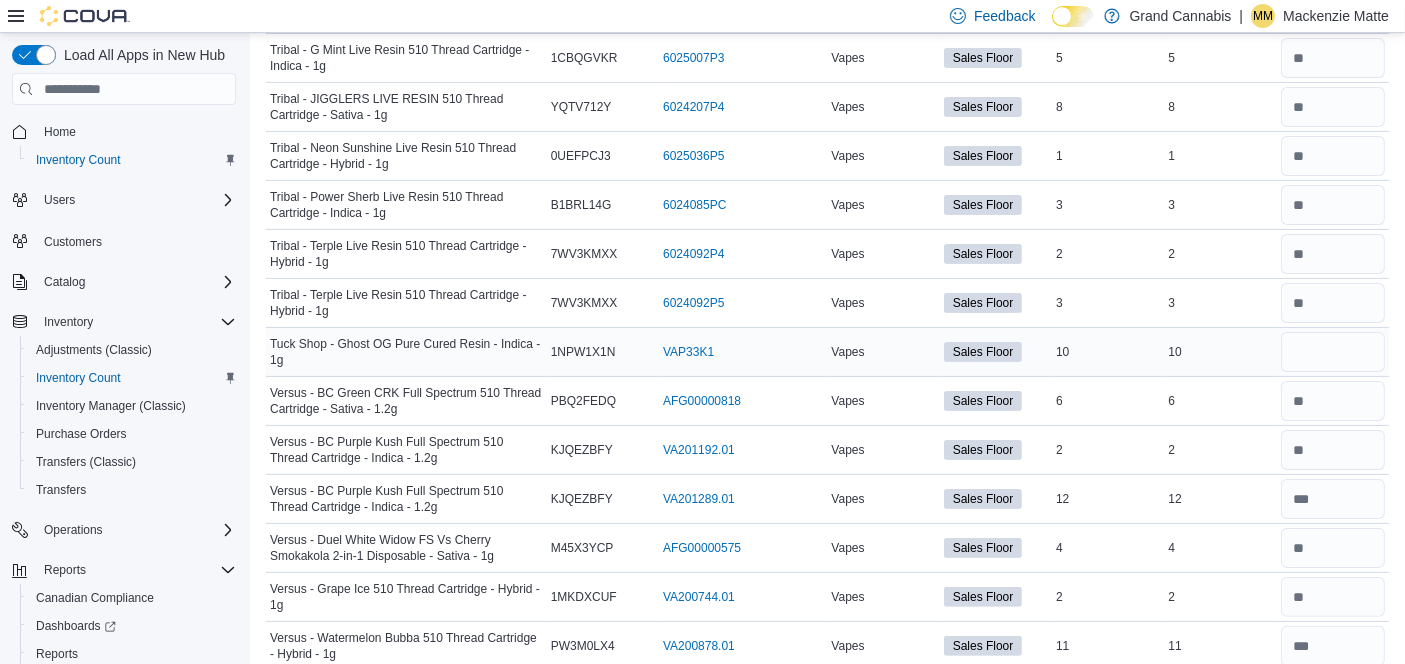 type on "**" 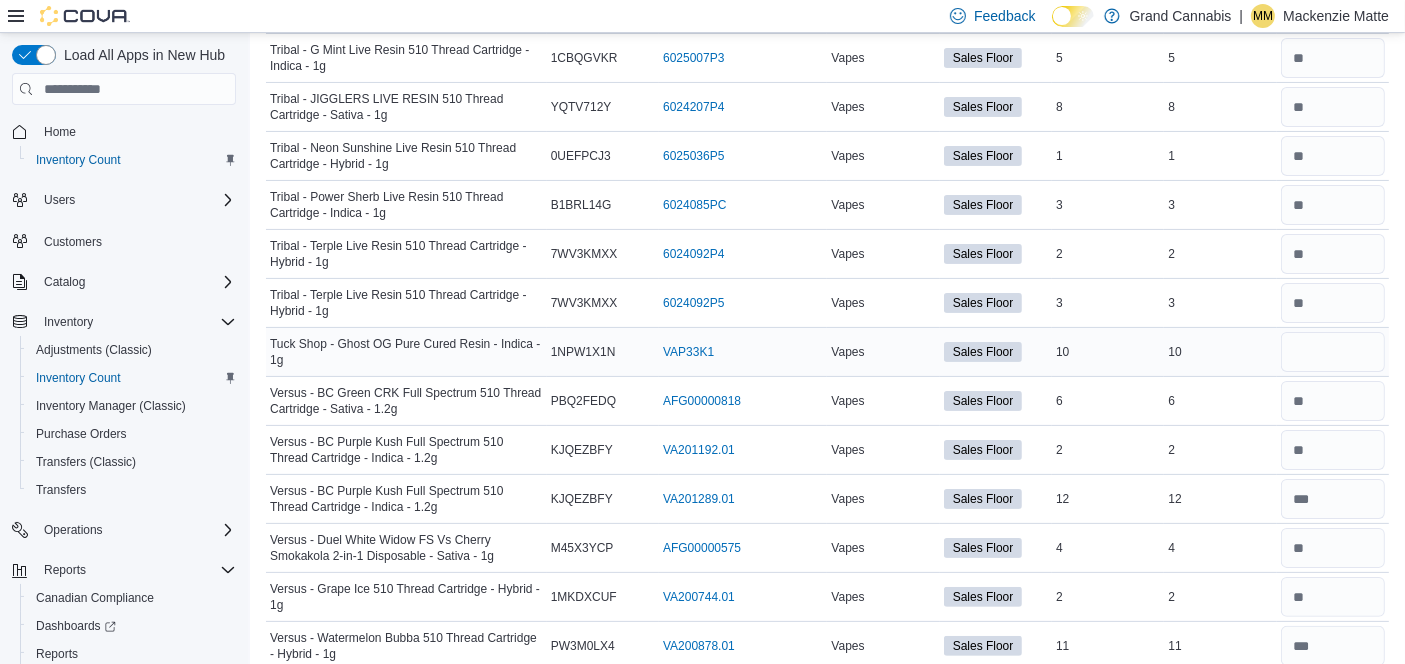 type 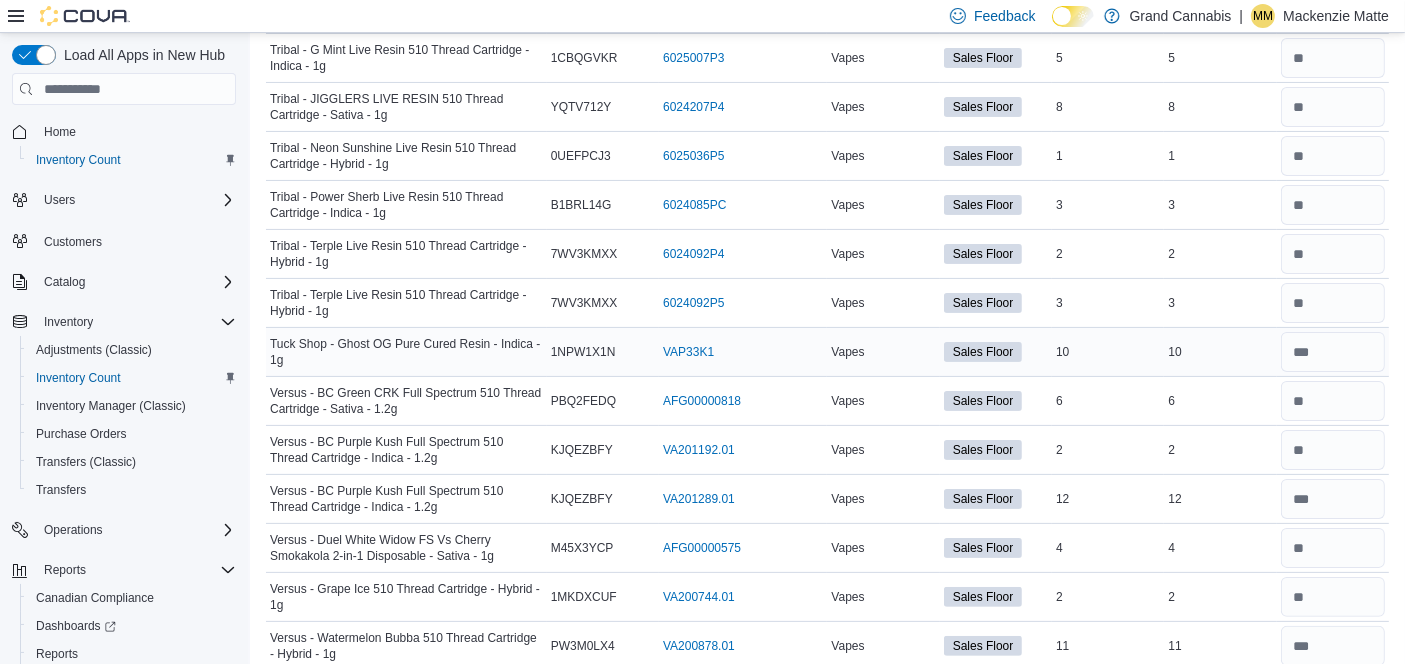 scroll, scrollTop: 8325, scrollLeft: 0, axis: vertical 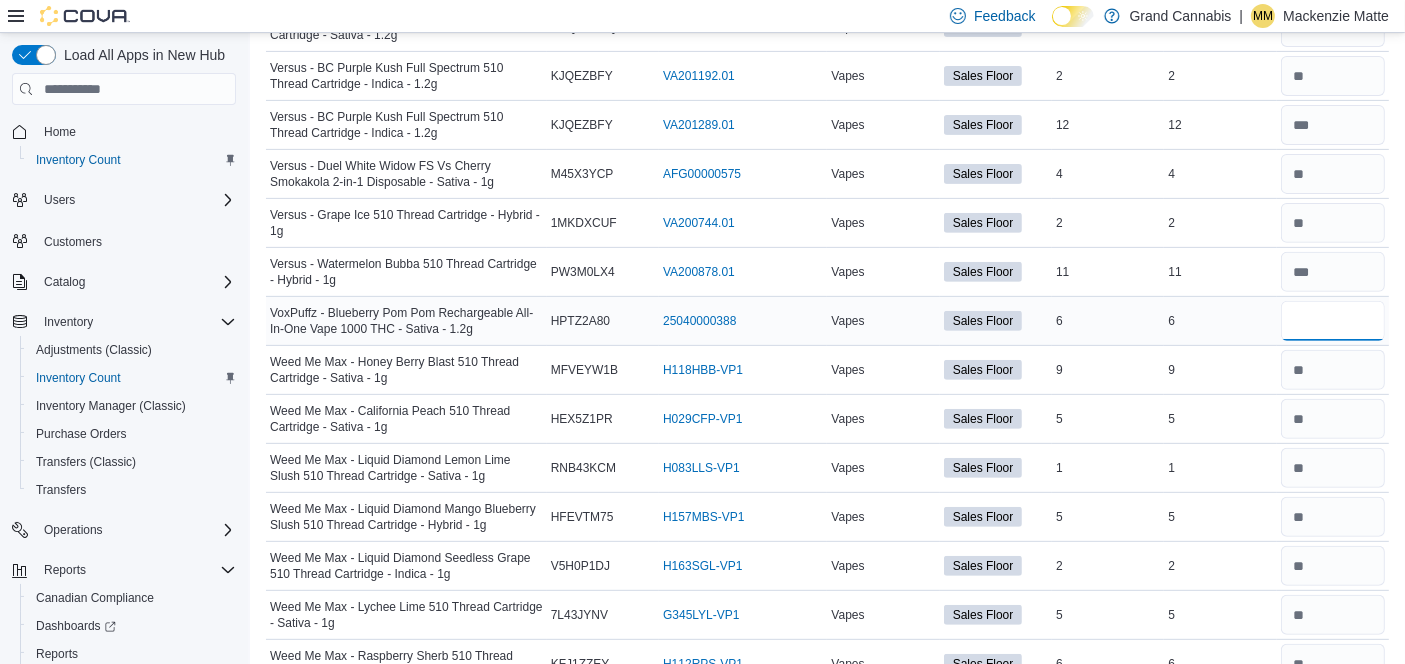 click at bounding box center [1333, 321] 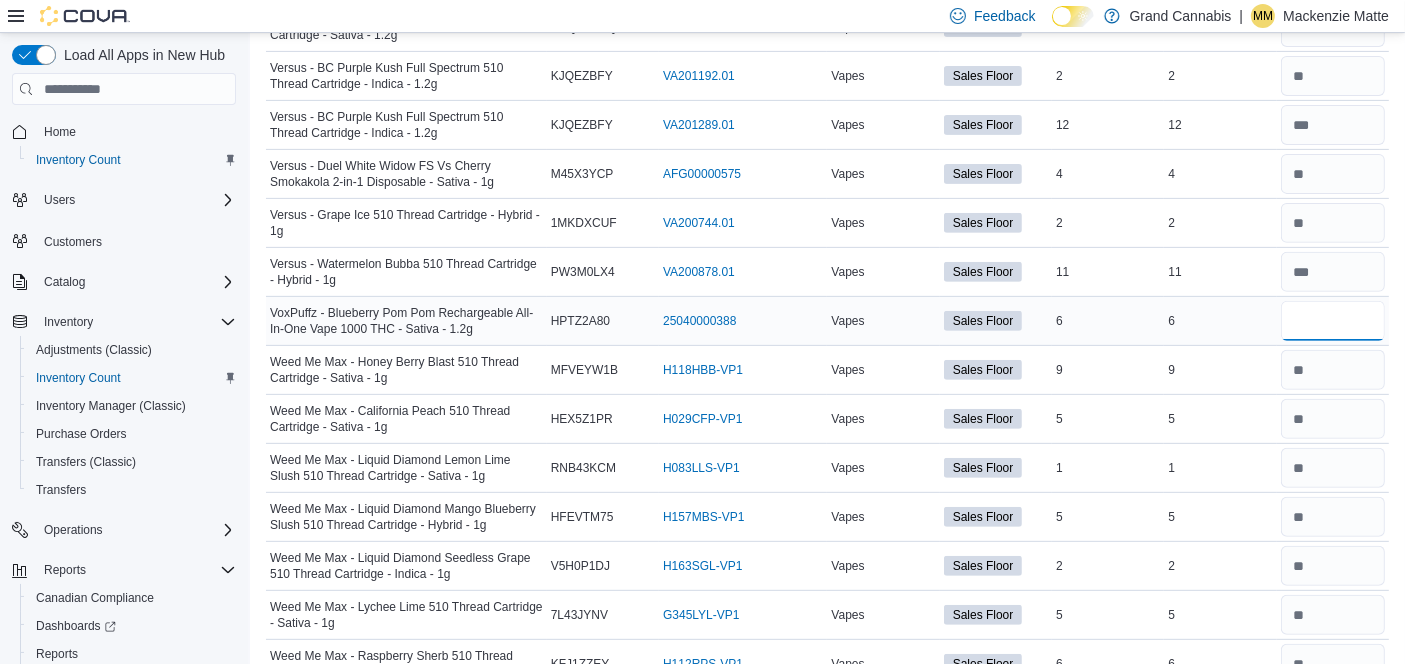 type on "*" 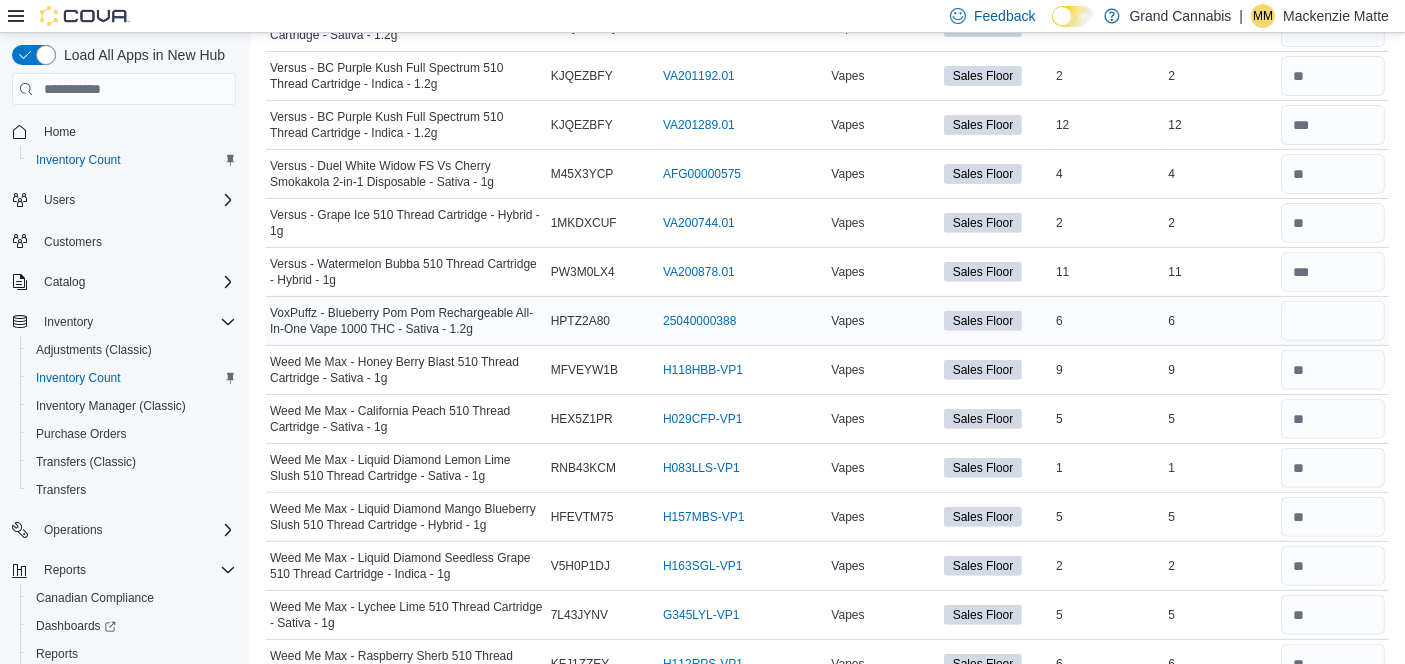 type 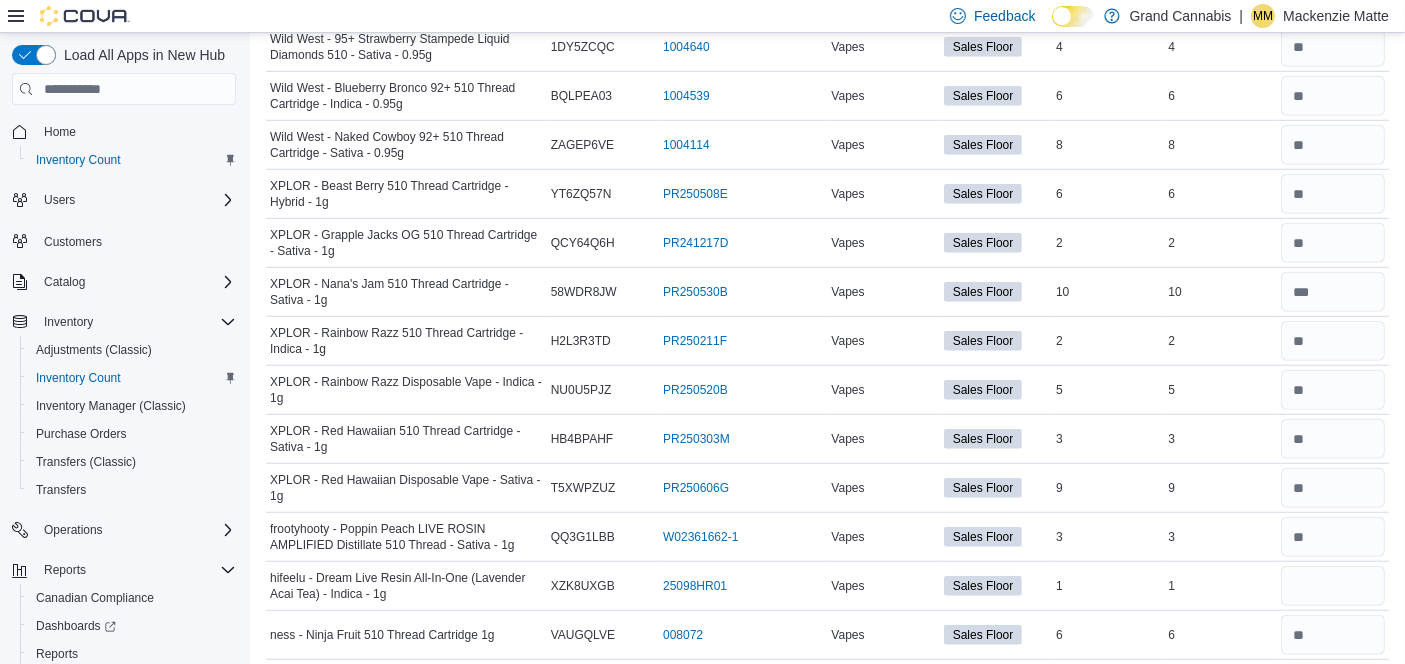 scroll, scrollTop: 9044, scrollLeft: 0, axis: vertical 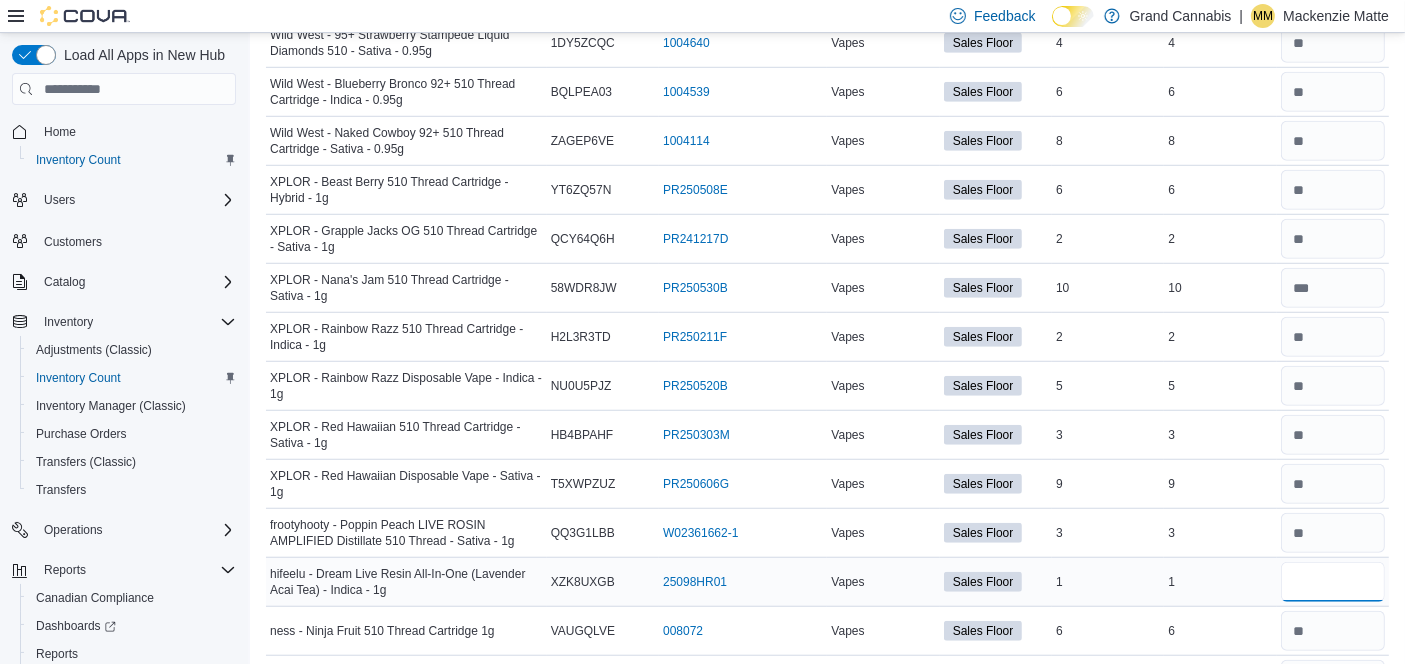 click at bounding box center [1333, 582] 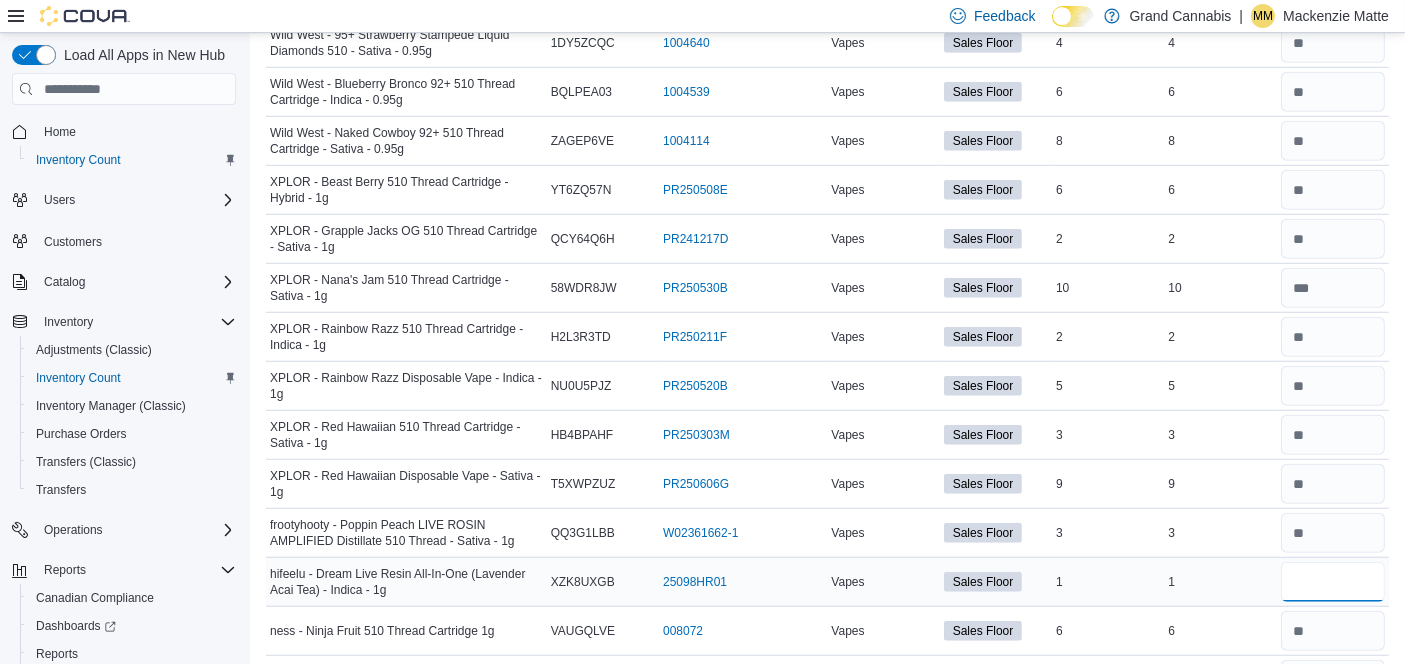 type on "*" 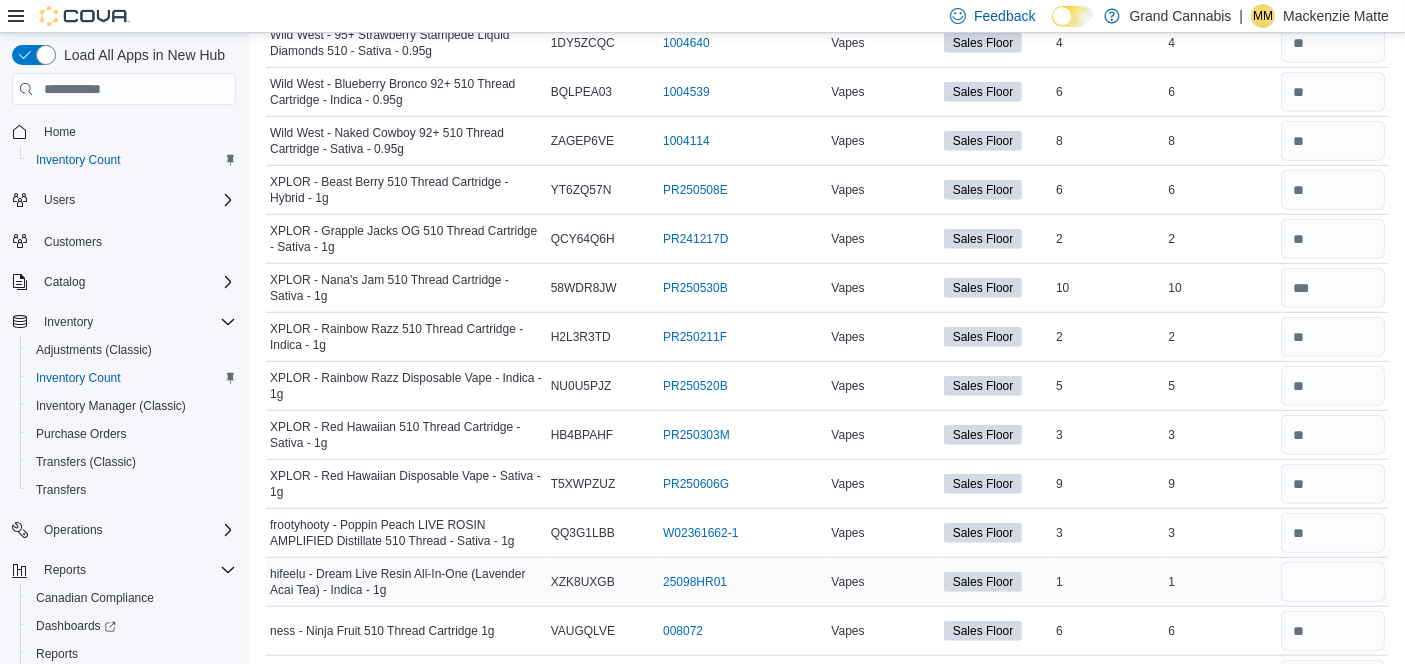 type 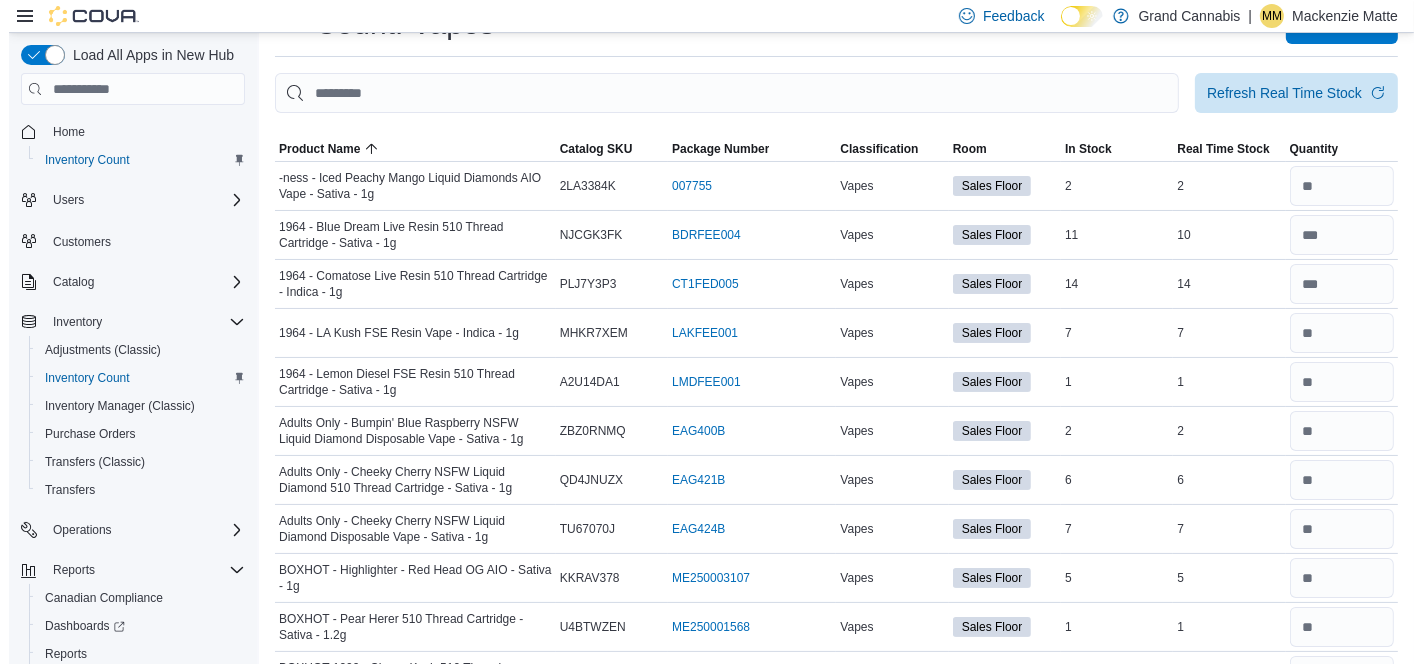 scroll, scrollTop: 0, scrollLeft: 0, axis: both 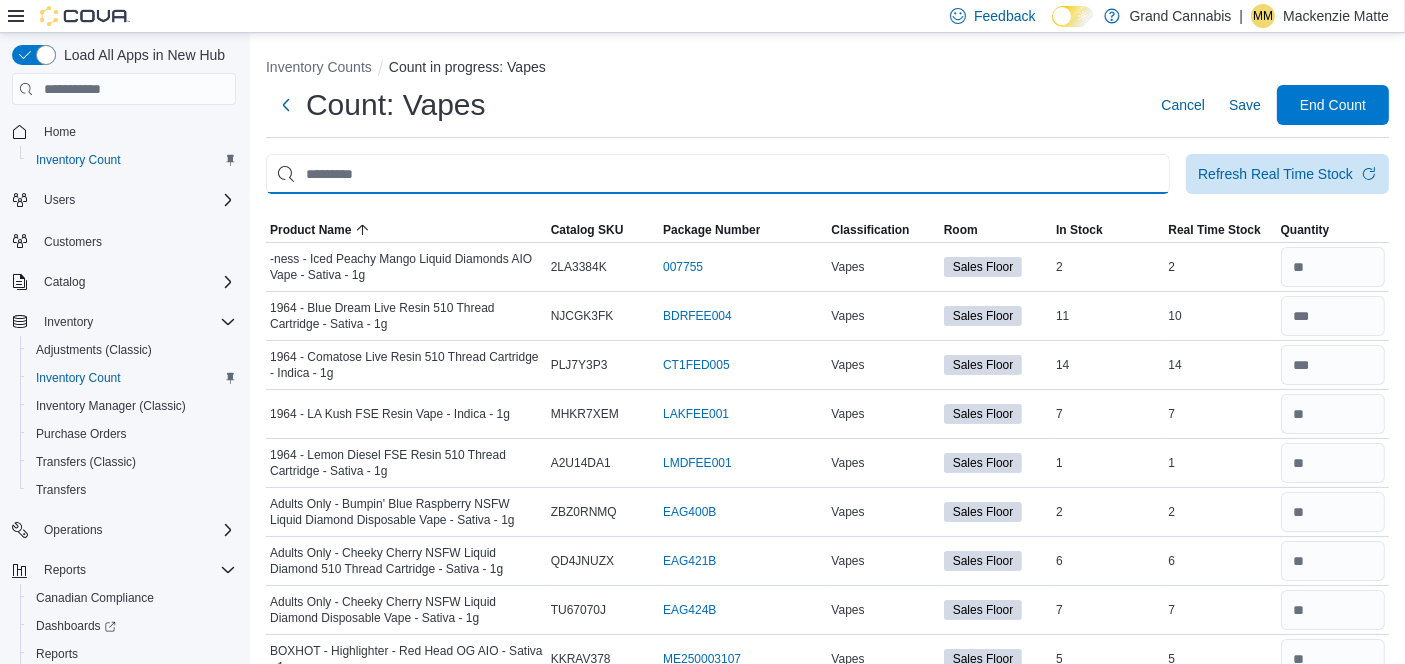 click at bounding box center [718, 174] 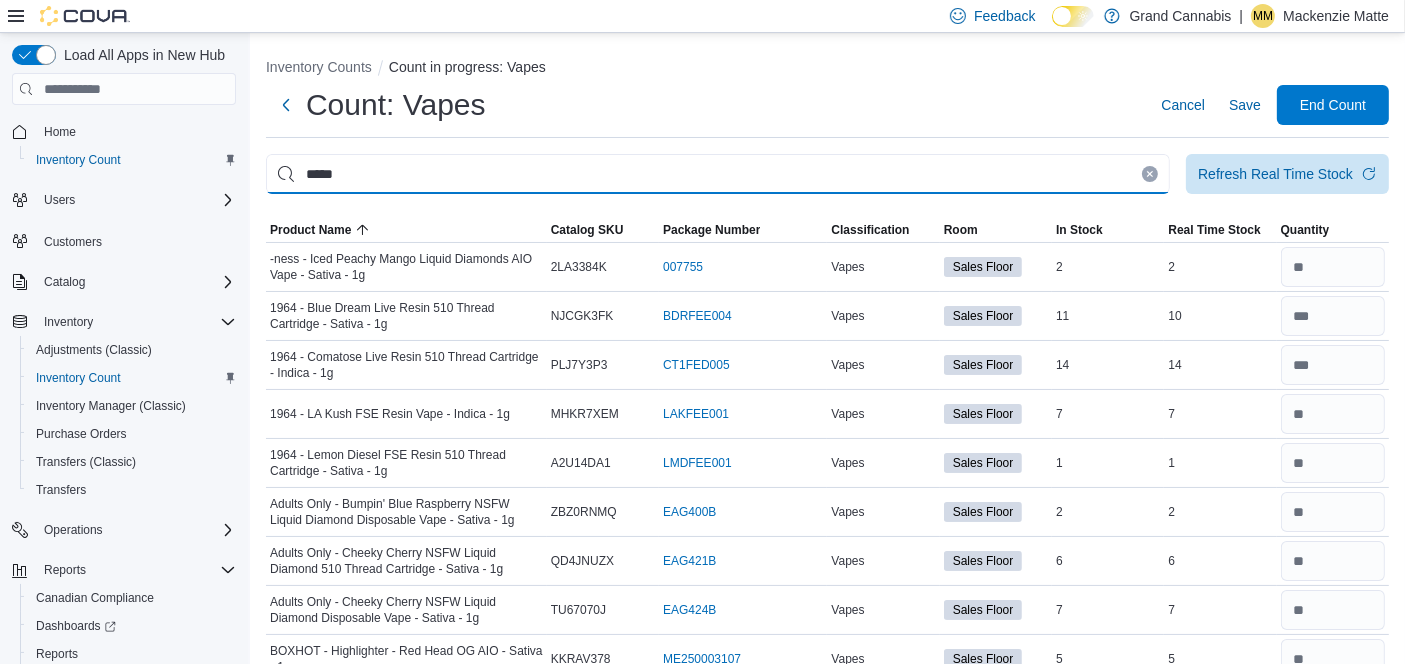 type on "*****" 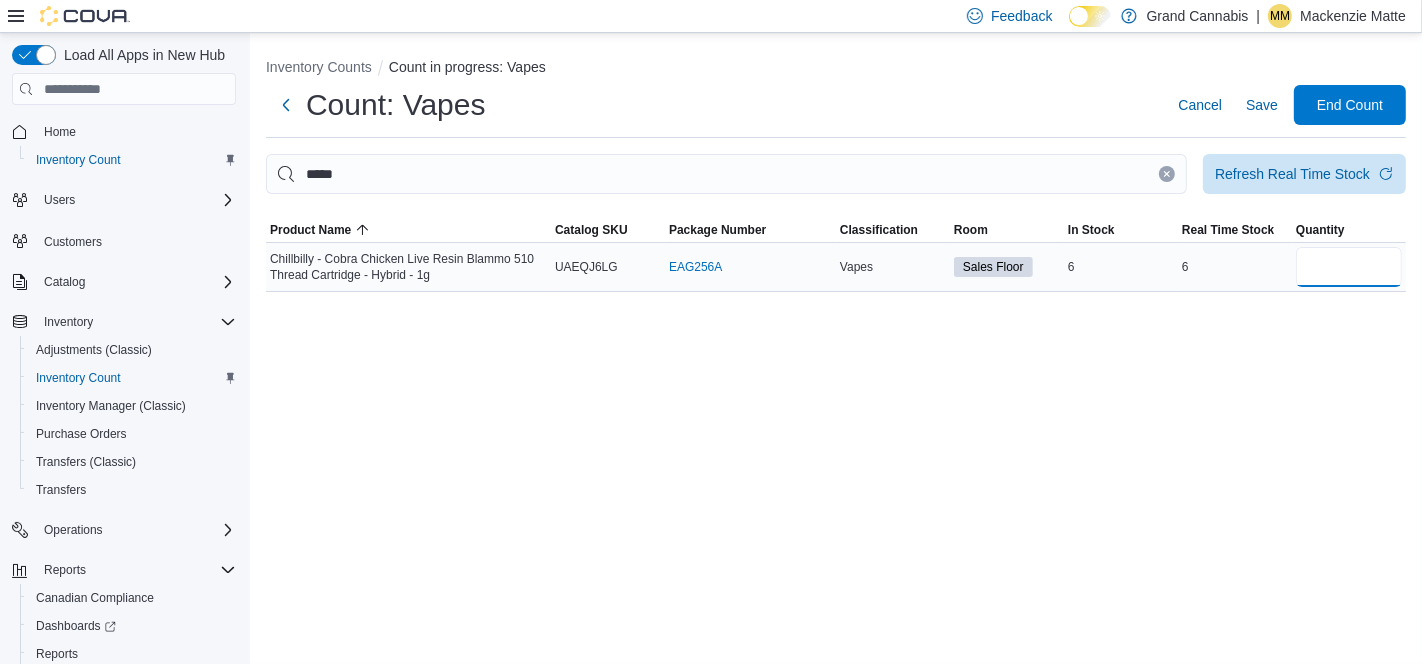 click at bounding box center (1349, 267) 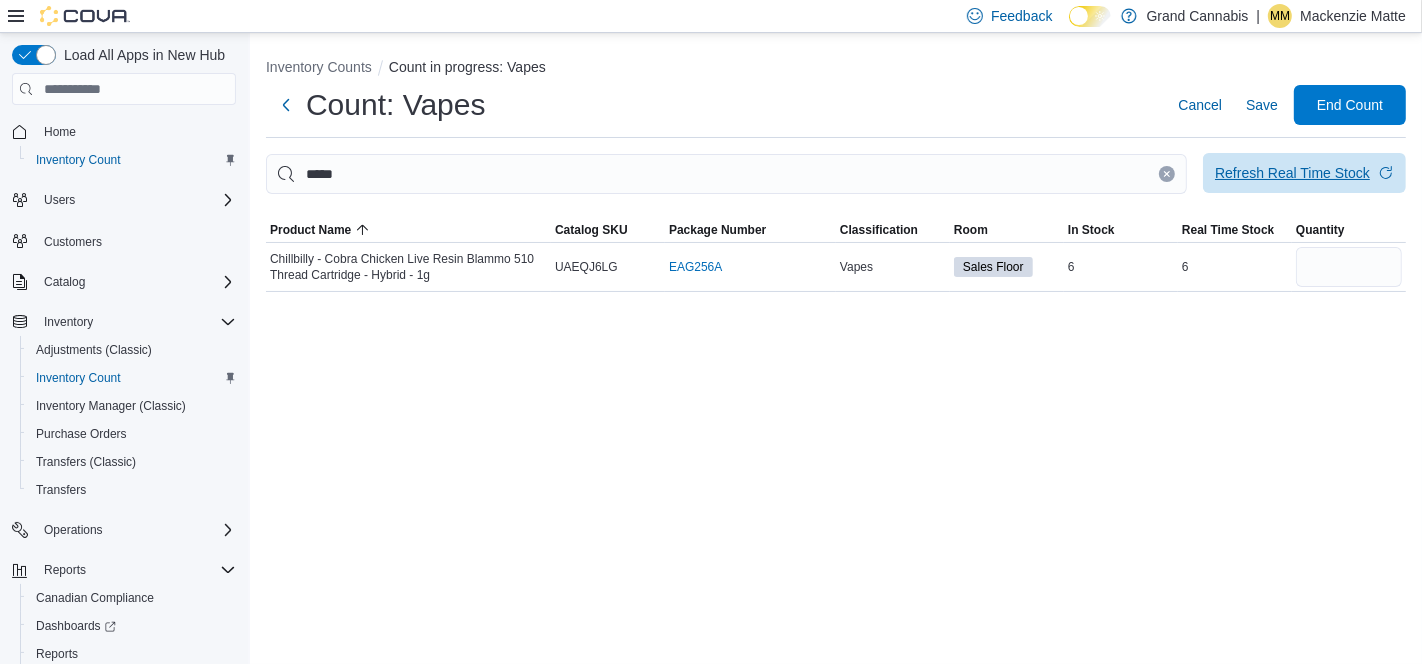 click on "Refresh Real Time Stock" at bounding box center (1292, 173) 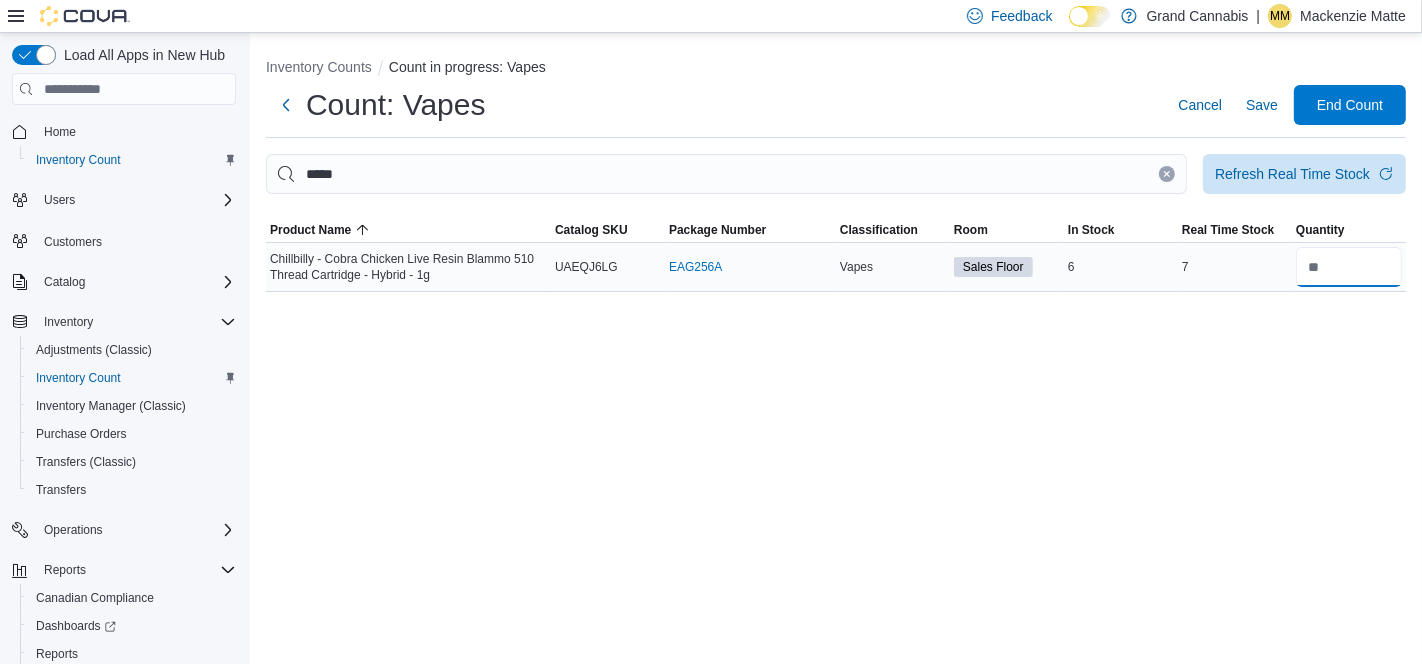 click at bounding box center (1349, 267) 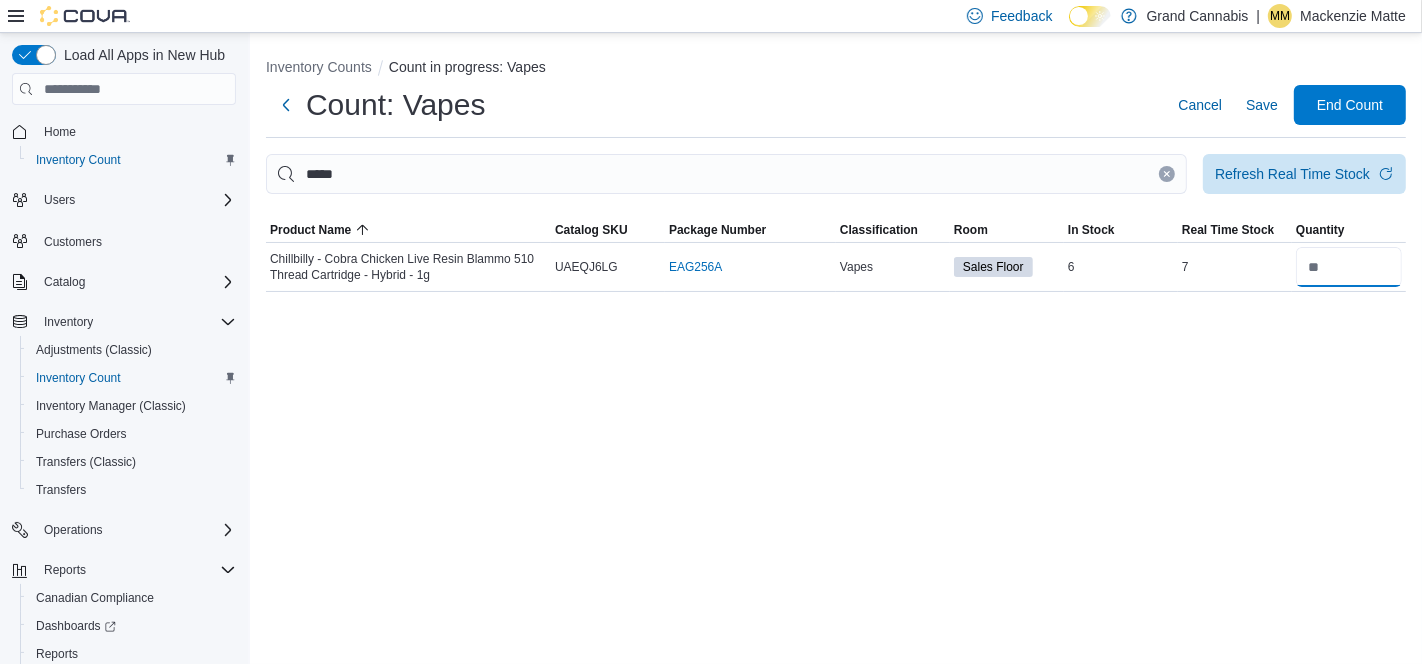 type on "*" 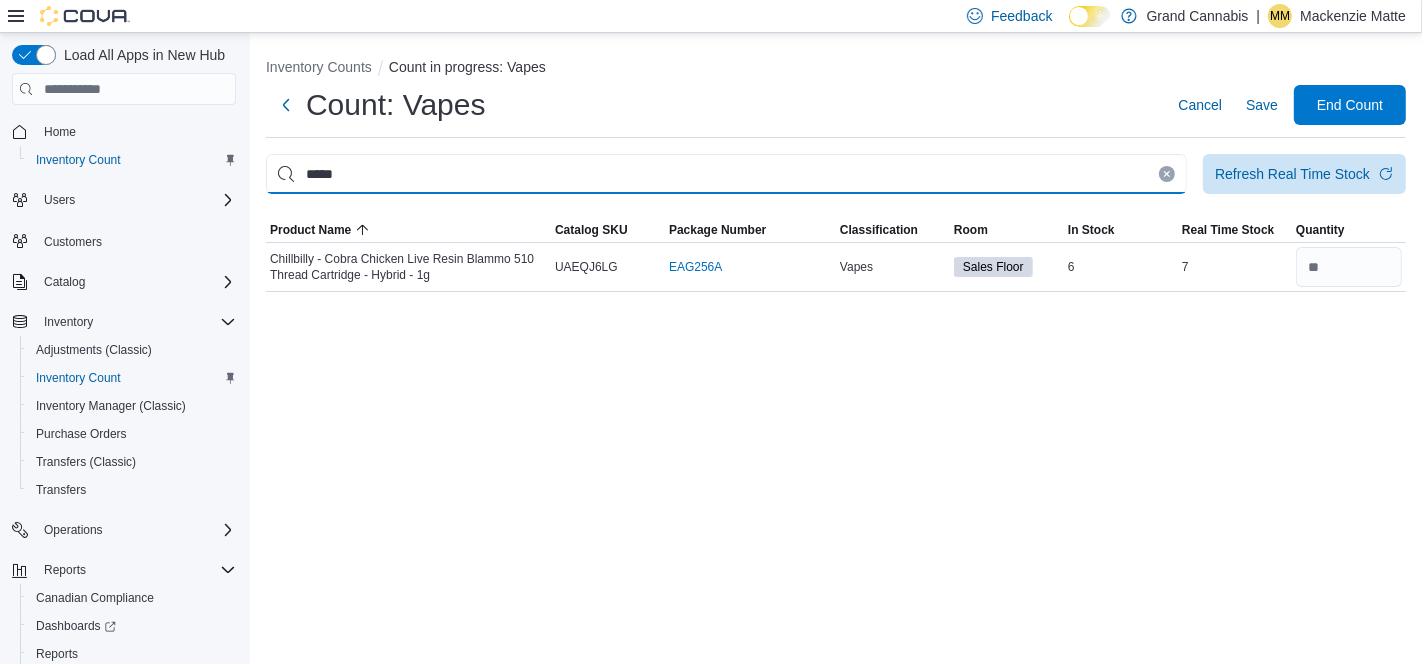 type 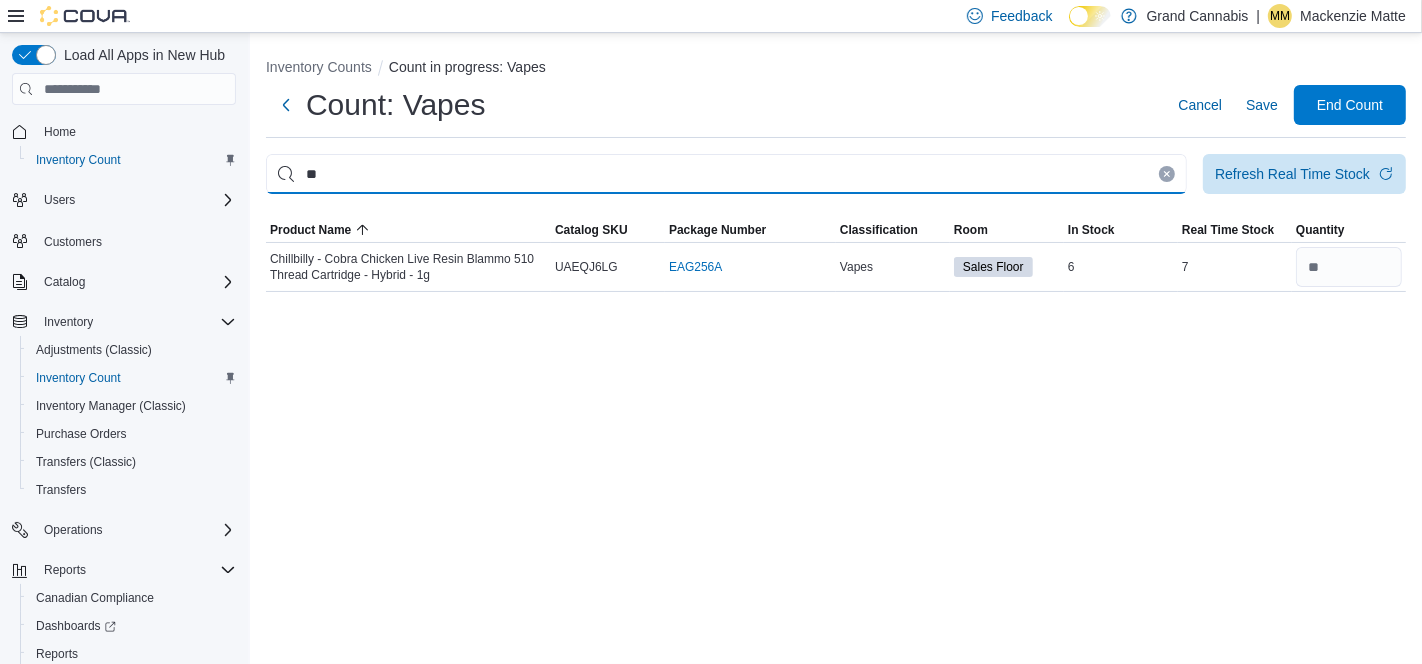 type on "*" 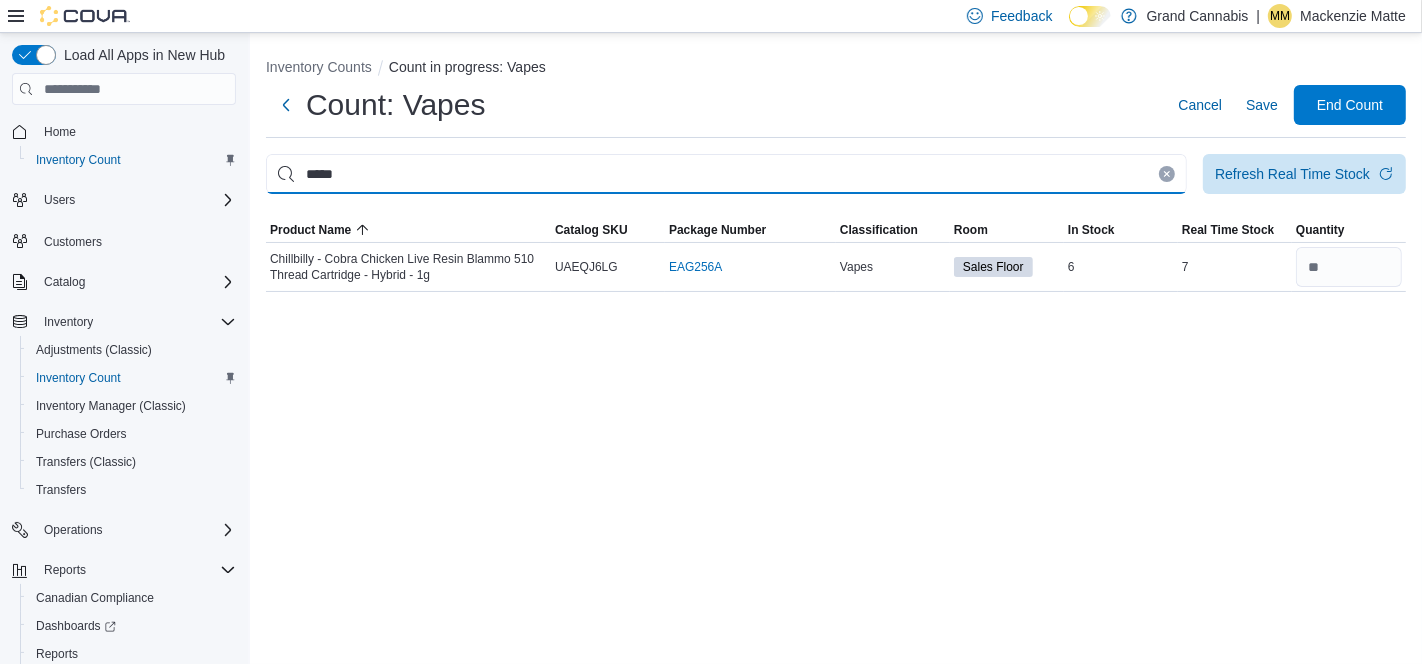 type on "*****" 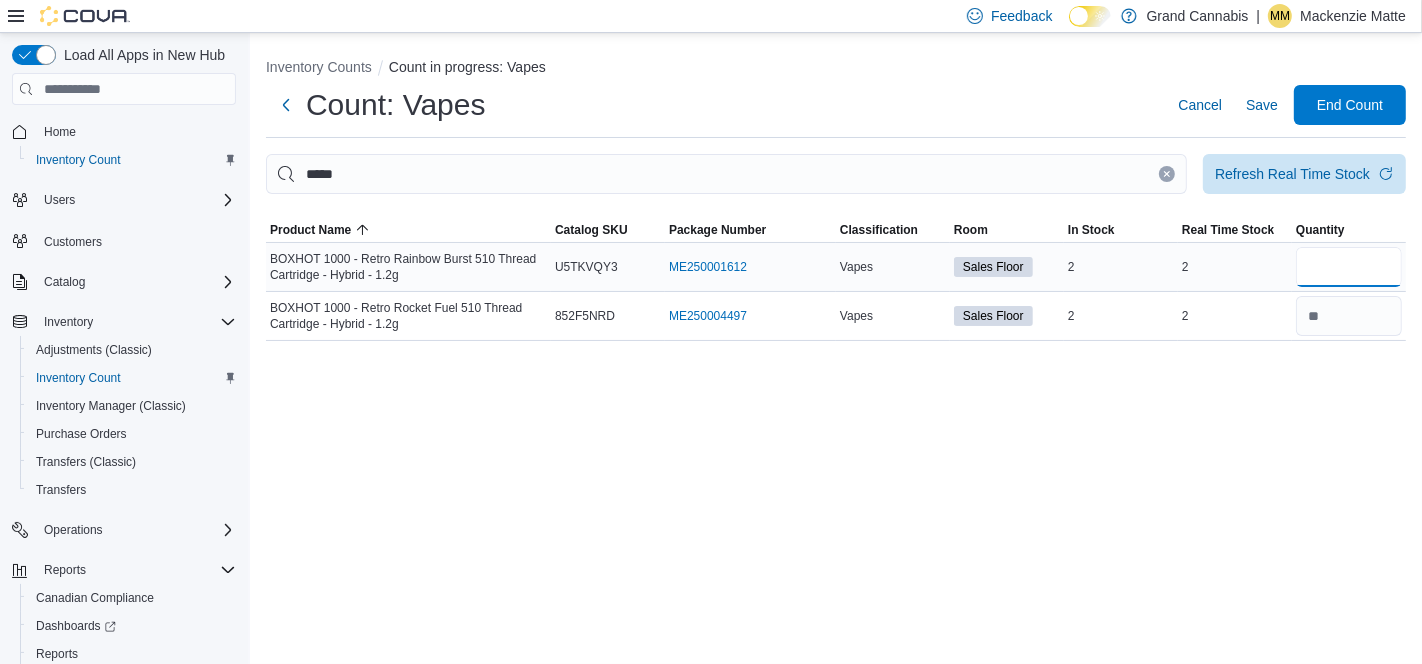 click at bounding box center (1349, 267) 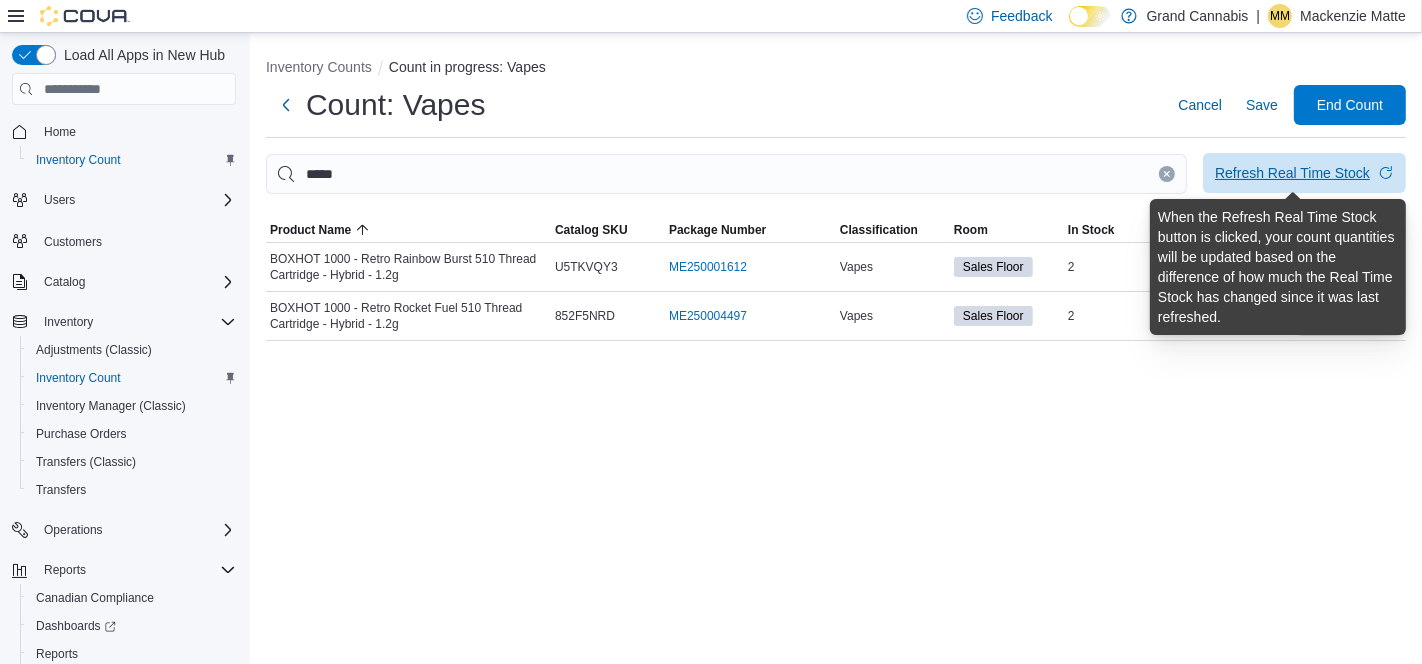 click on "Refresh Real Time Stock" at bounding box center (1292, 173) 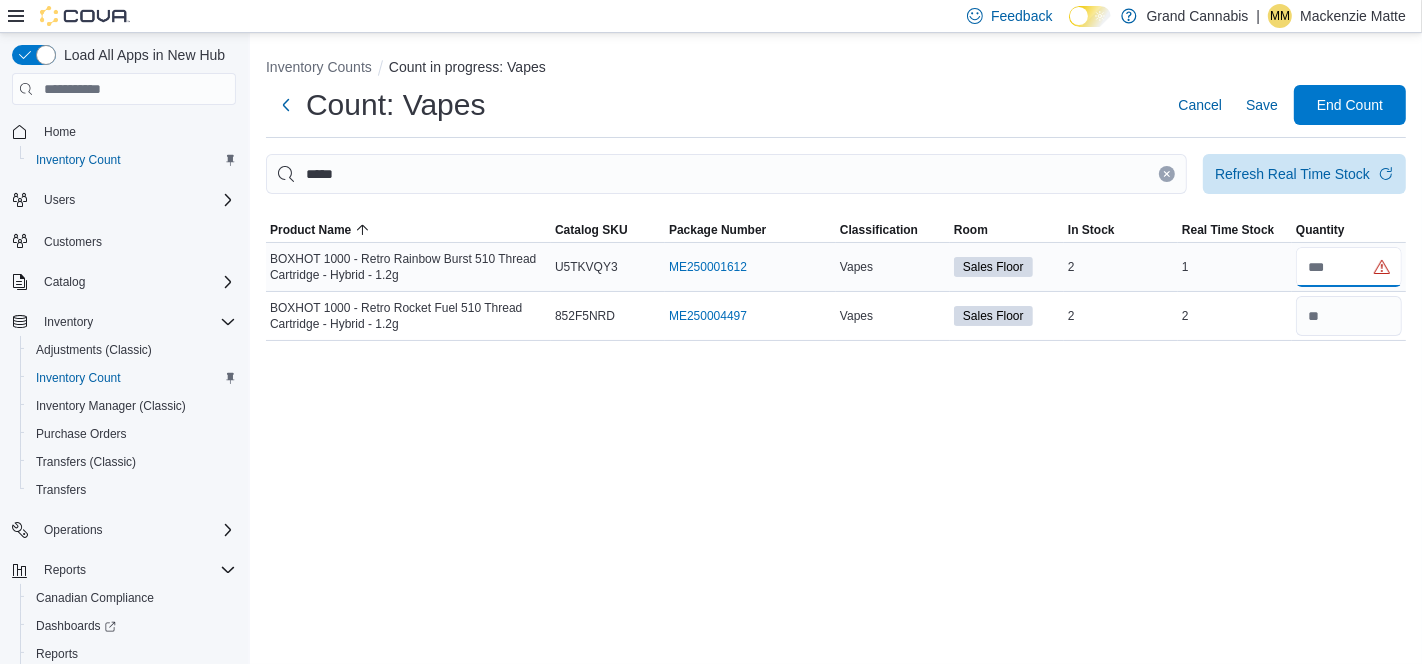 click at bounding box center [1349, 267] 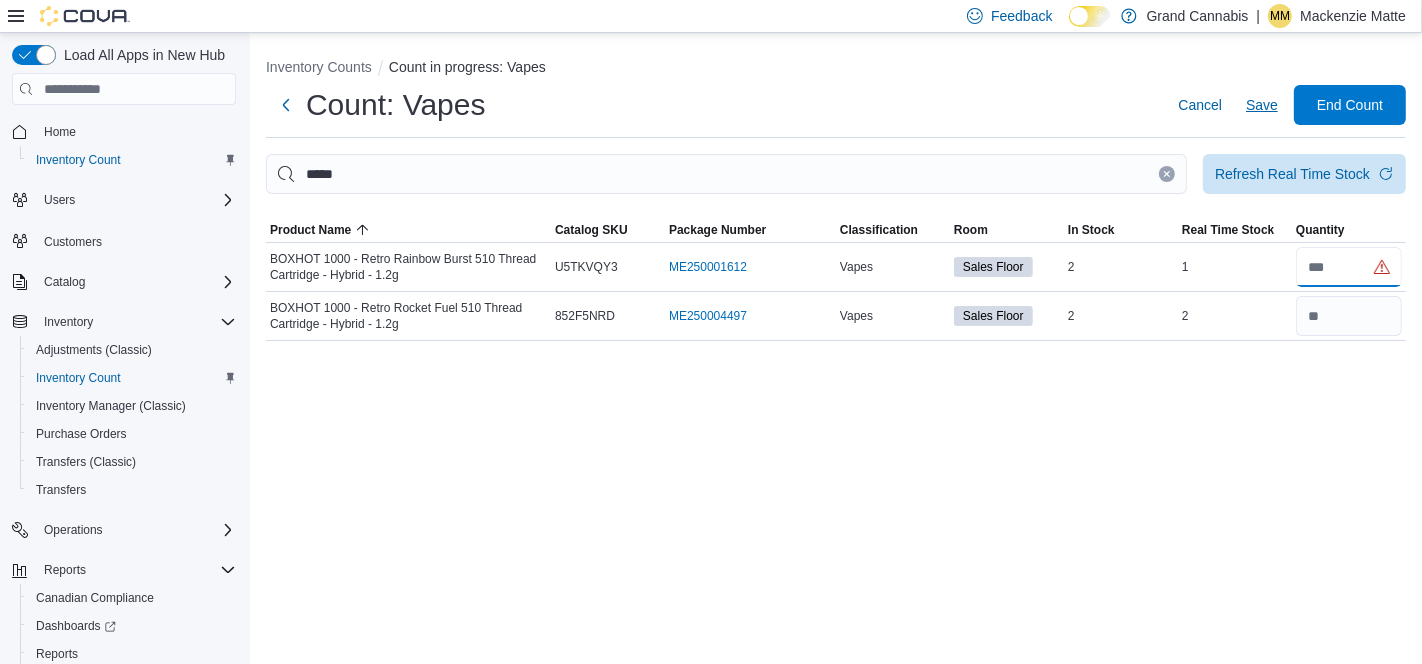 type on "*" 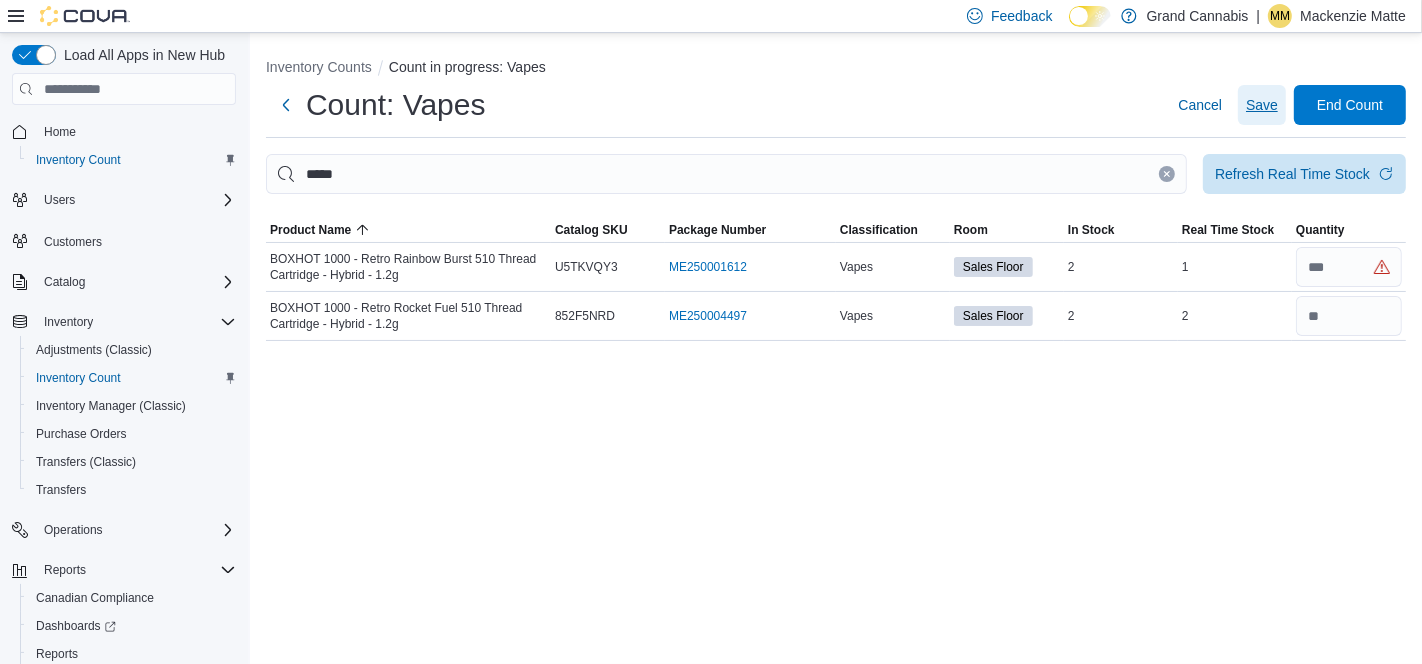 click on "Save" at bounding box center (1262, 105) 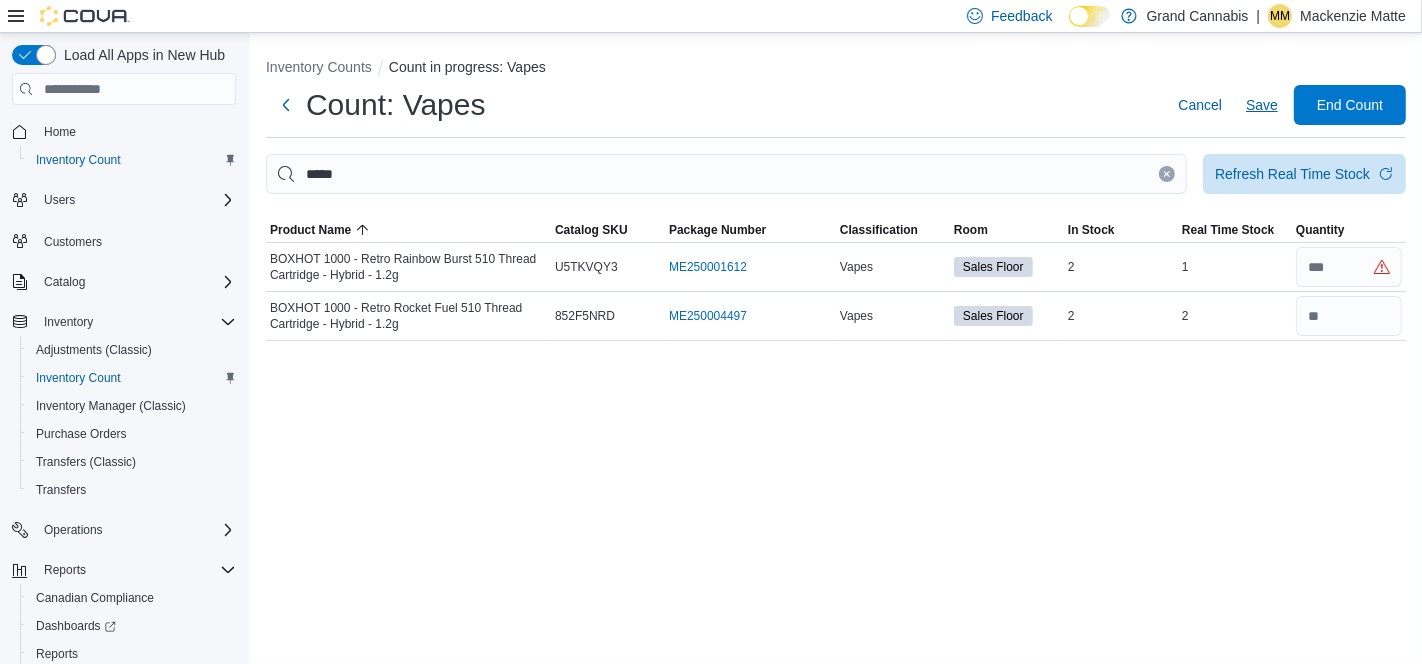 type 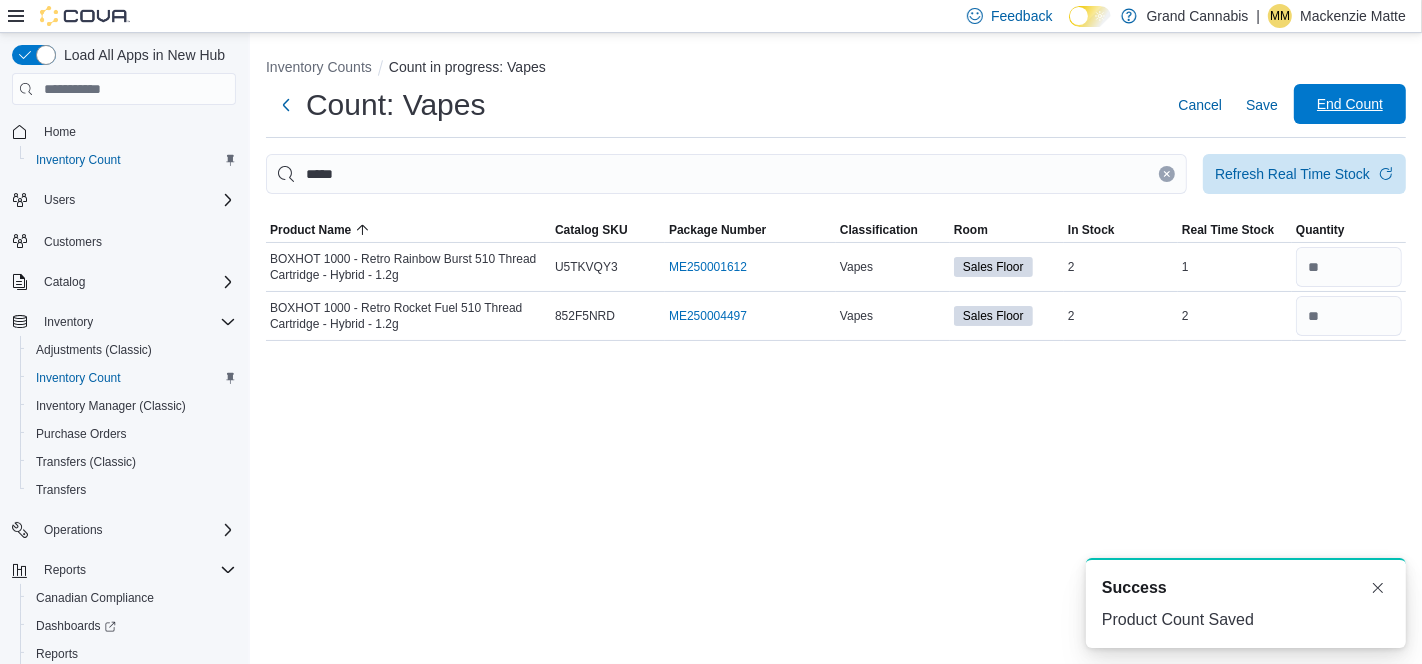 scroll, scrollTop: 0, scrollLeft: 0, axis: both 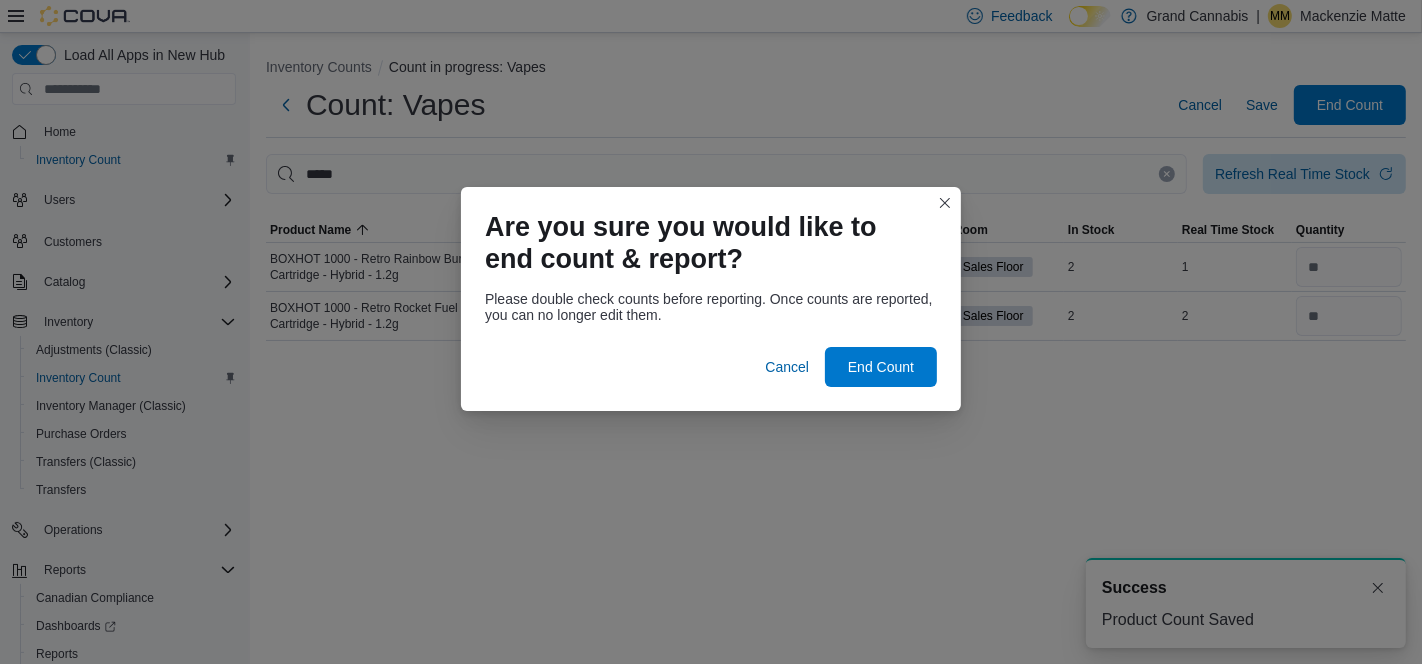 click at bounding box center [711, 335] 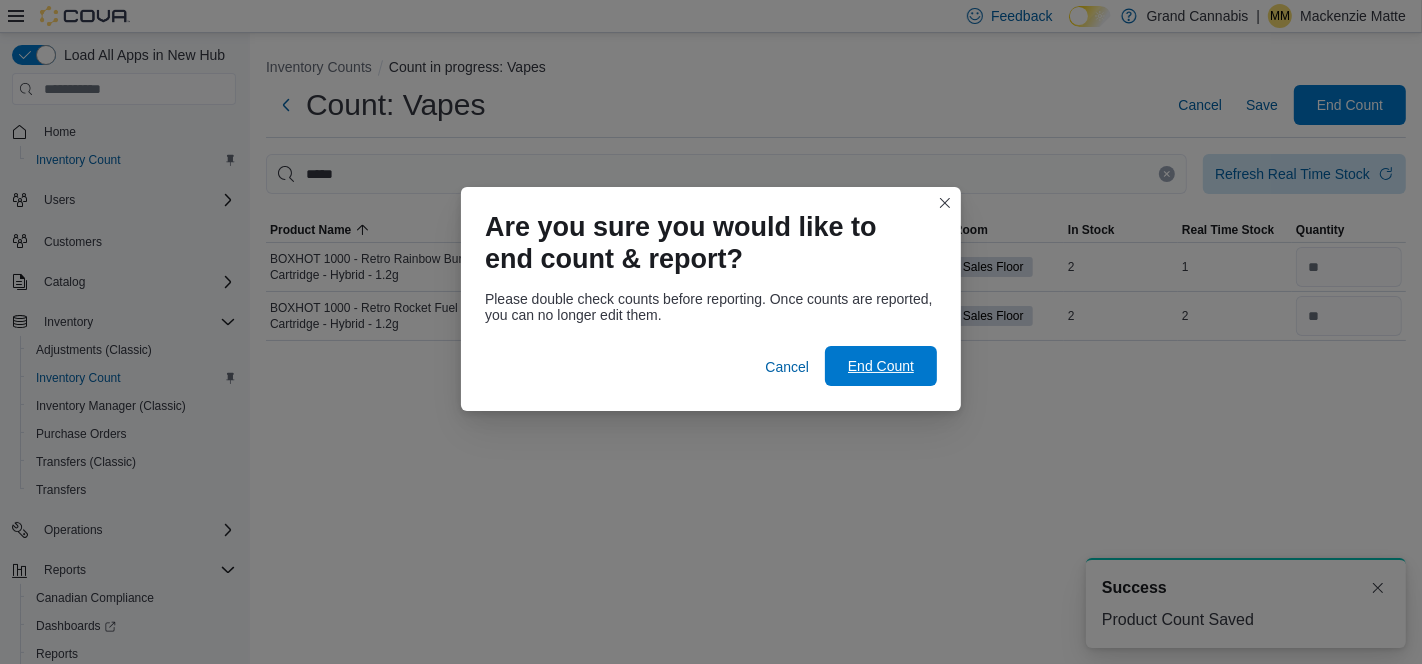 click on "End Count" at bounding box center [881, 366] 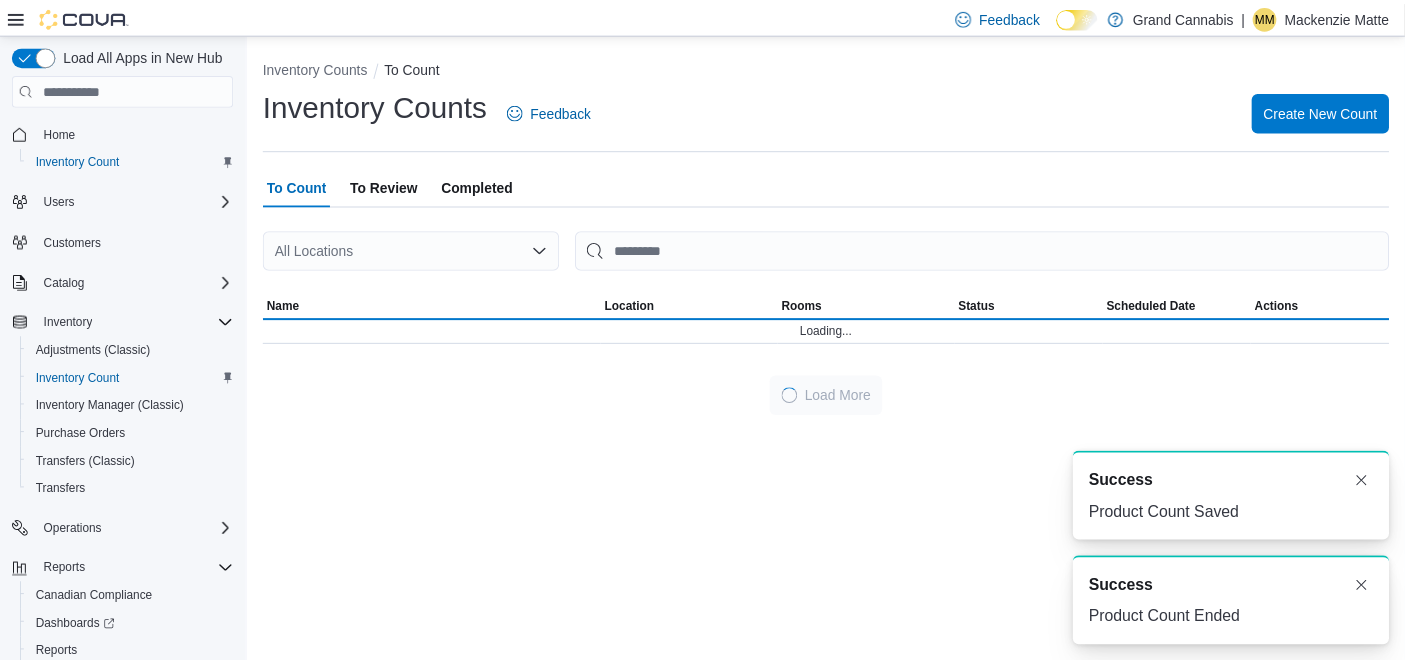 scroll, scrollTop: 0, scrollLeft: 0, axis: both 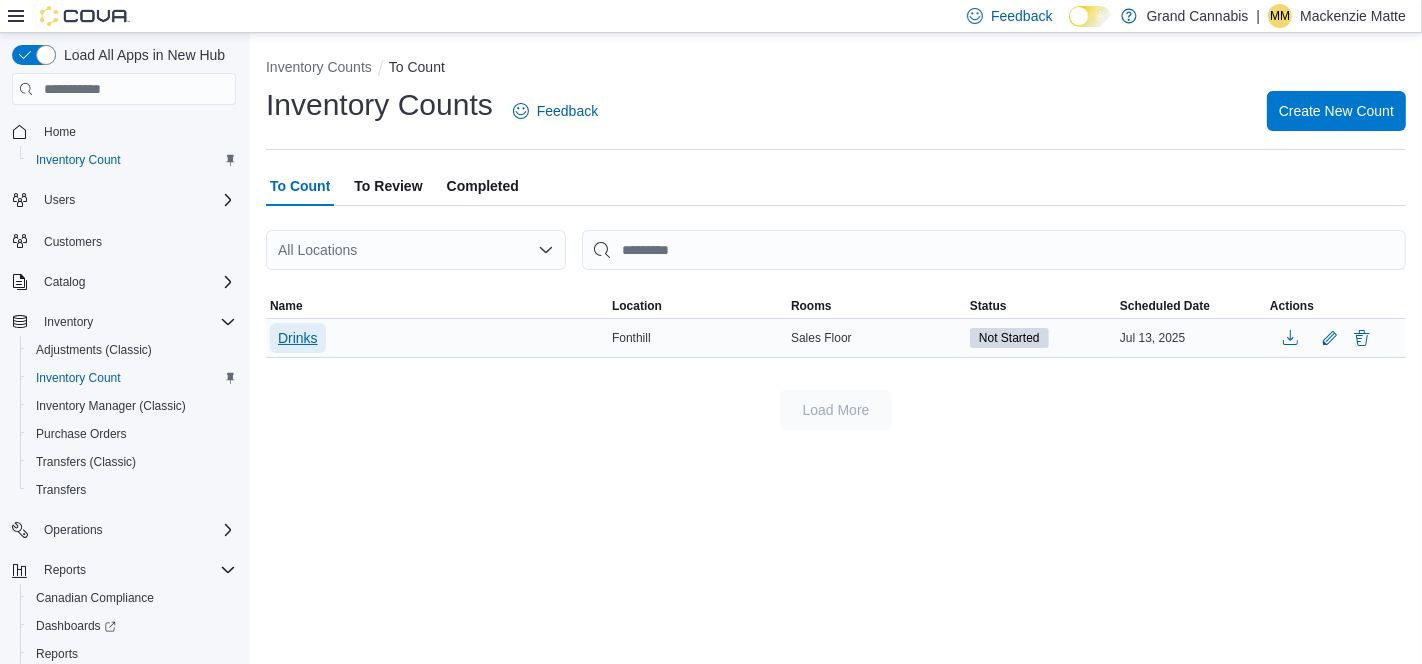 click on "Drinks" at bounding box center (298, 338) 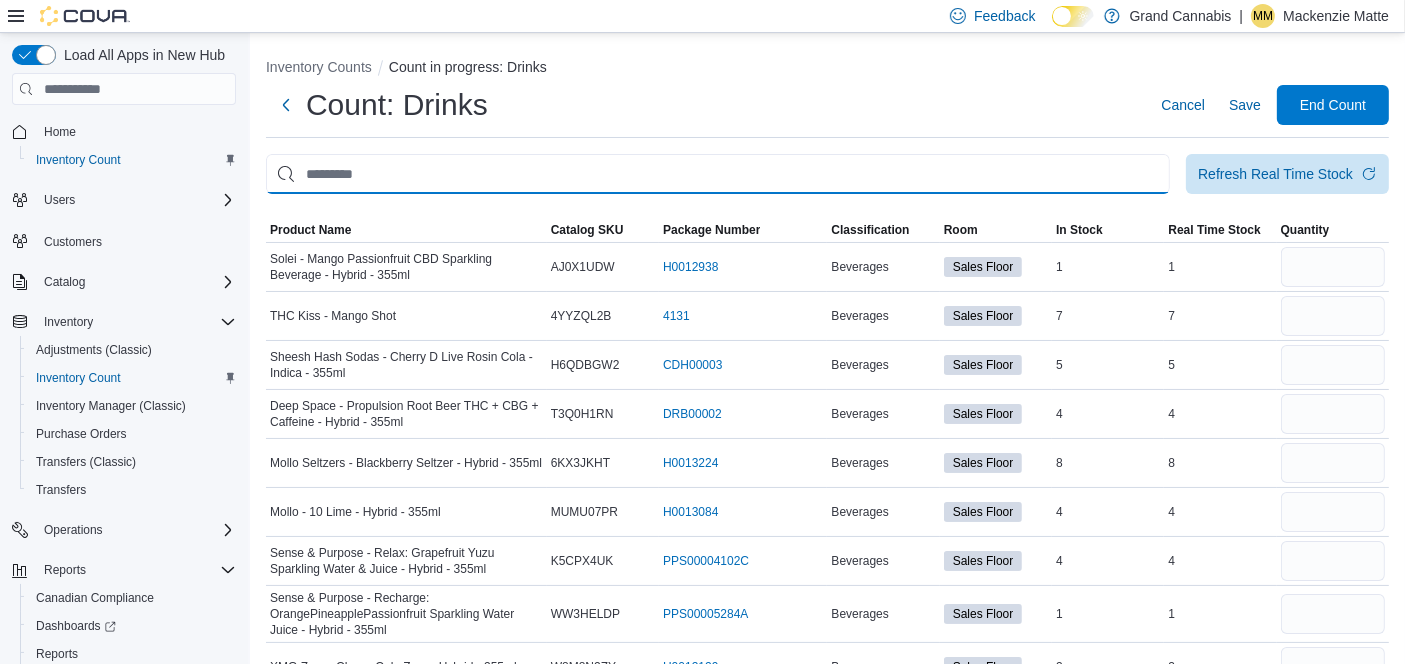 click at bounding box center [718, 174] 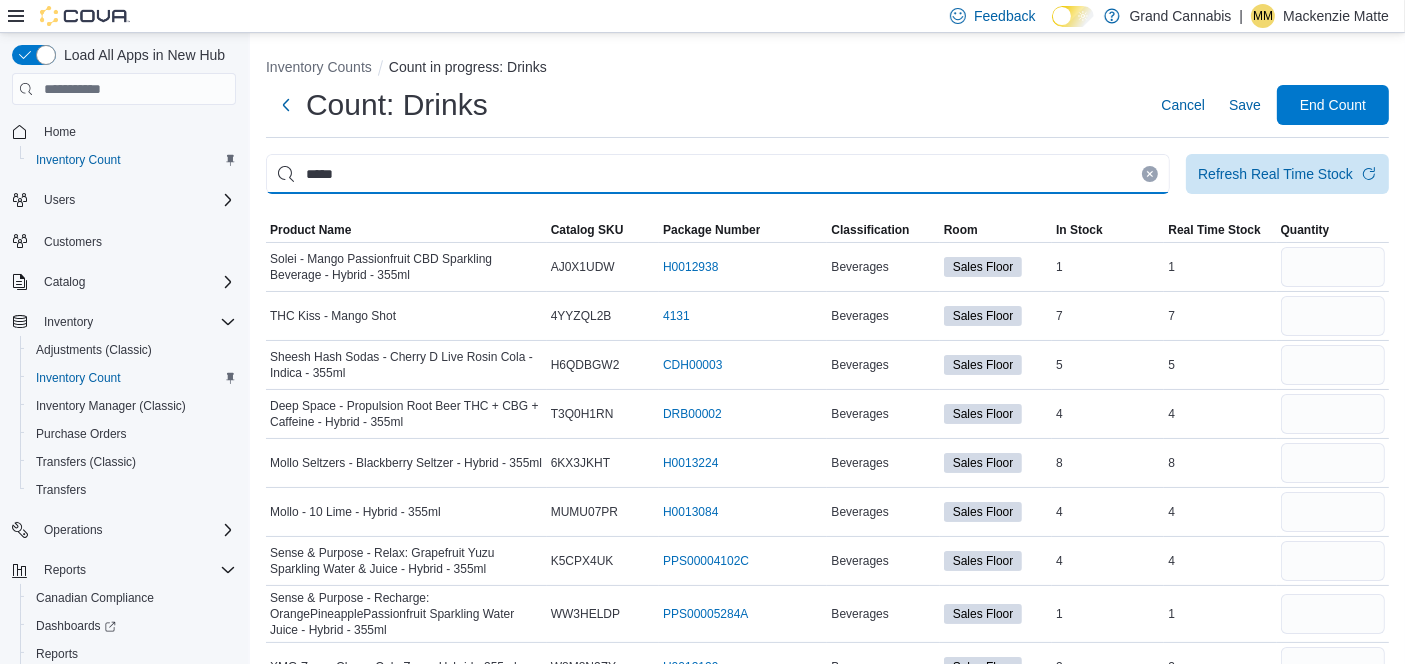 type on "*****" 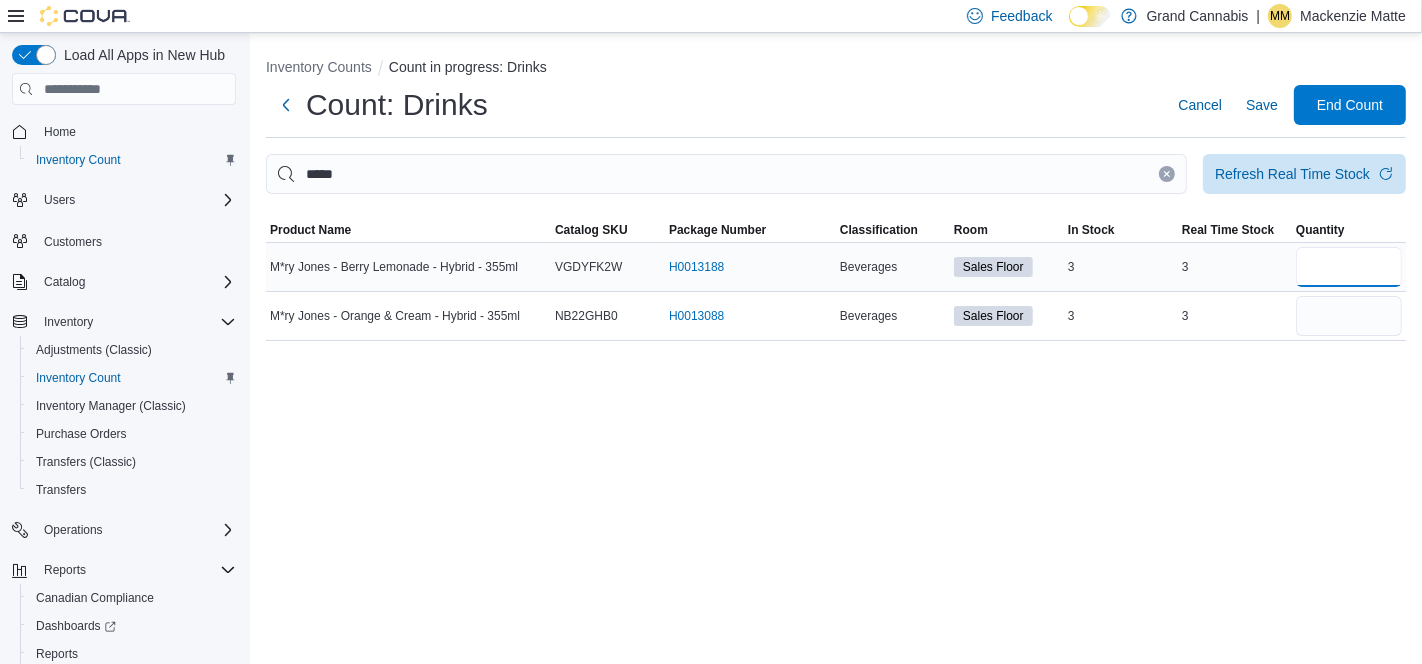 click at bounding box center (1349, 267) 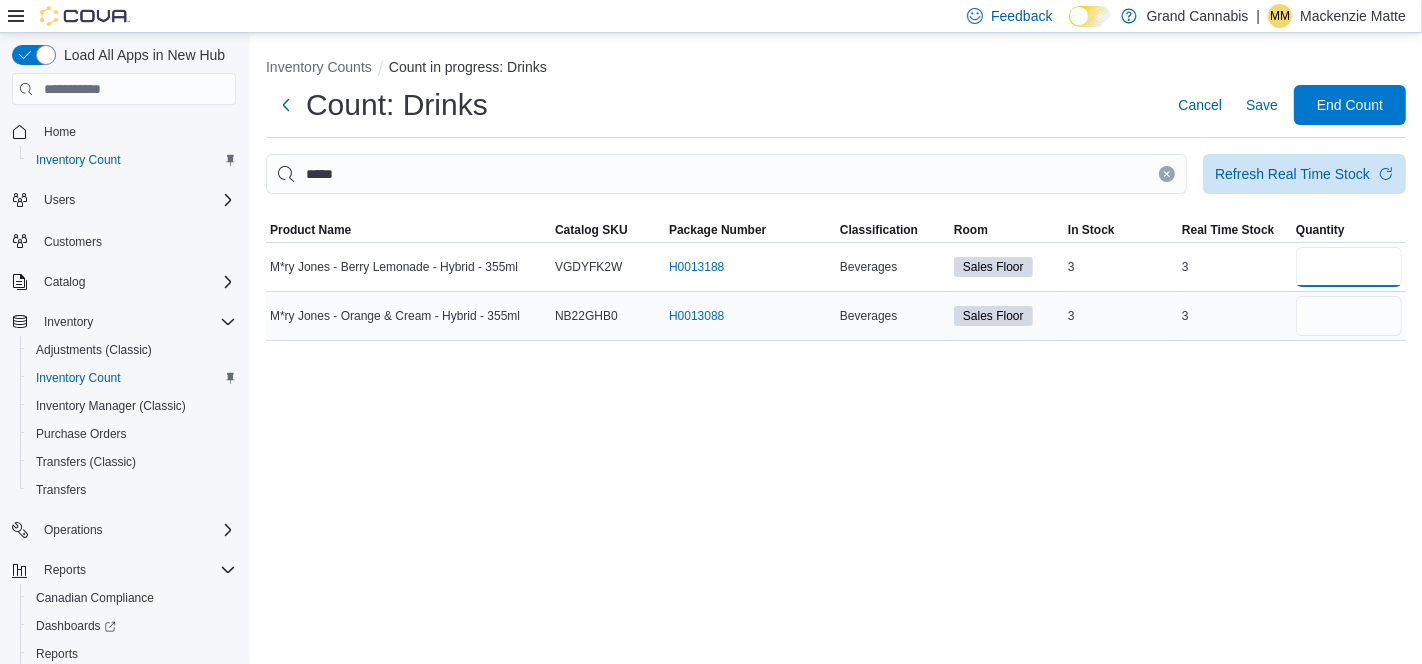 type on "*" 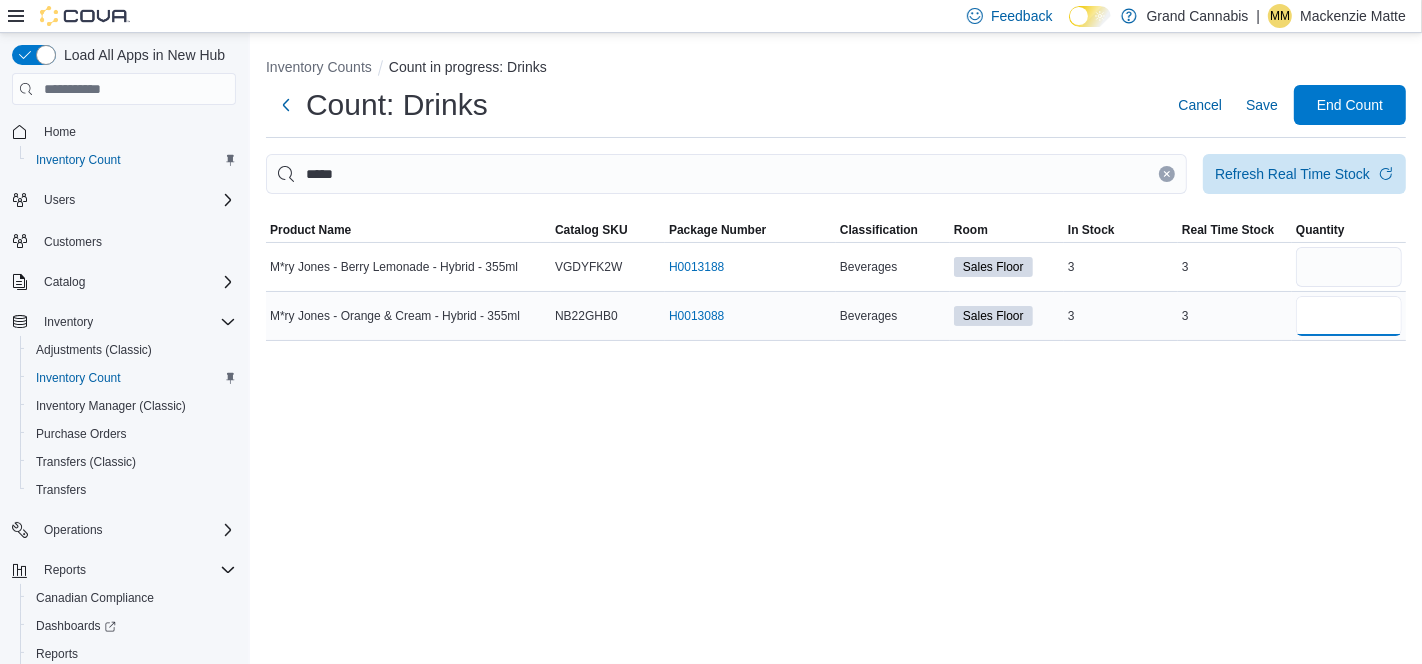 click at bounding box center (1349, 316) 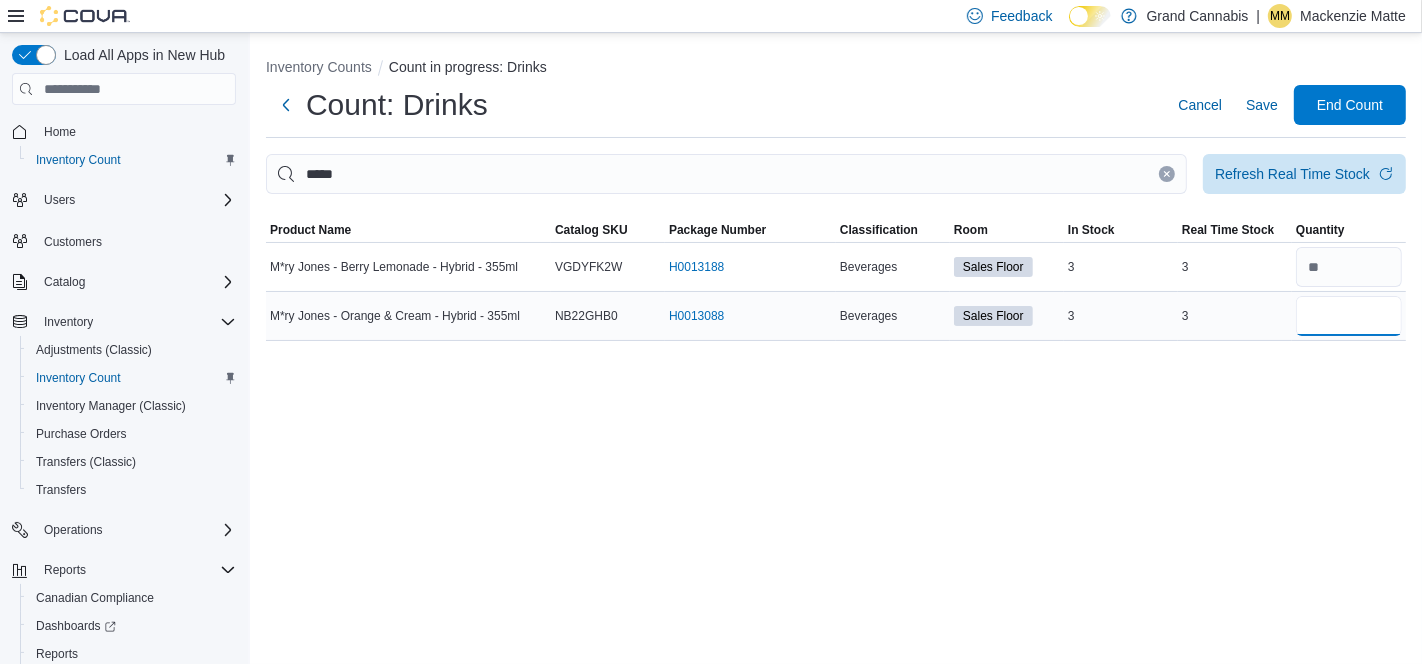 type 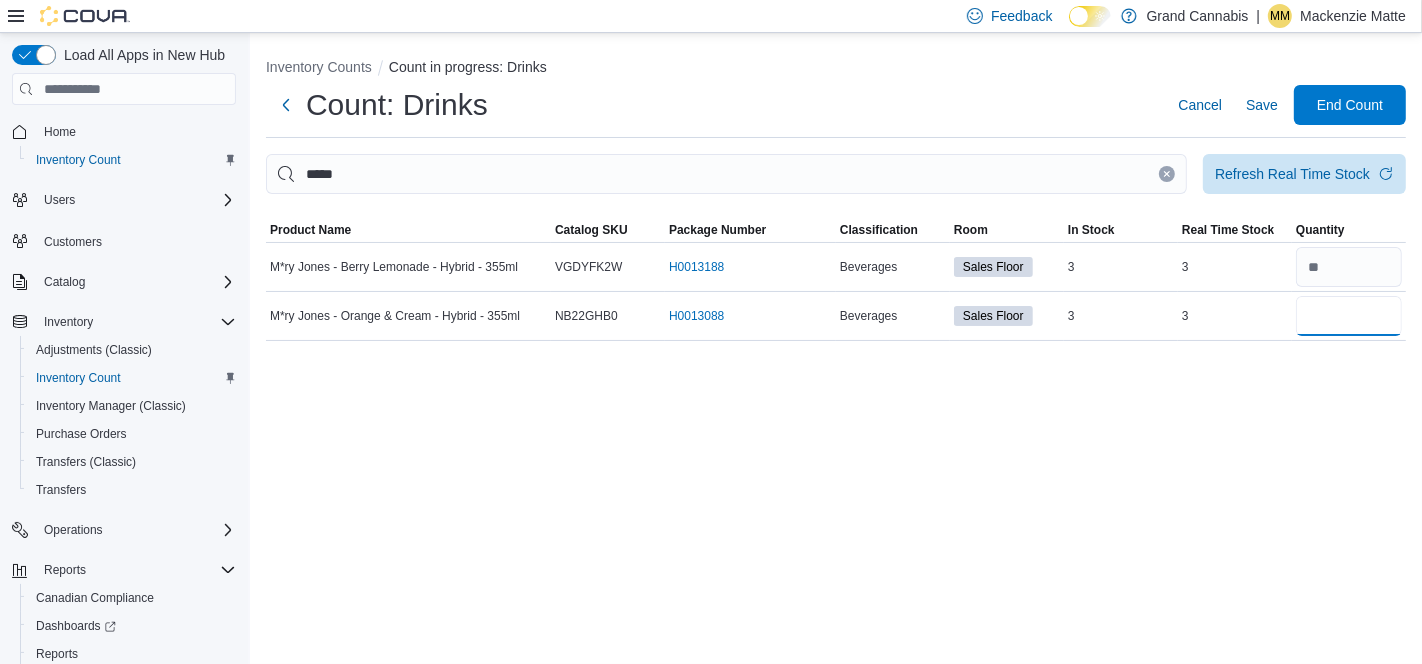 type on "*" 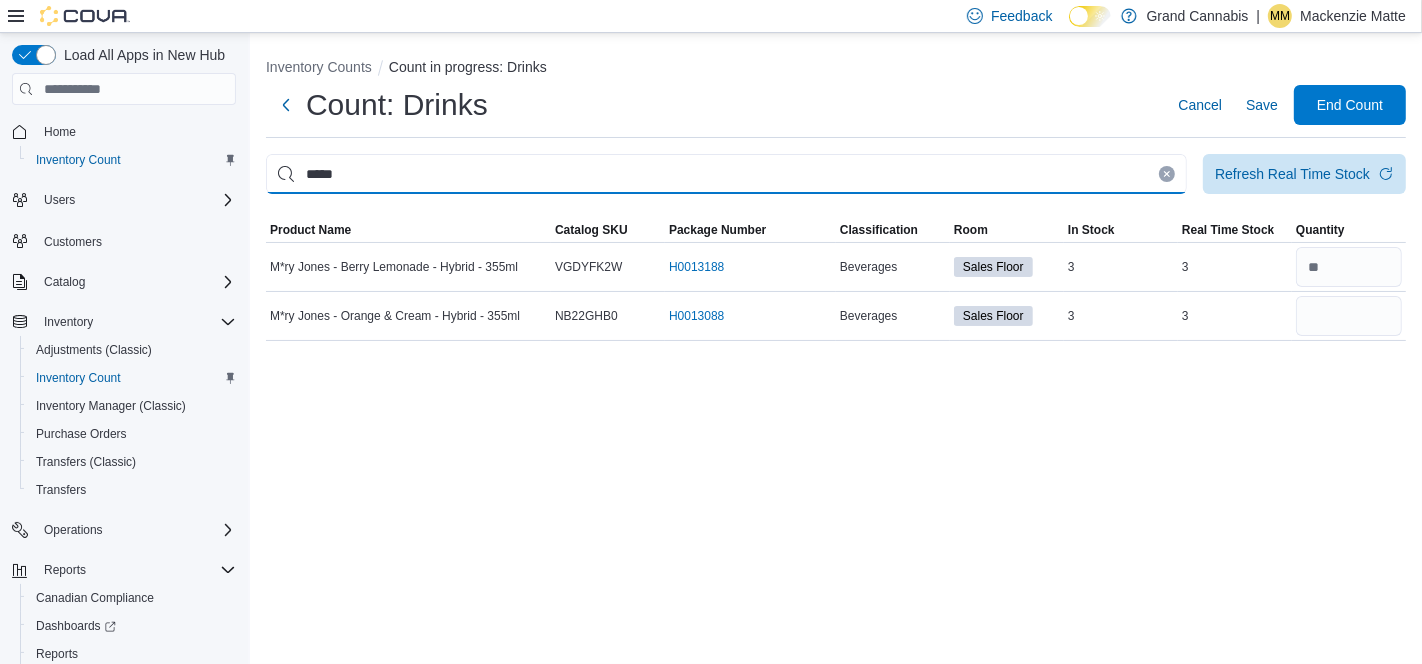 click on "*****" at bounding box center [726, 174] 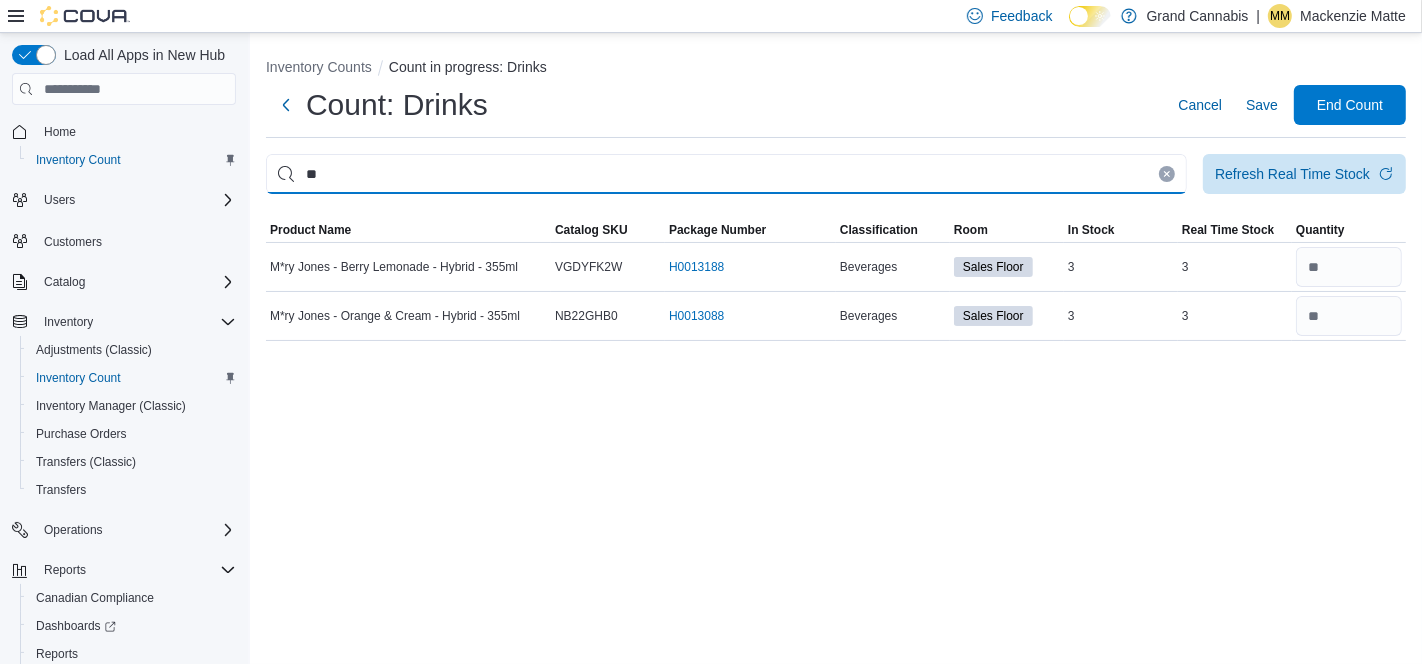 type on "*" 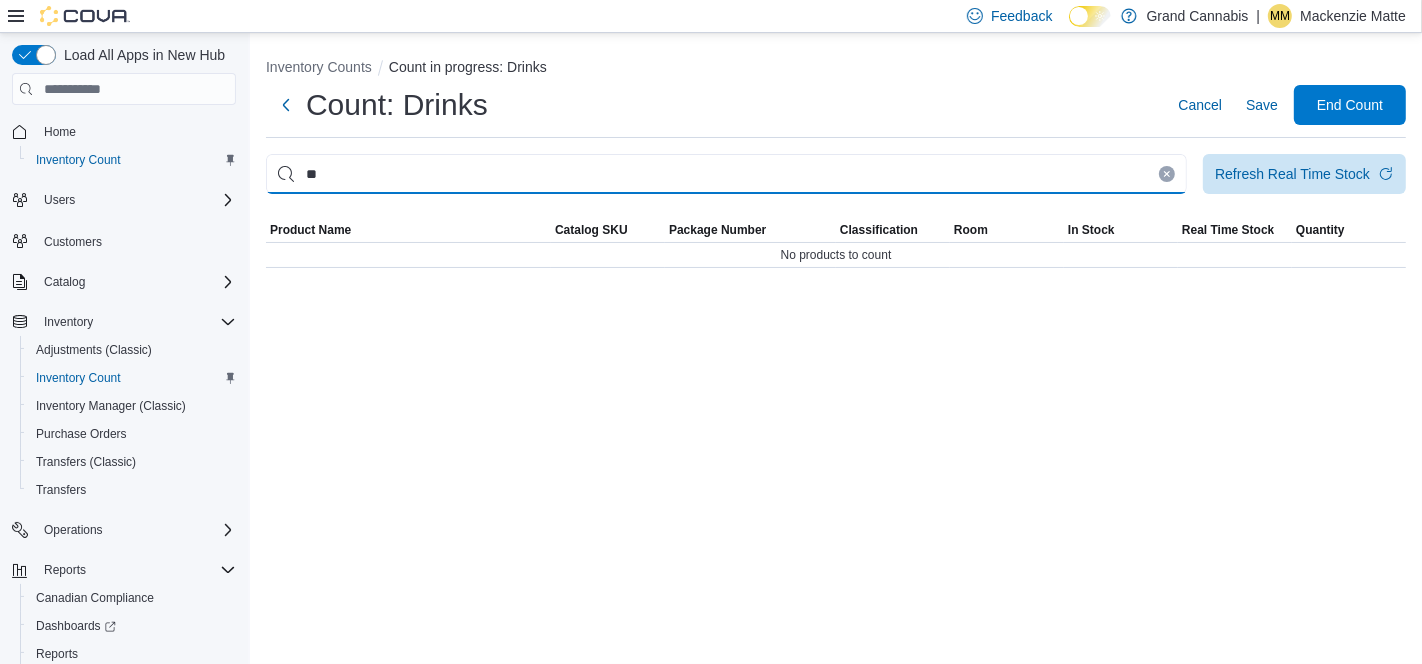 type on "*" 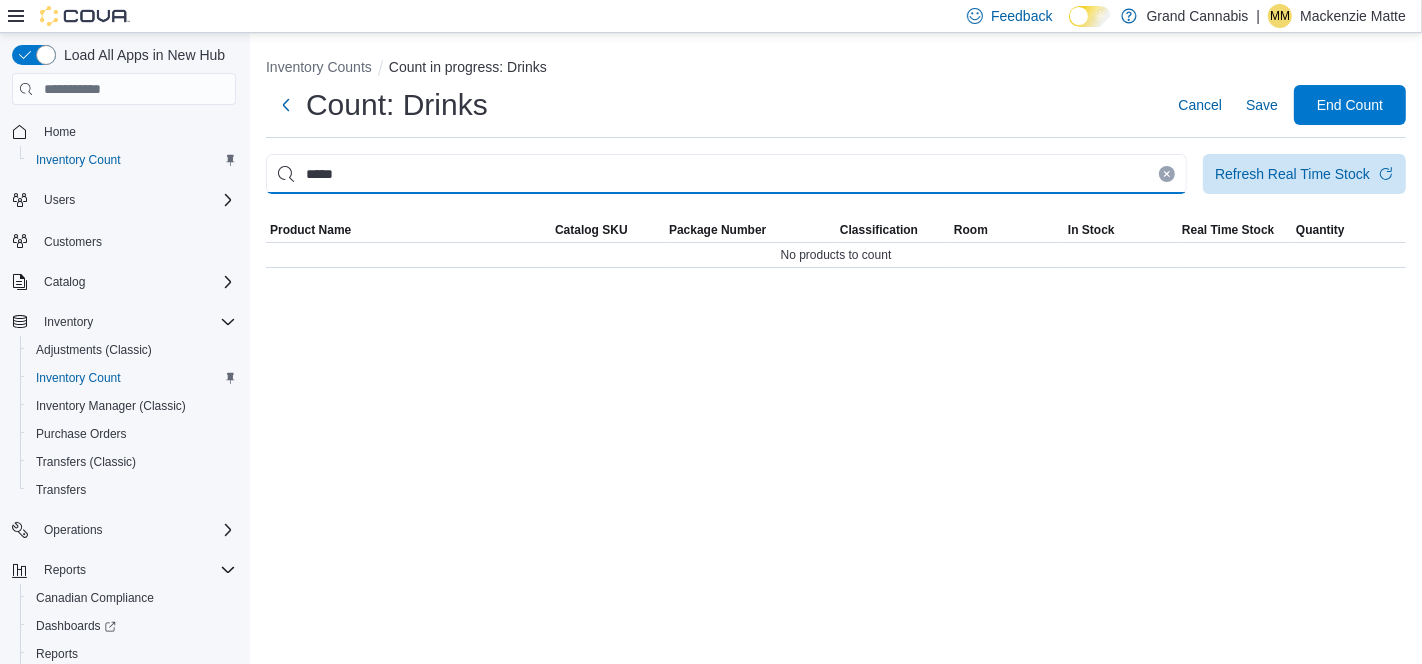 type on "*****" 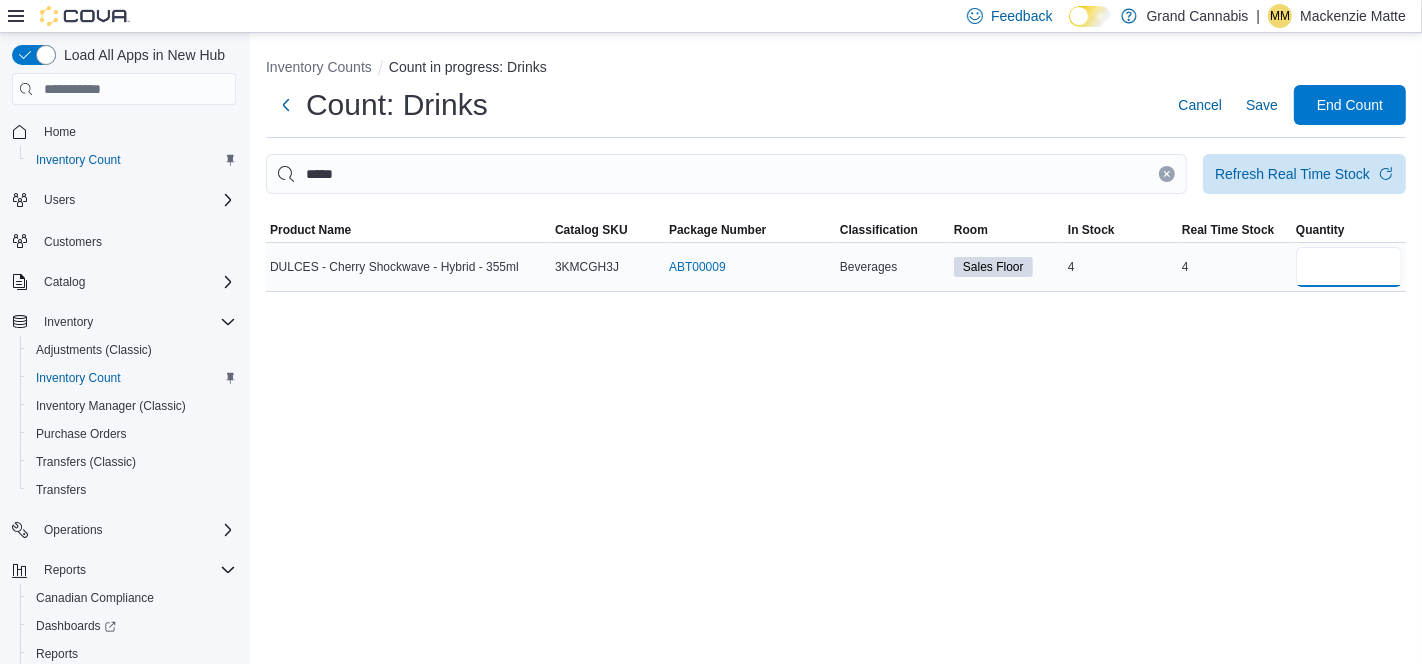 click at bounding box center [1349, 267] 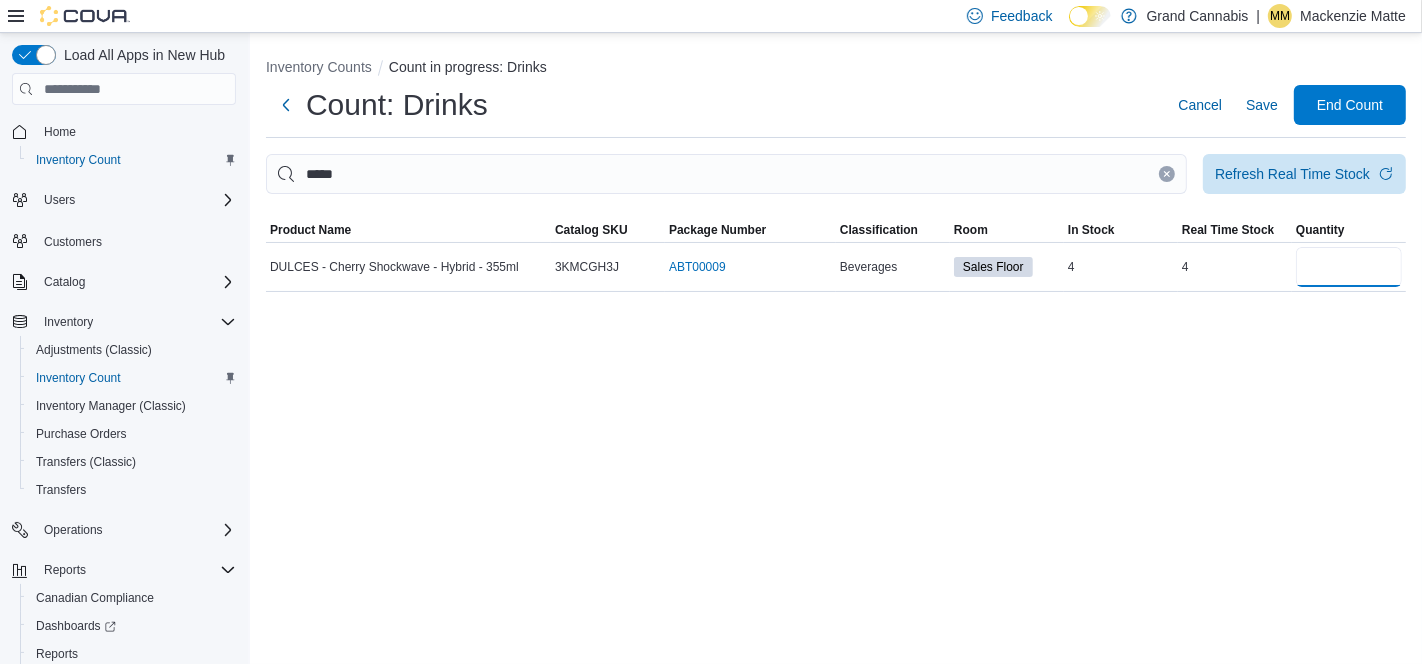 type on "*" 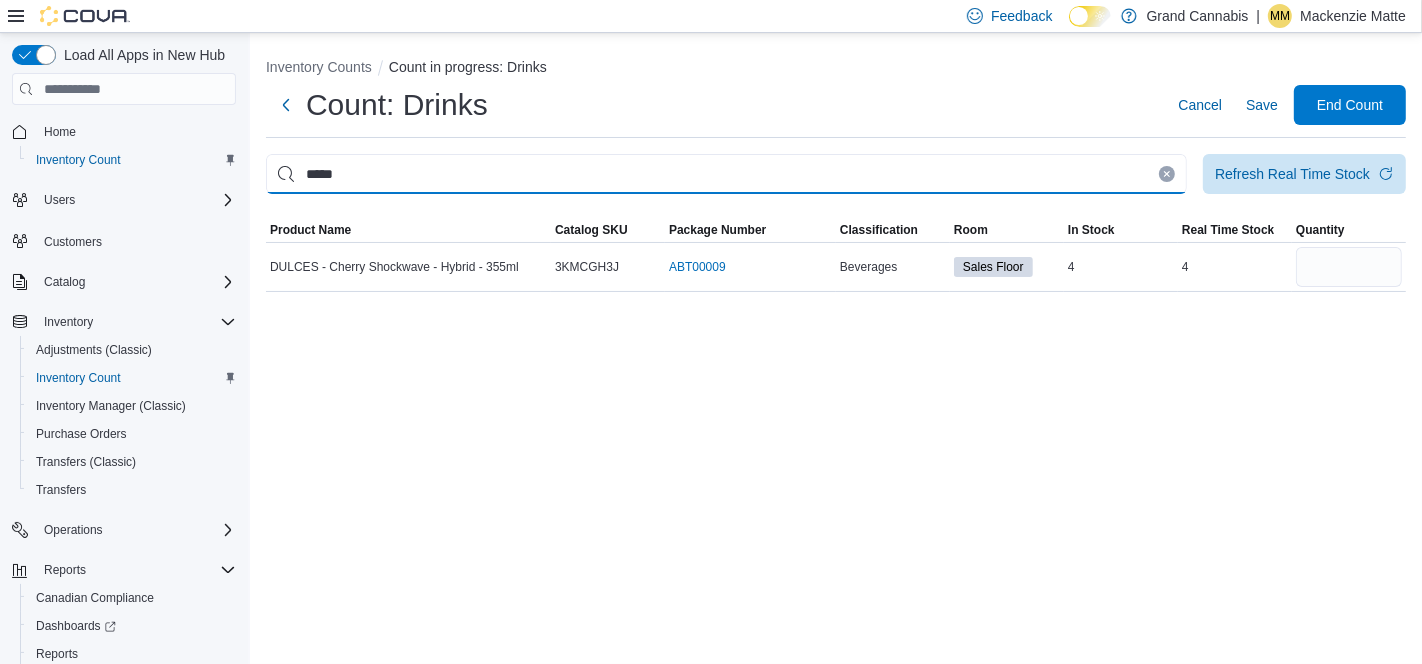 type 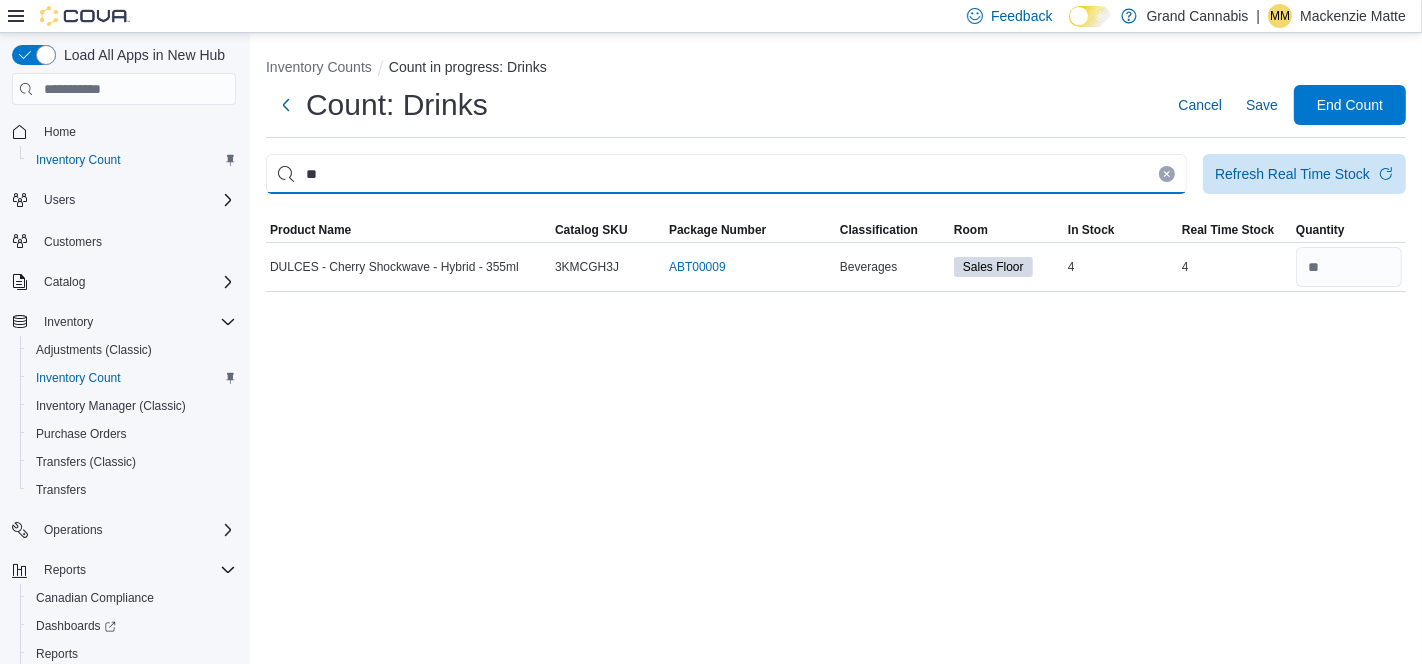 type on "*" 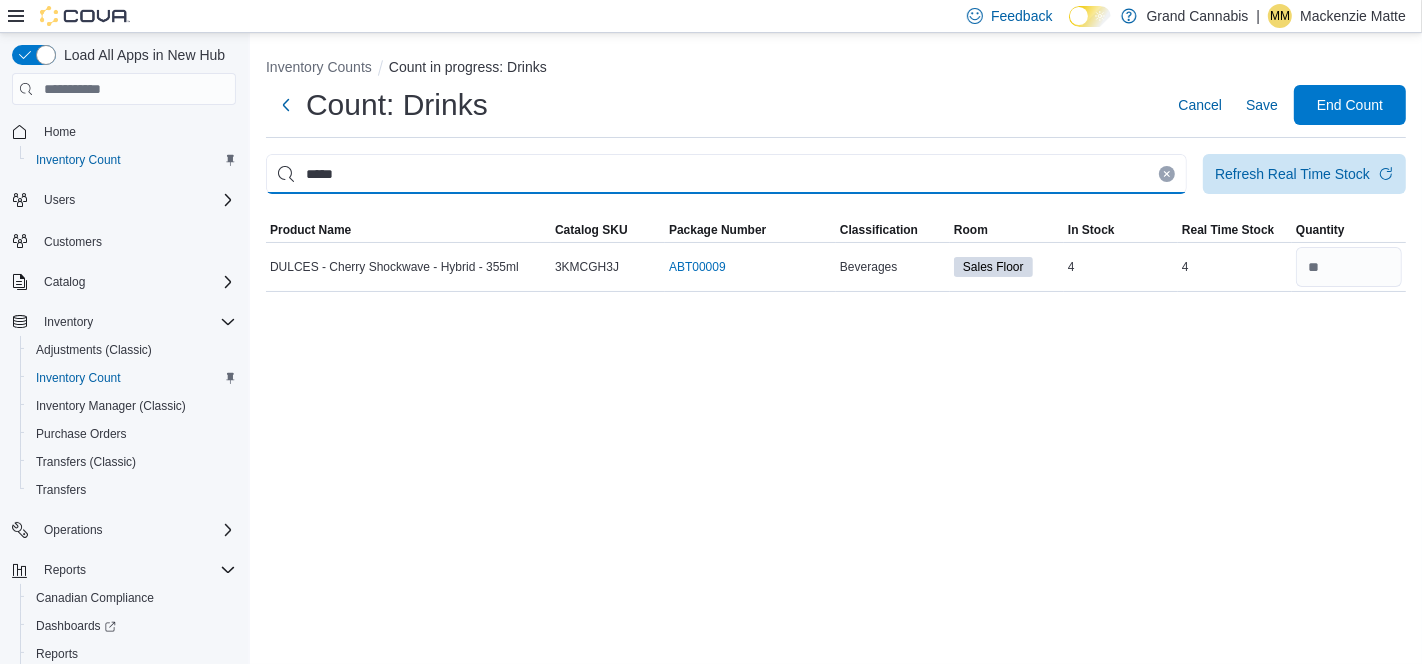 type on "*****" 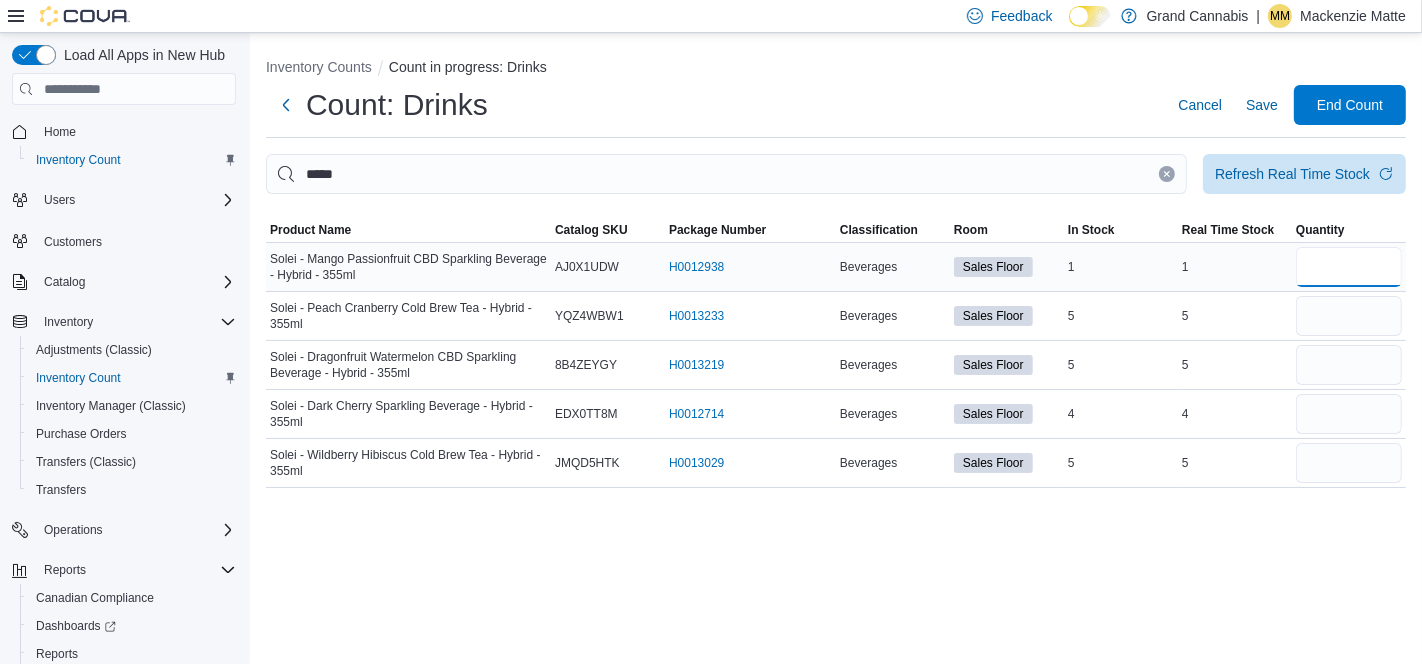 click at bounding box center (1349, 267) 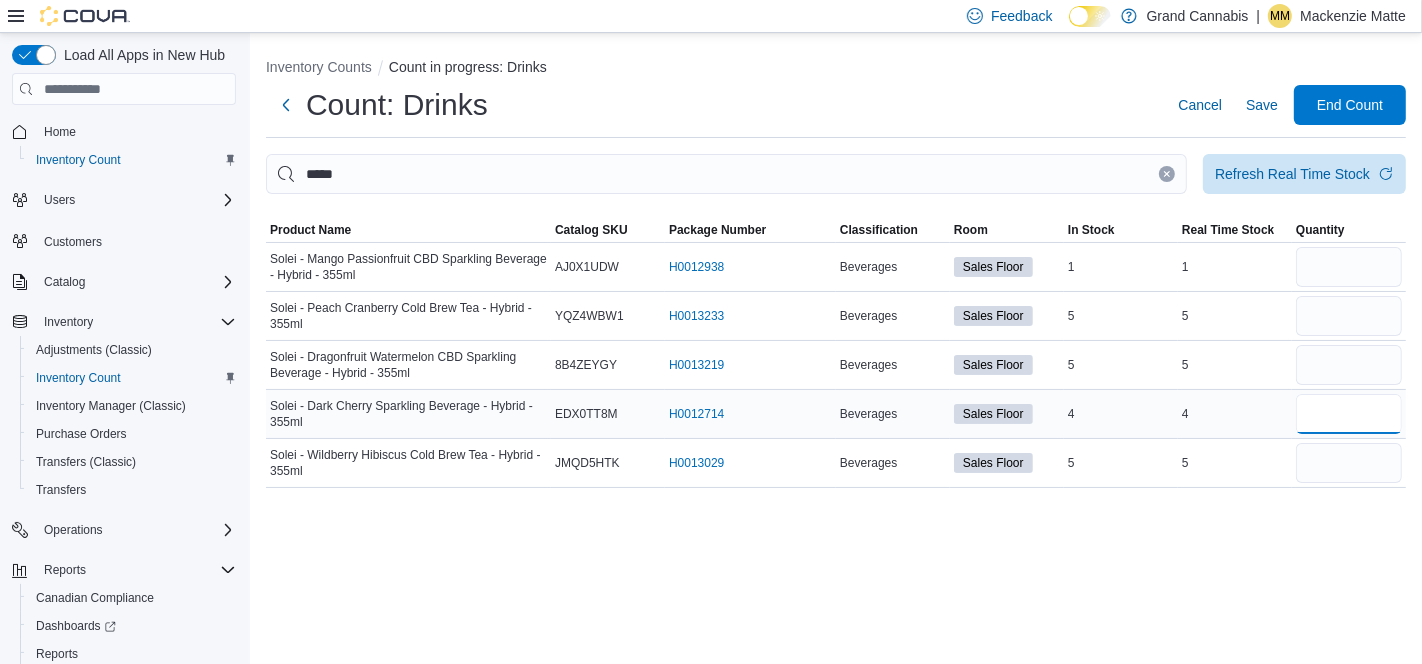 drag, startPoint x: 1342, startPoint y: 415, endPoint x: 1356, endPoint y: 410, distance: 14.866069 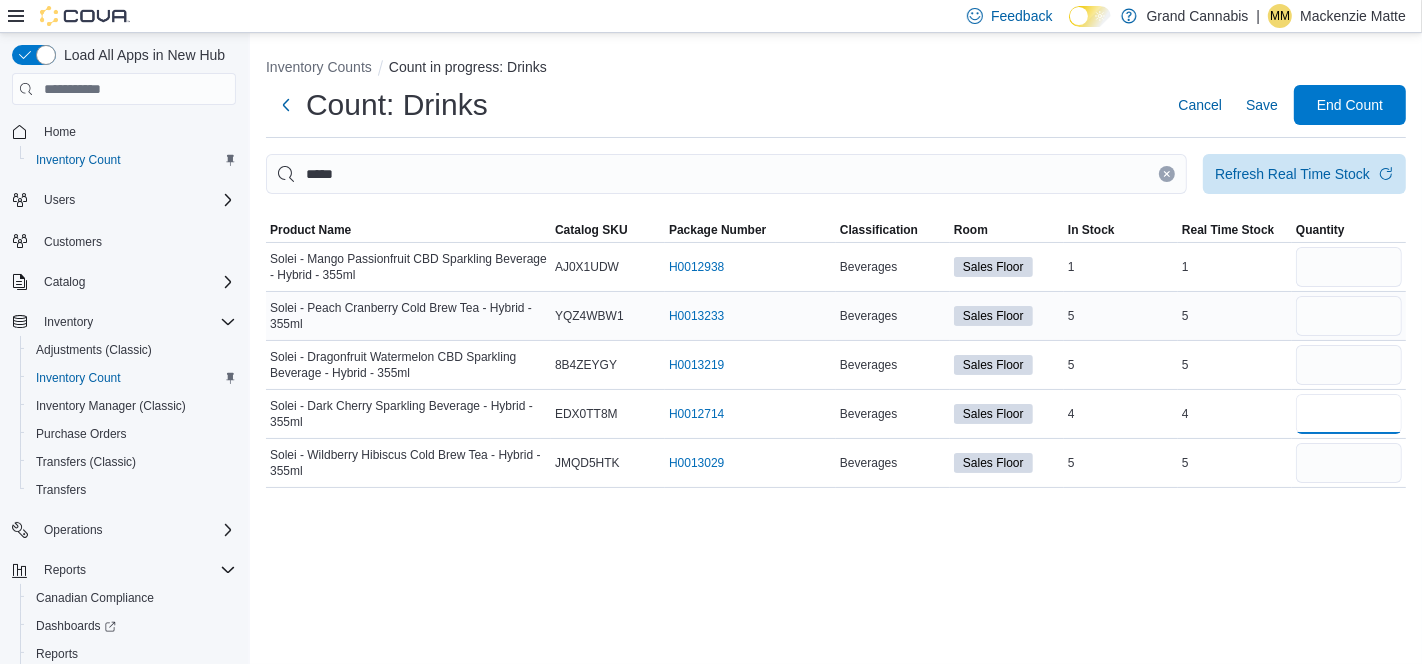 type on "*" 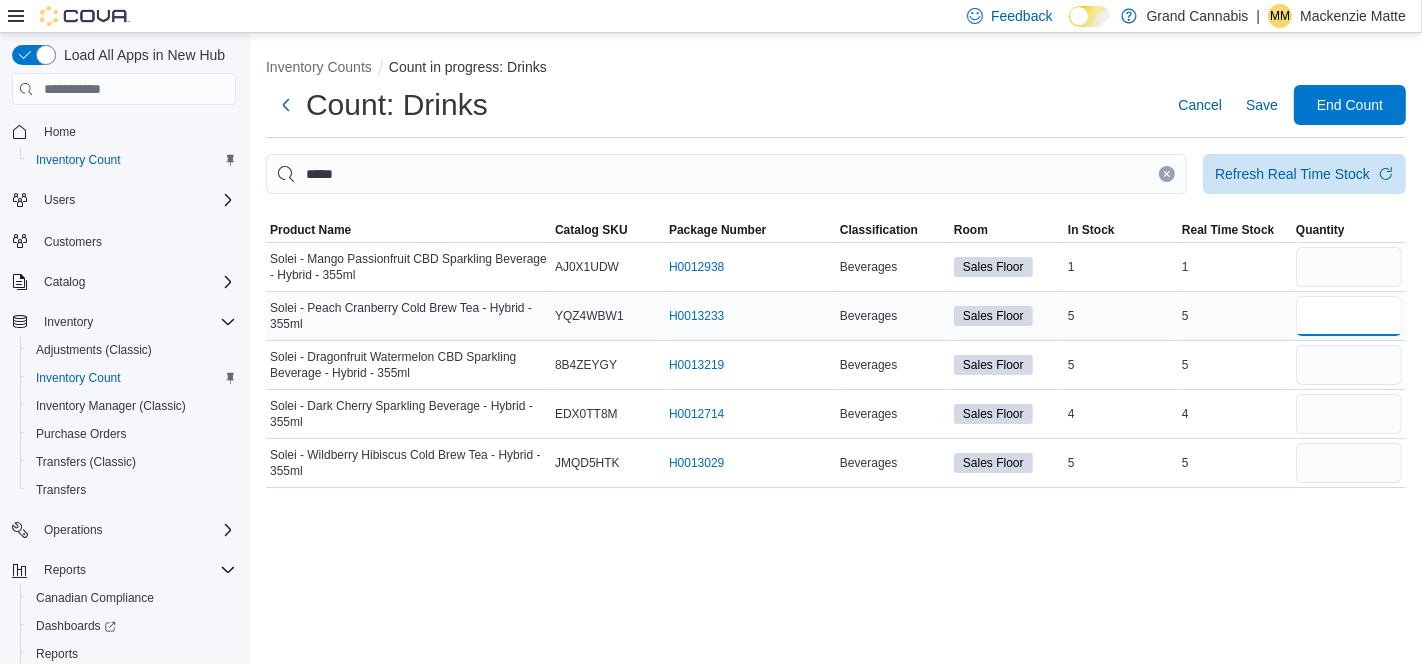 click at bounding box center (1349, 316) 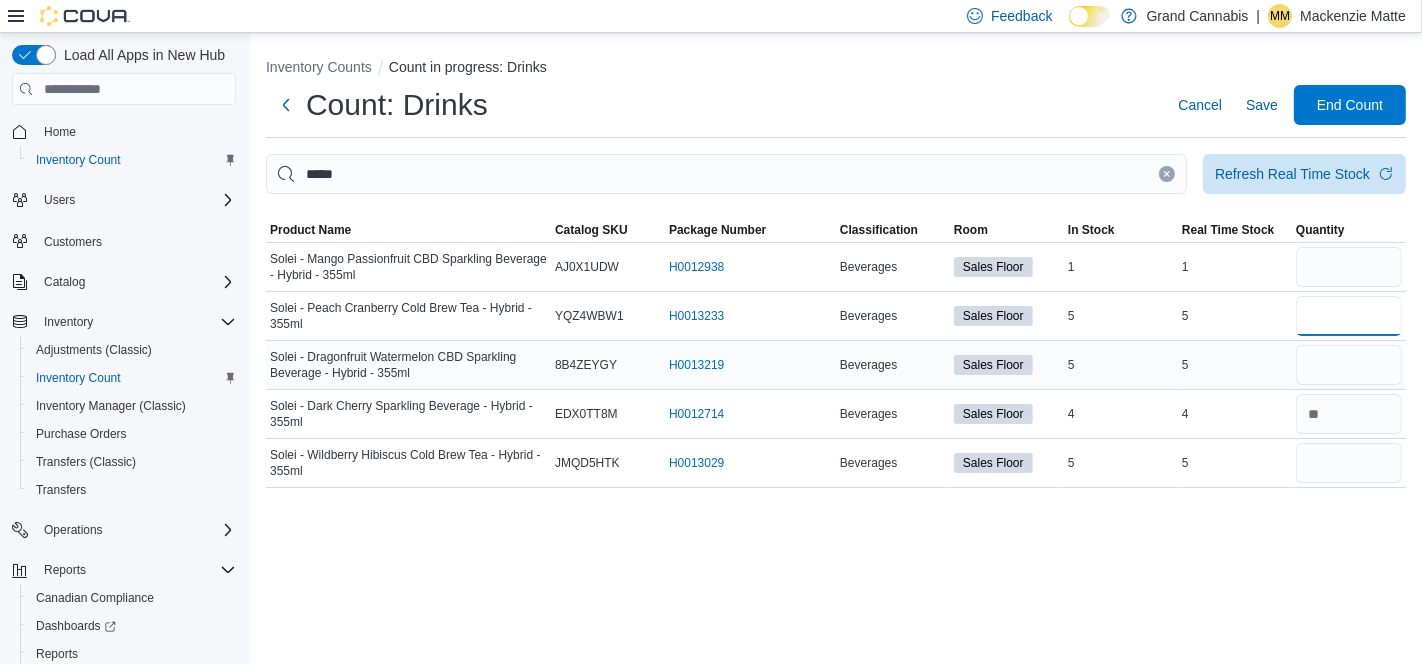 type on "*" 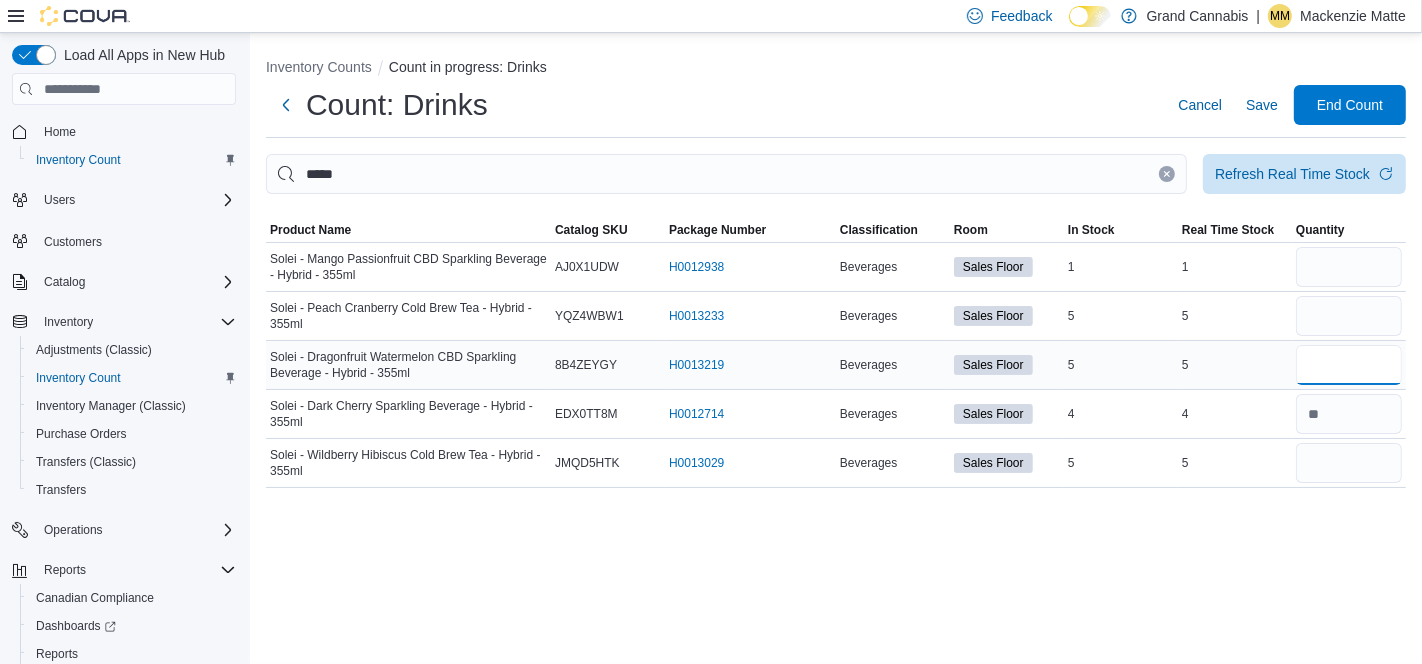 click at bounding box center [1349, 365] 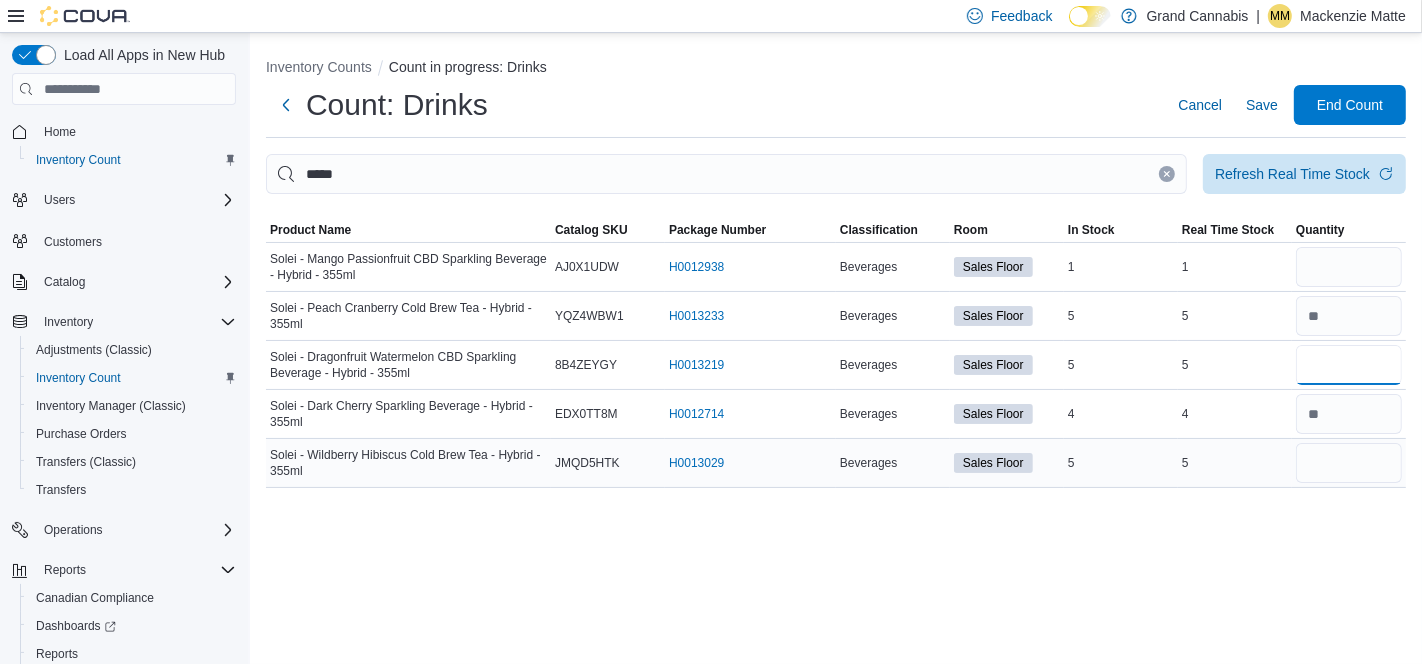 type on "*" 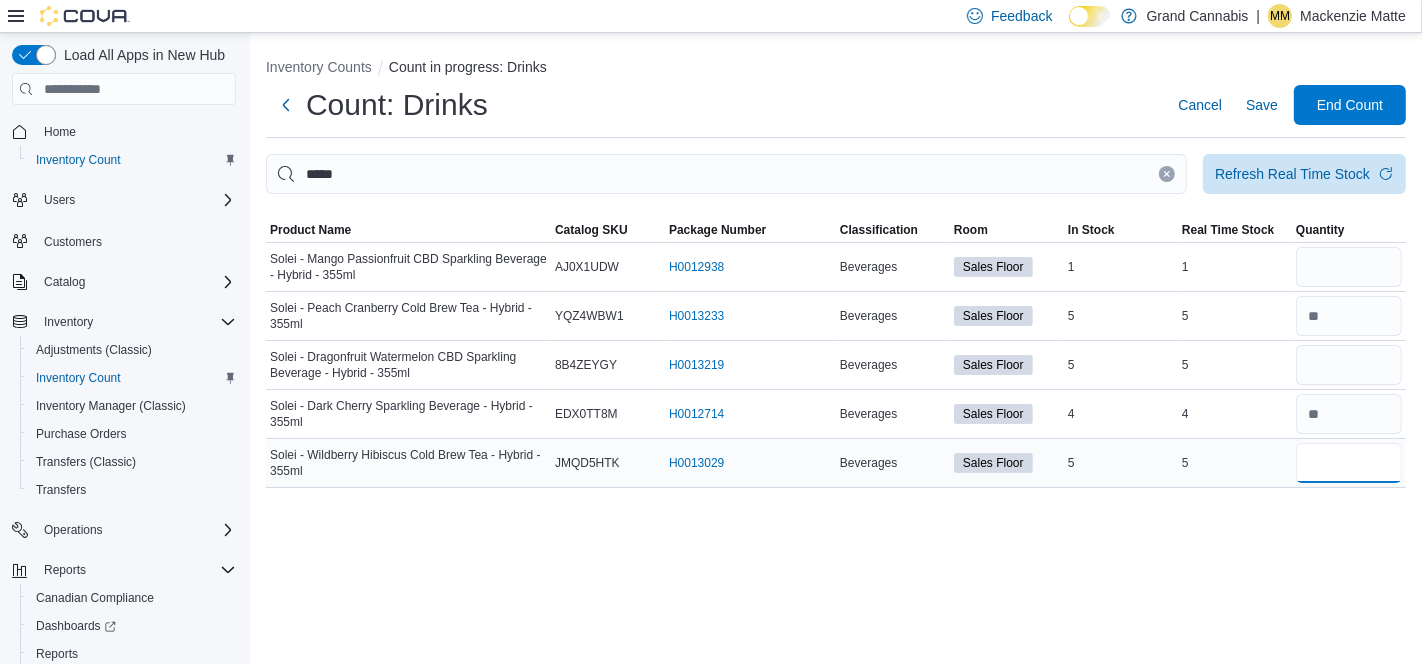 click at bounding box center (1349, 463) 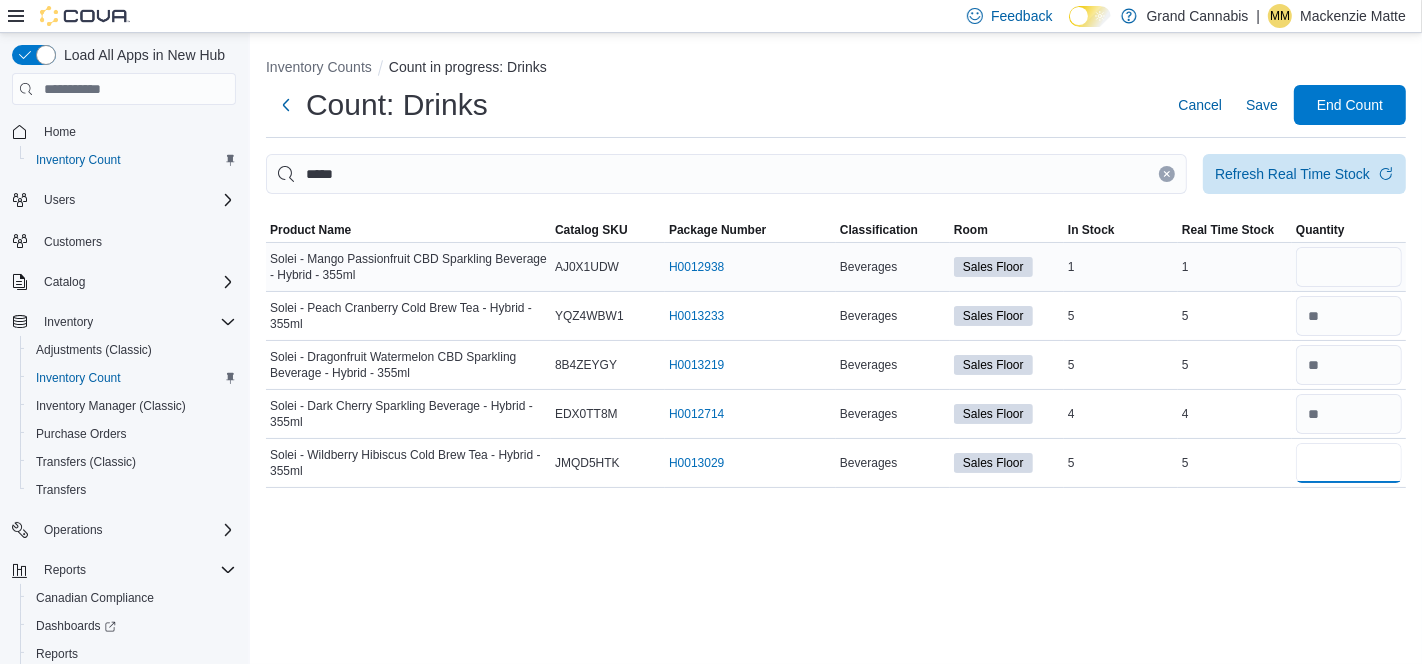 type on "*" 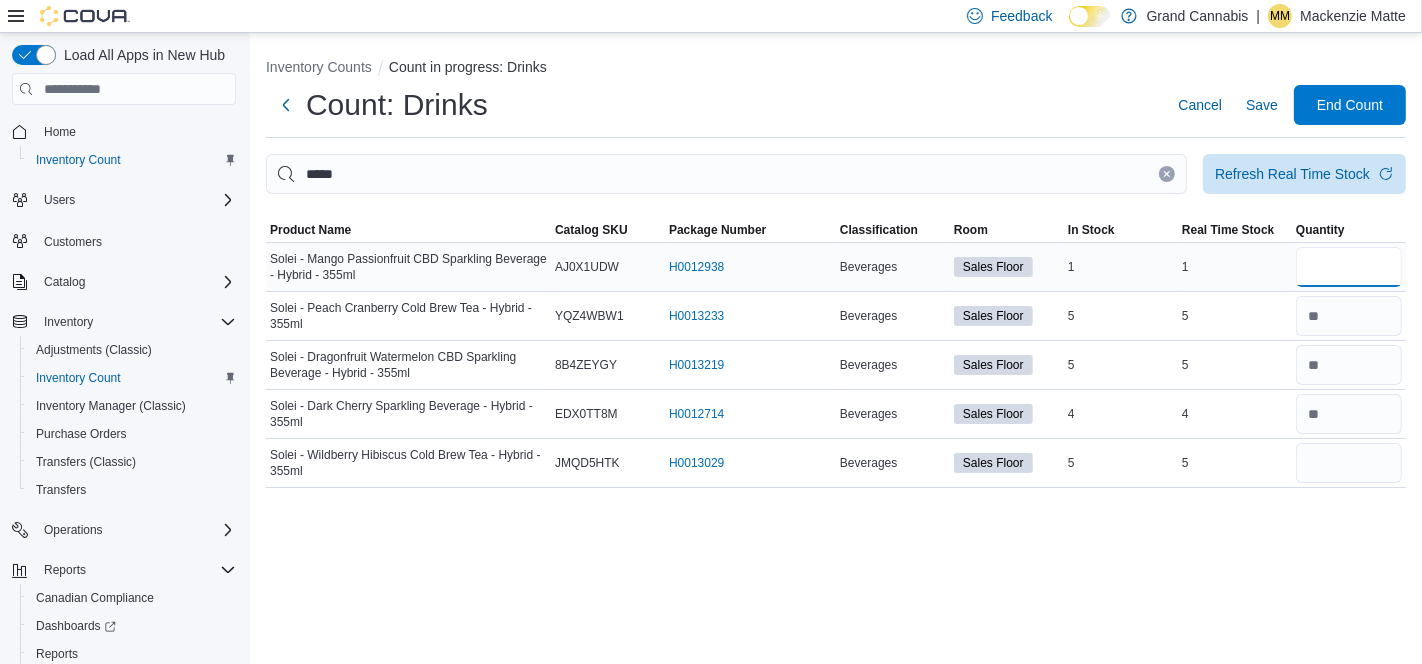 type 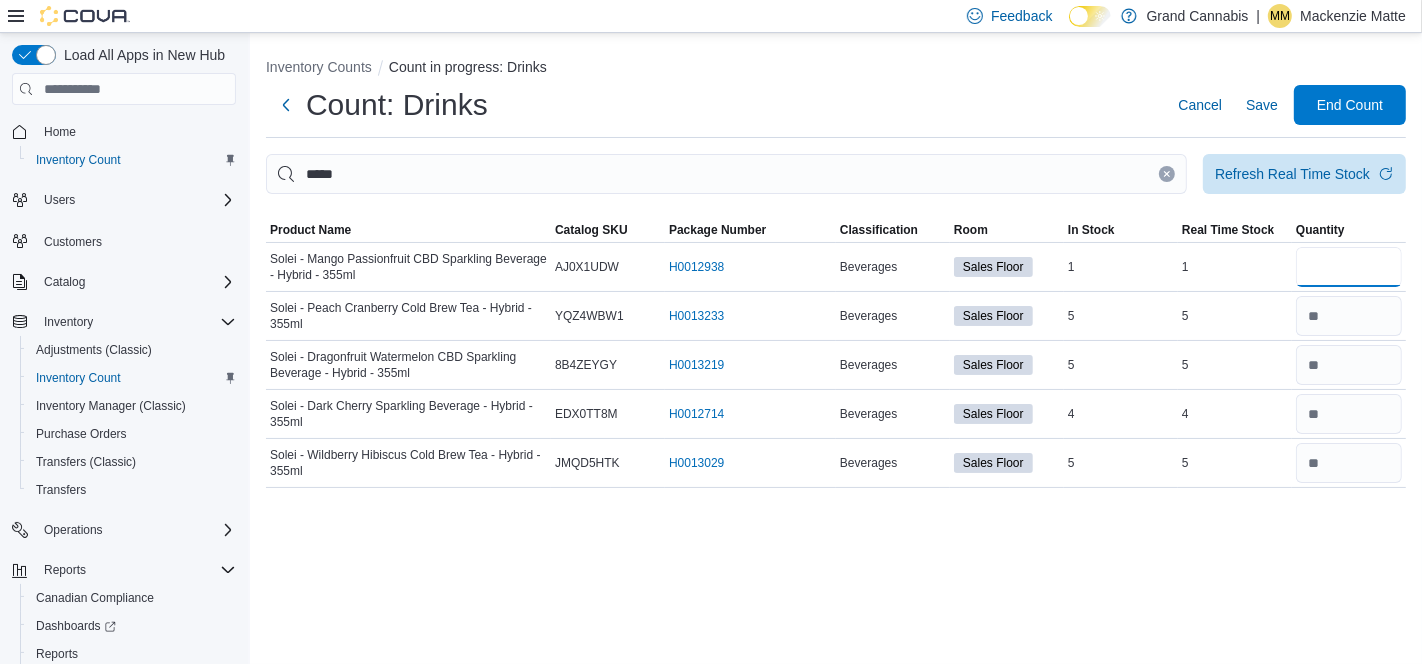 type on "*" 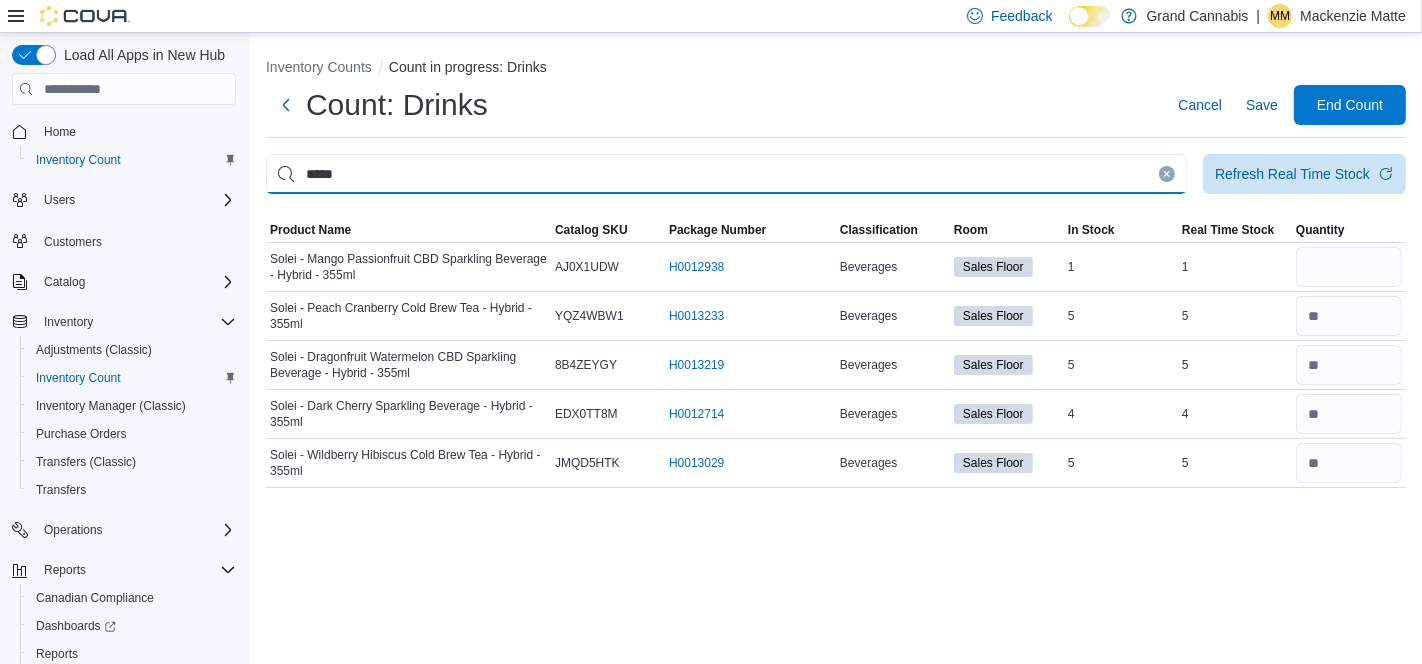 click on "*****" at bounding box center [726, 174] 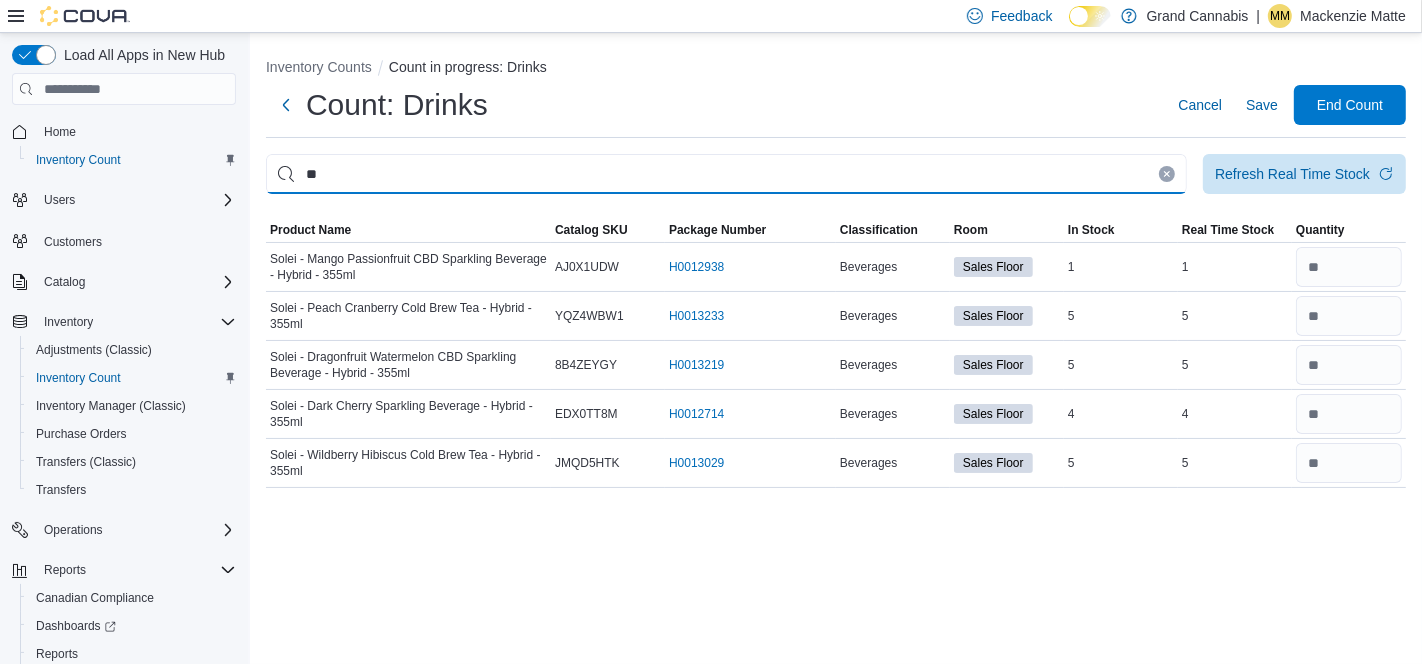 type on "*" 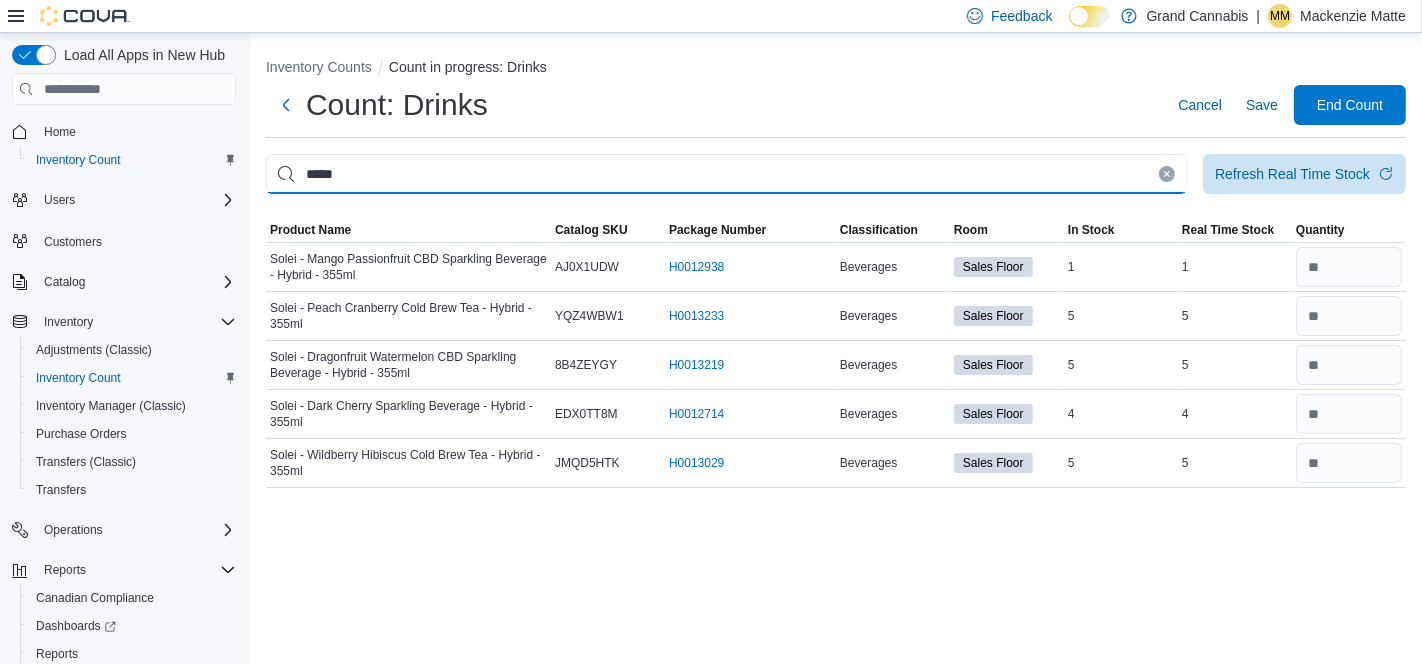 type on "*****" 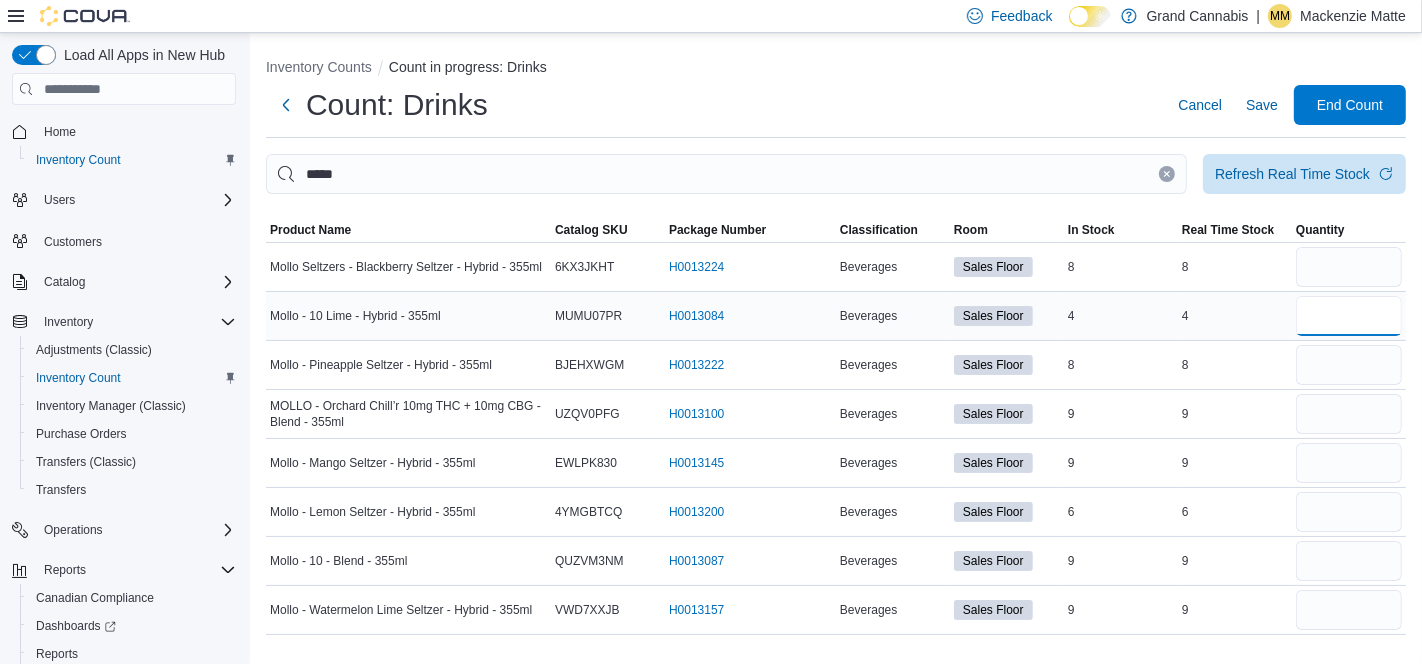 click at bounding box center [1349, 316] 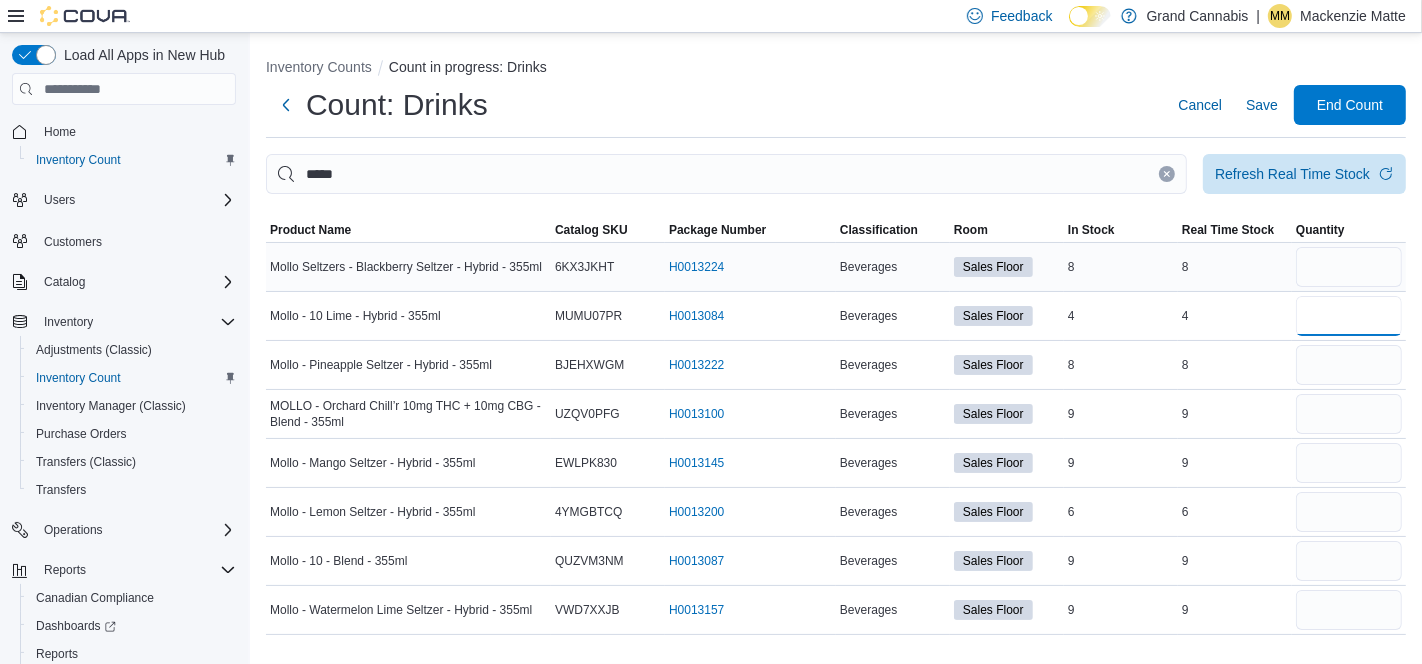 type on "*" 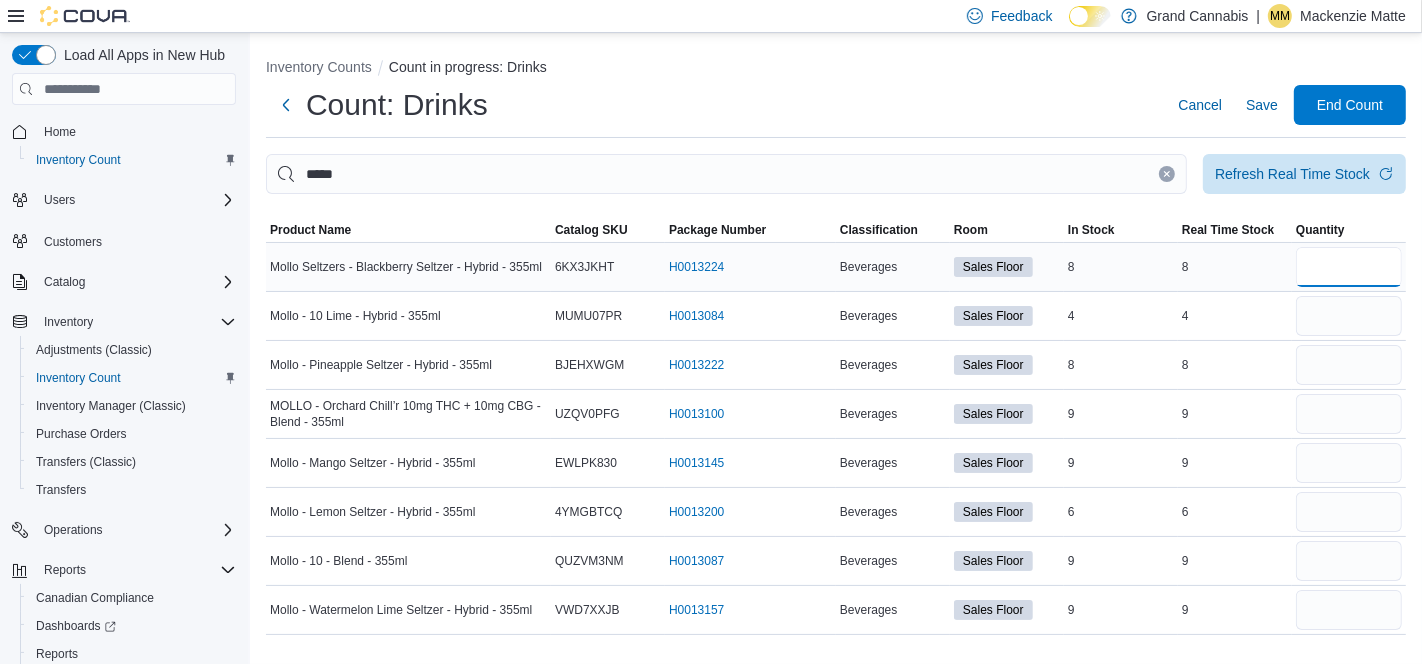 click at bounding box center (1349, 267) 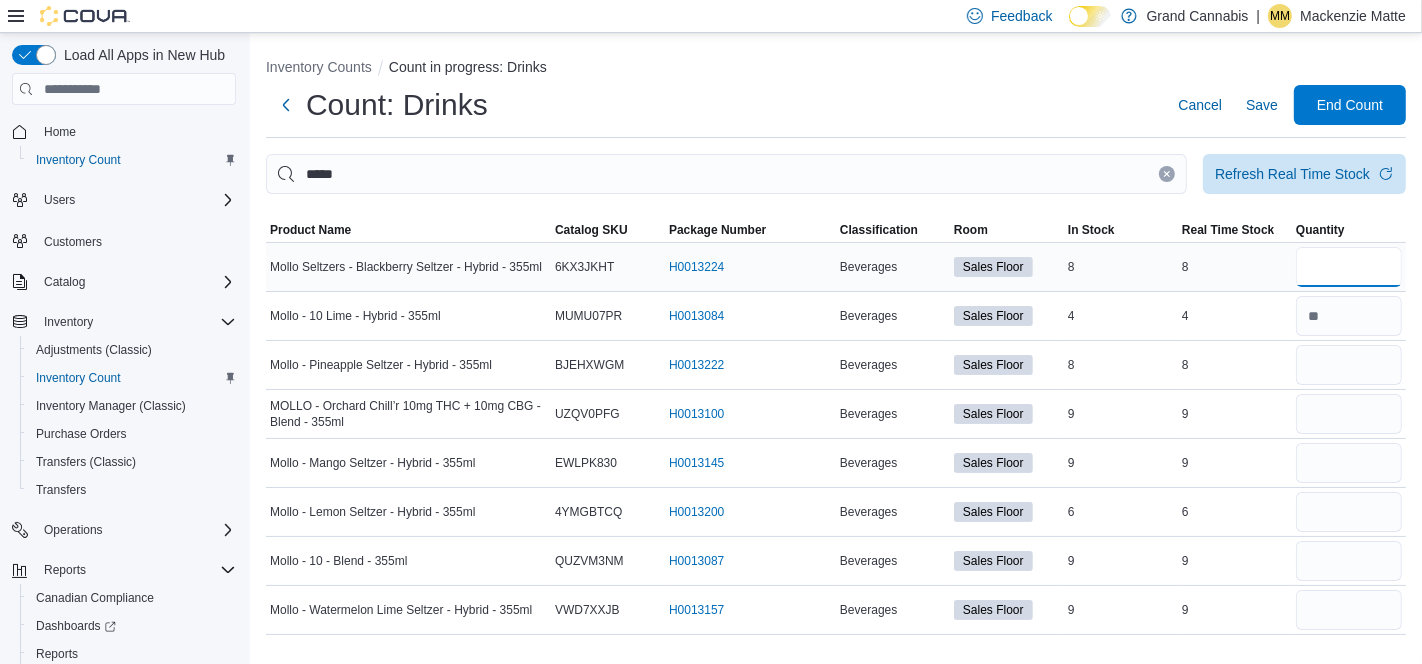 type on "*" 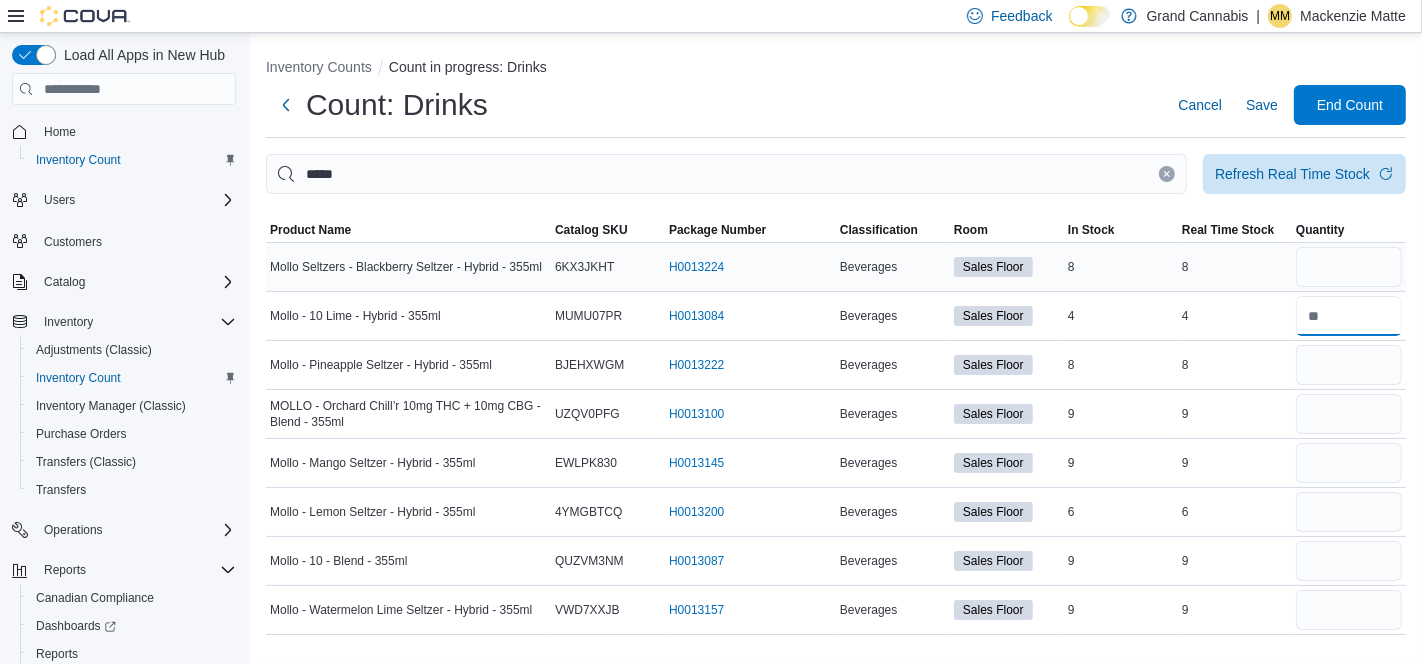 type 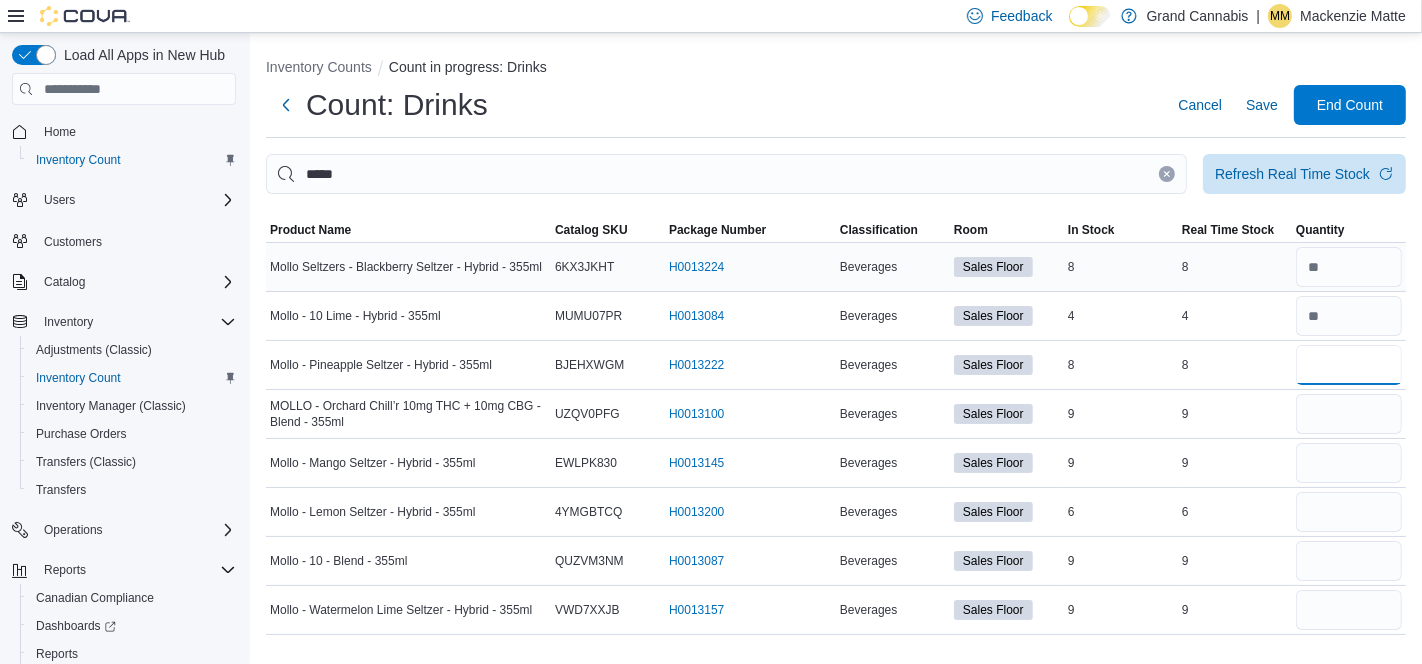 type on "*" 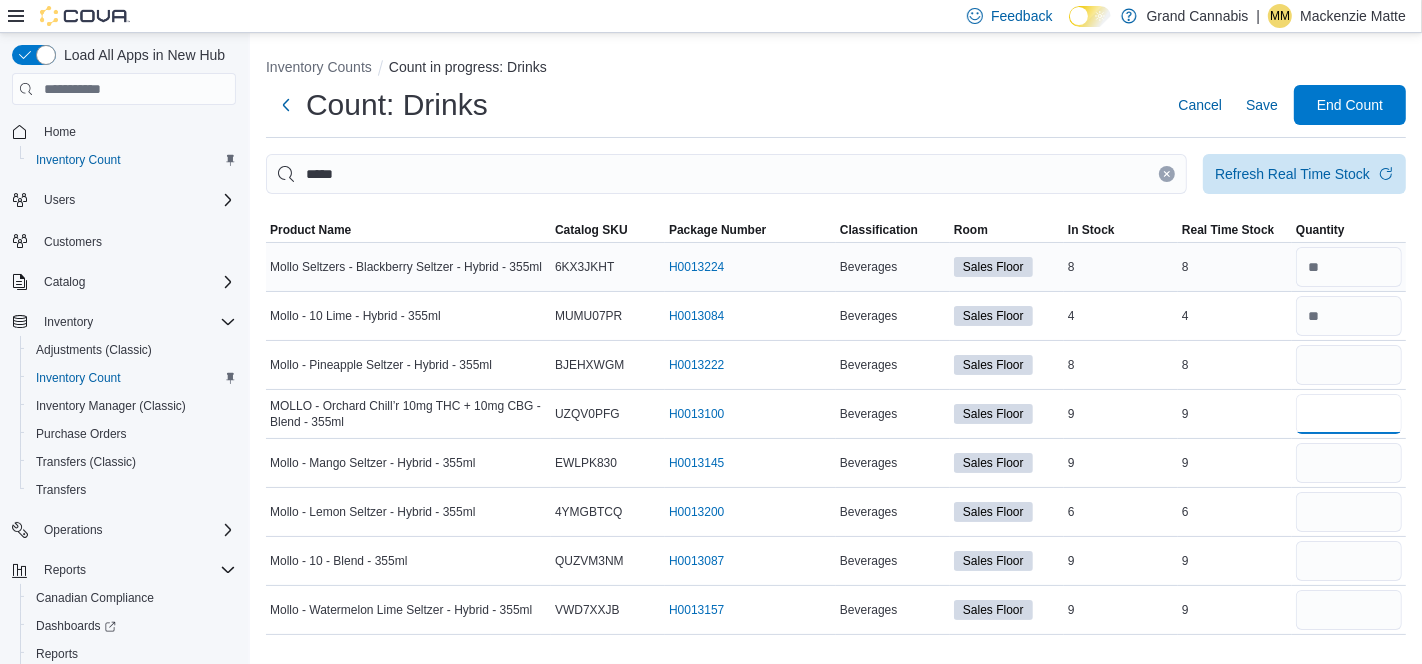 type 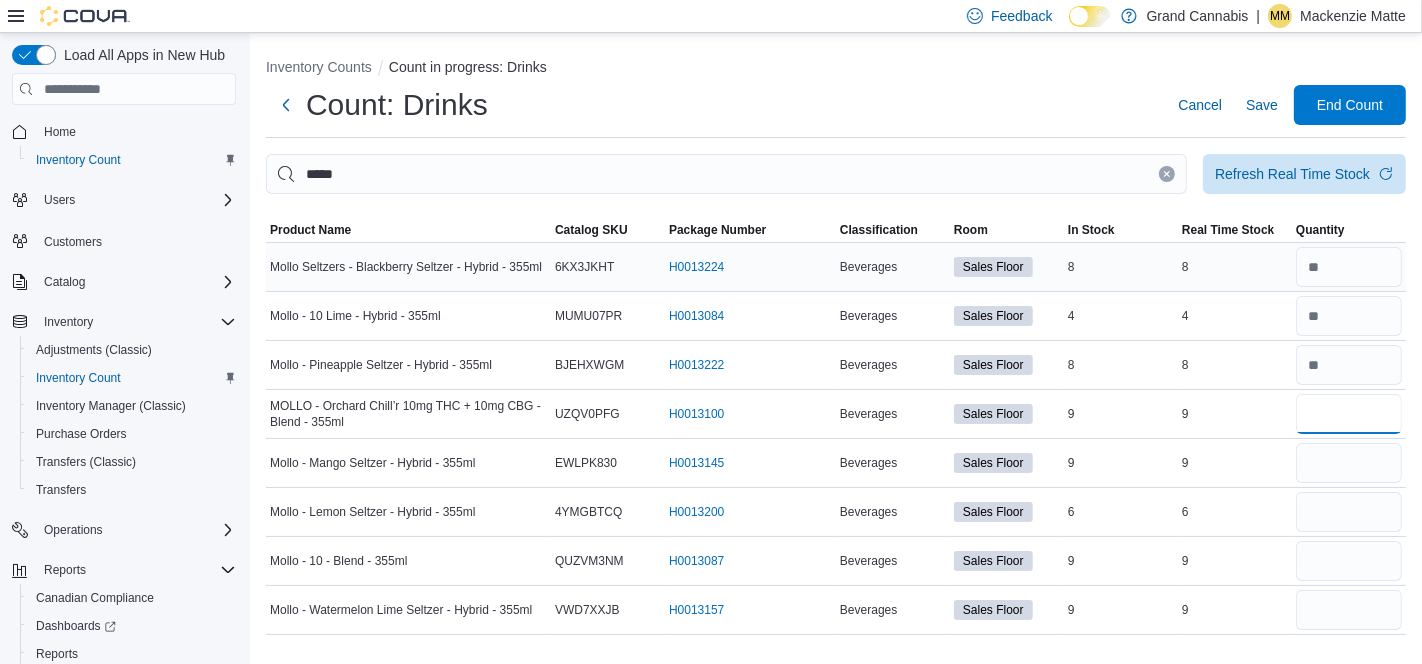 type on "*" 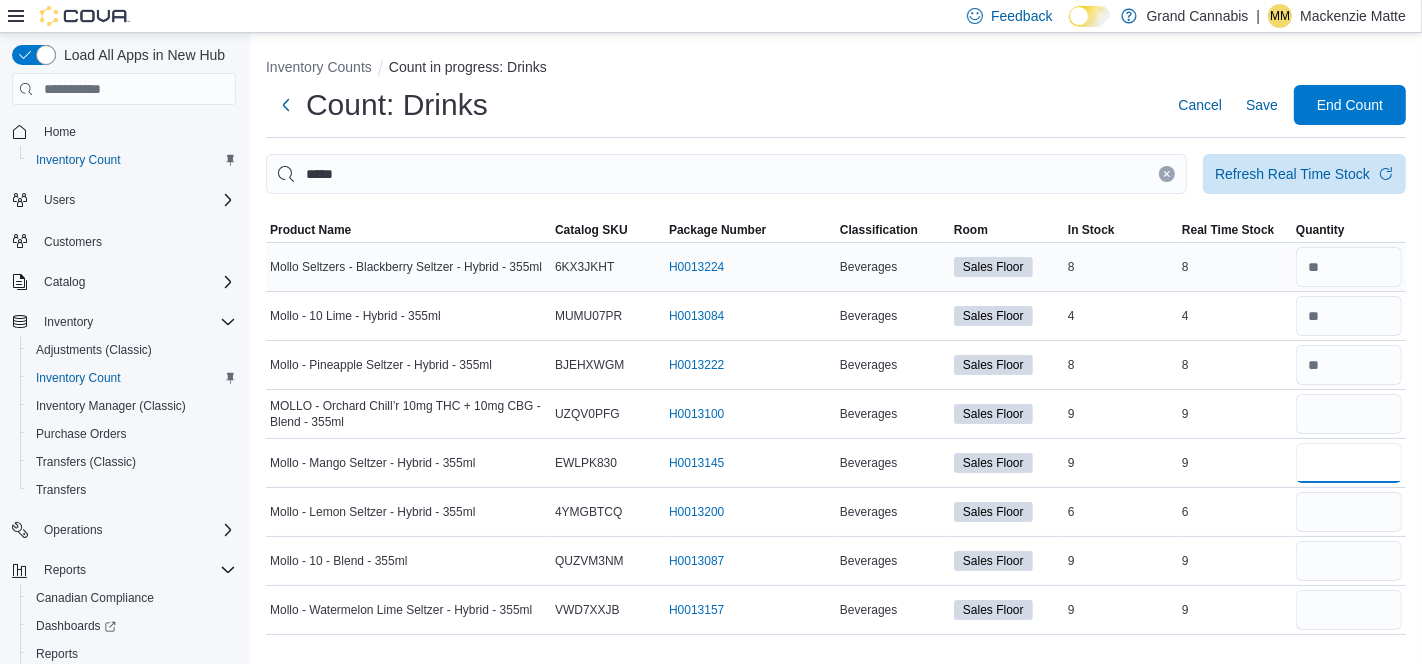 type 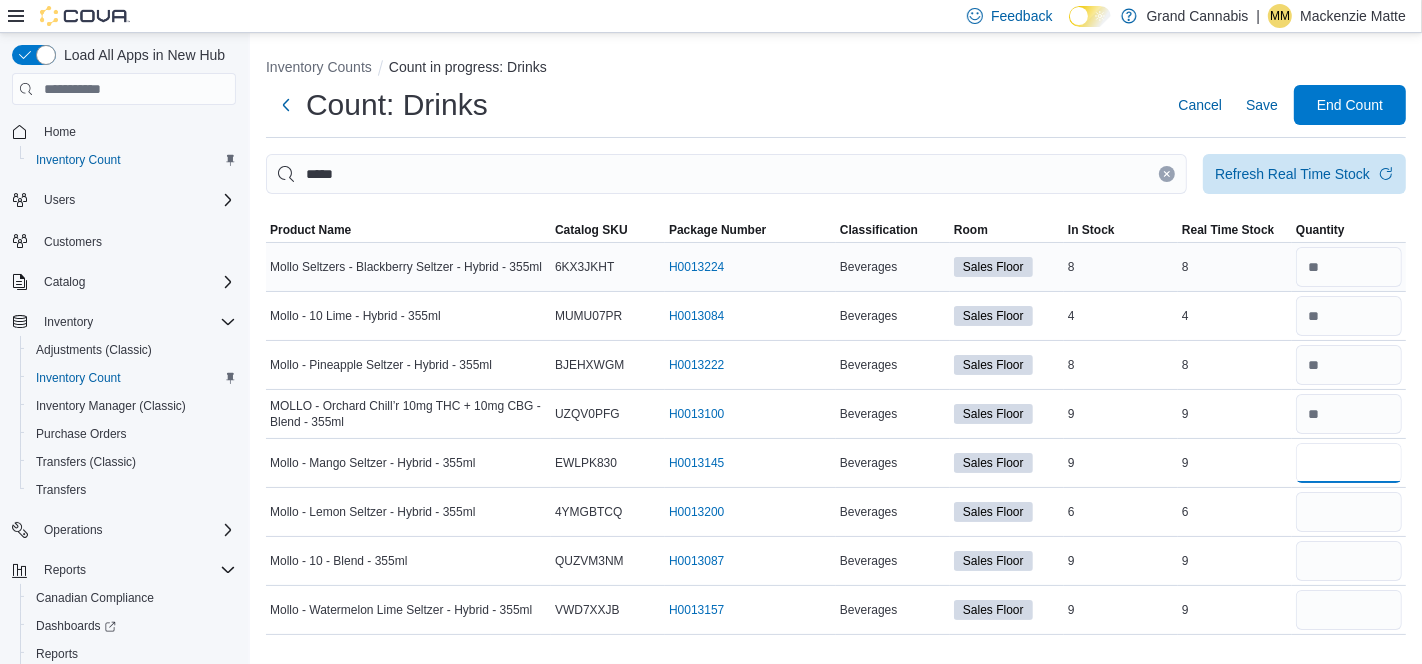 type on "*" 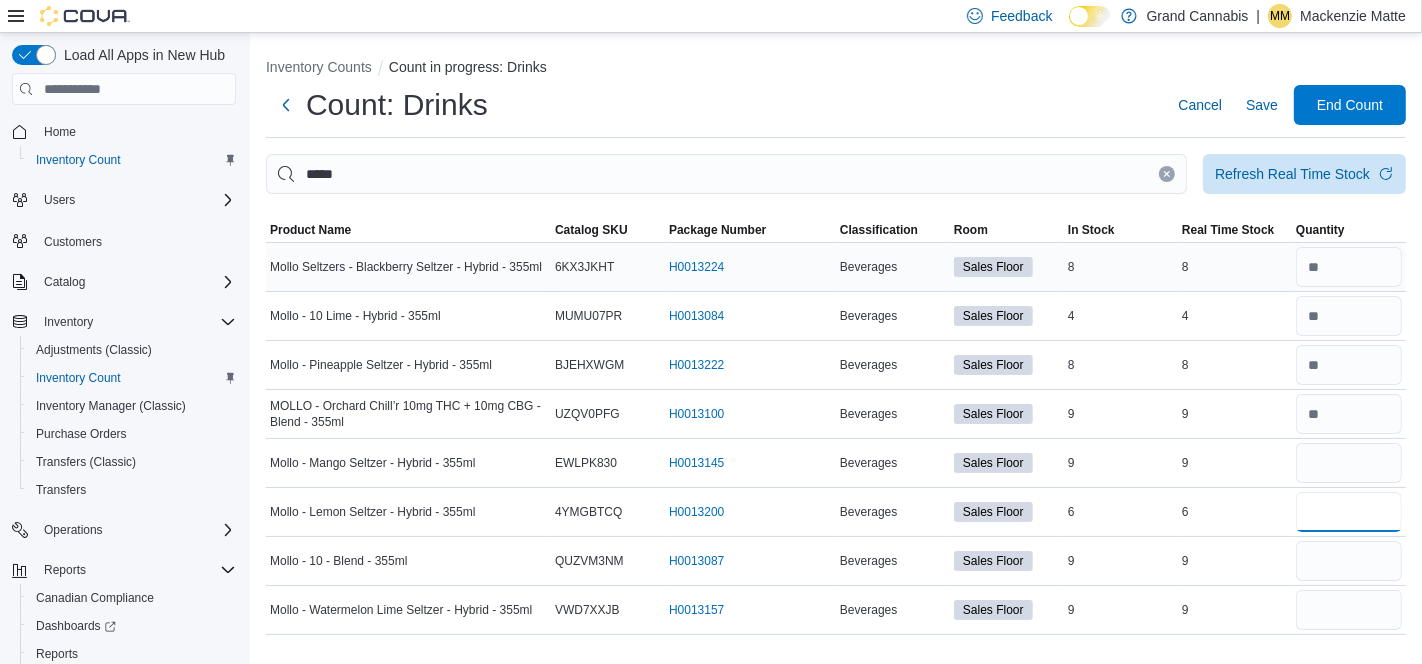 type 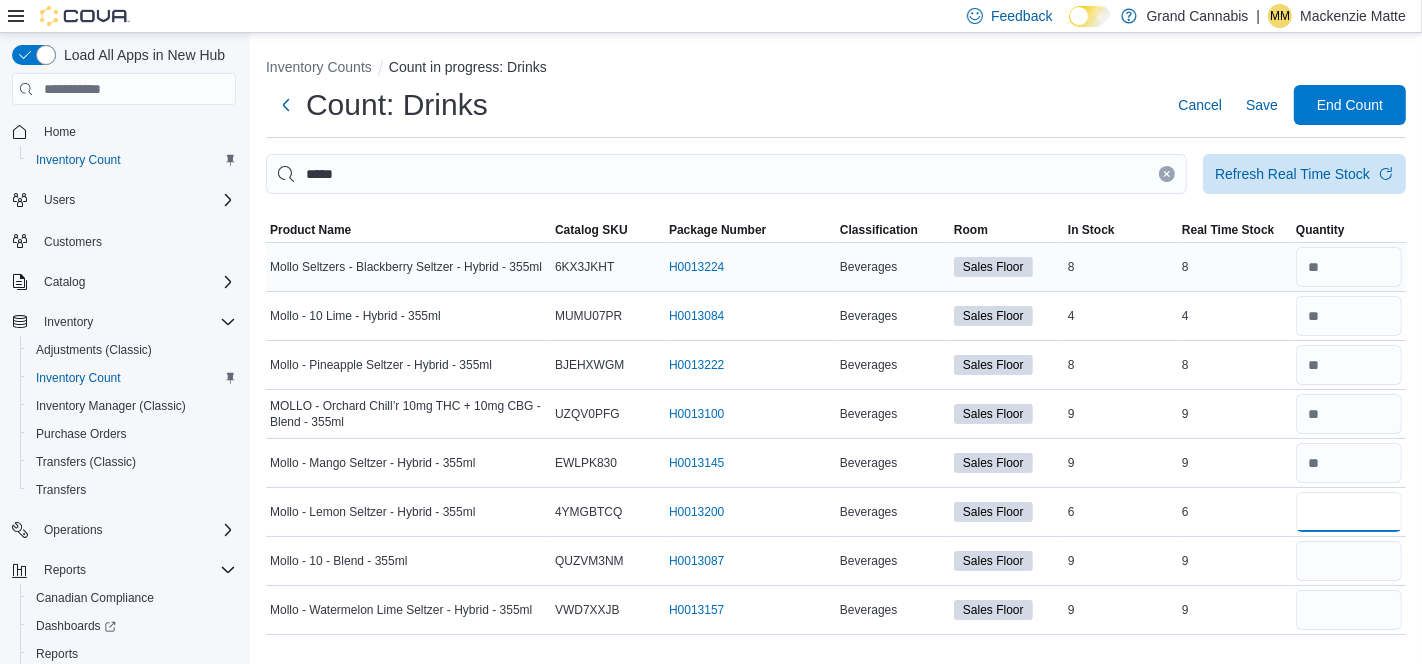 type on "*" 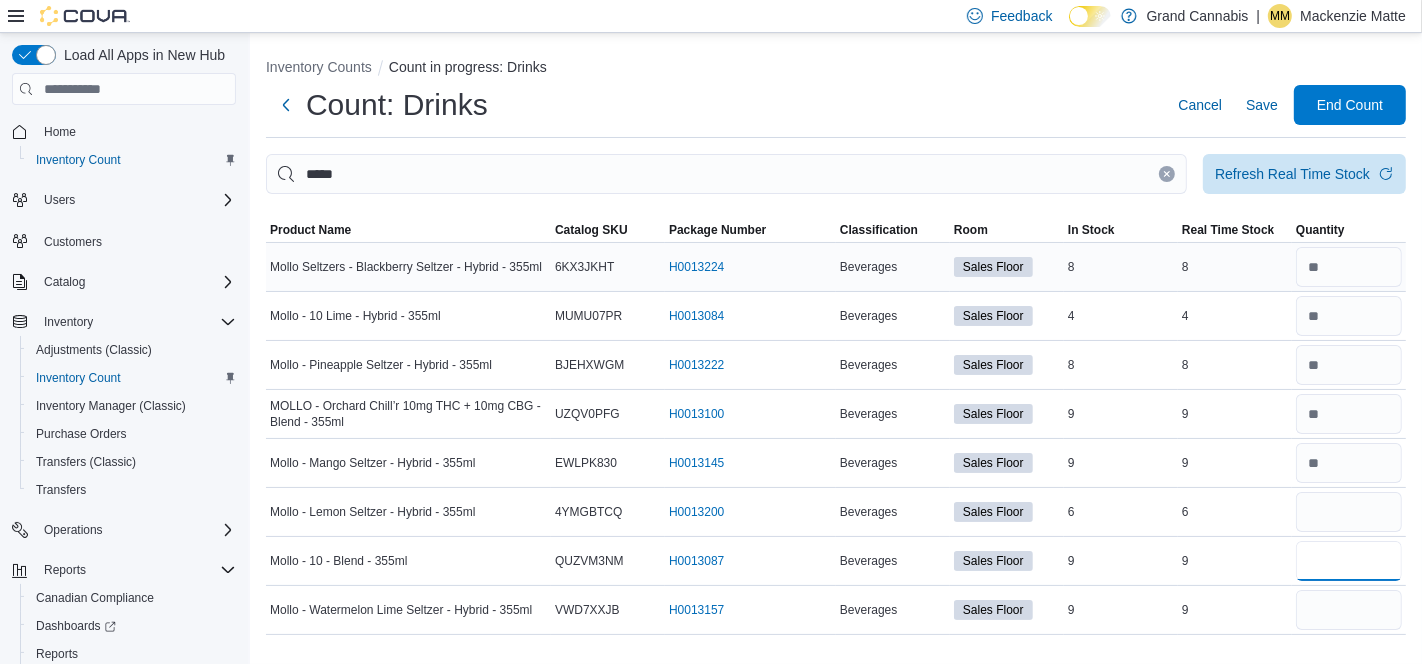 type 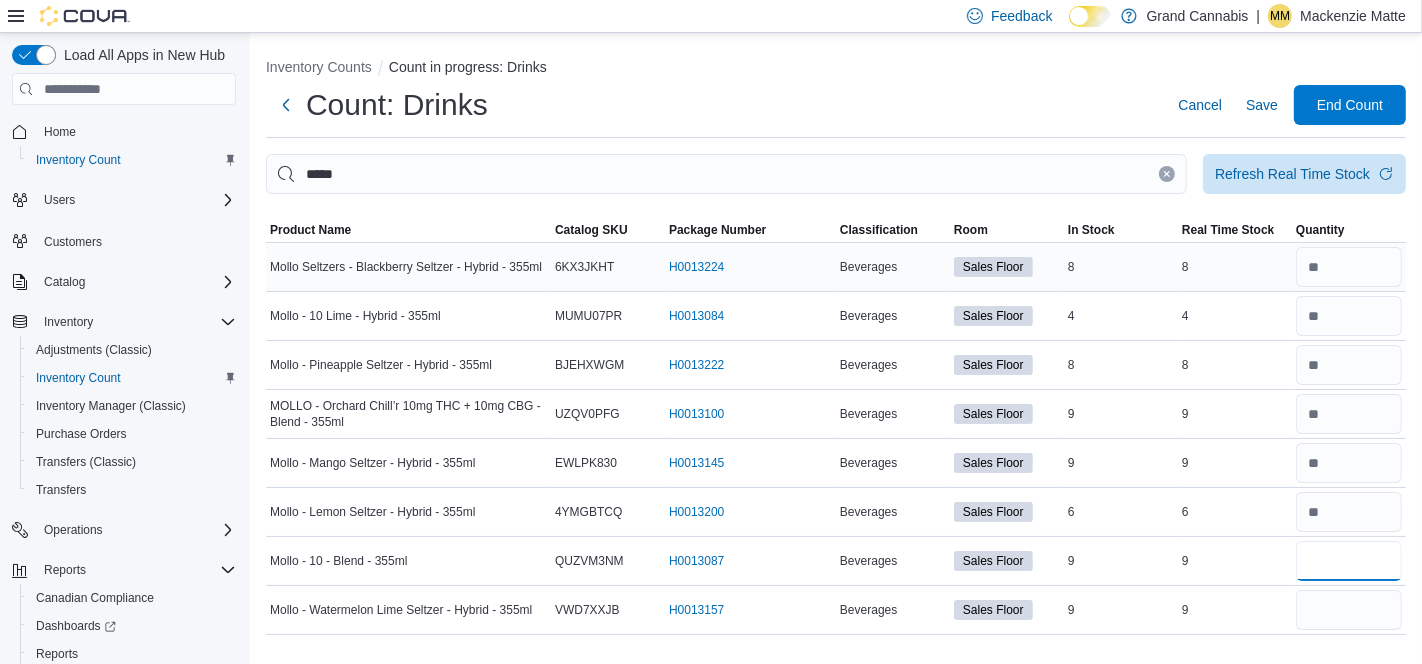 type on "*" 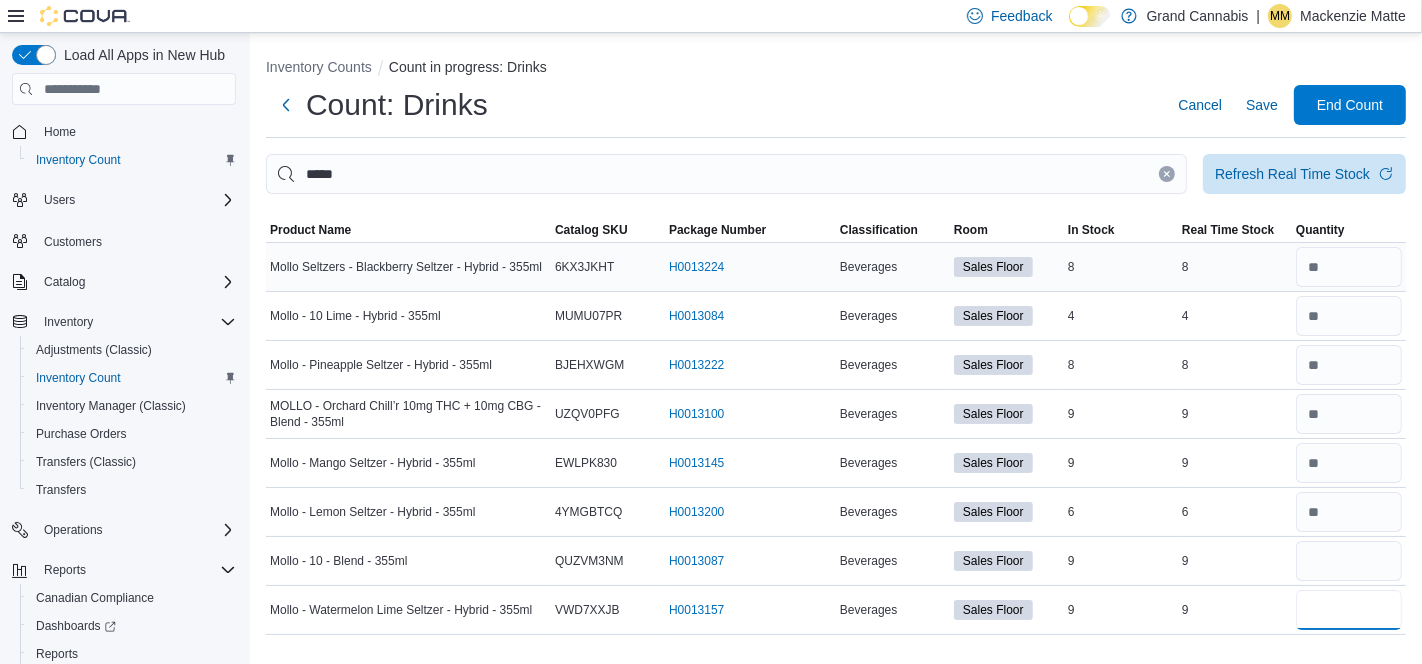 type 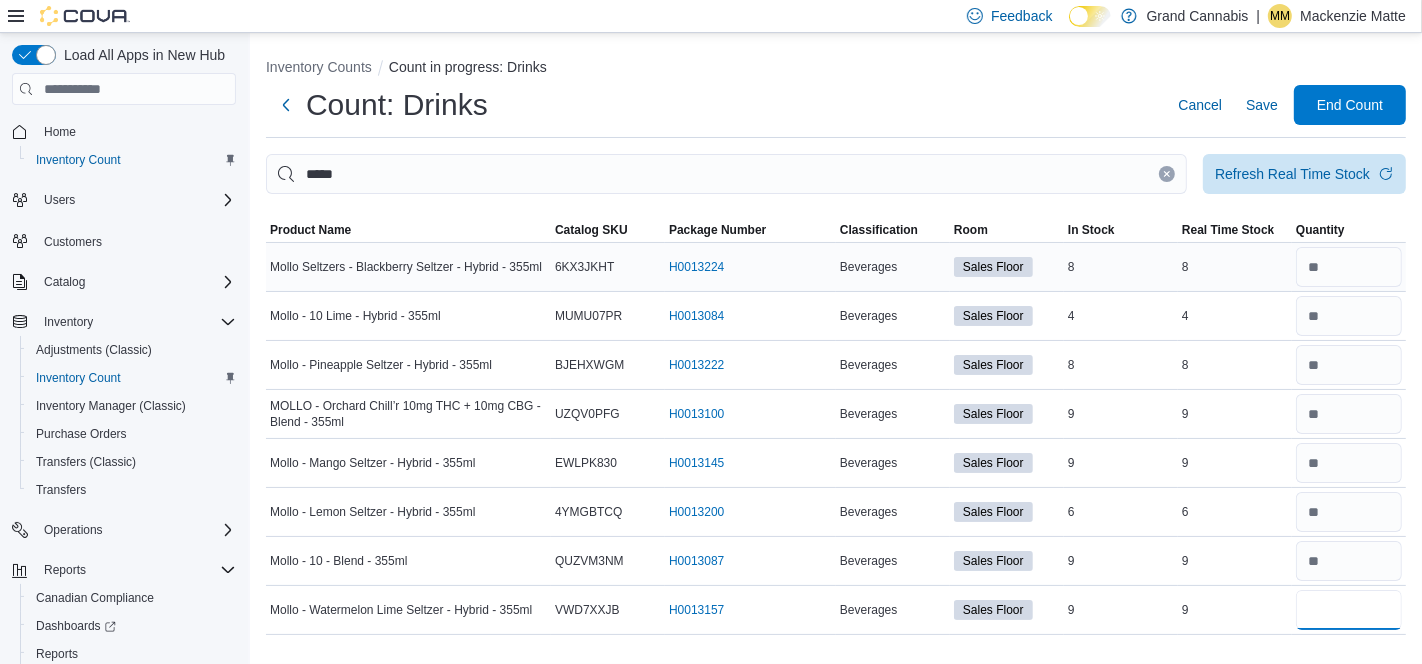 type on "*" 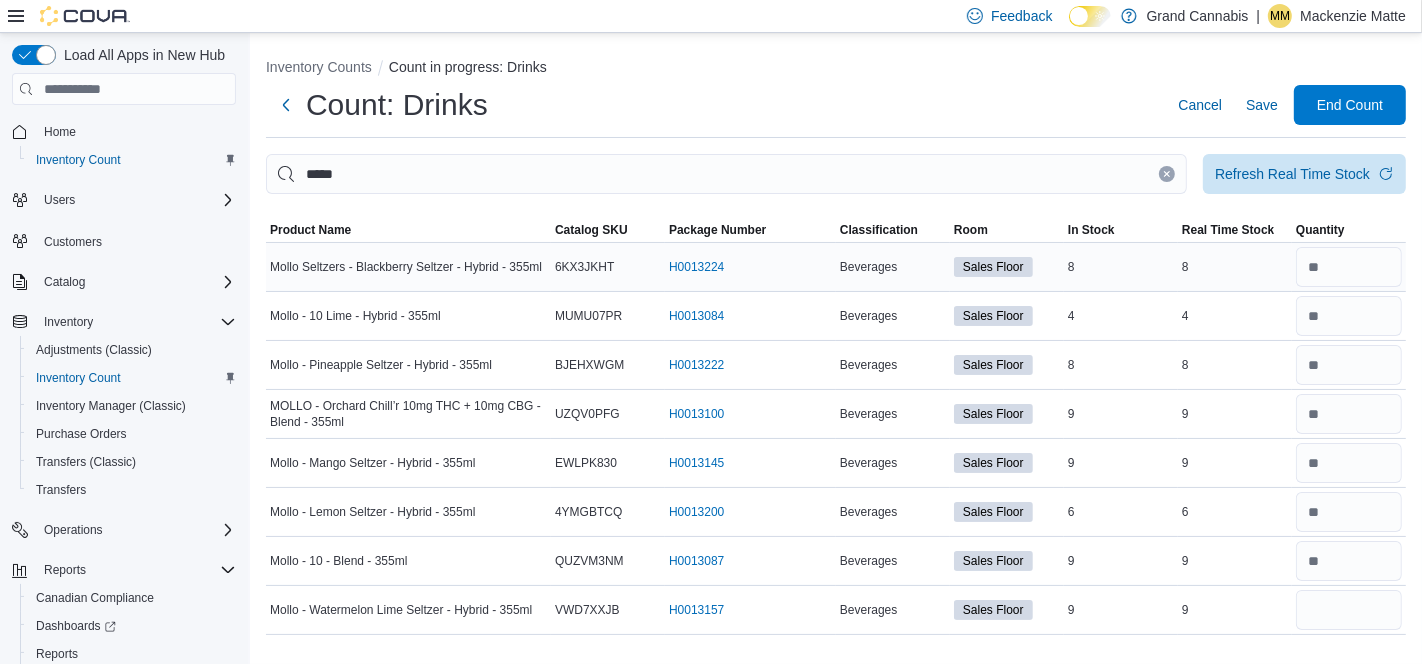type 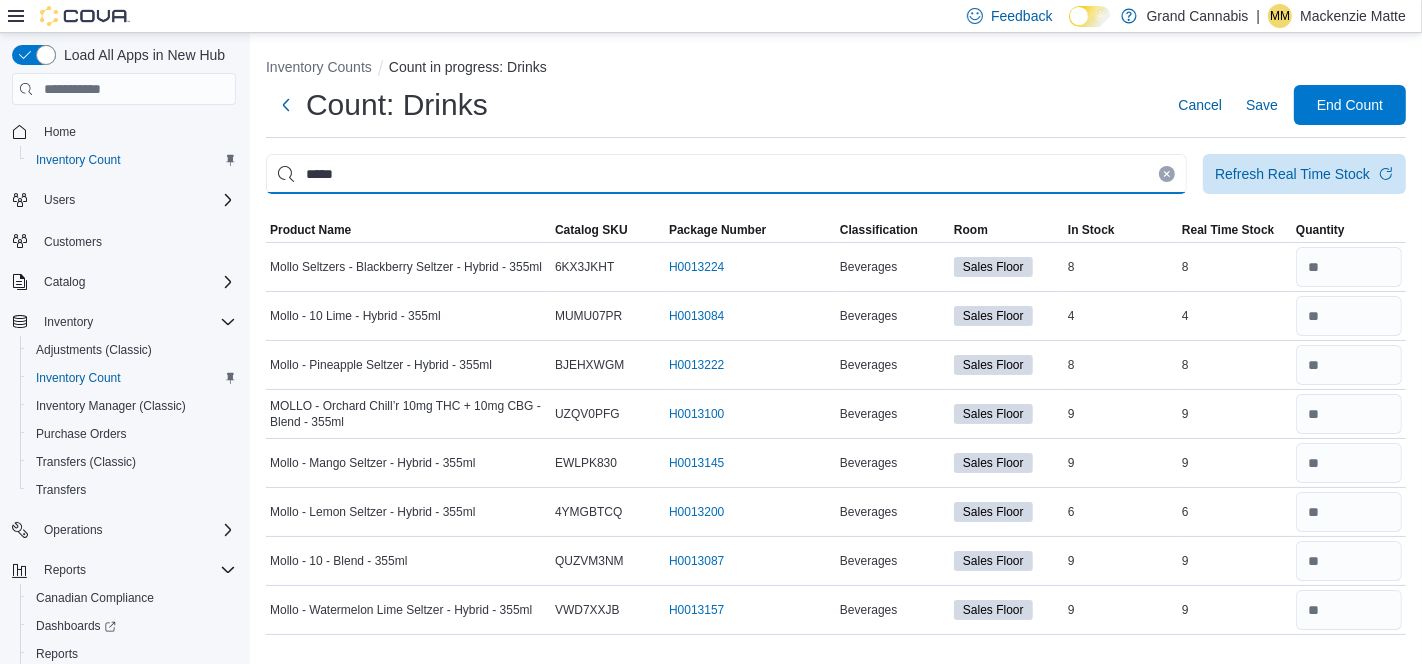 click on "*****" at bounding box center (726, 174) 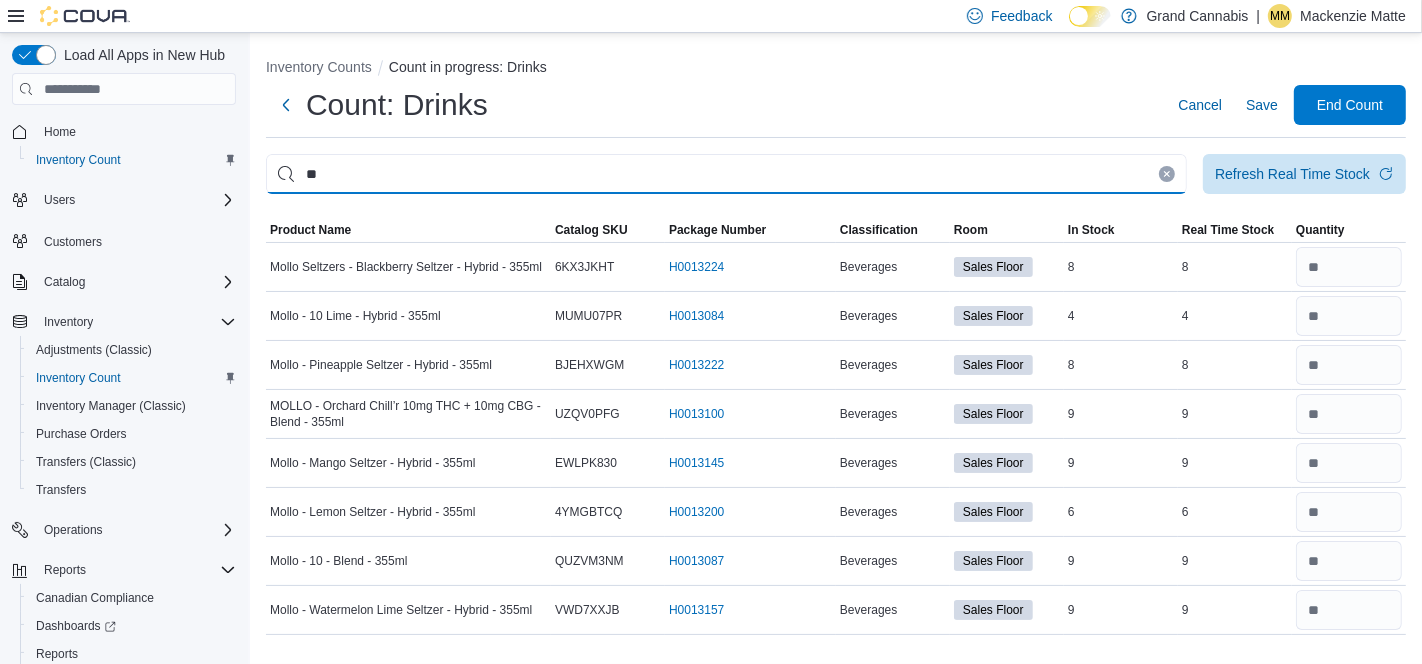 type on "*" 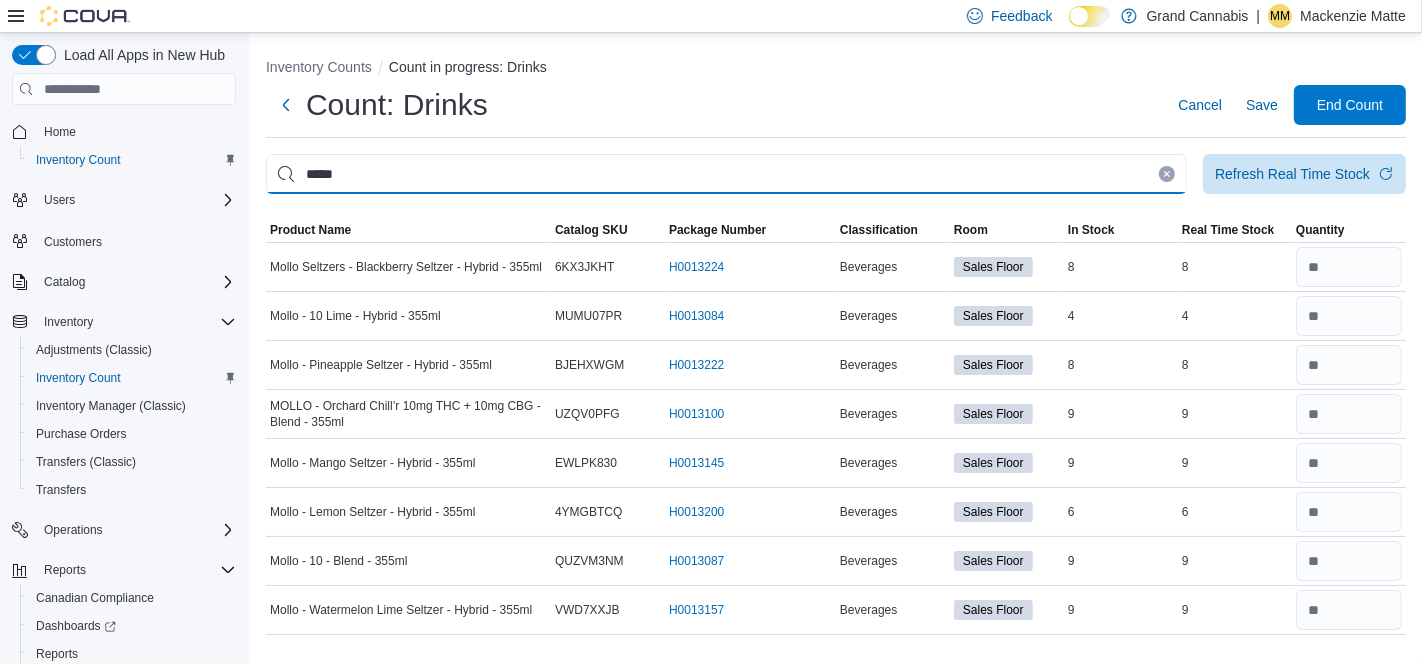 type on "*****" 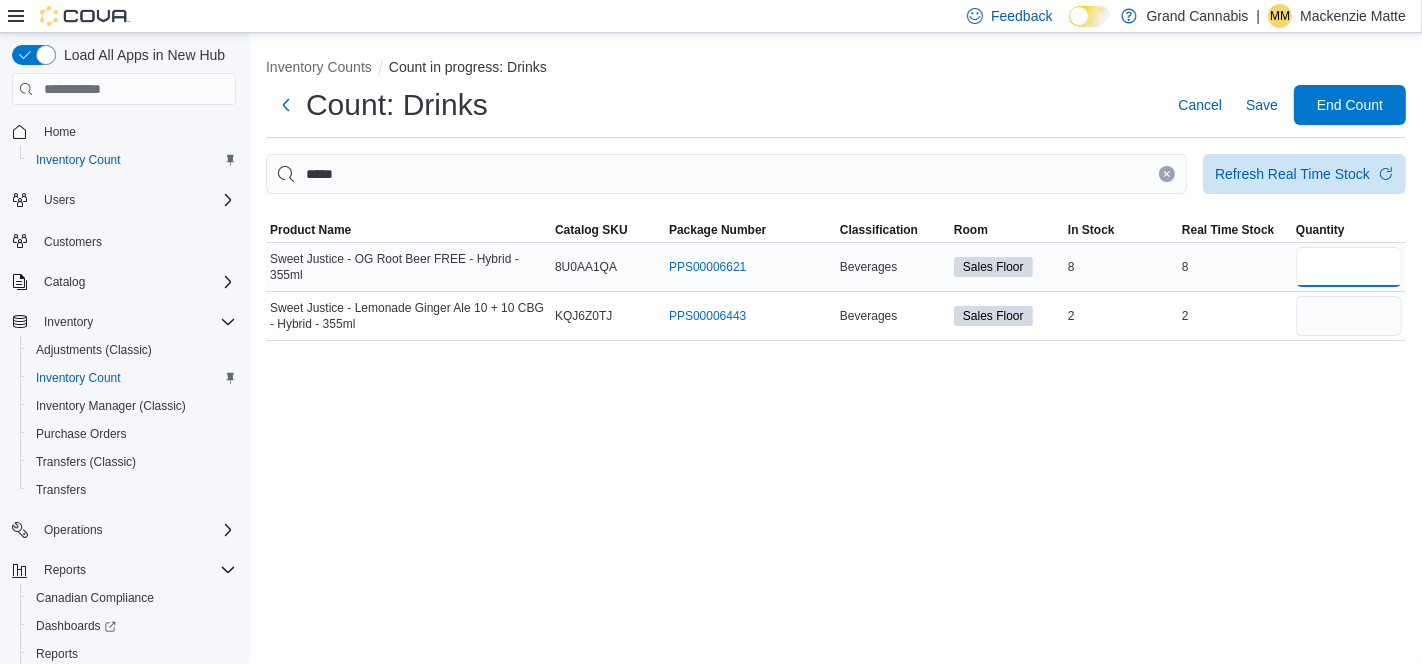 click at bounding box center (1349, 267) 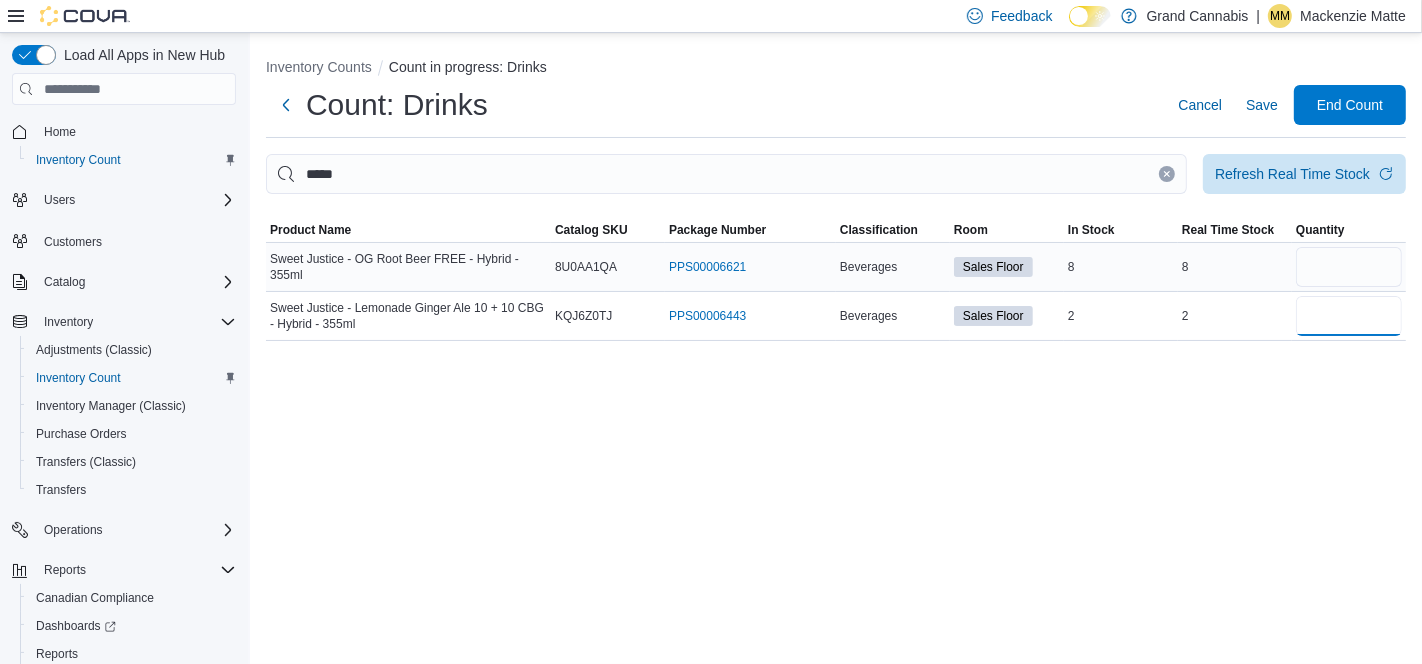 type 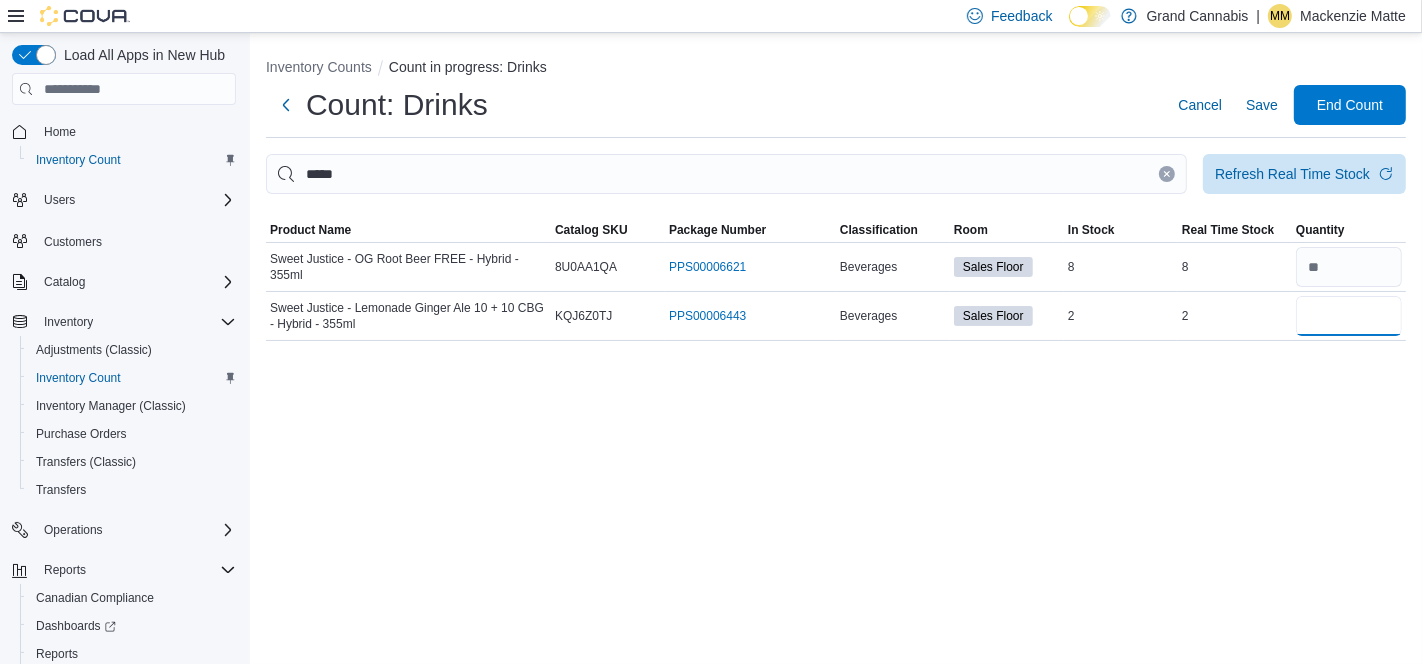 type on "*" 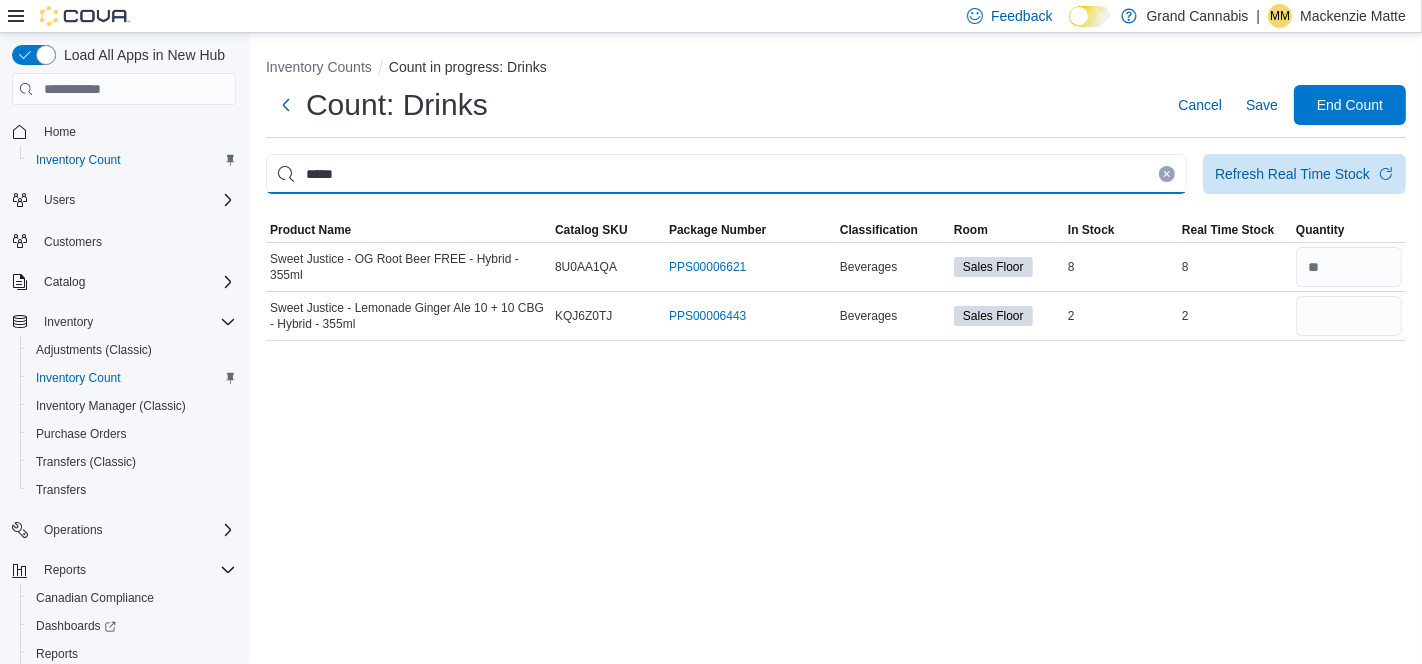 type 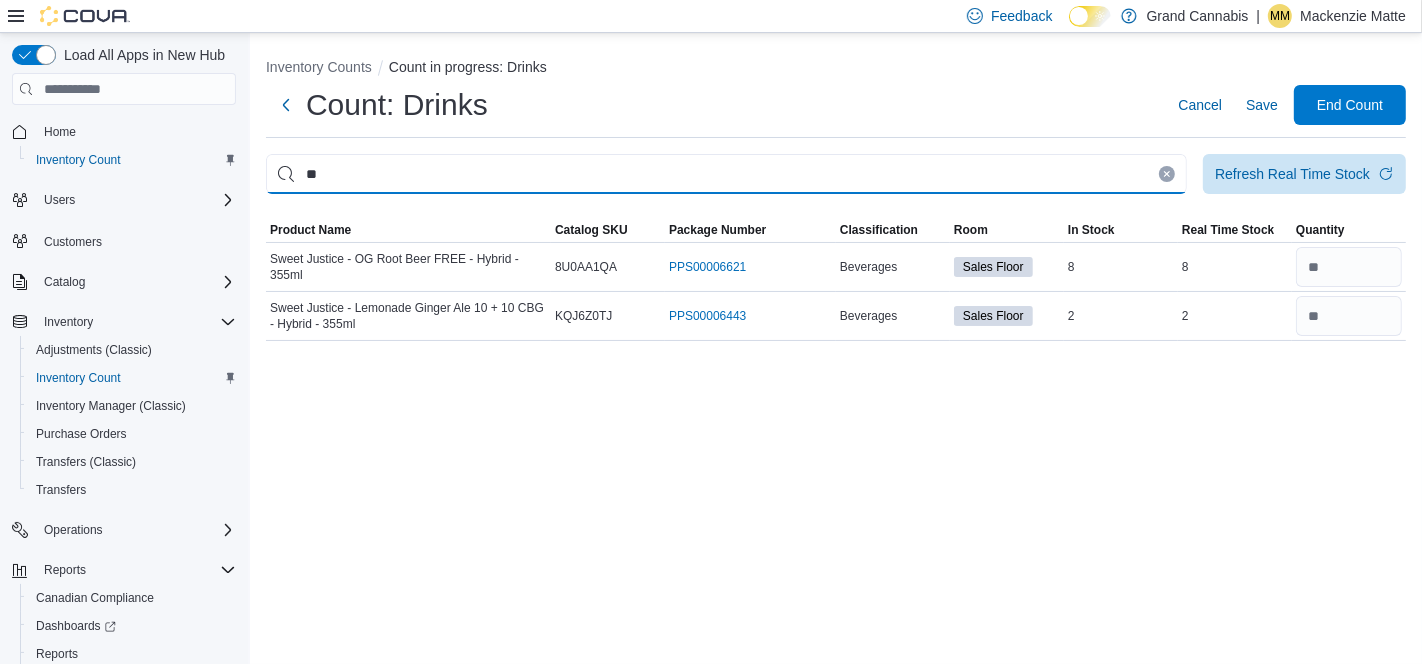 type on "*" 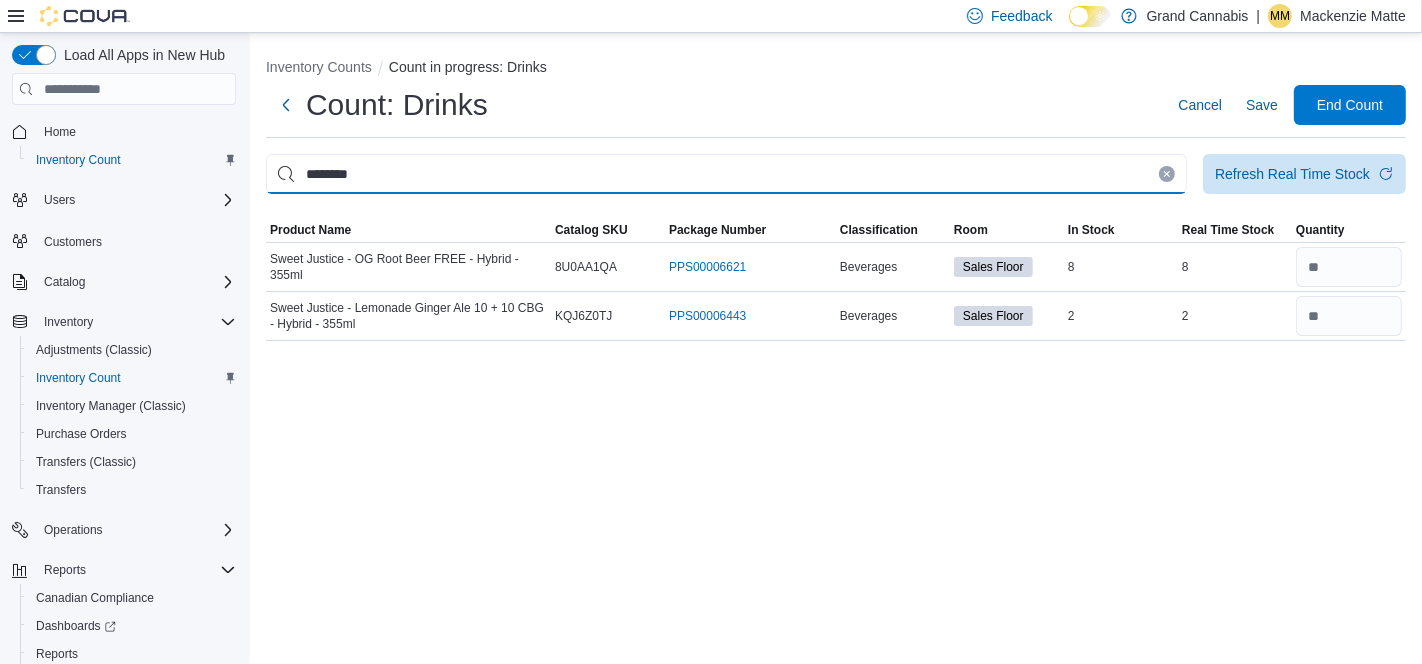 type on "********" 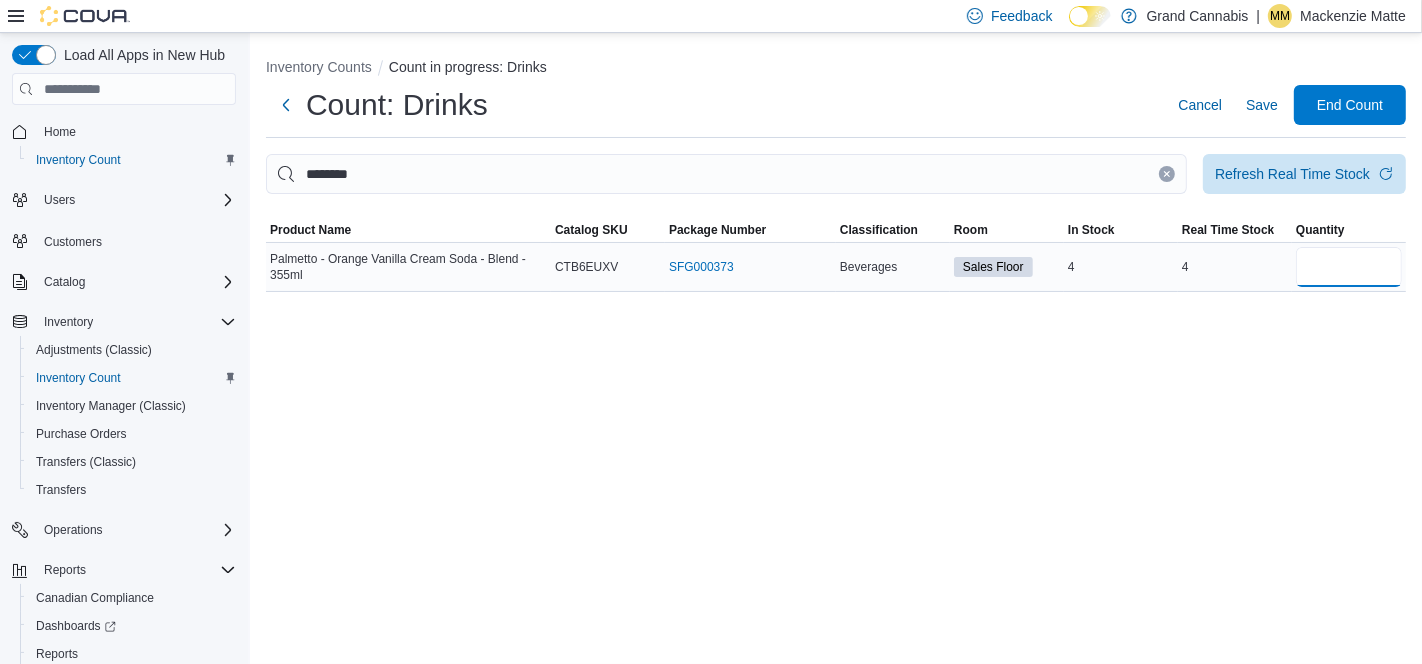 click at bounding box center (1349, 267) 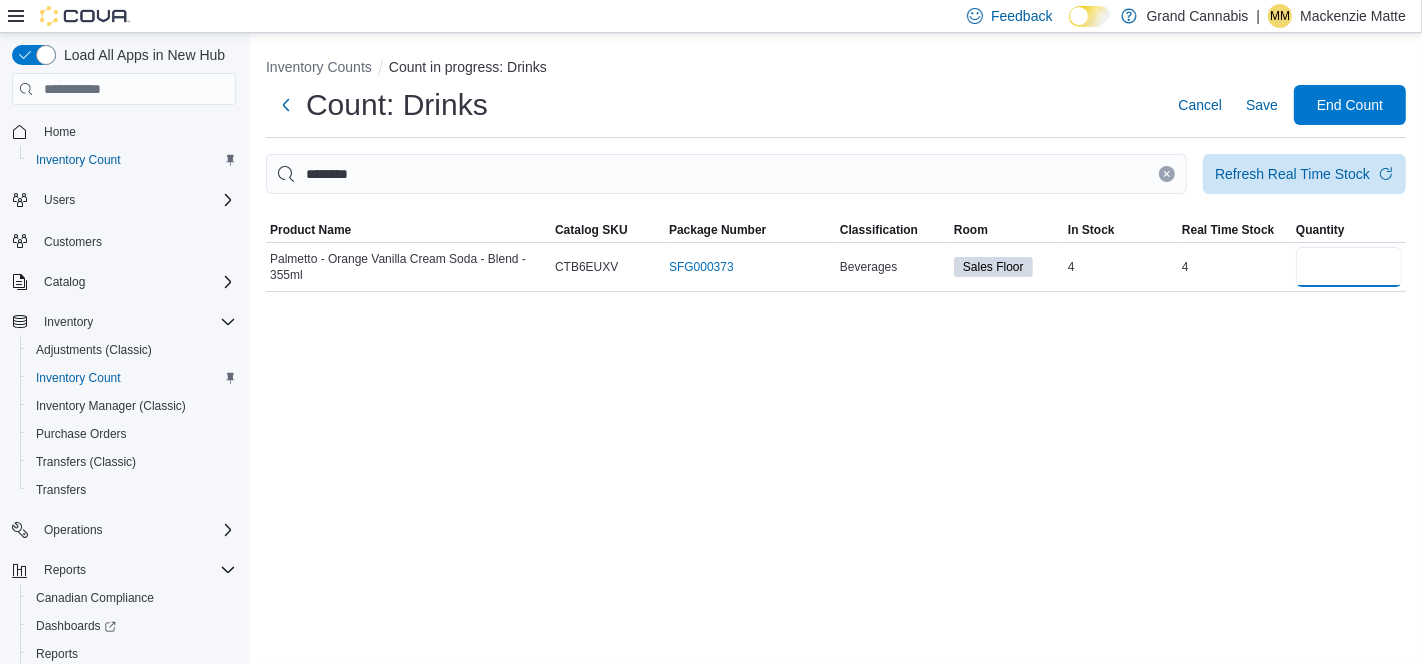 type on "*" 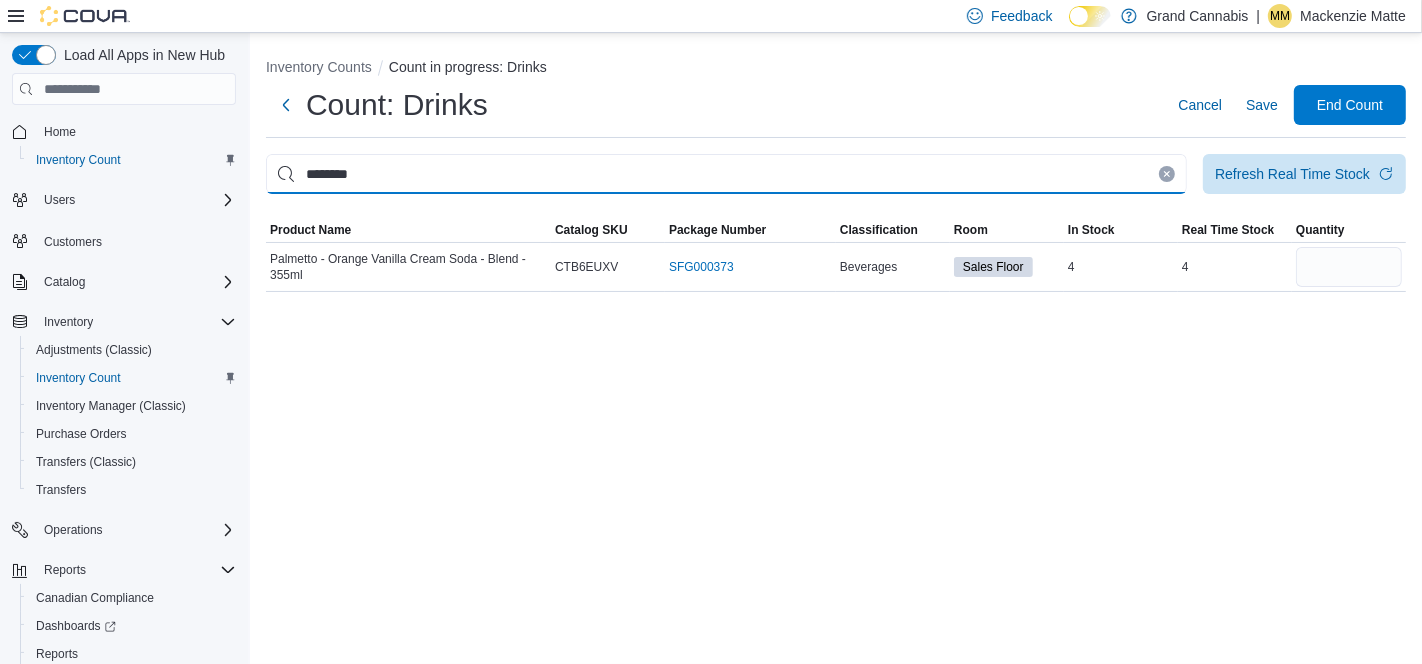 type 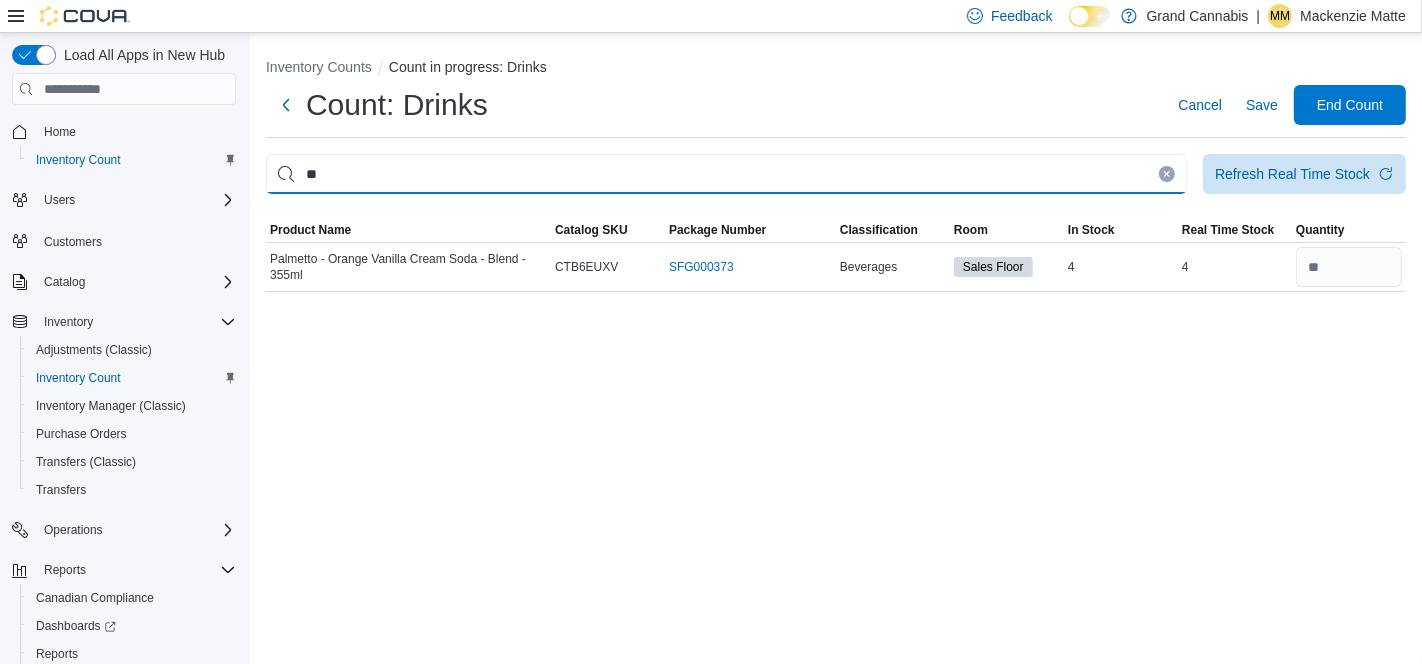type on "*" 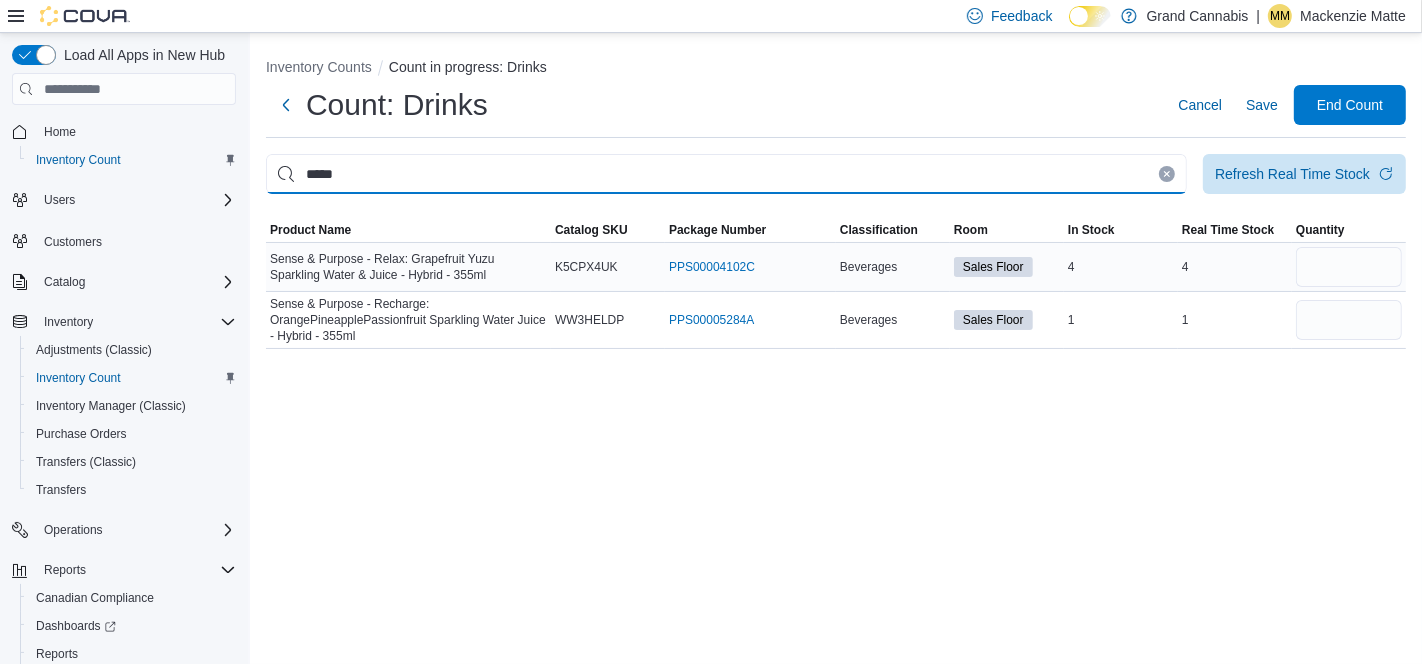 type on "*****" 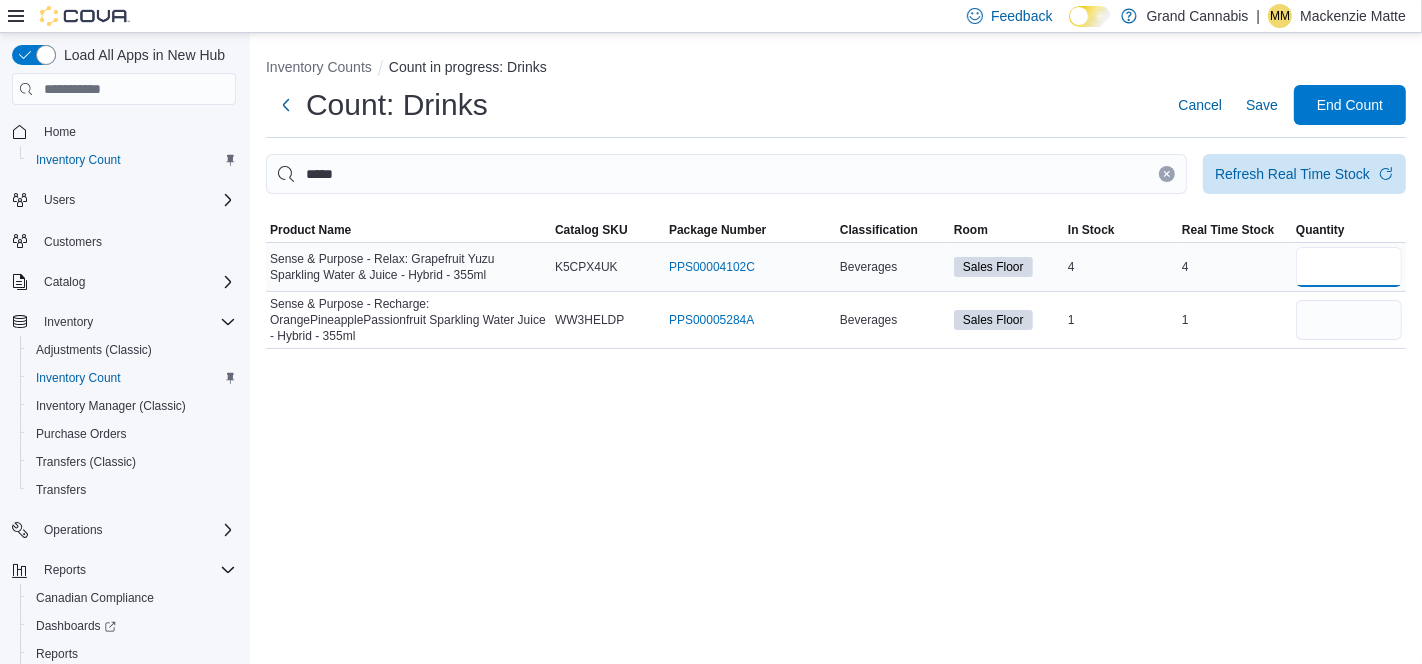 click at bounding box center [1349, 267] 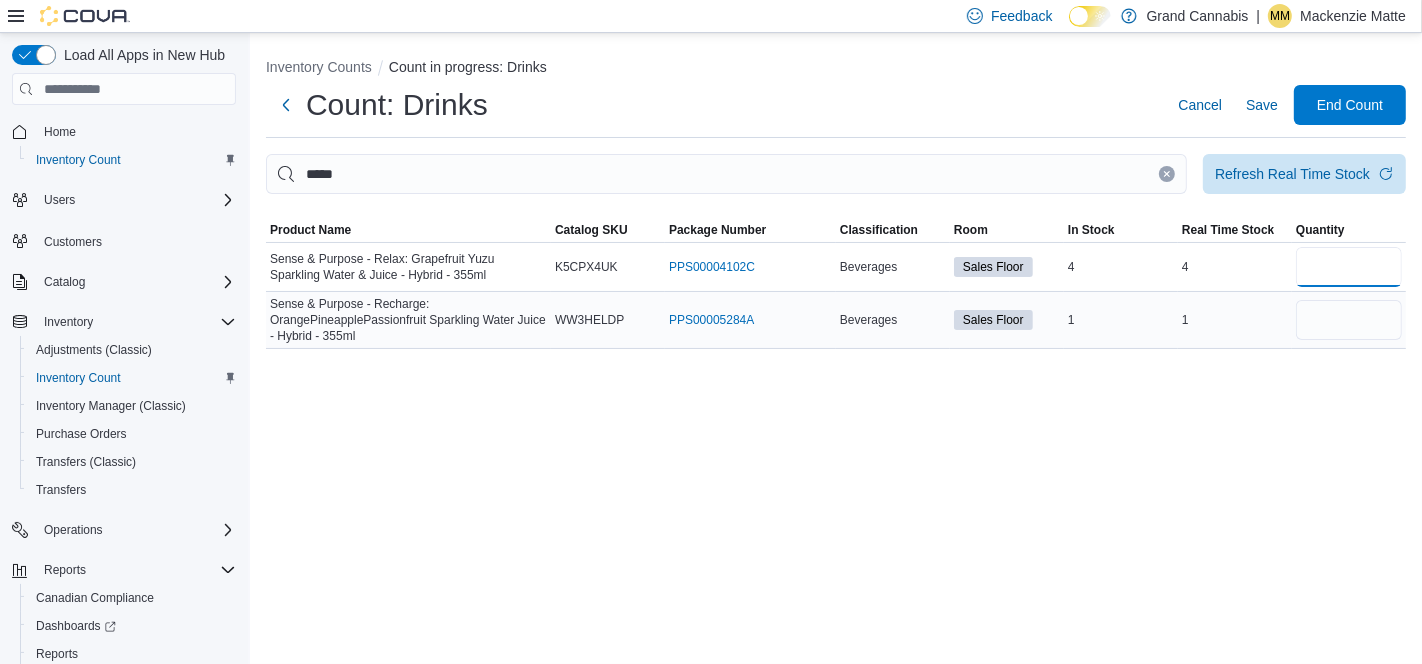 type on "*" 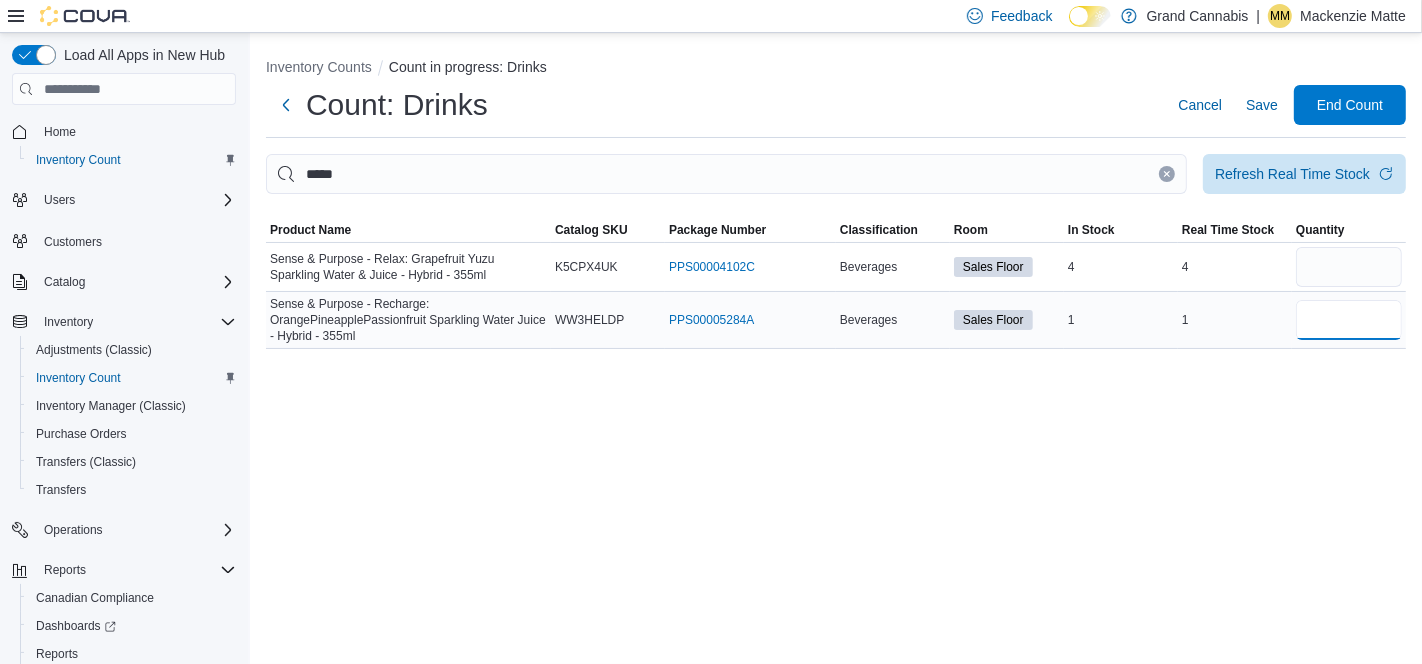 click at bounding box center (1349, 320) 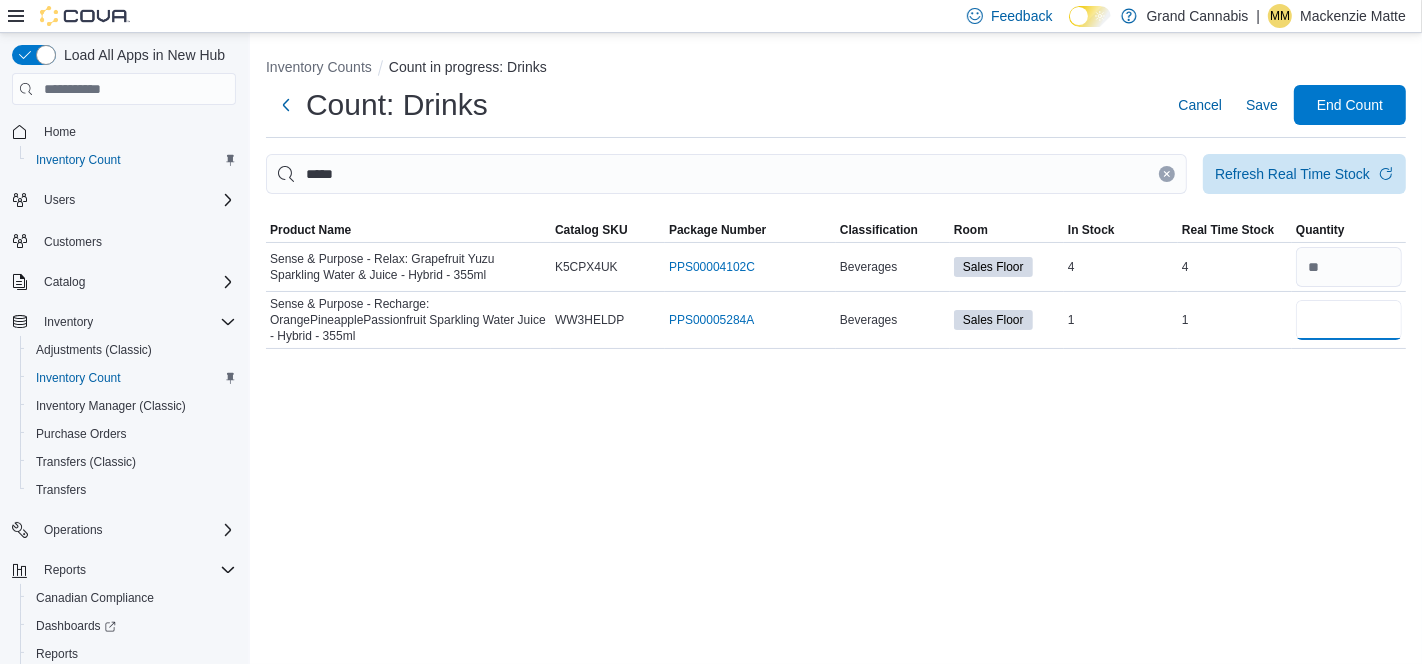 type on "*" 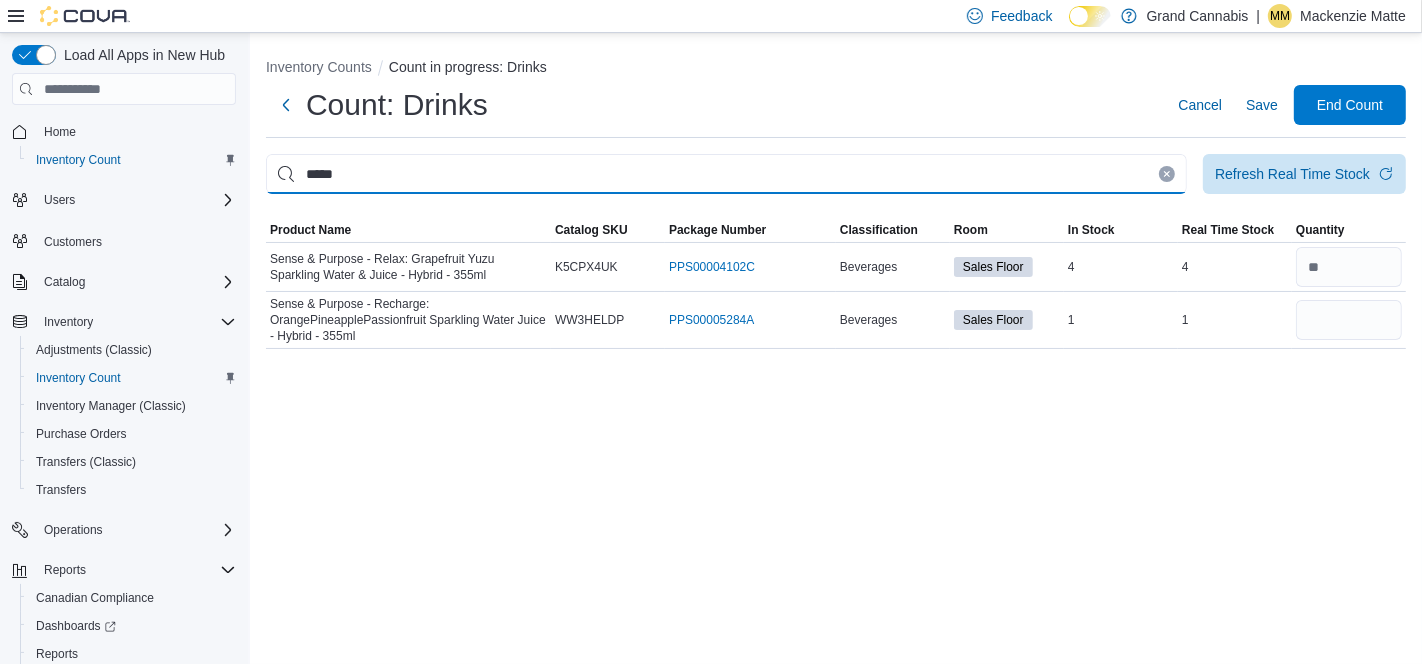 click on "*****" at bounding box center [726, 174] 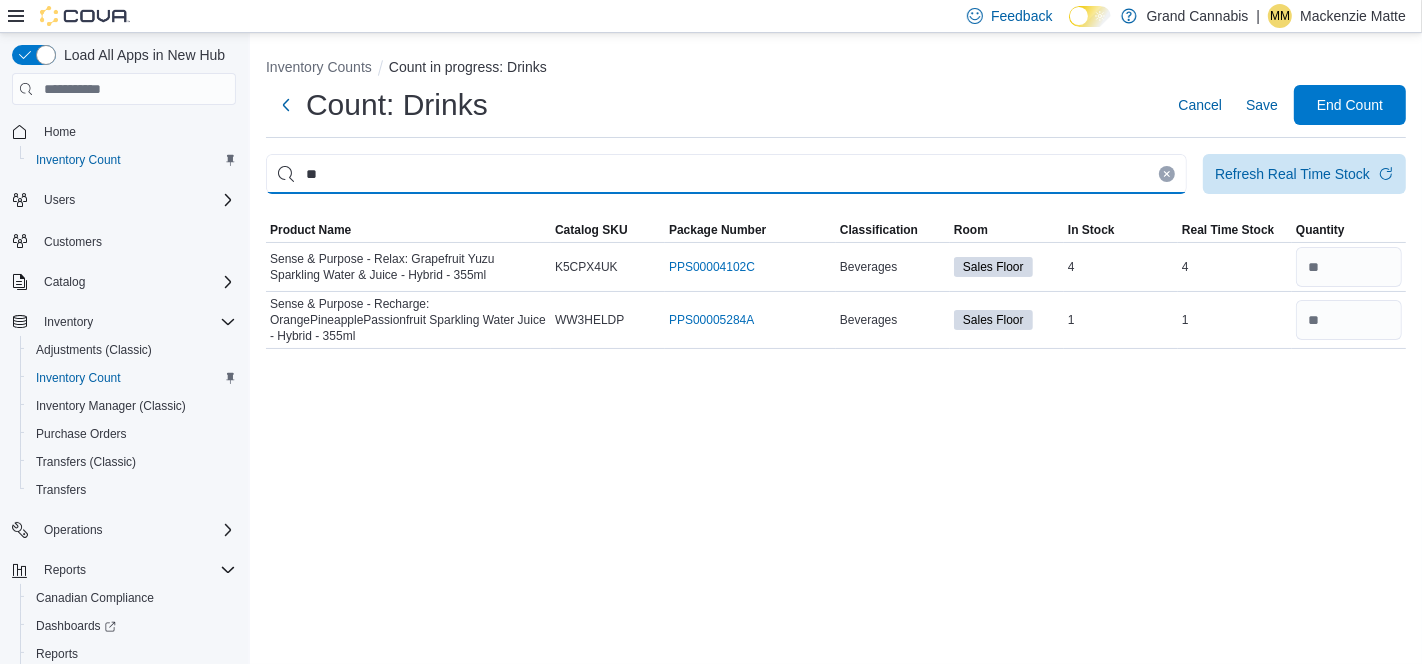 type on "*" 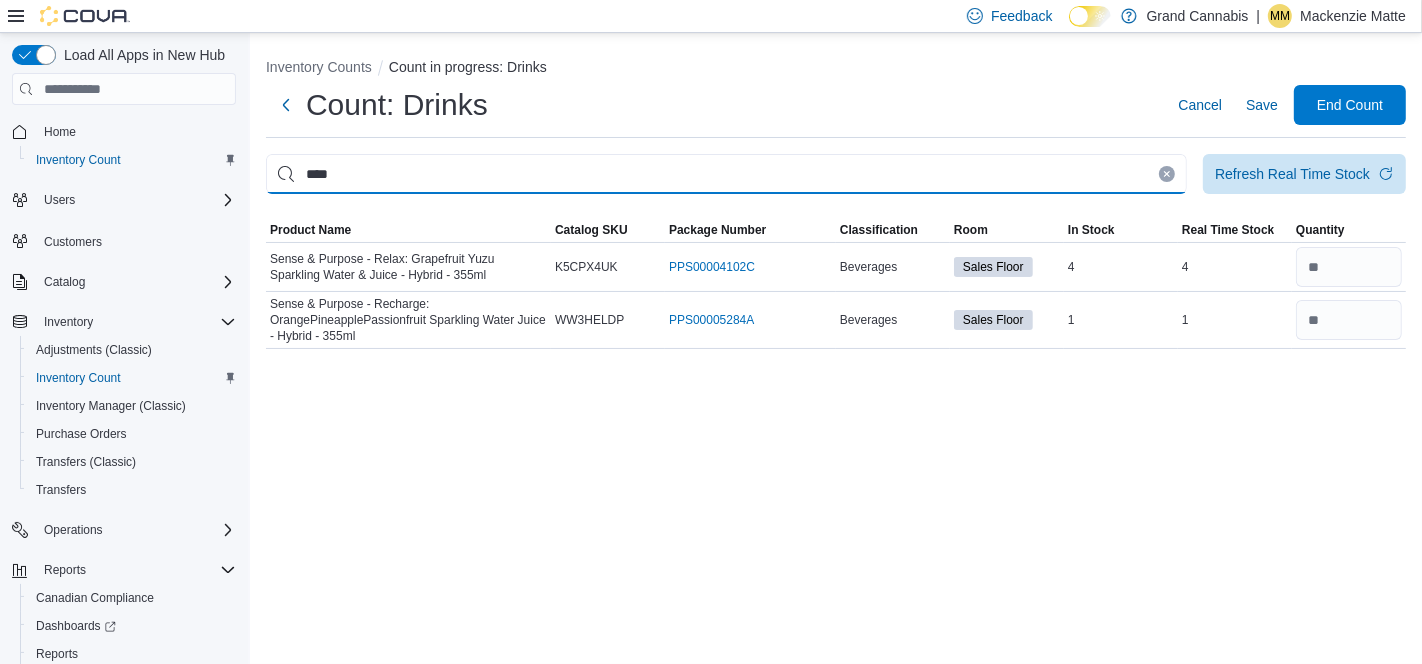 type on "****" 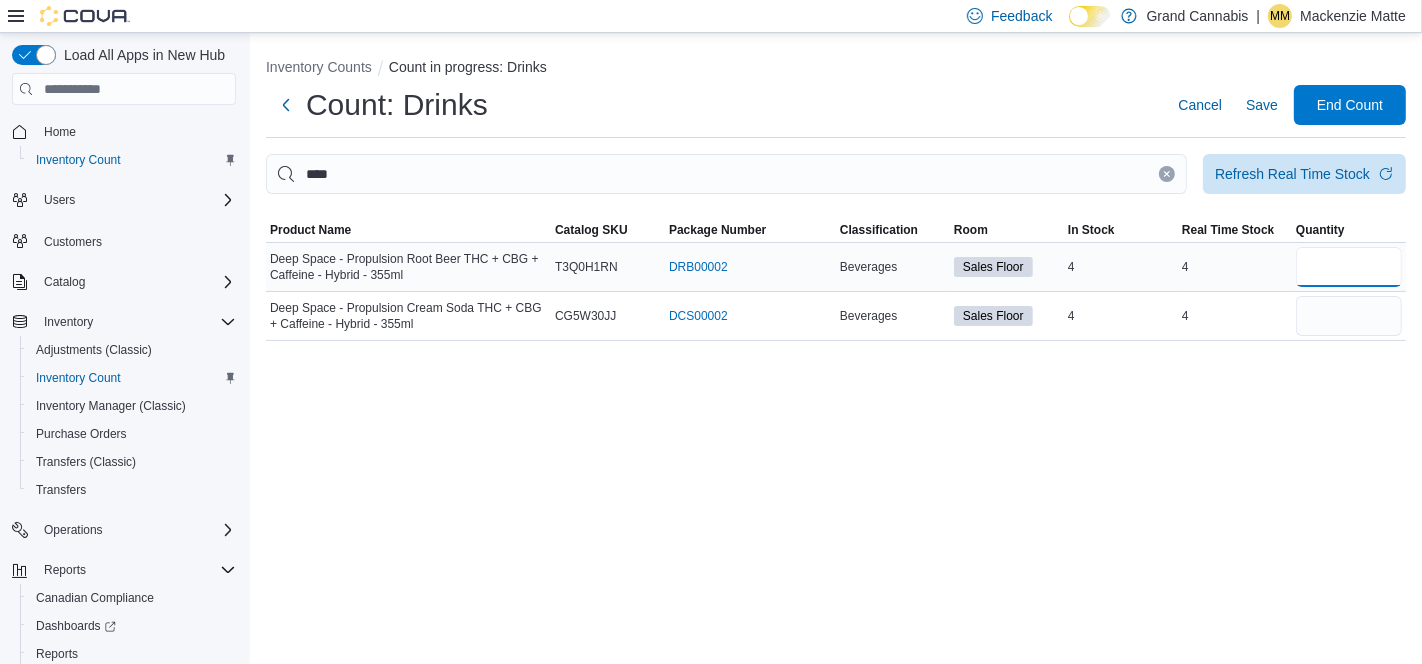 click at bounding box center [1349, 267] 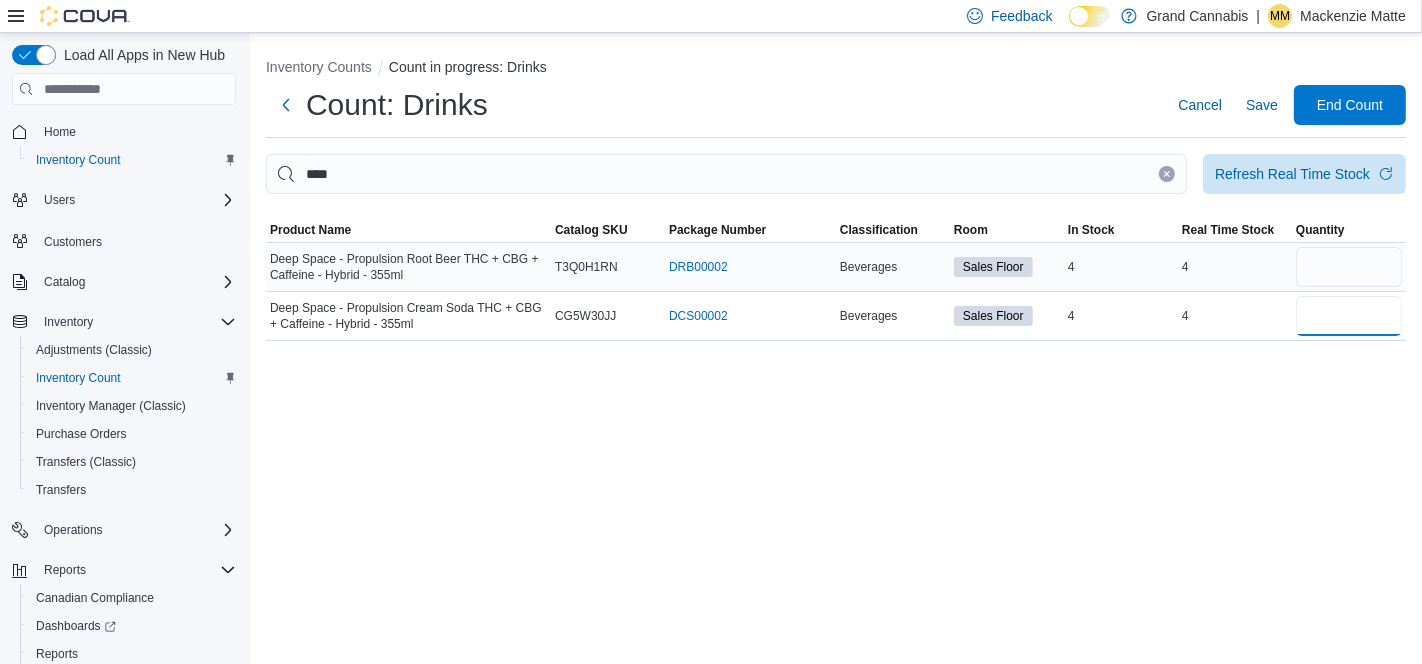 type 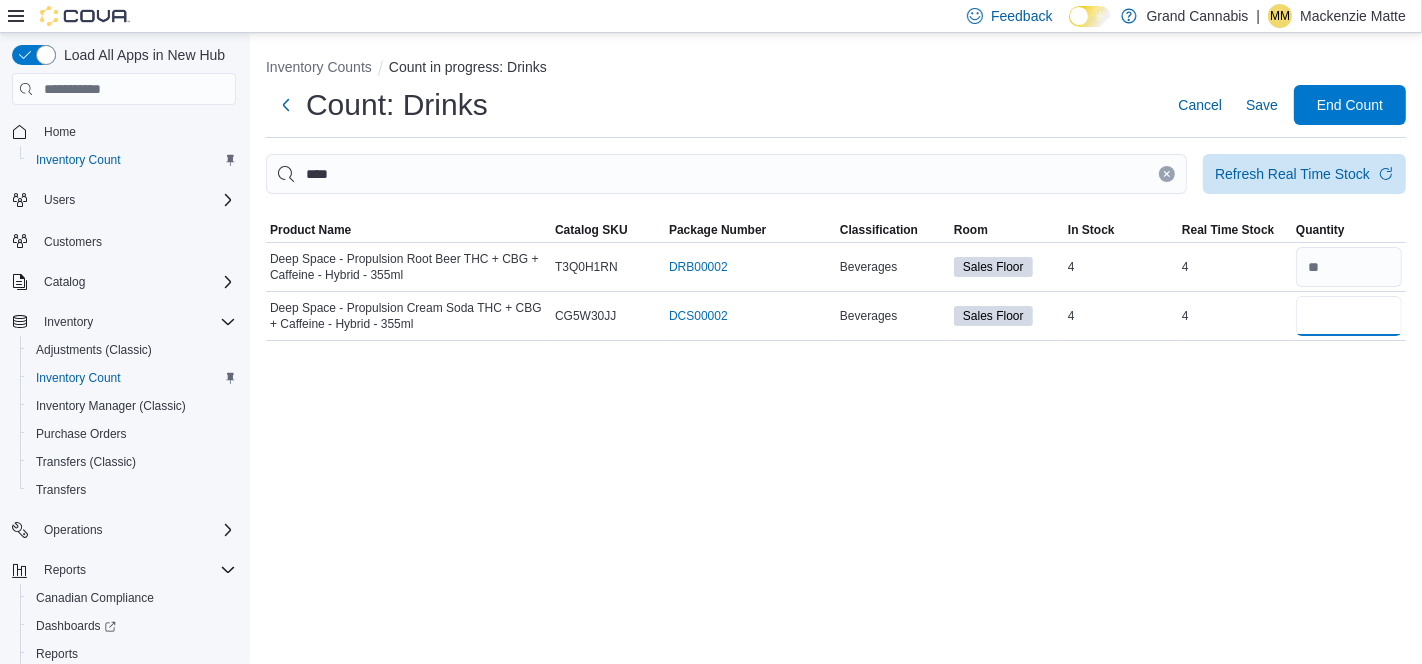 type on "*" 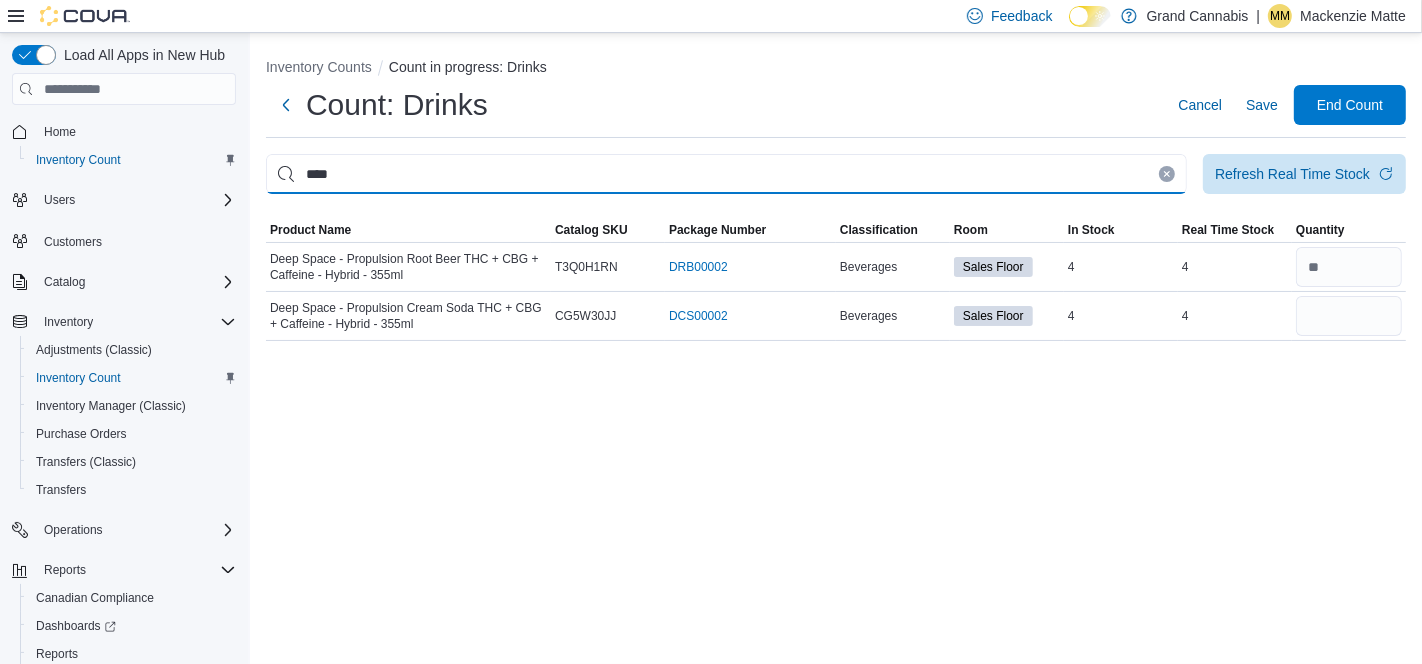 type 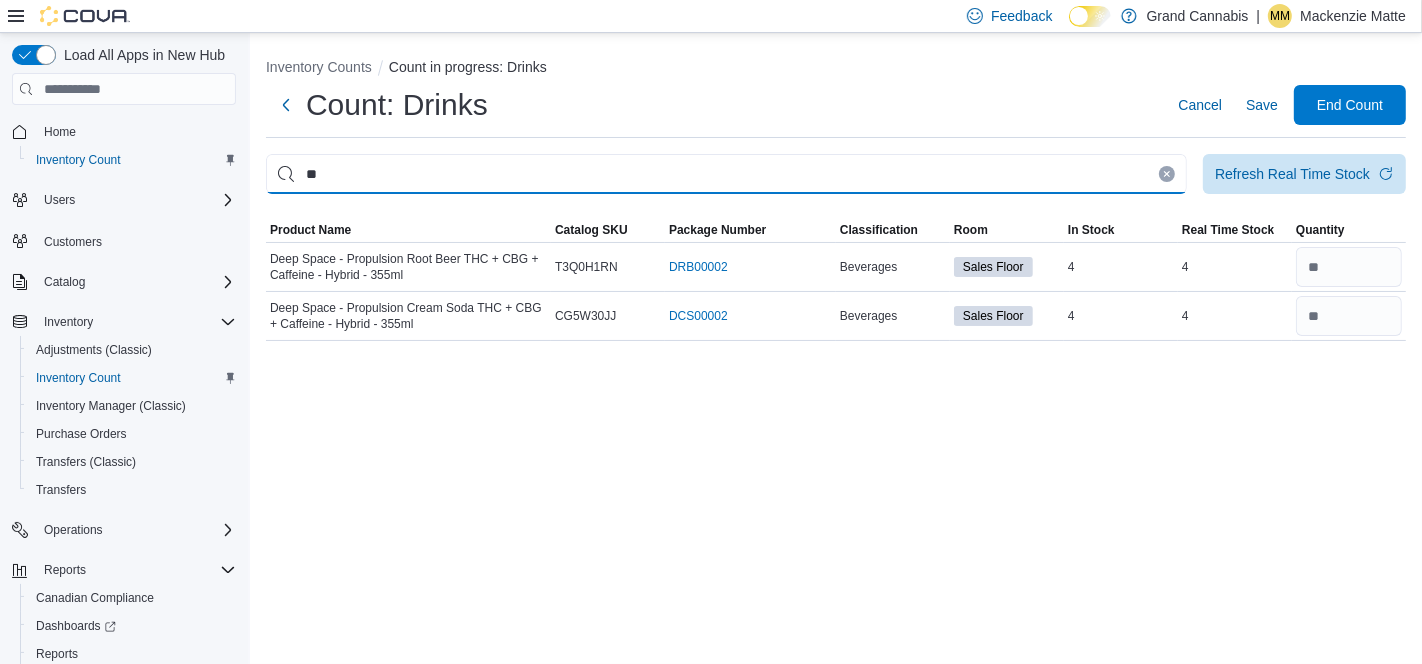 type on "*" 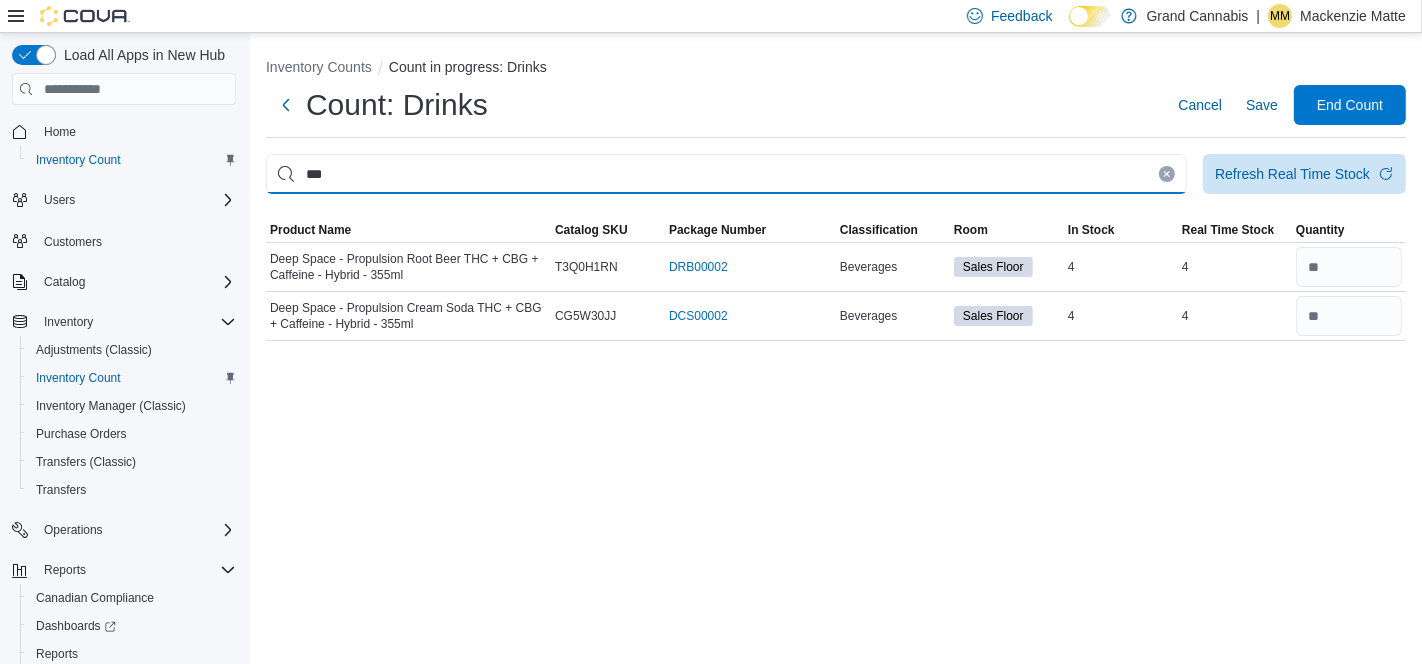 type on "***" 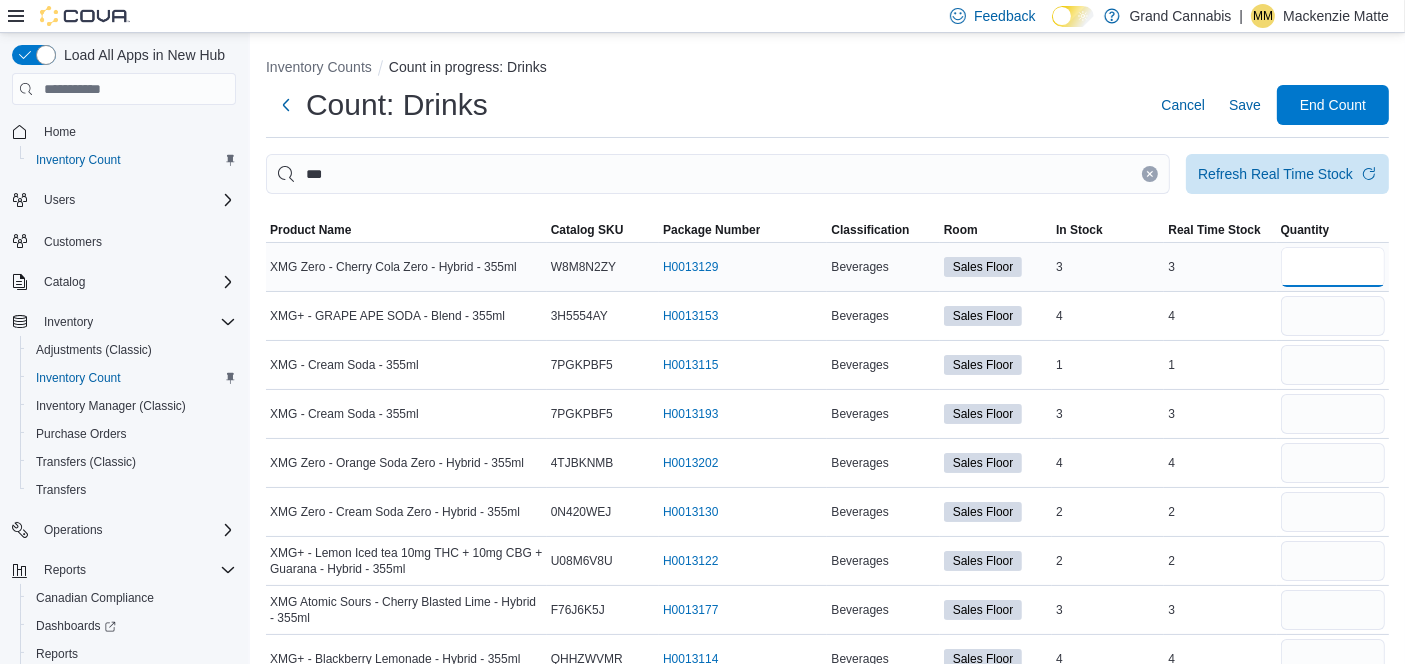 click at bounding box center (1333, 267) 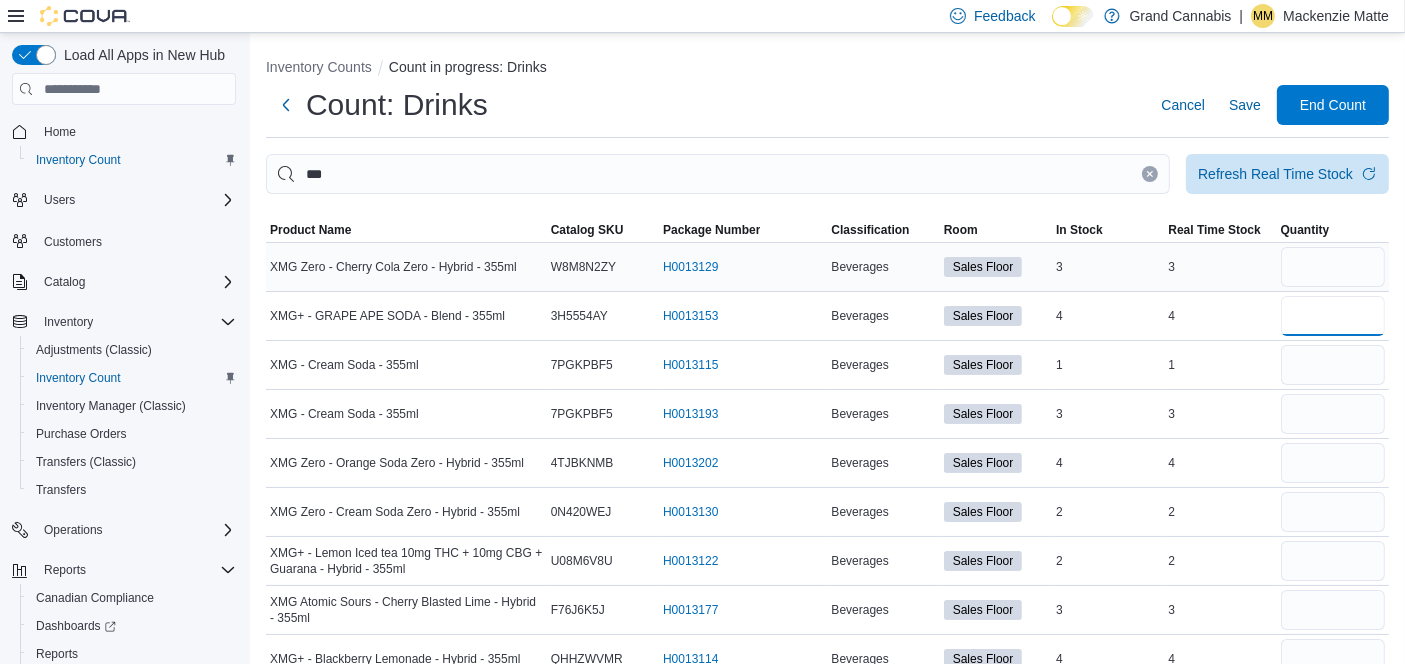 type 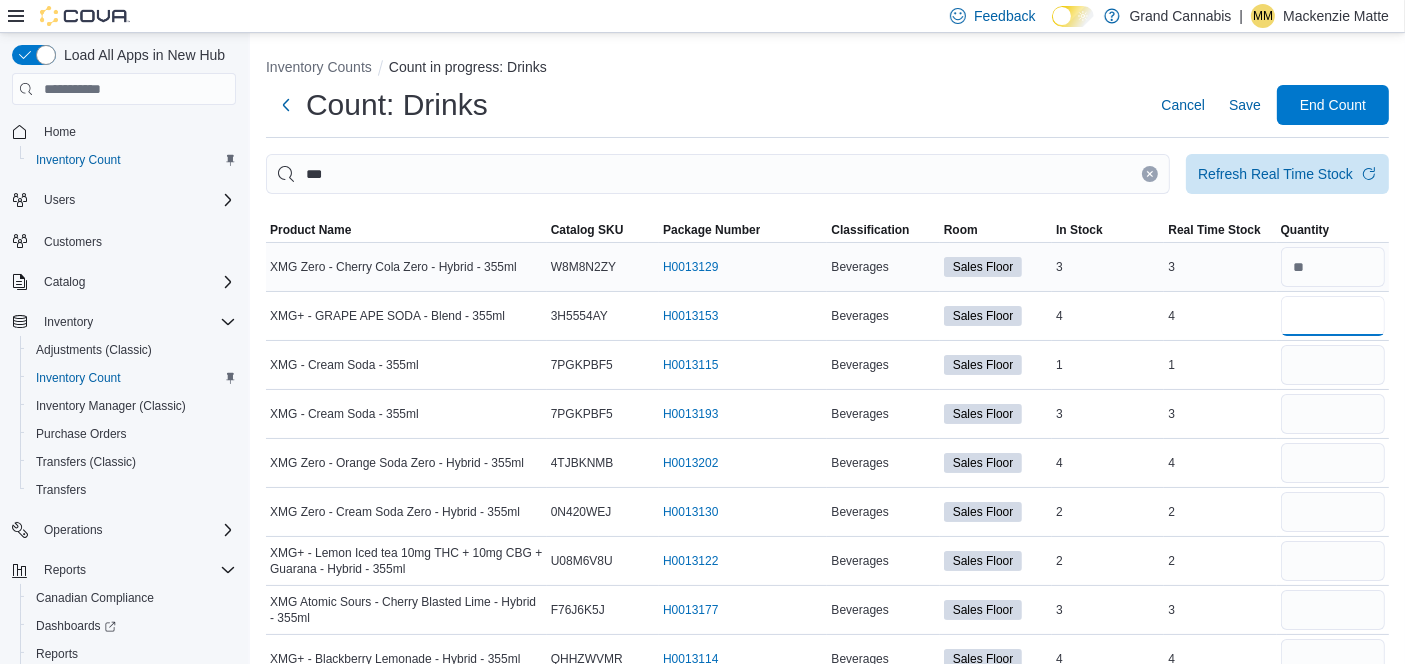 type on "*" 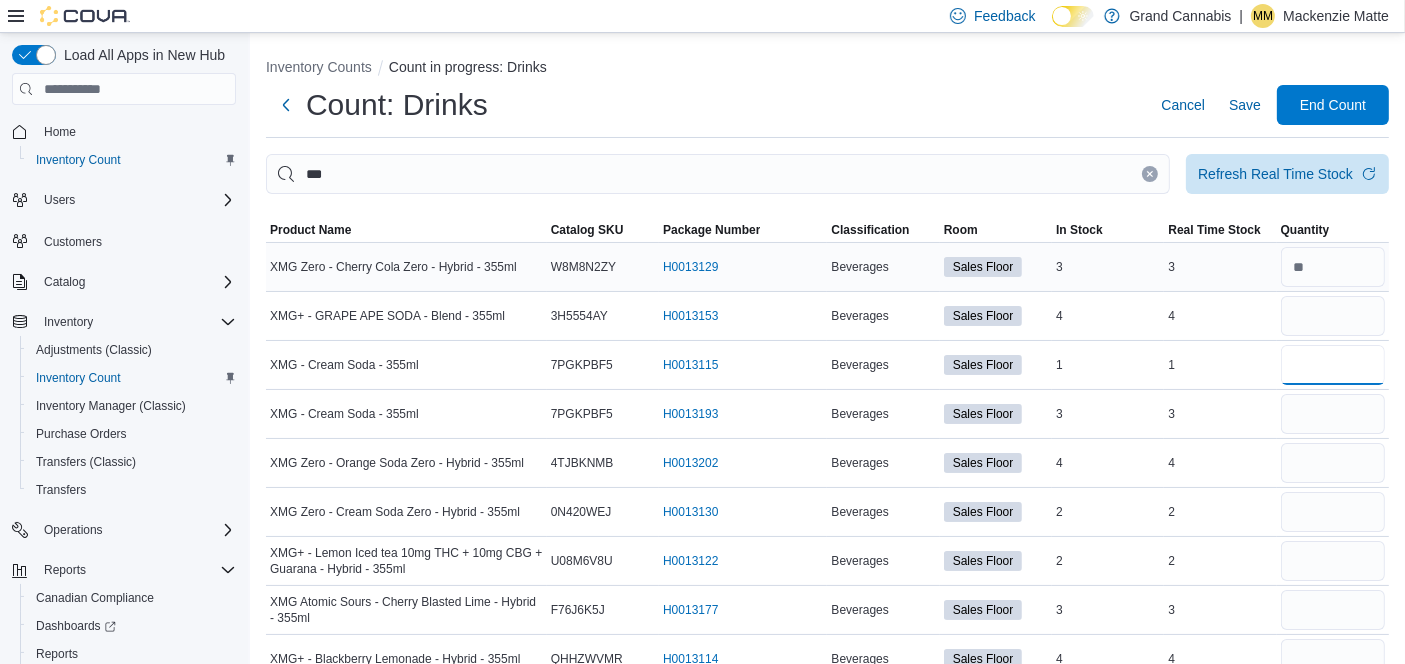 type 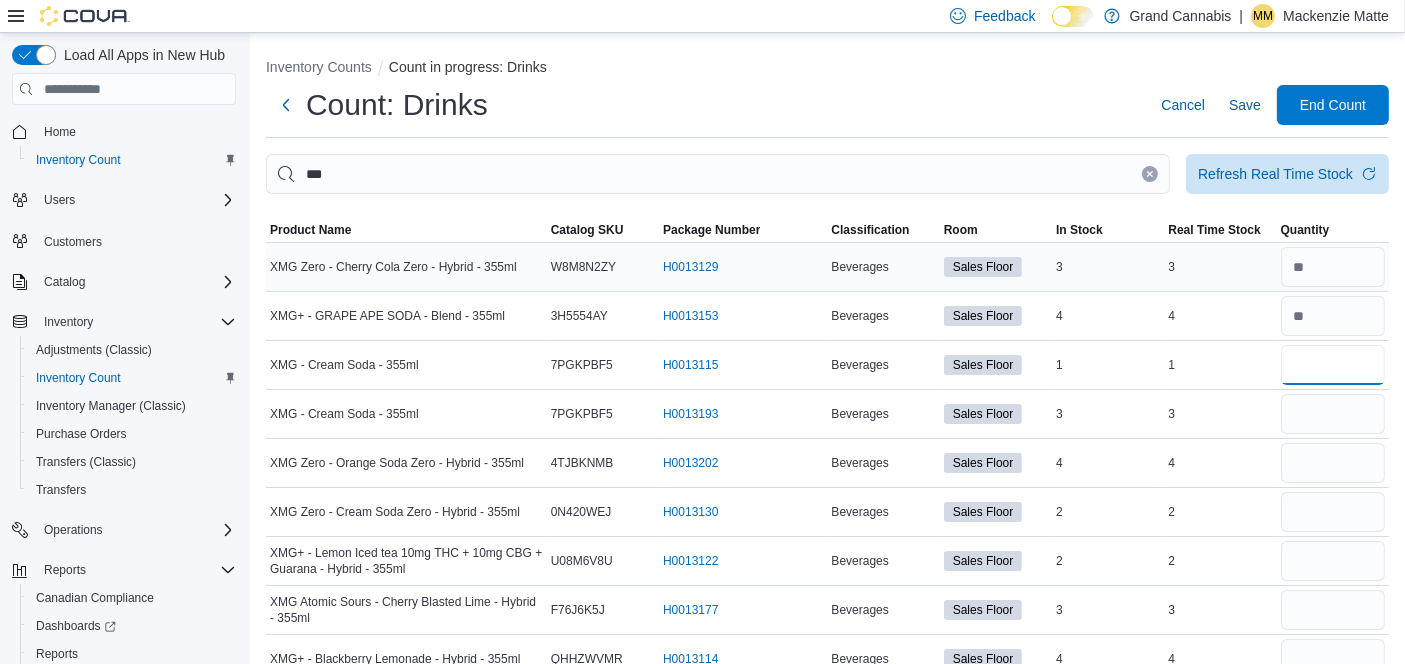 type on "*" 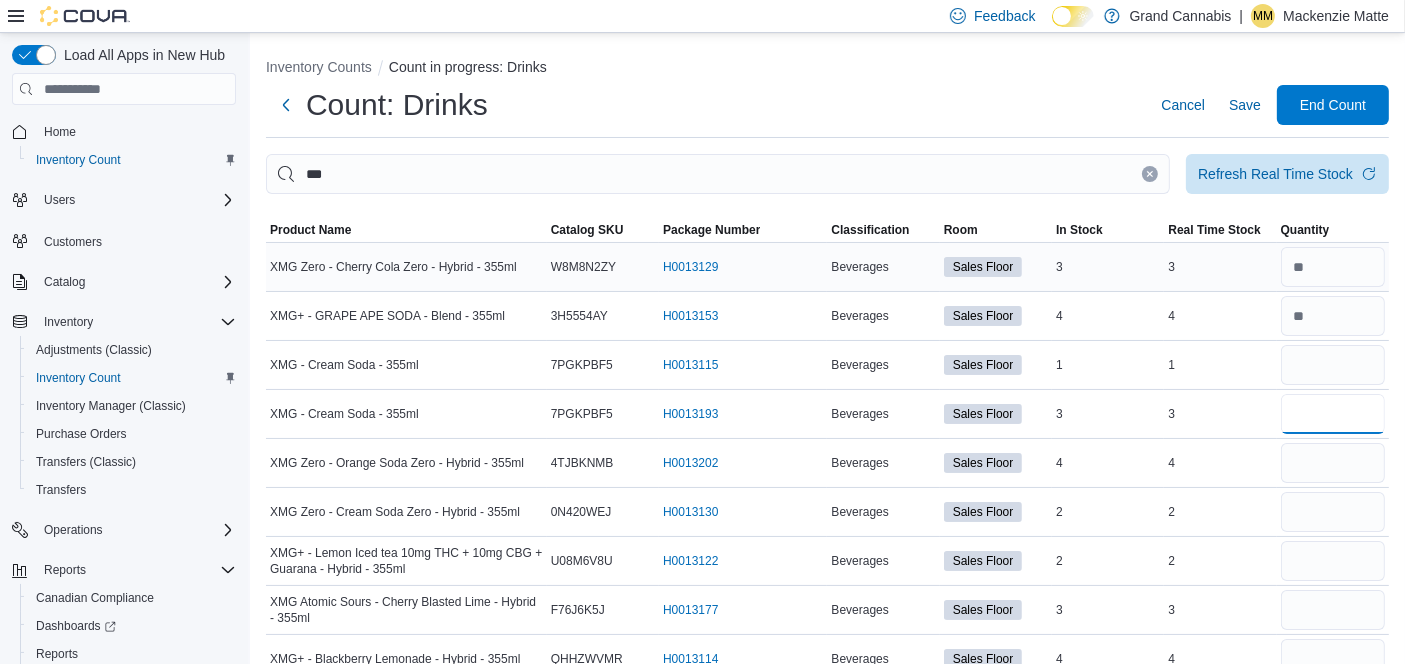 type 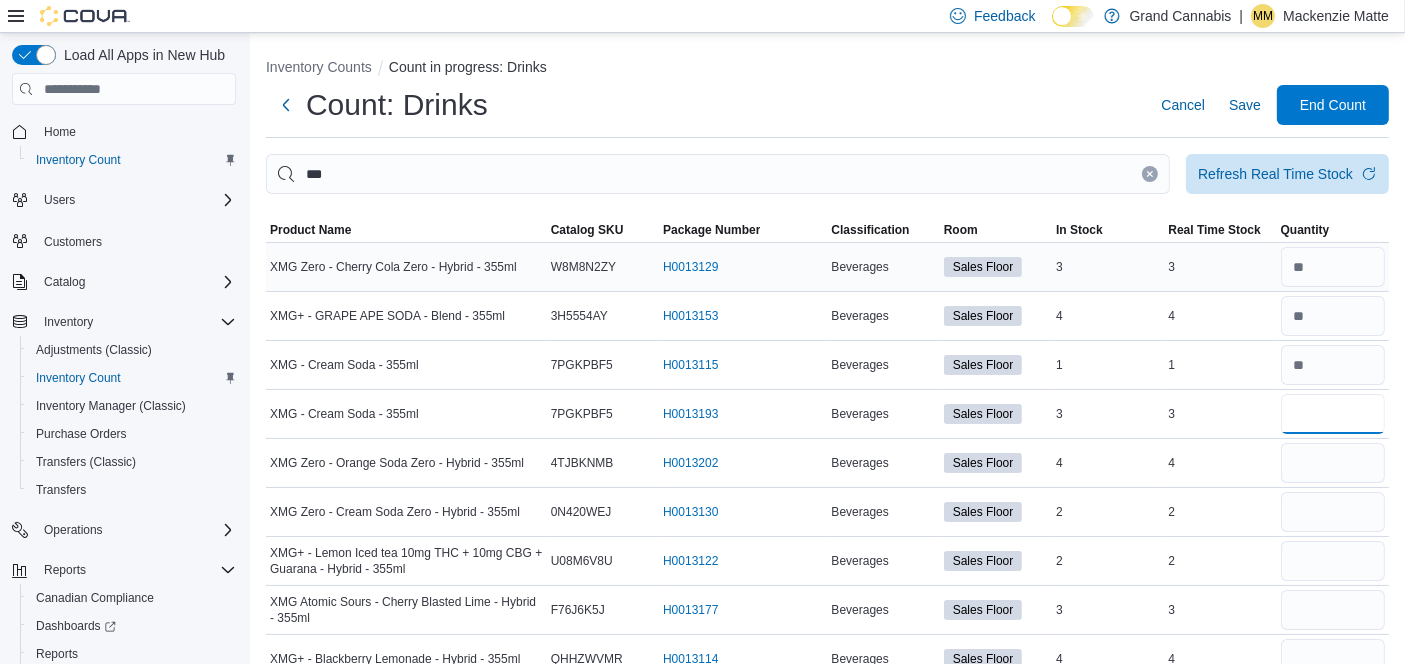 type on "*" 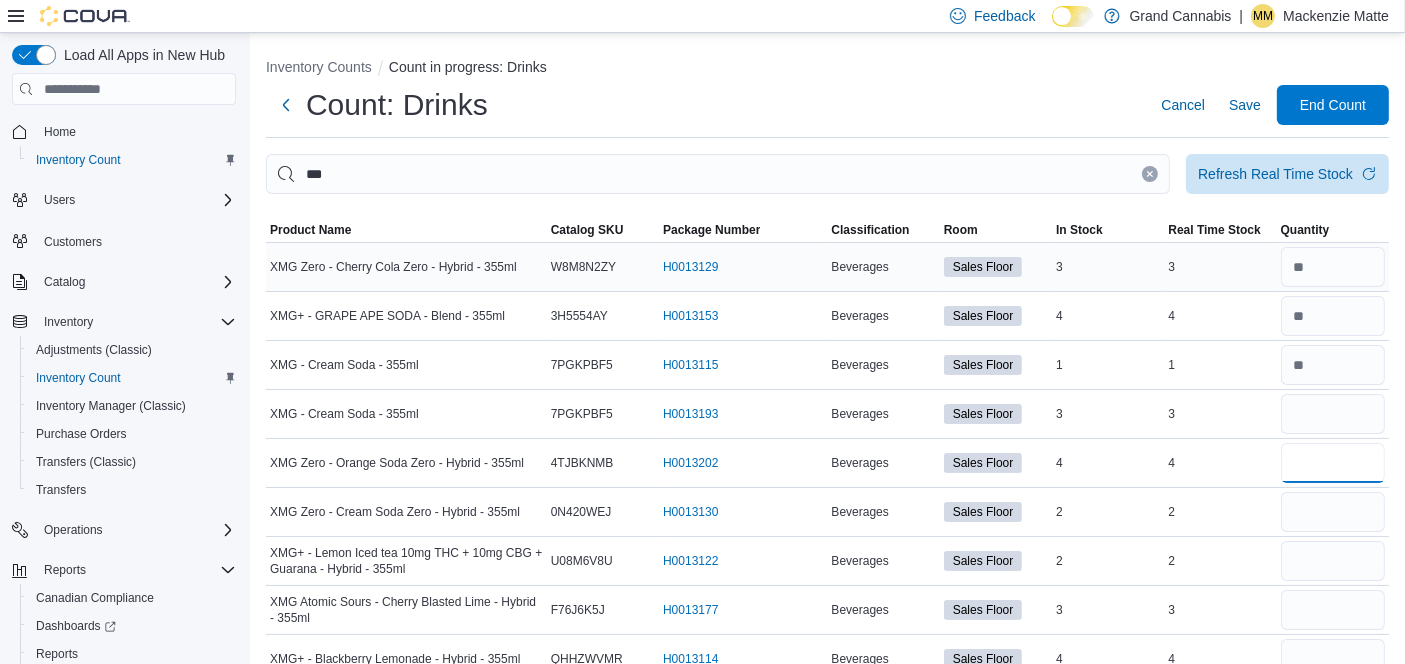 type 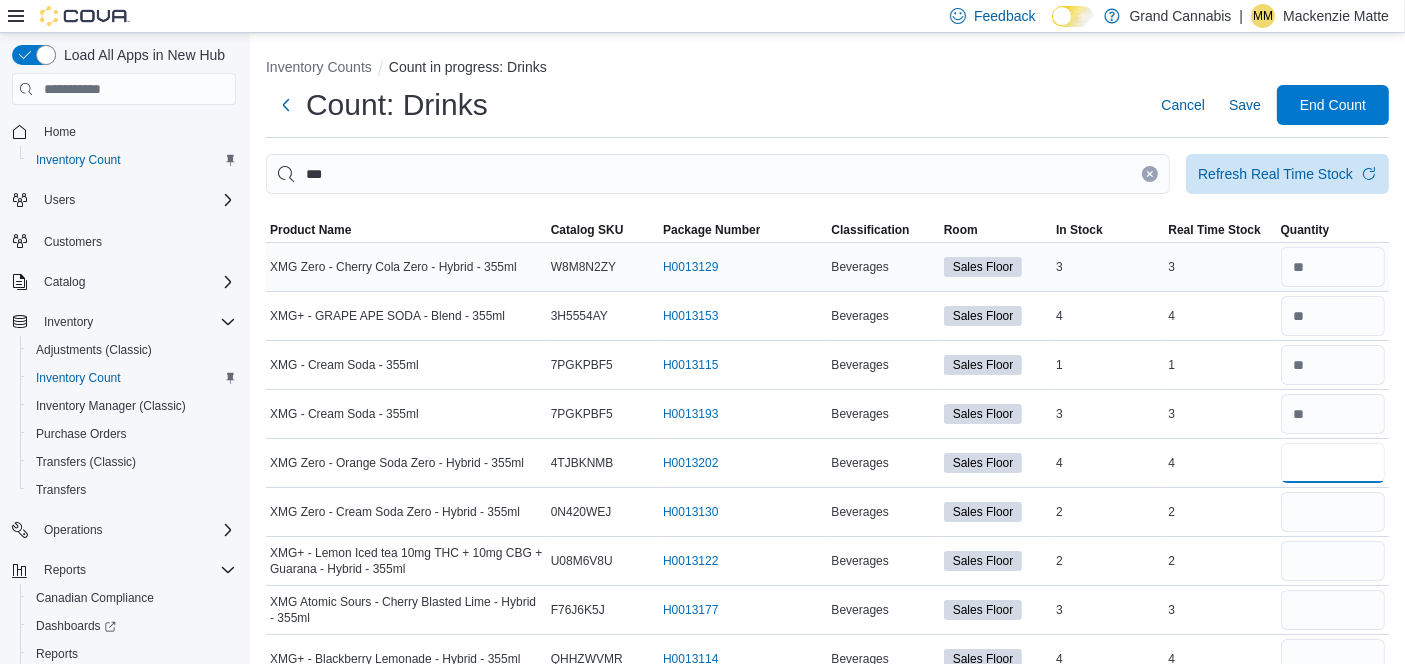 type on "*" 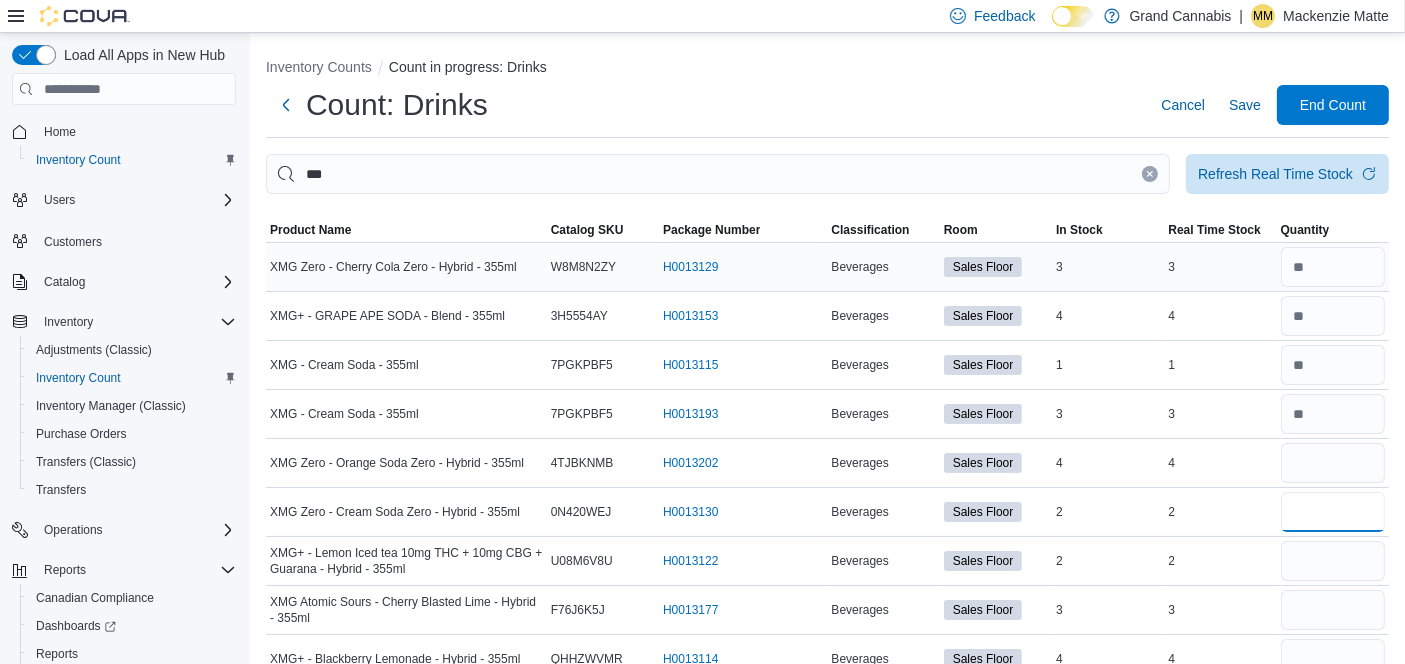 type 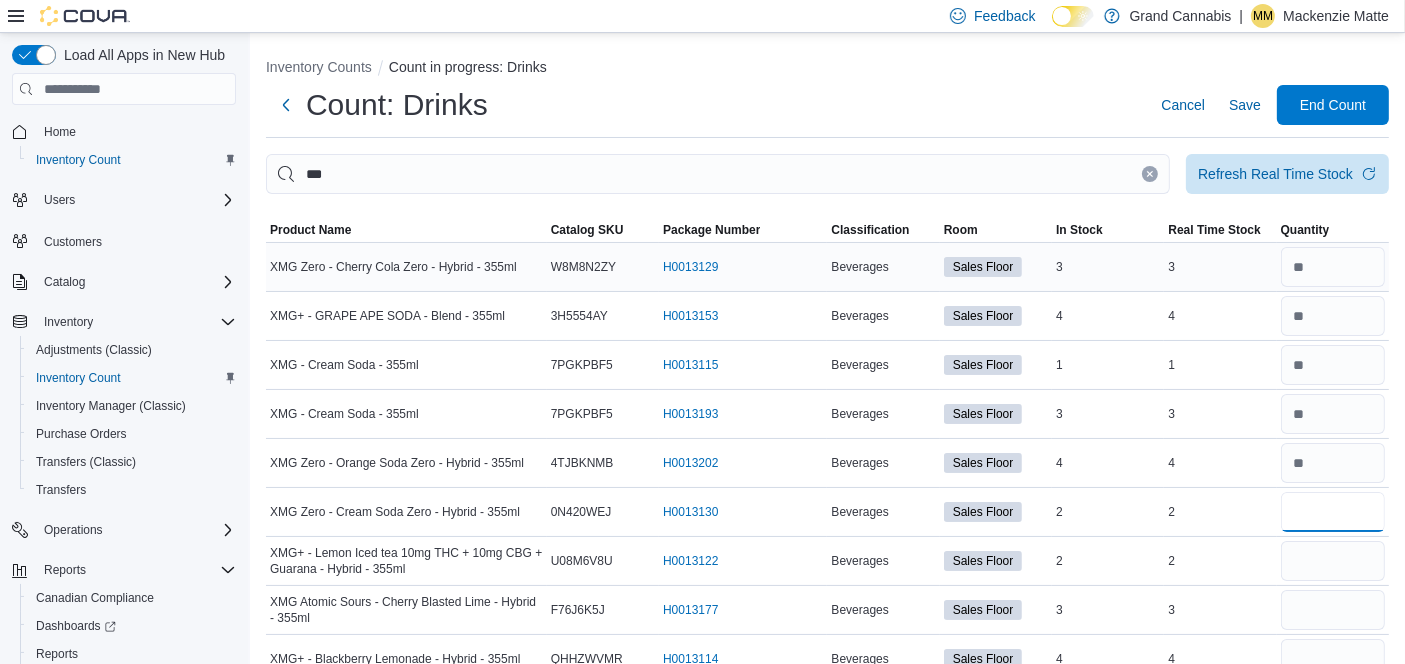 type on "*" 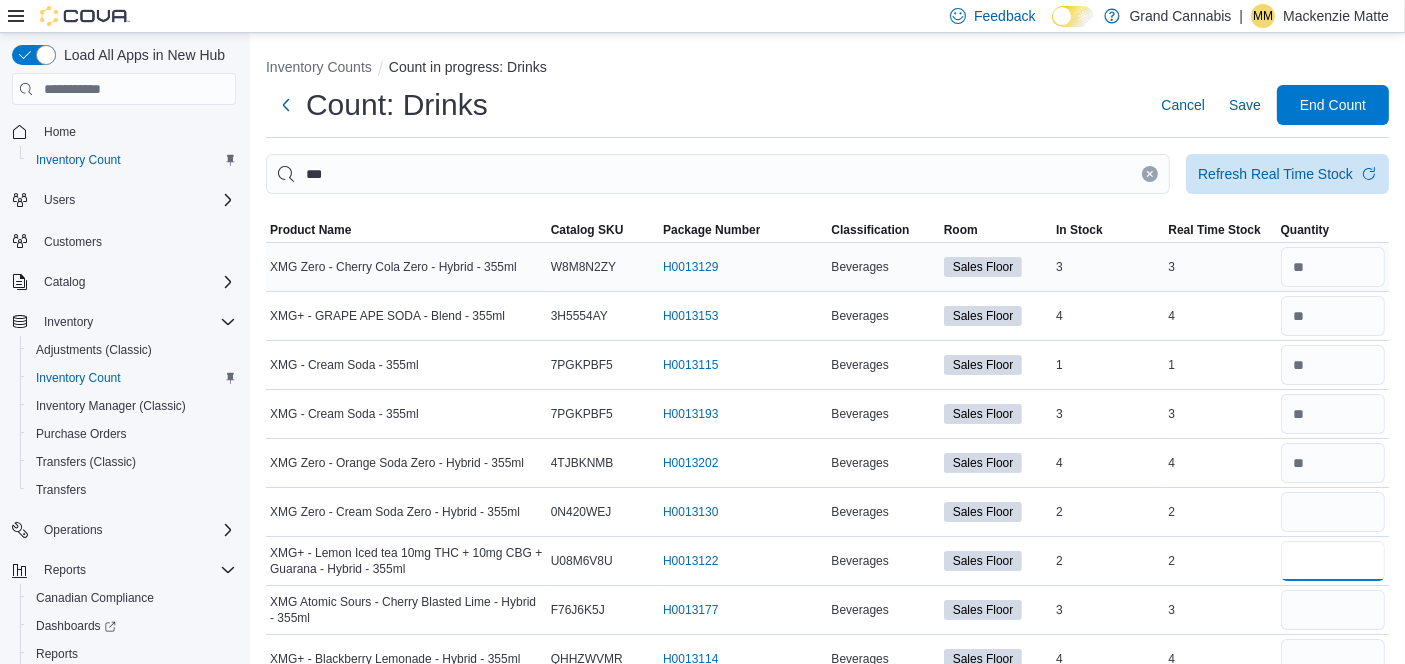 type 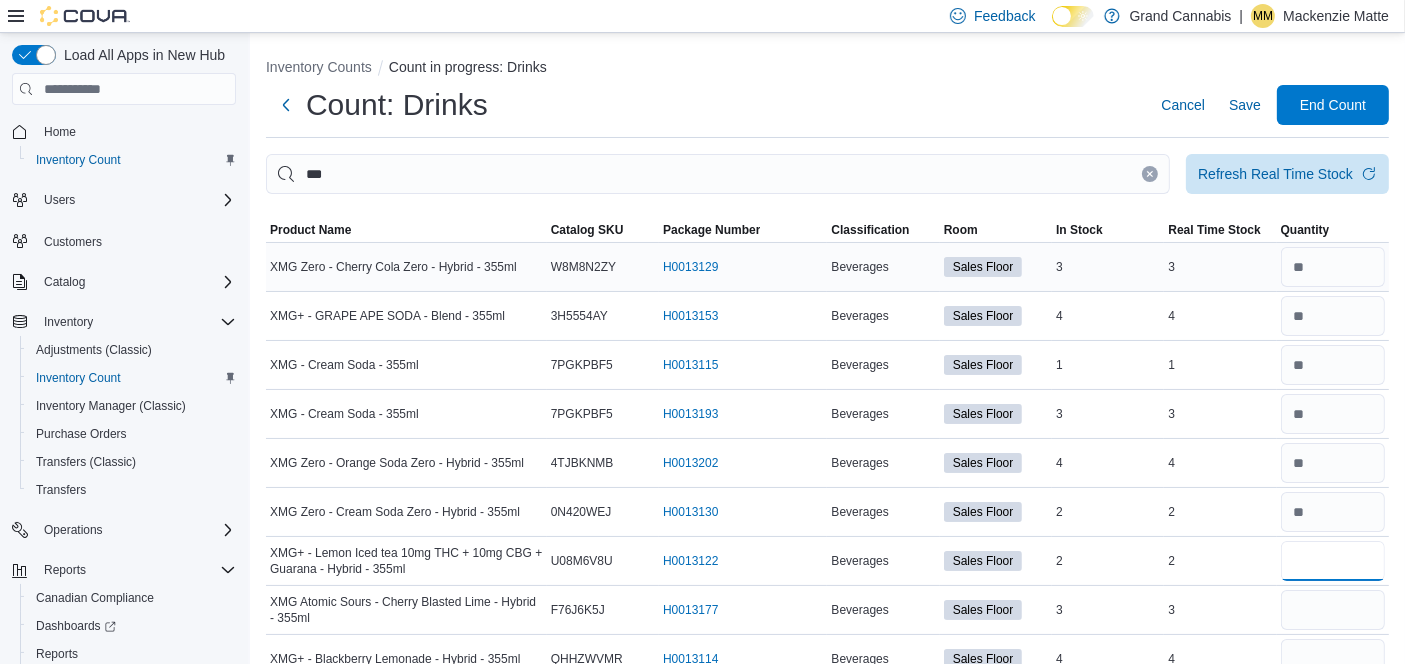 type on "*" 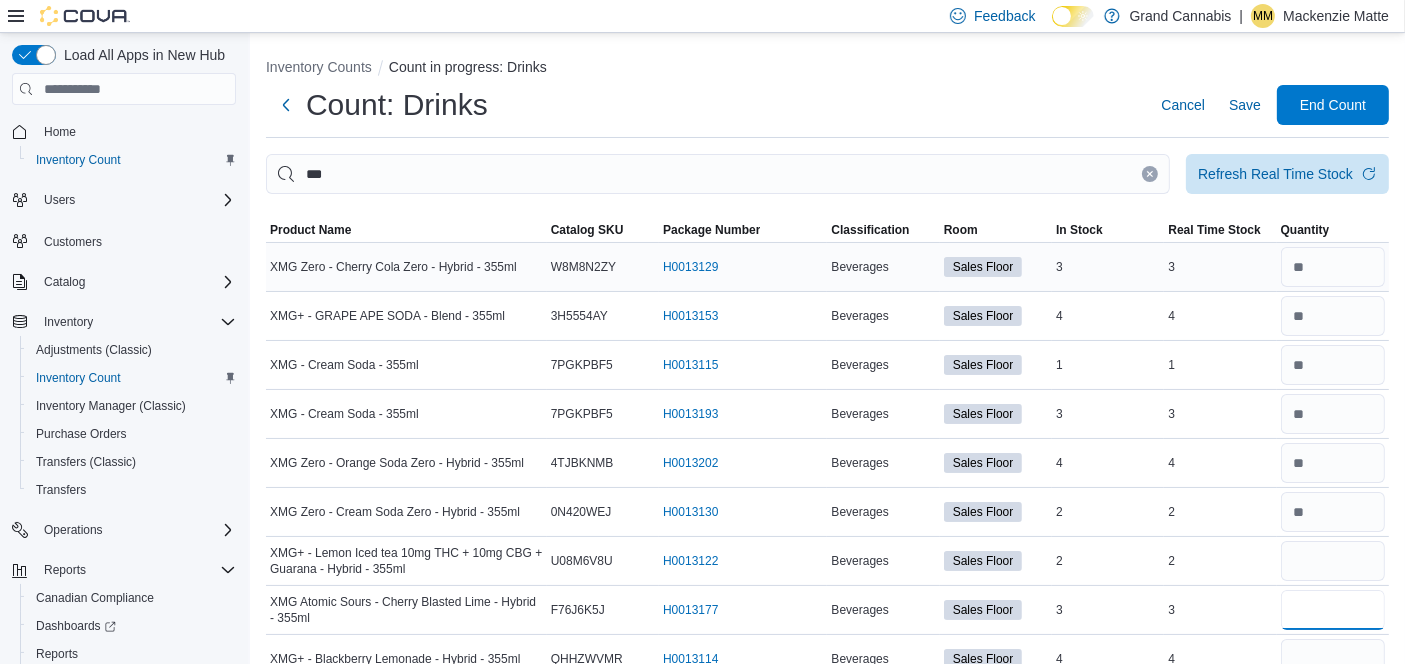 type 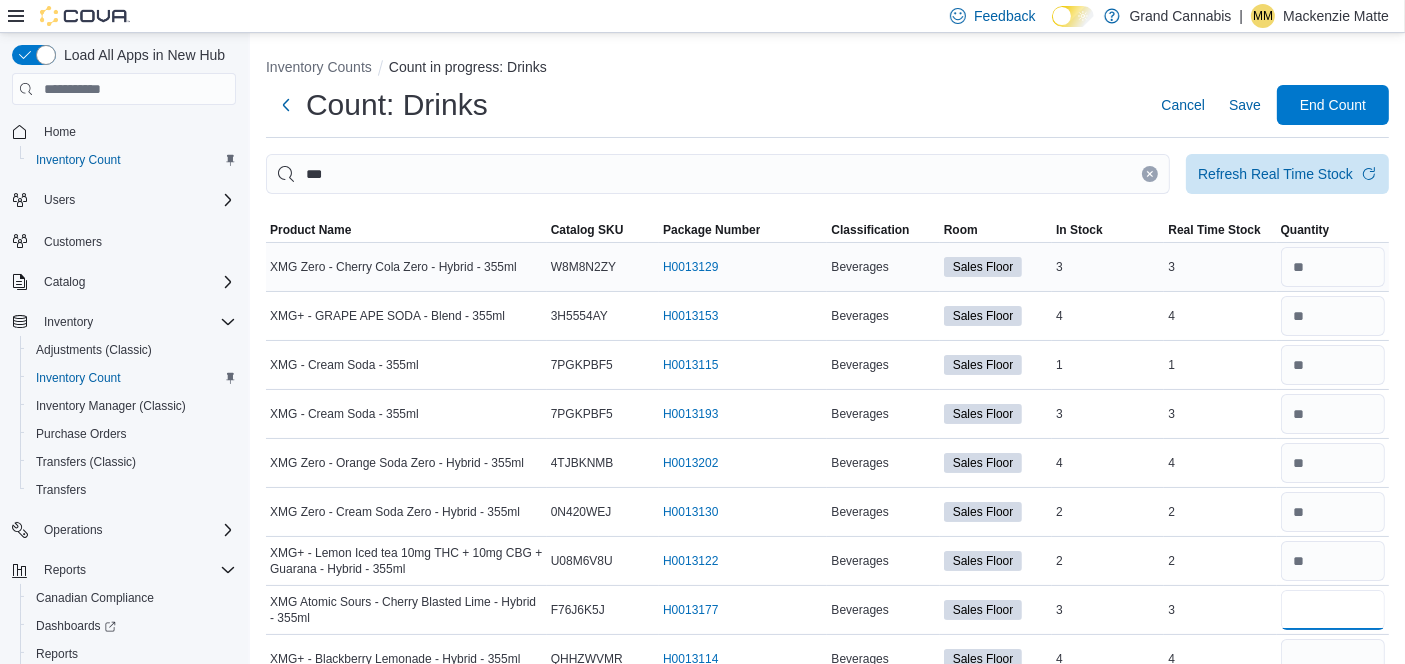 type on "*" 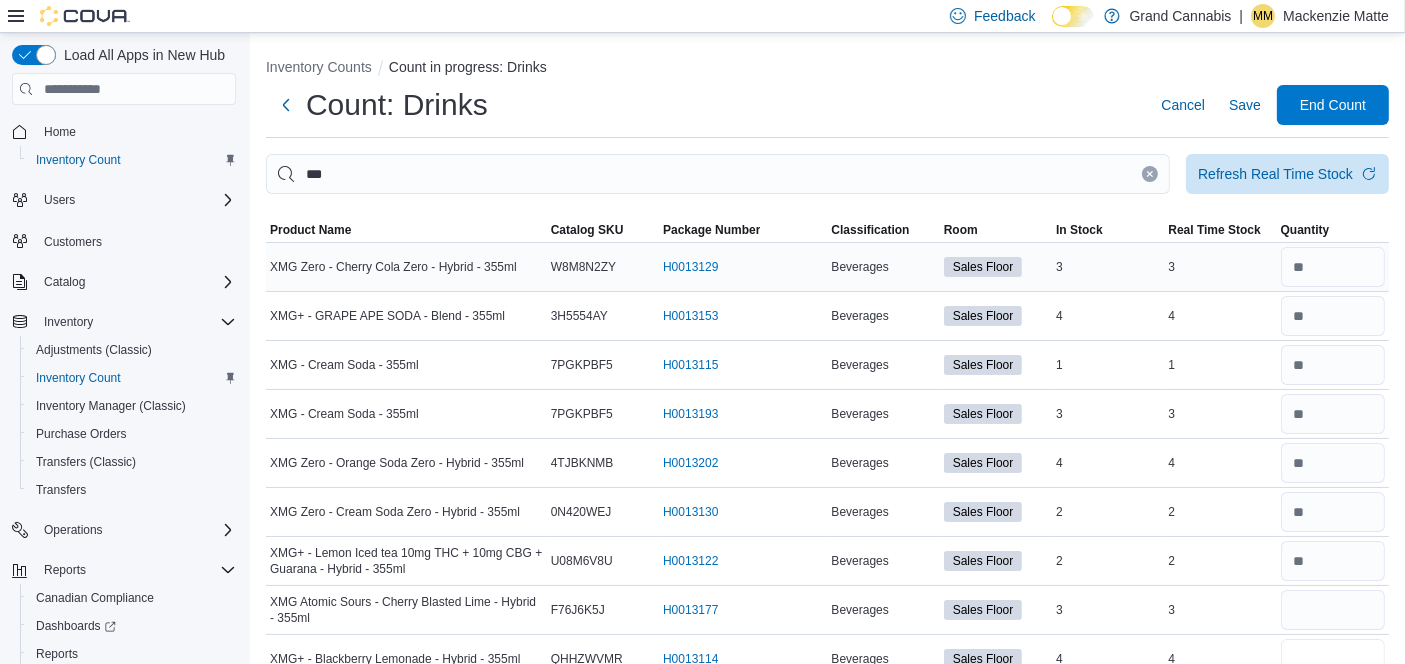 type 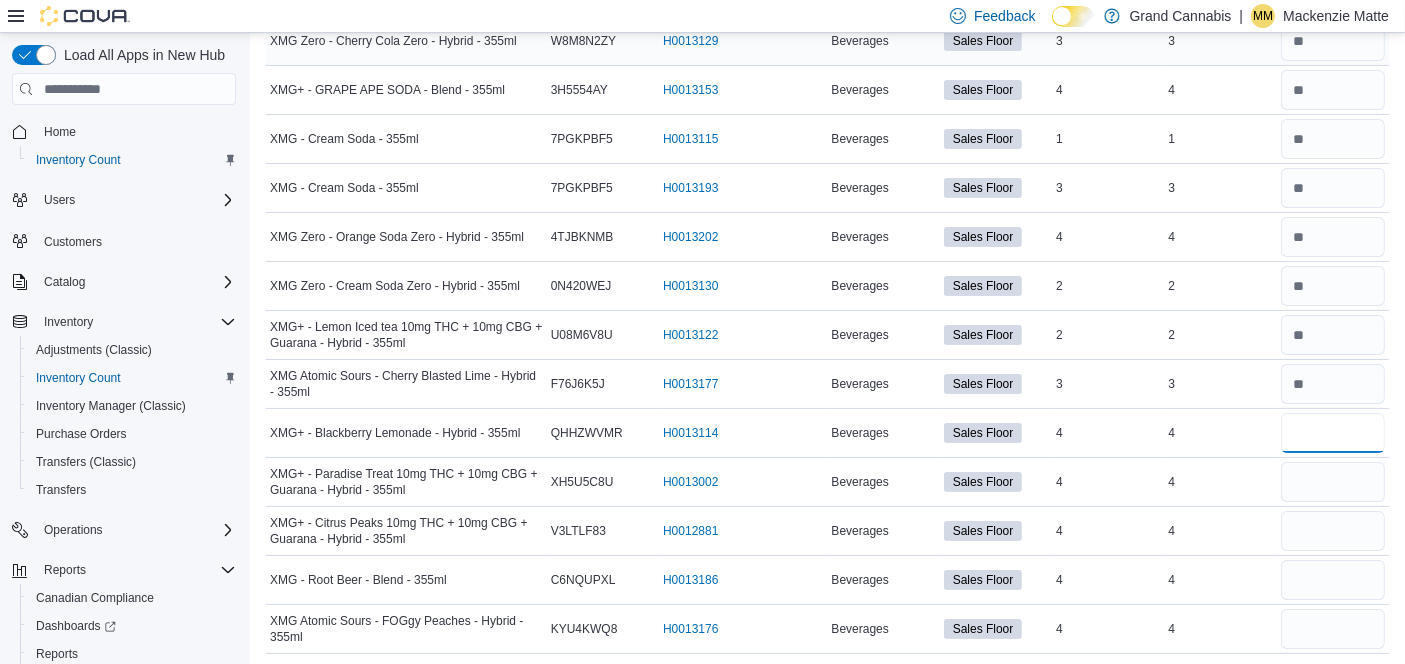 scroll, scrollTop: 227, scrollLeft: 0, axis: vertical 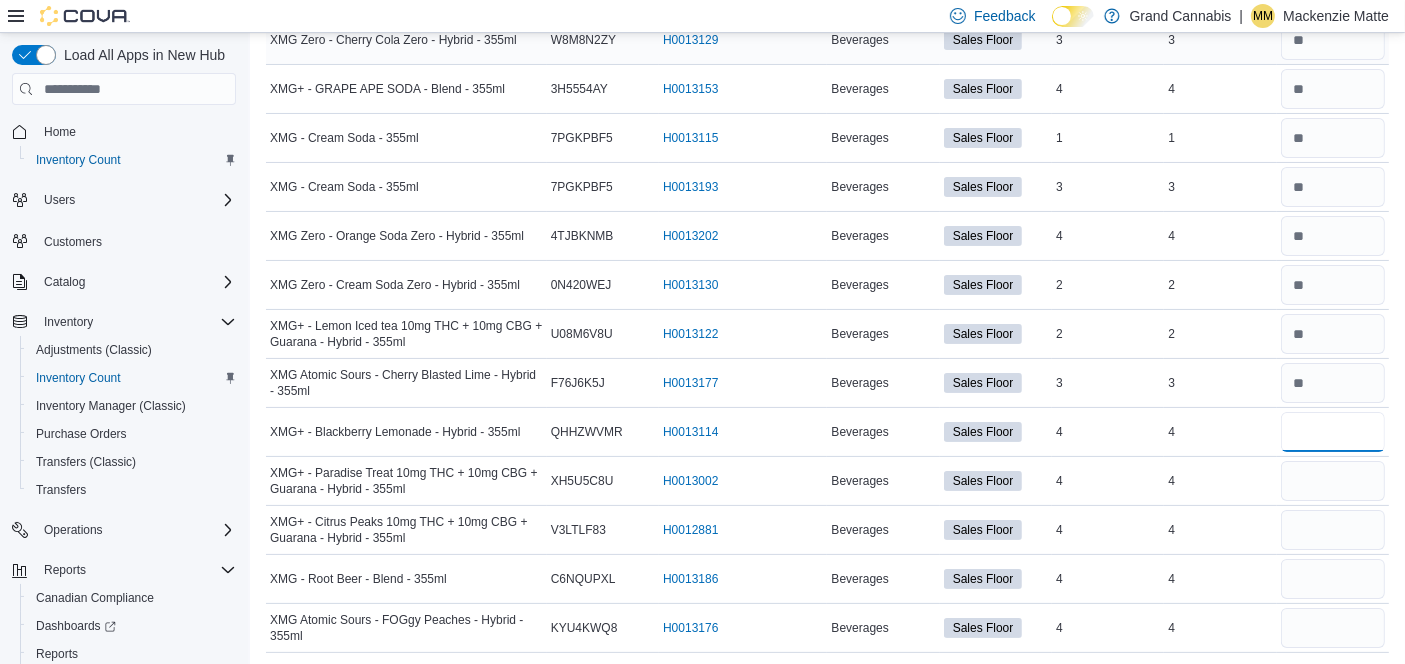 type on "*" 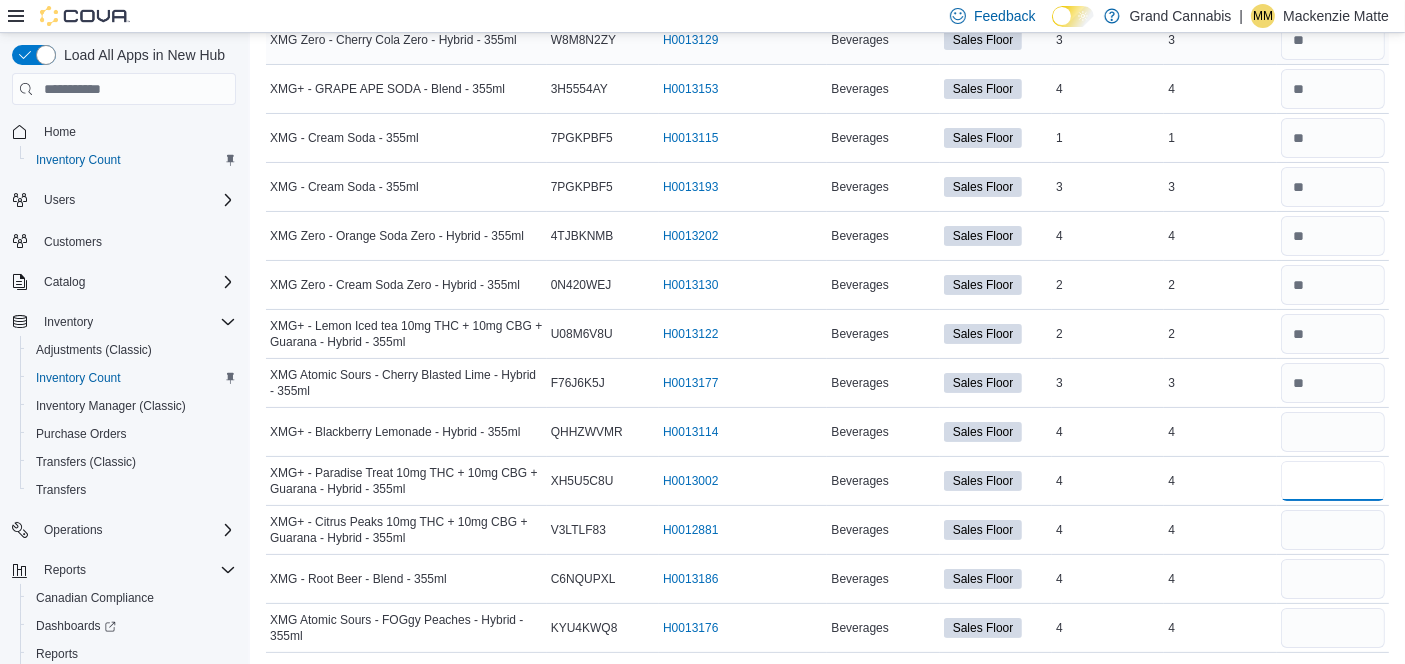 type 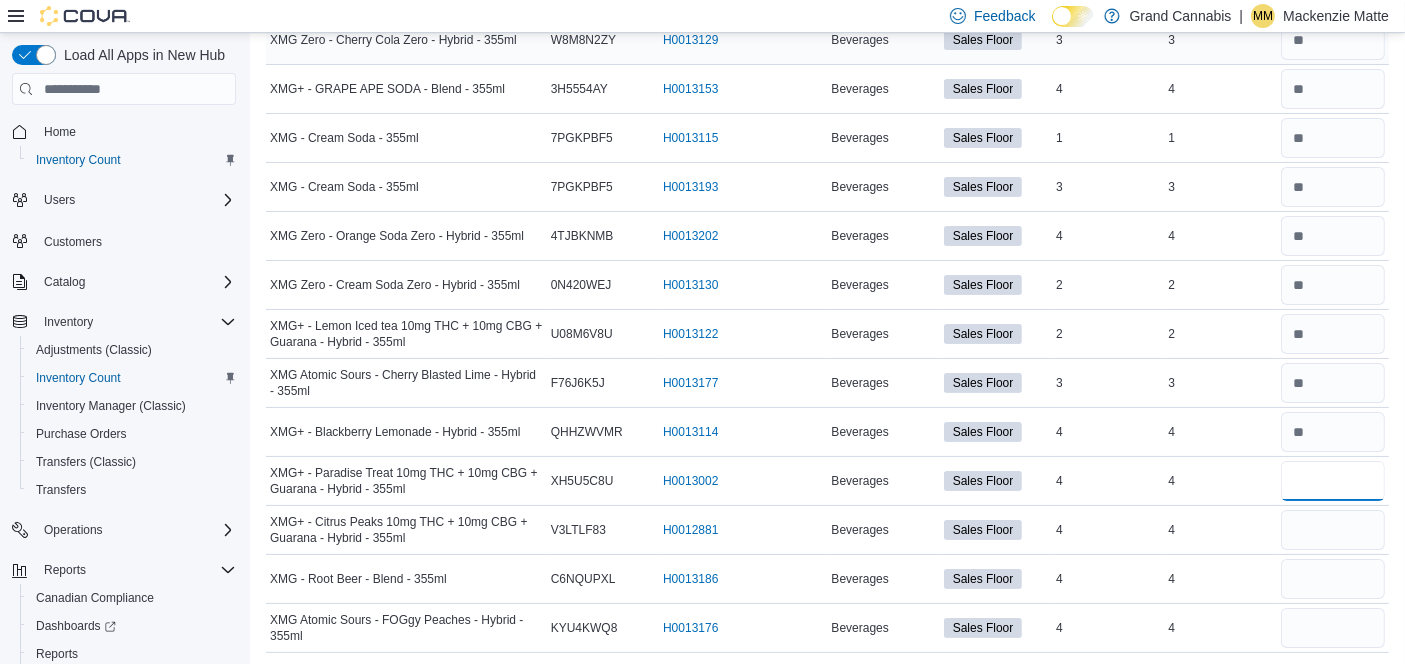 type on "*" 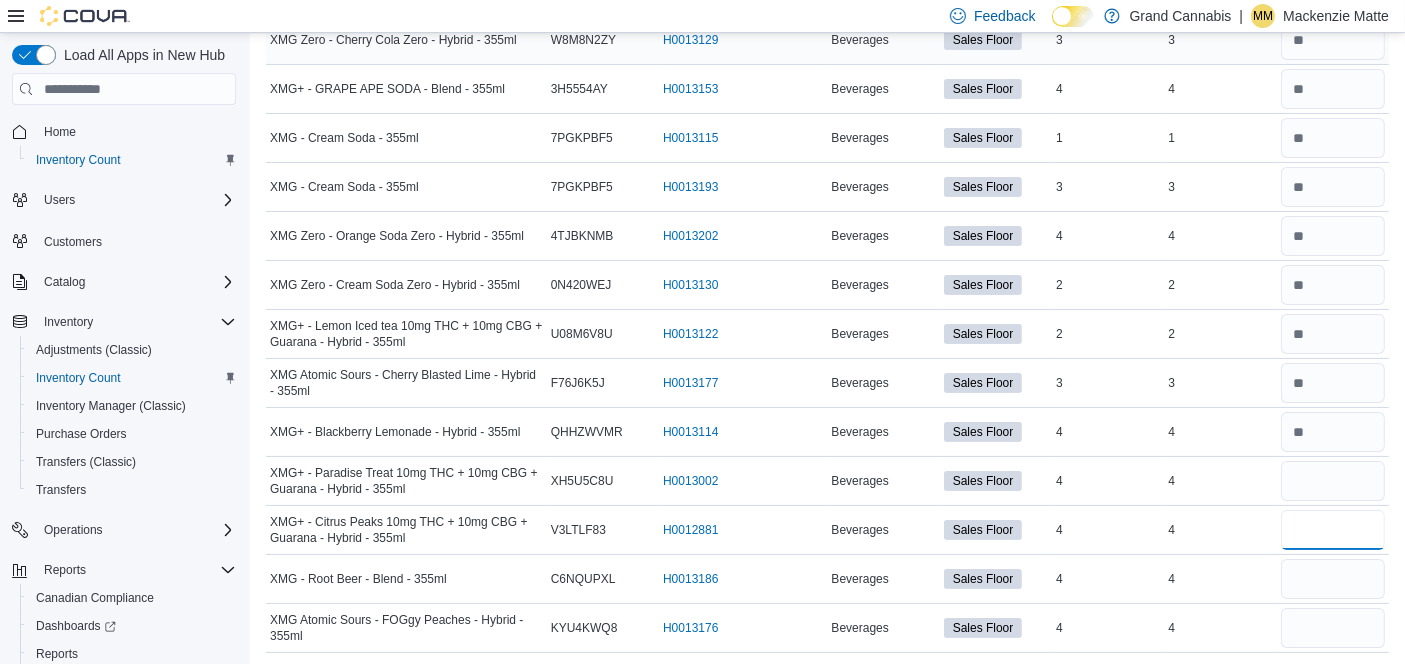 type 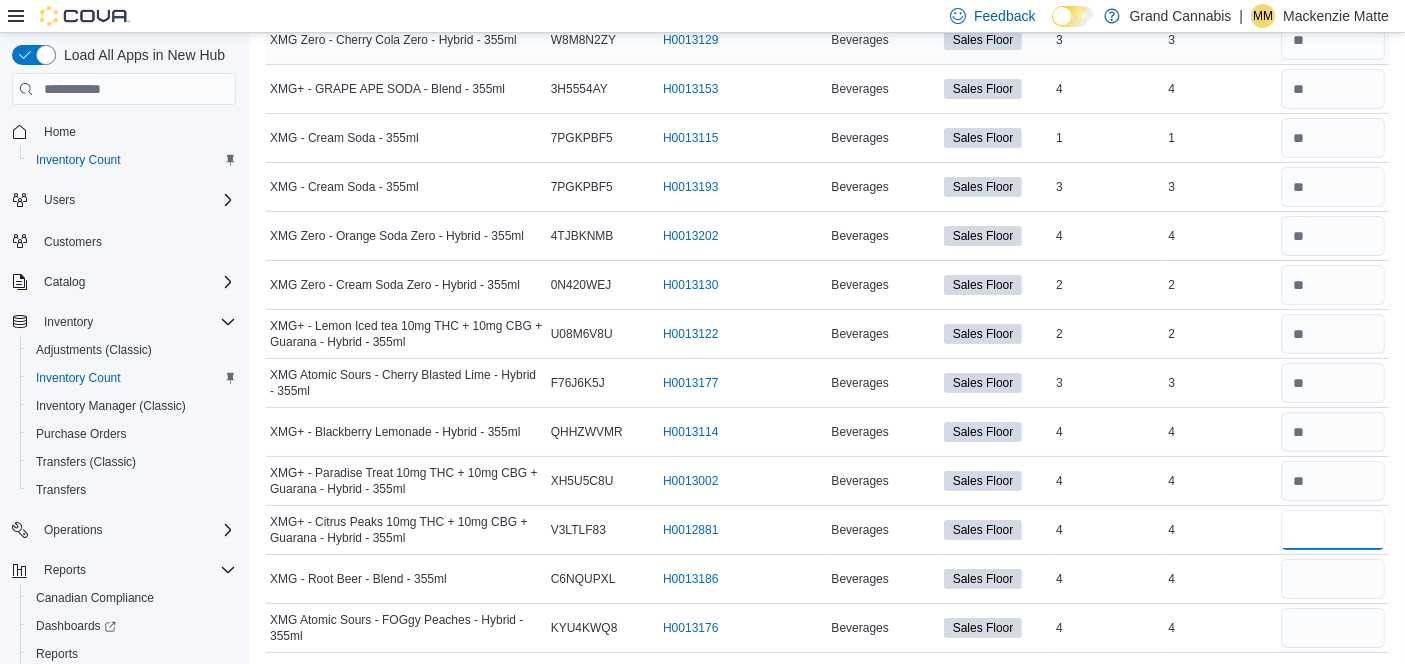 type on "*" 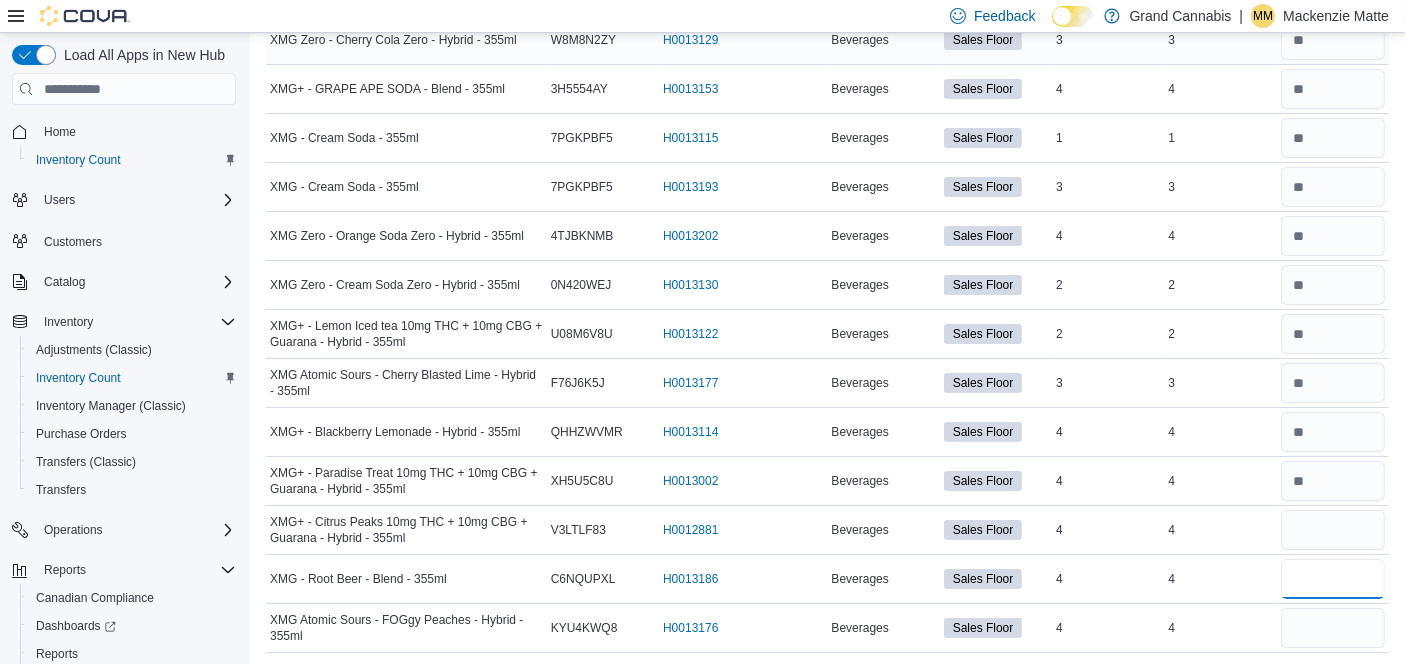type 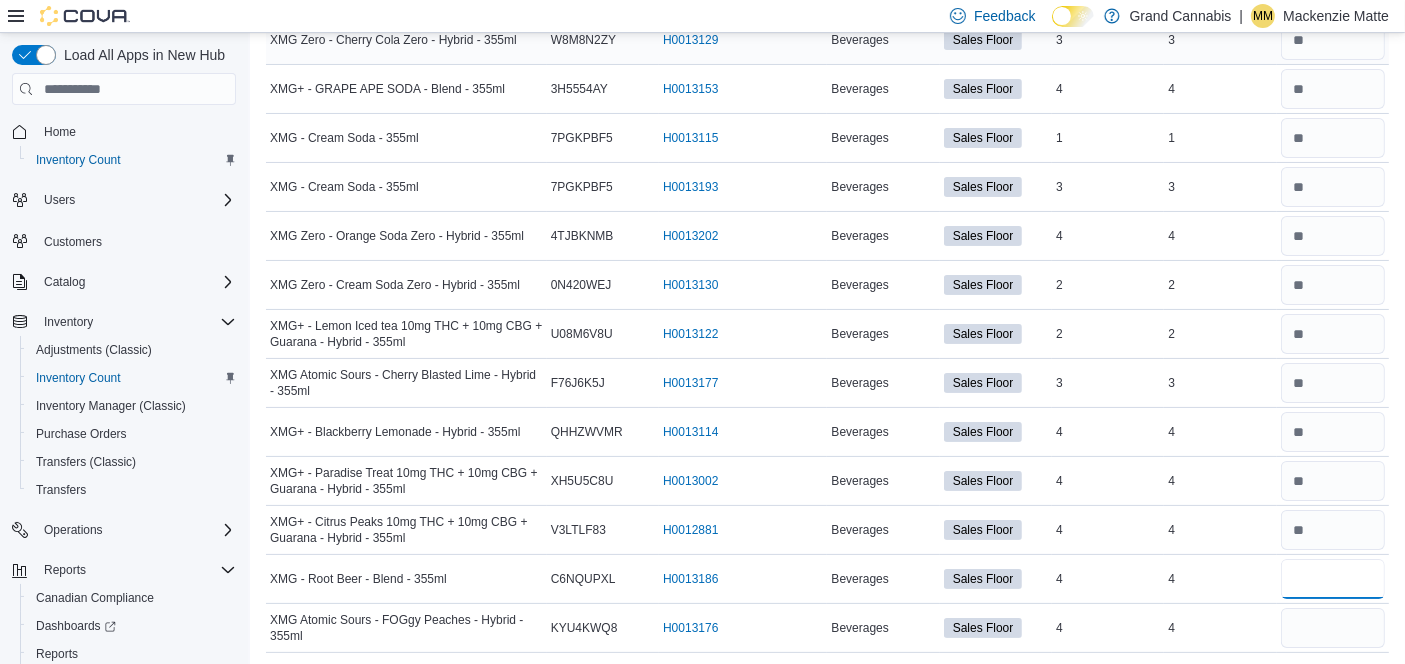 type on "*" 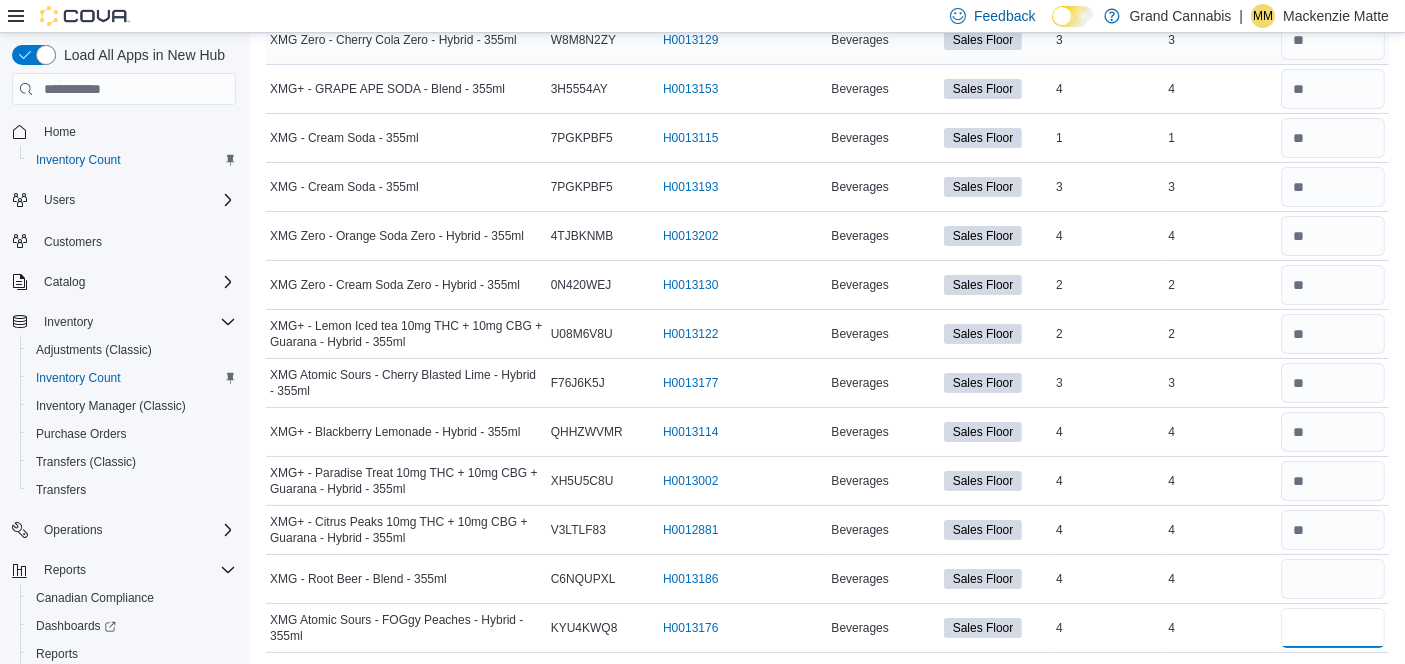 type 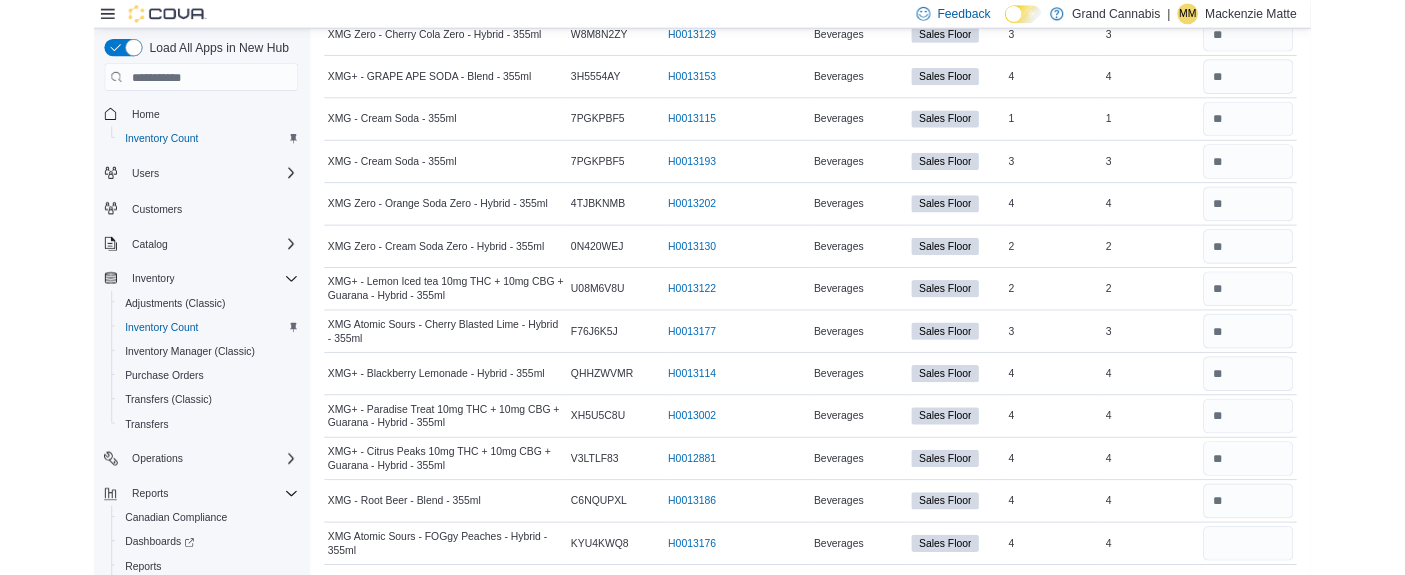 scroll, scrollTop: 219, scrollLeft: 0, axis: vertical 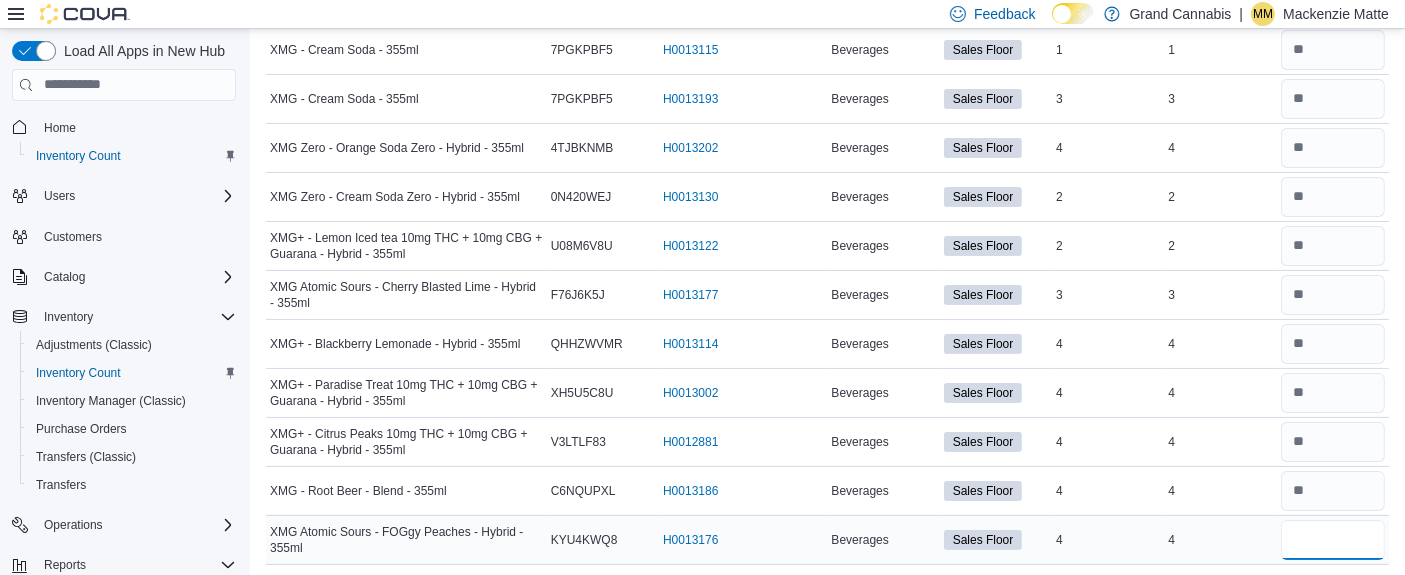 click at bounding box center (1333, 540) 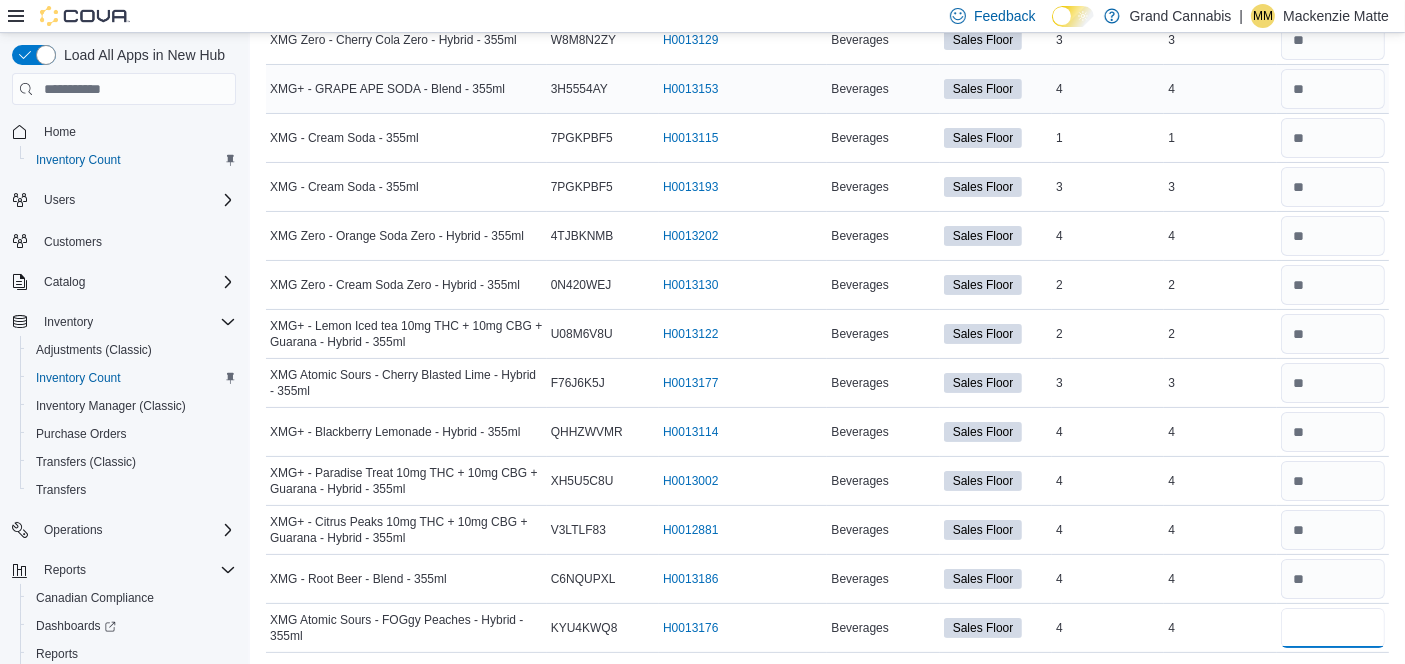 scroll, scrollTop: 0, scrollLeft: 0, axis: both 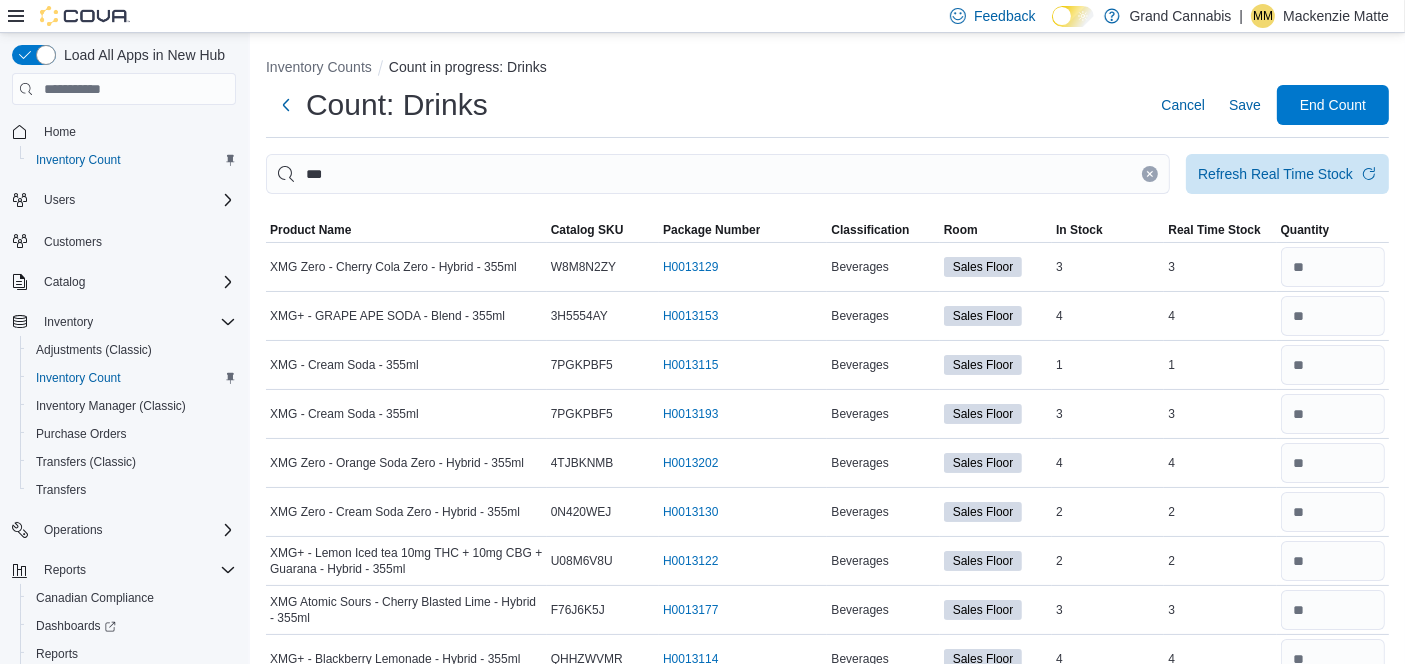 type on "*" 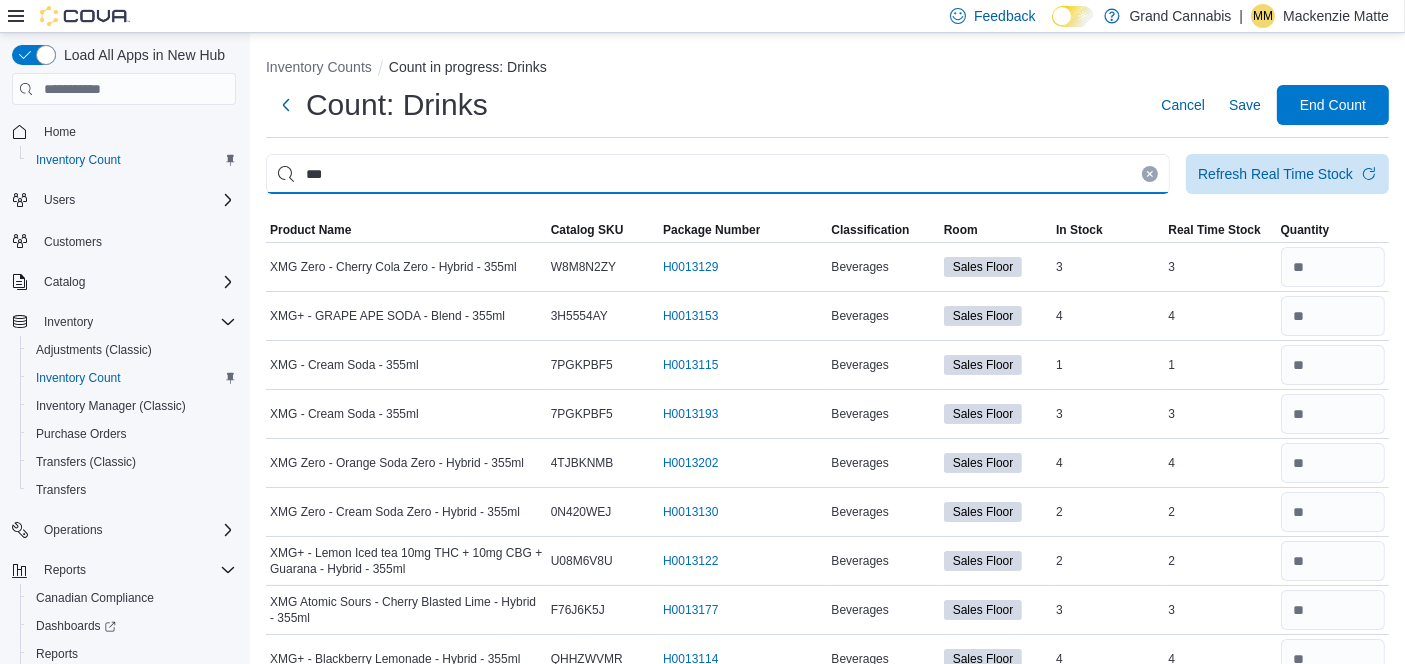 type 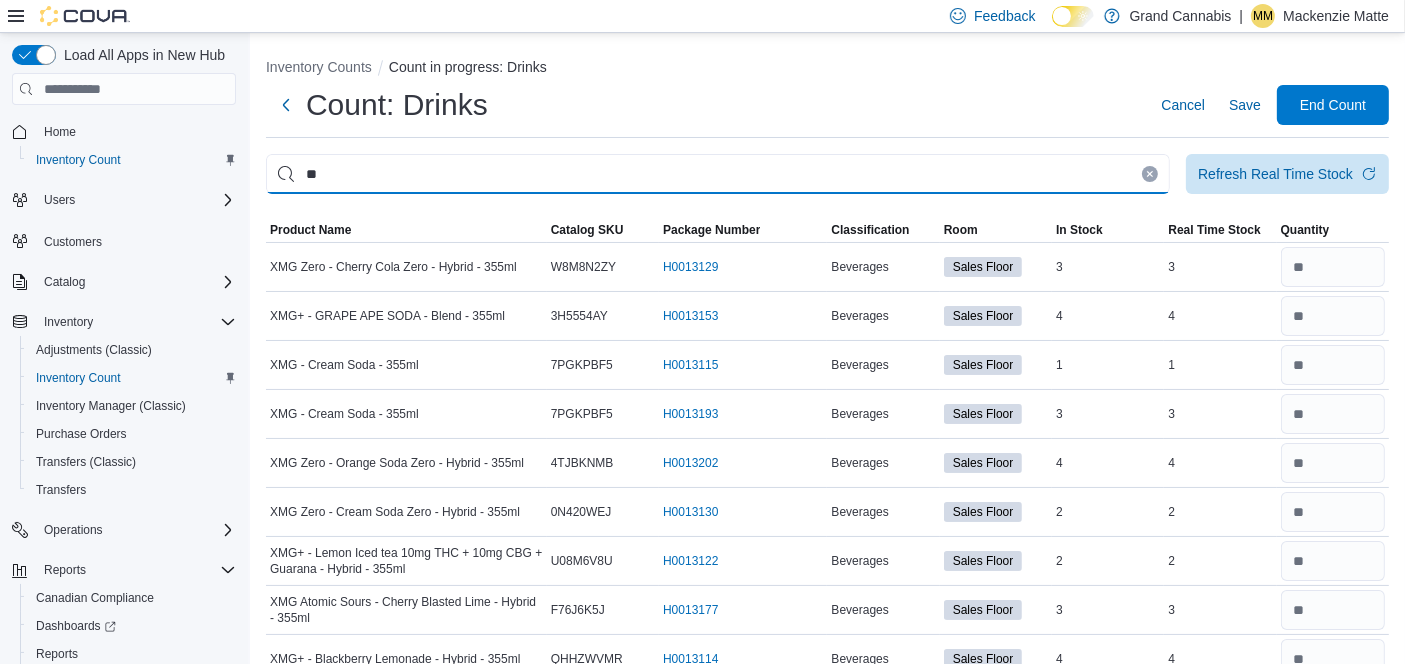 type on "*" 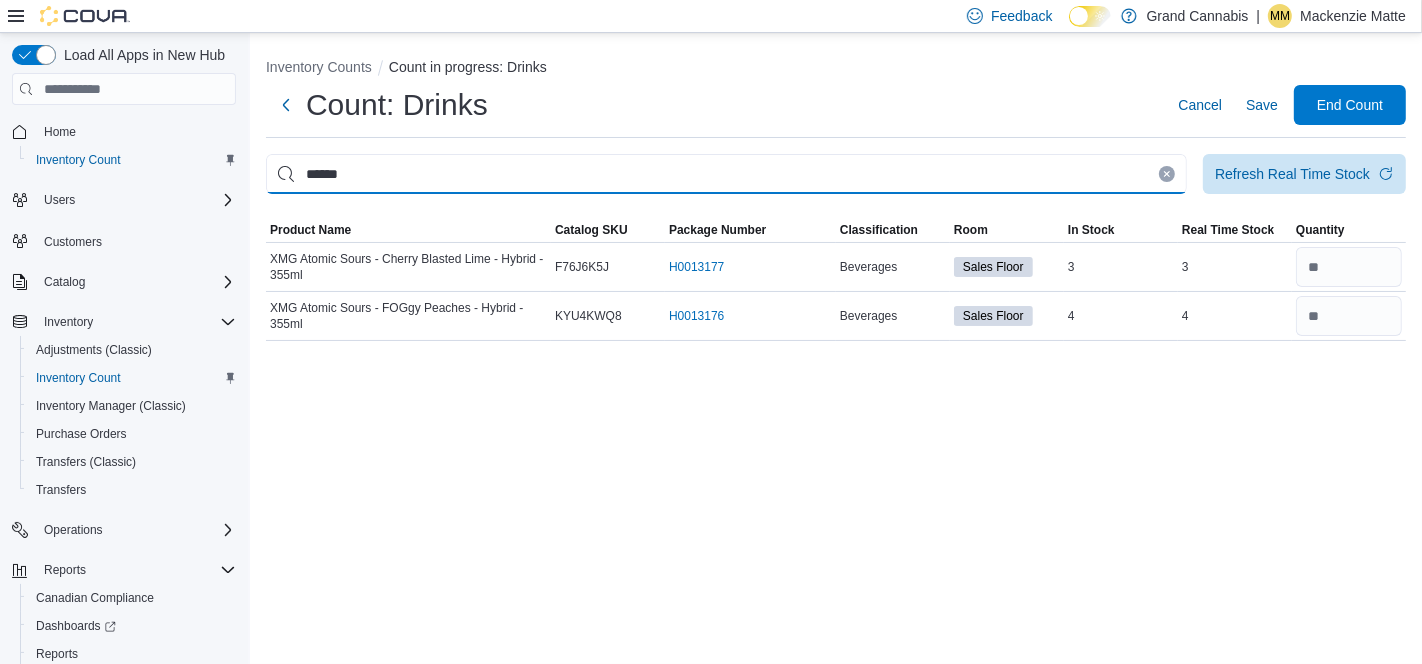 click on "******" at bounding box center (726, 174) 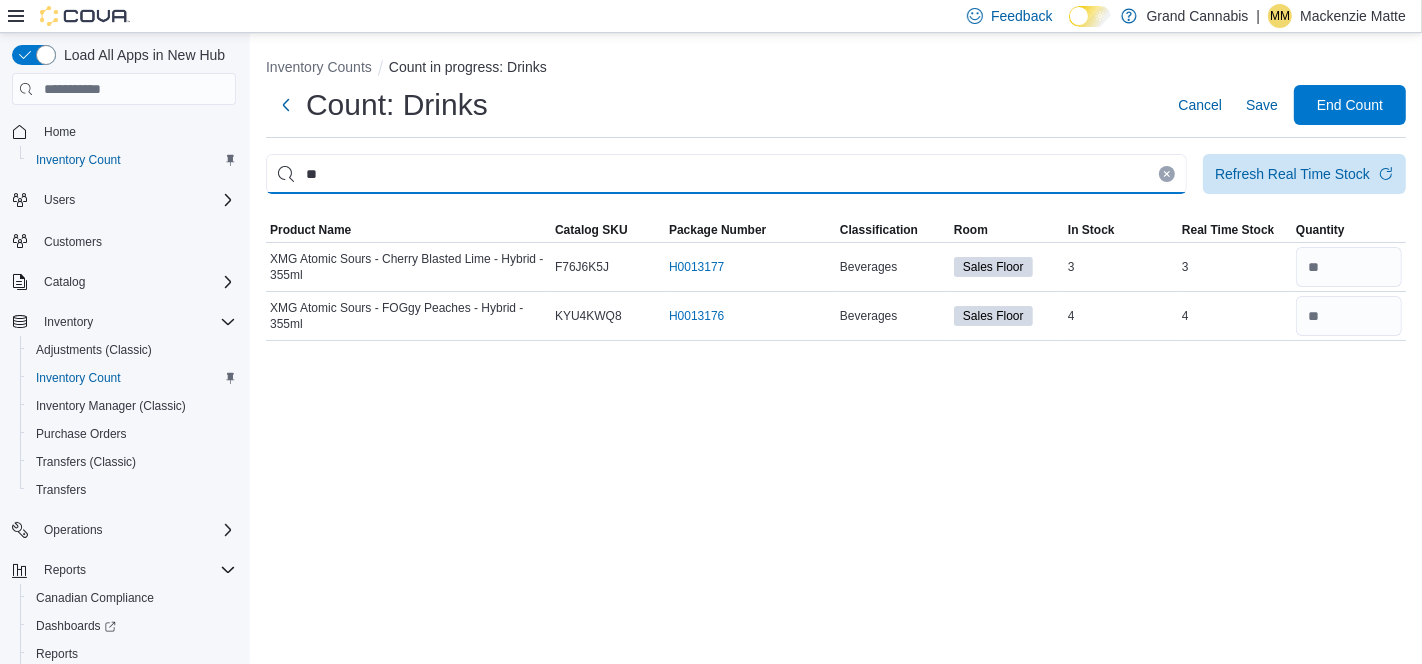 type on "*" 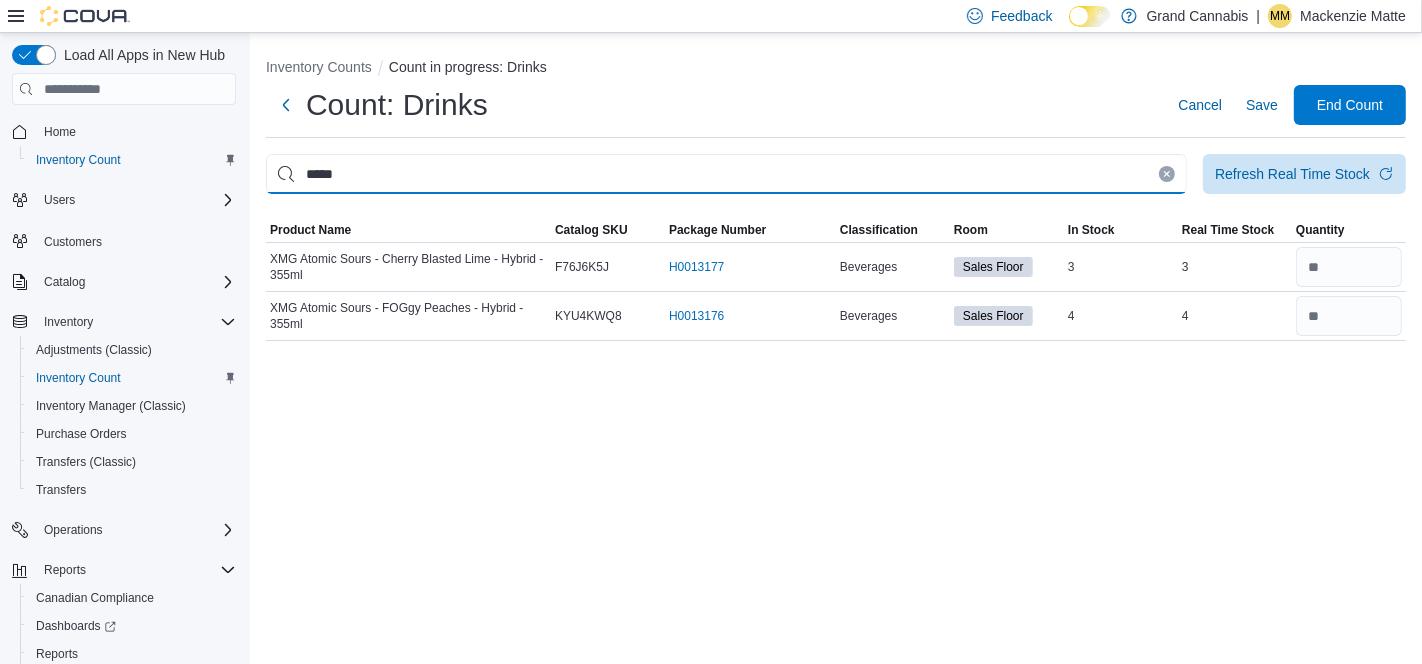 type on "*****" 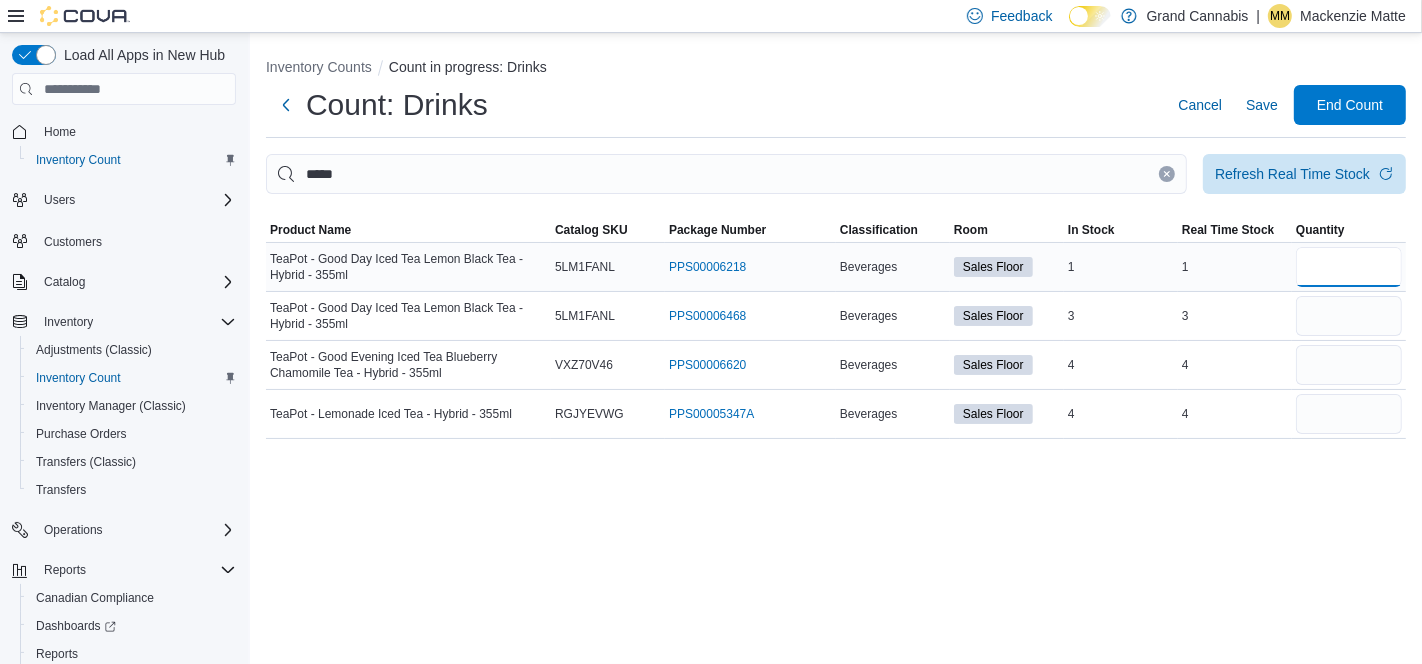 click at bounding box center [1349, 267] 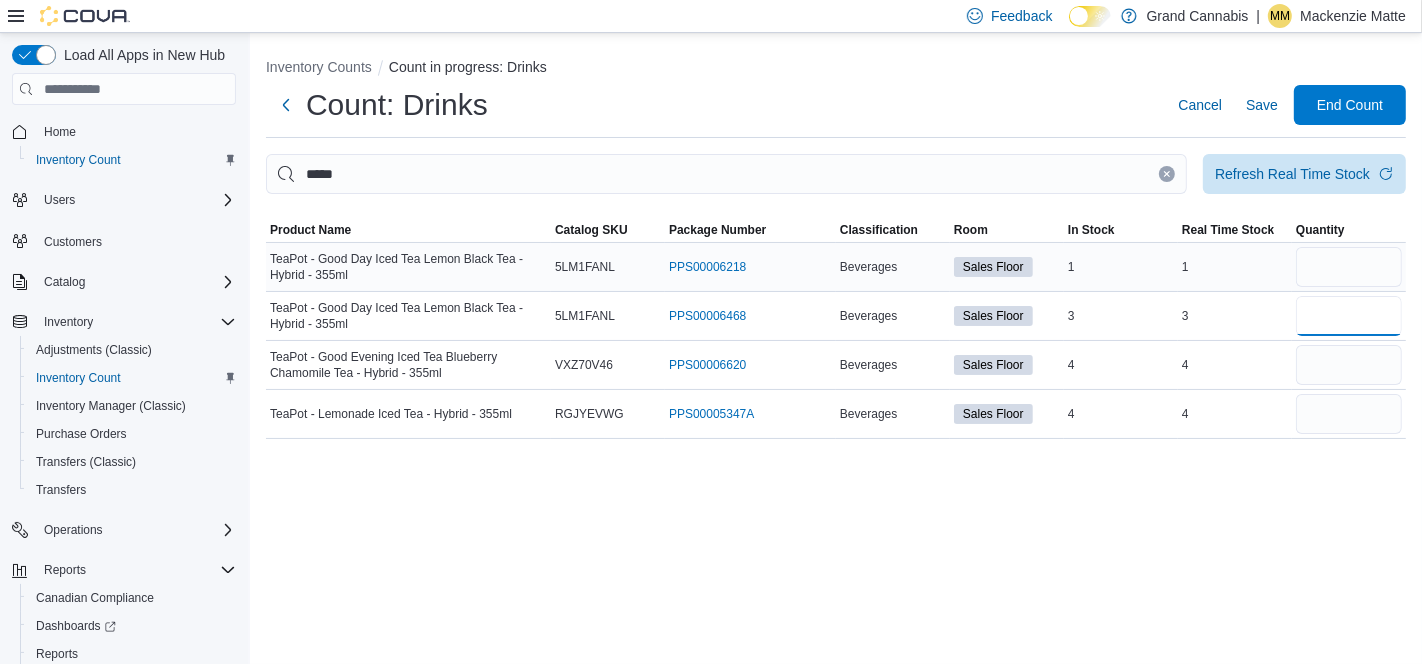 type 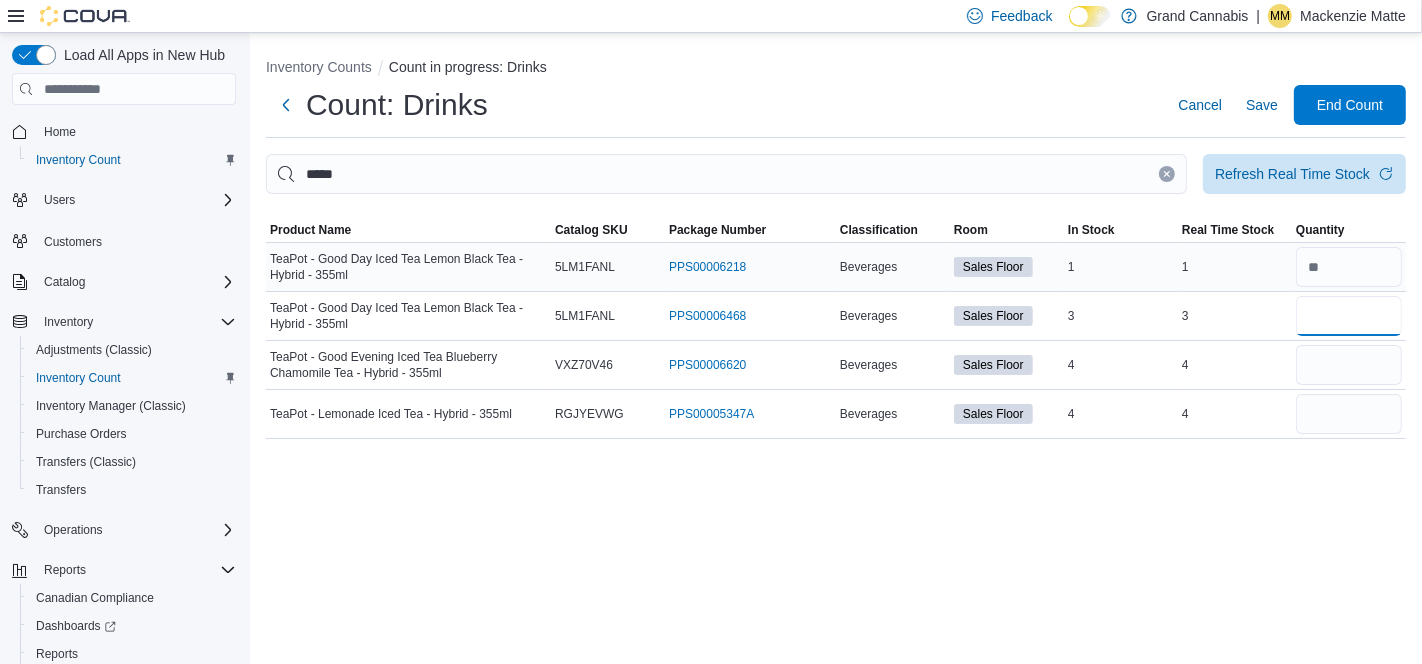 type on "*" 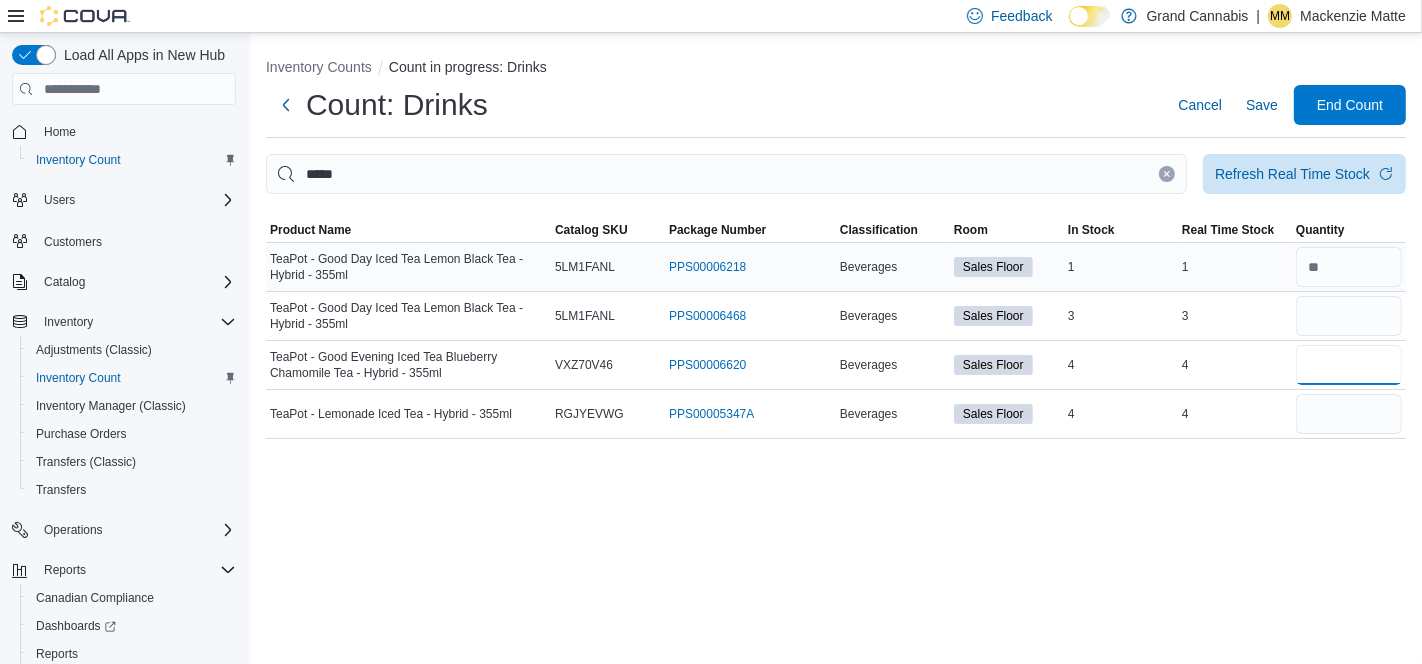 type 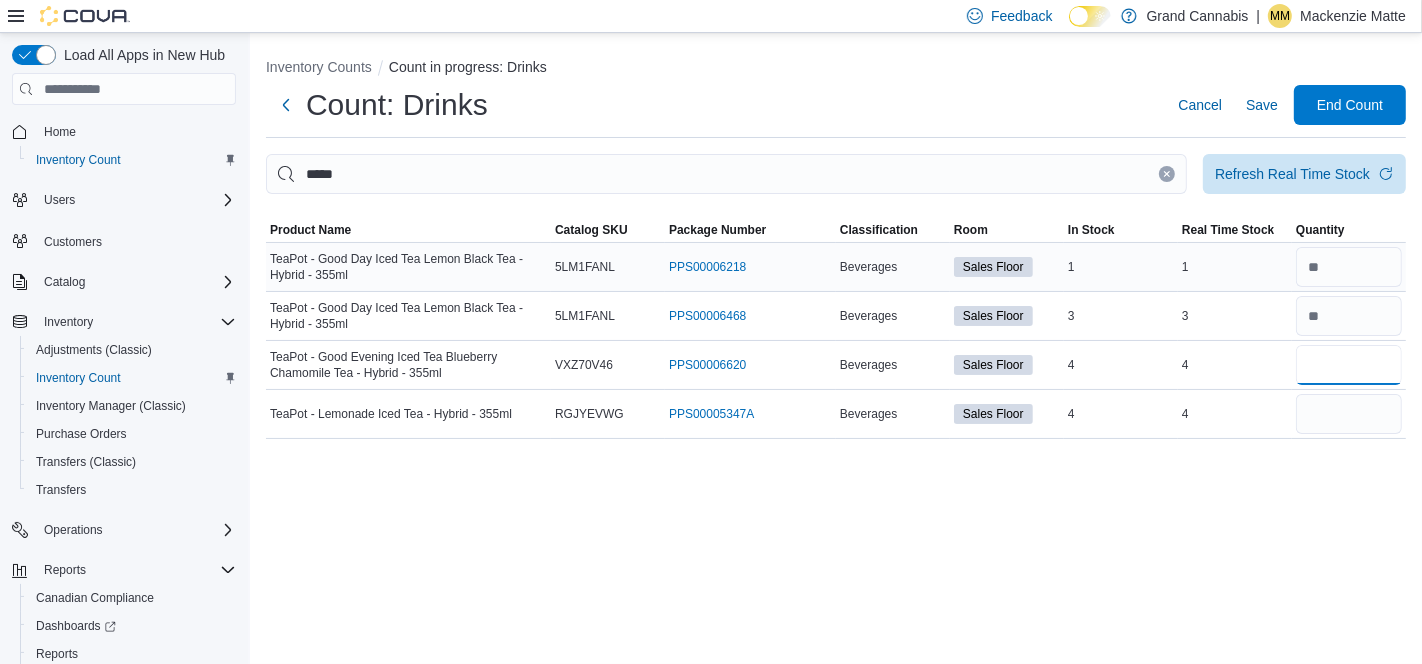 type on "*" 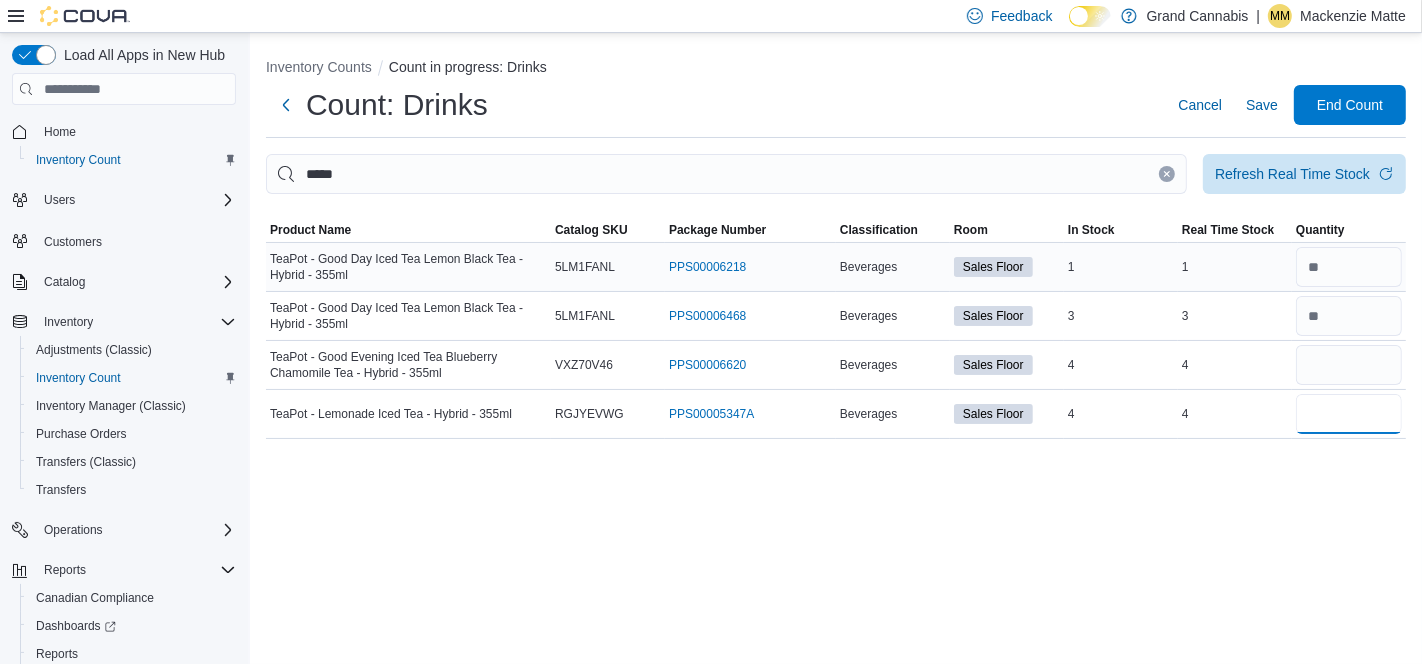 type 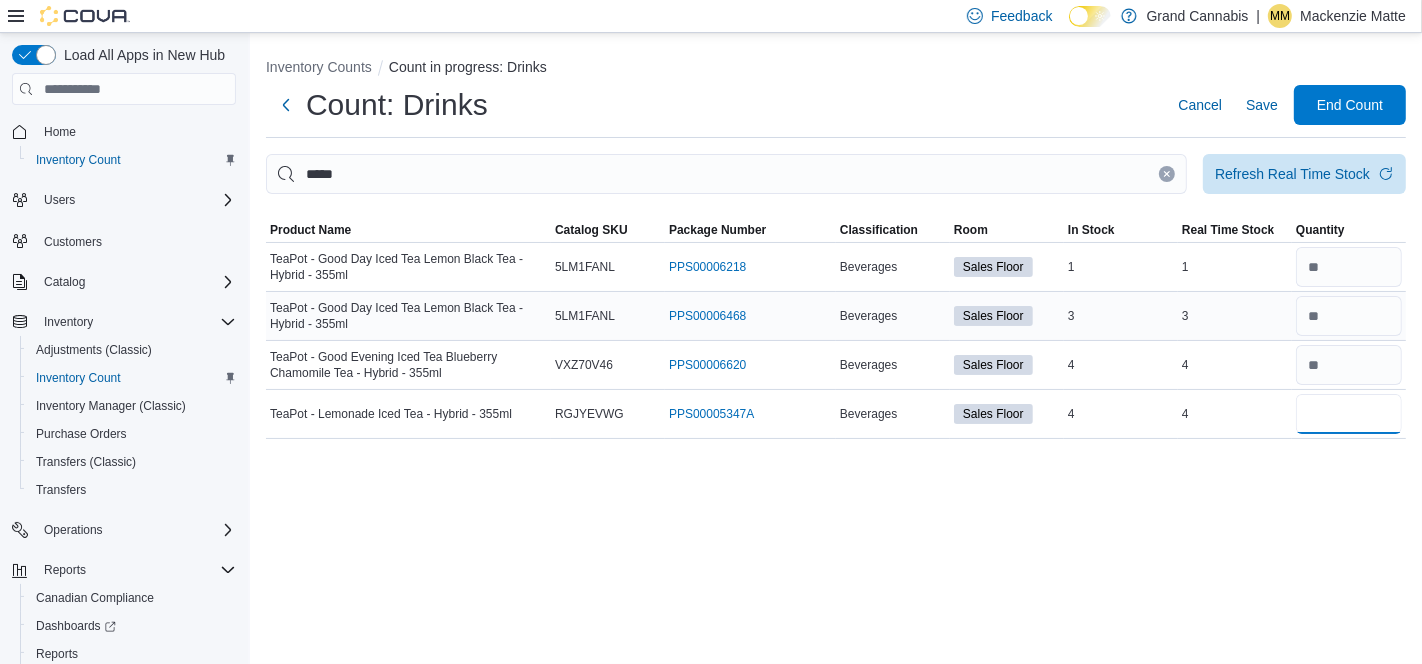 type on "*" 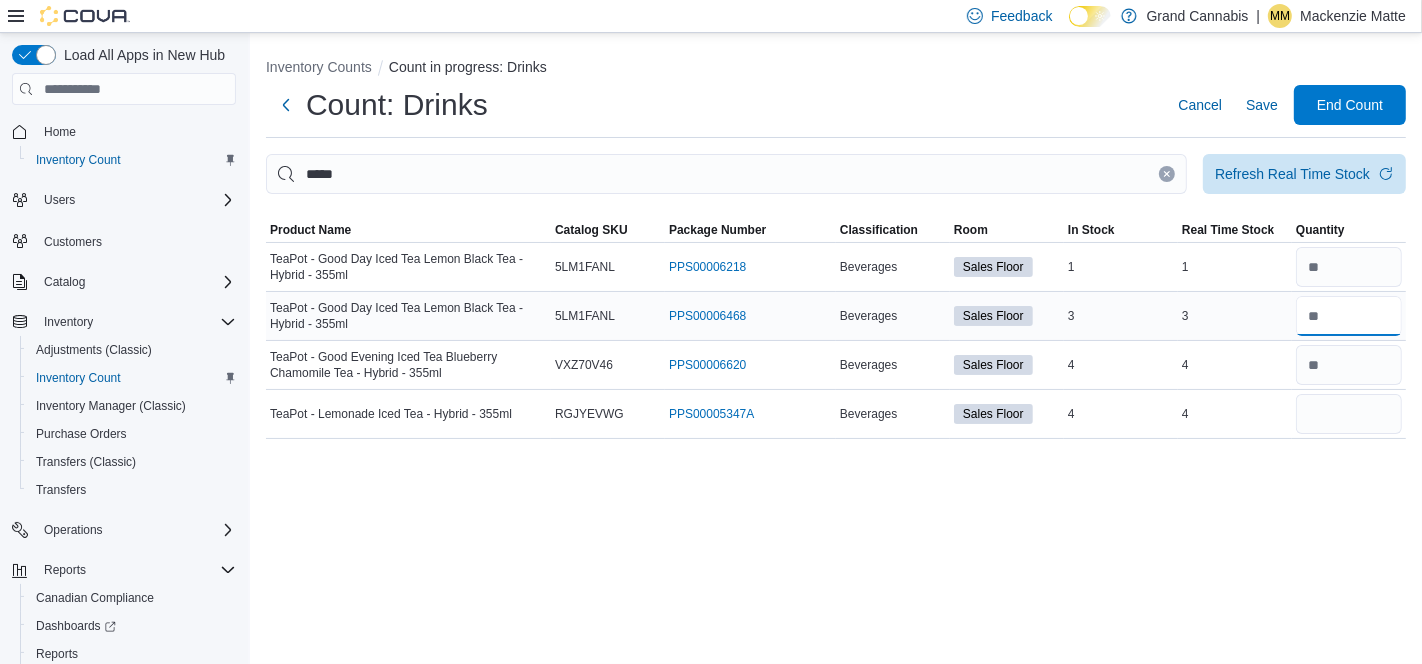 type 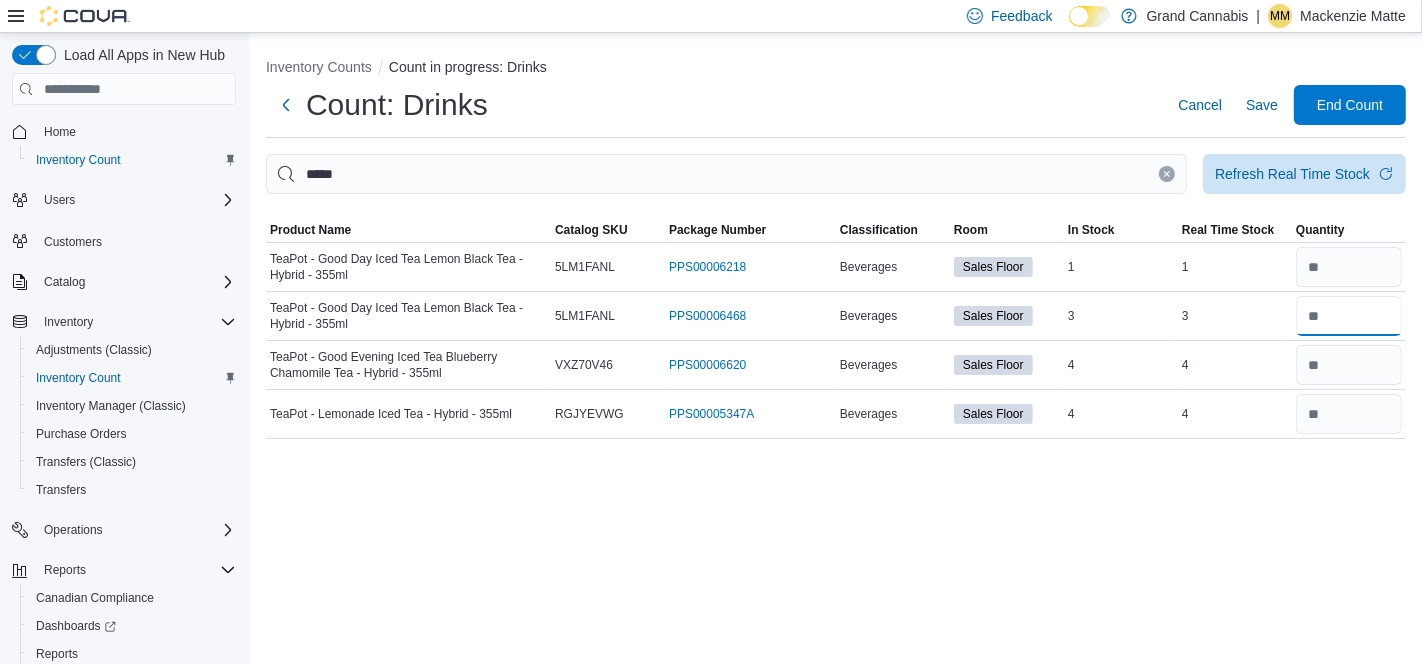 type on "*" 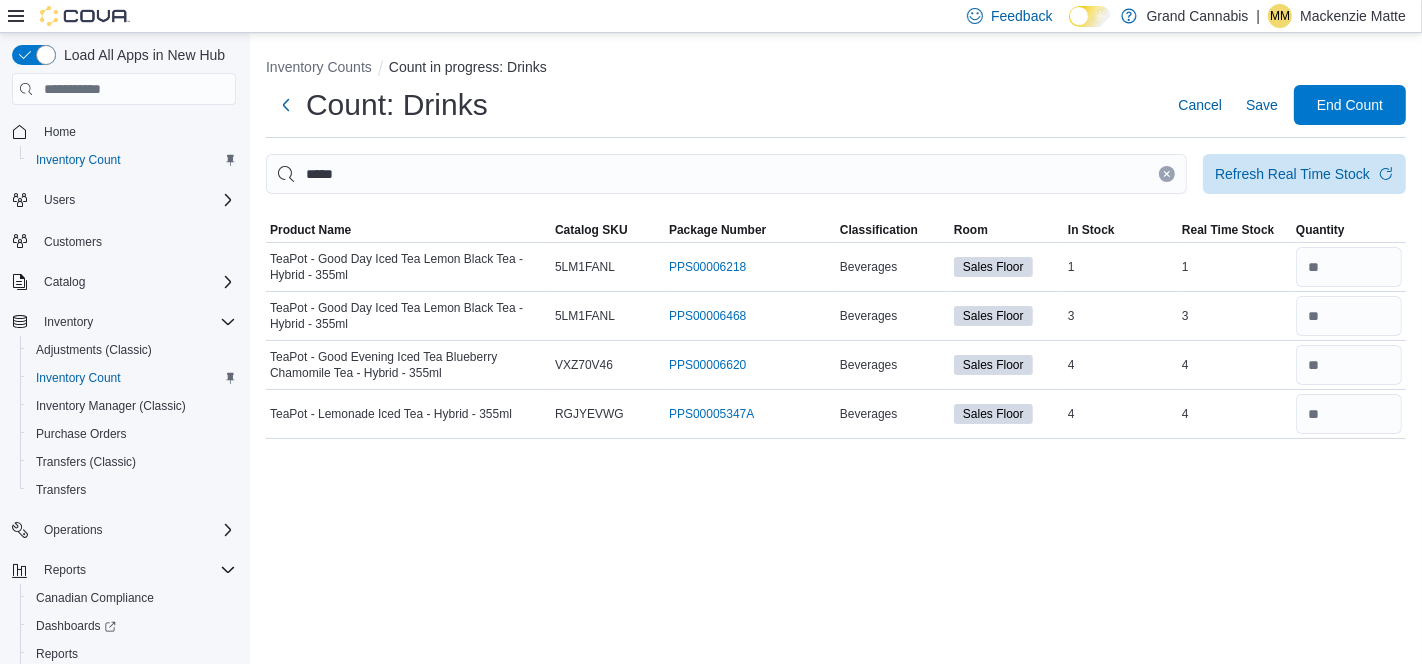 type 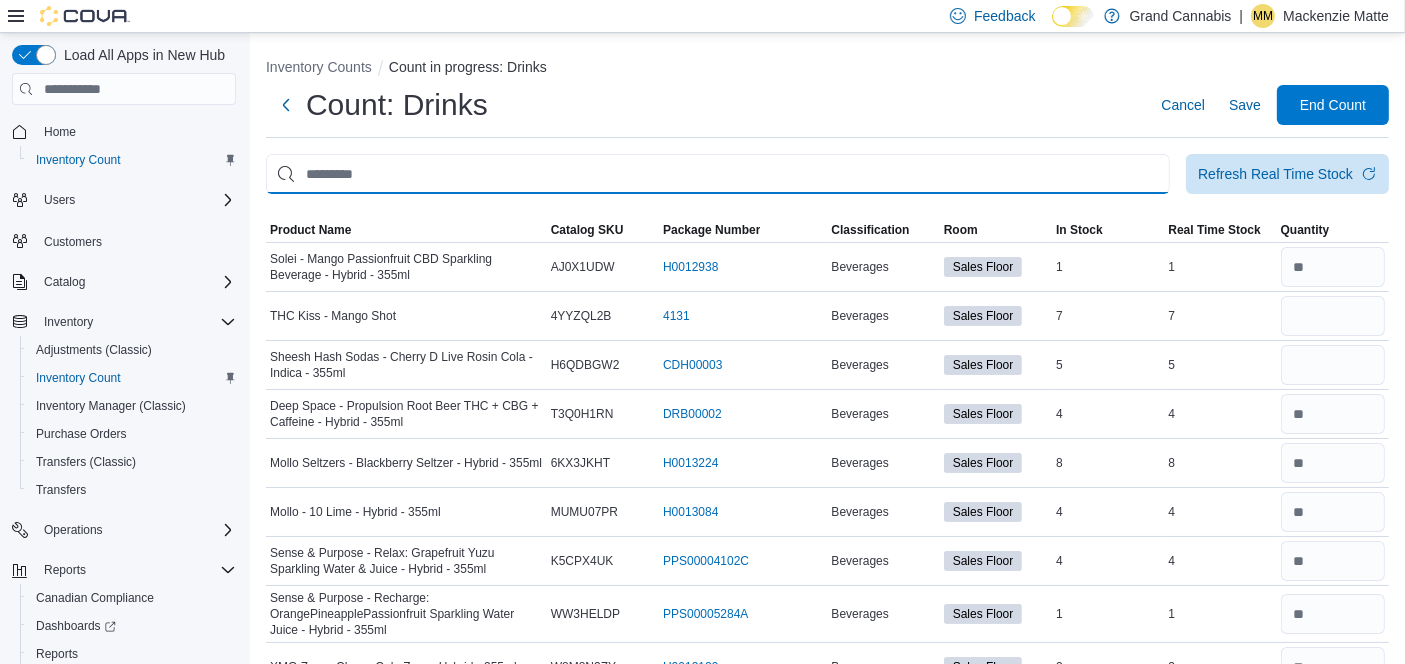 click at bounding box center (718, 174) 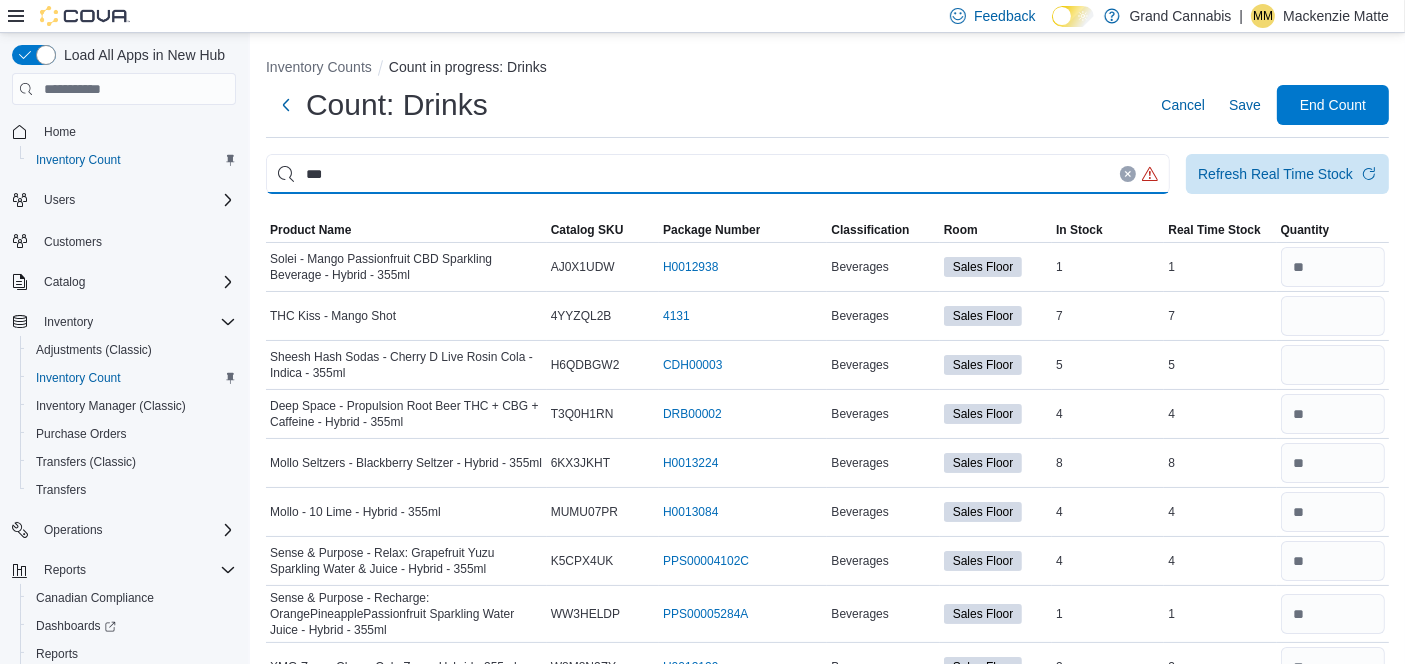 type on "***" 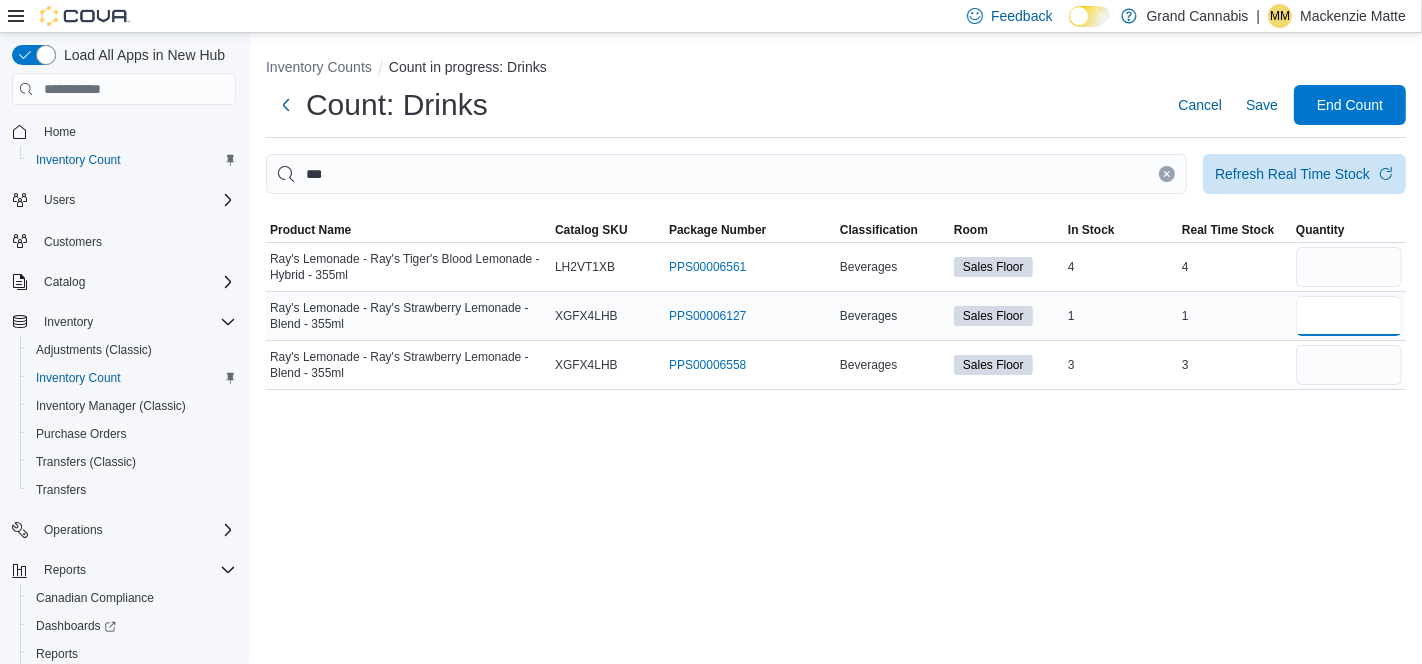 click at bounding box center [1349, 316] 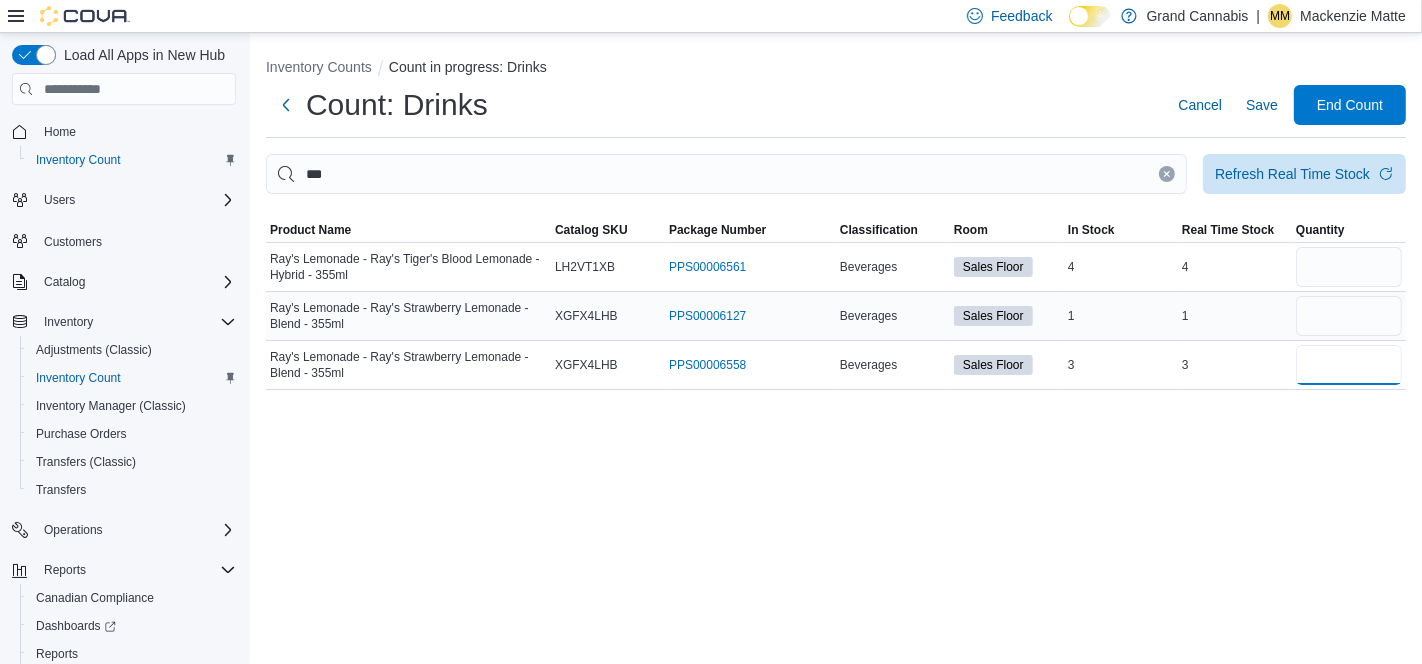 type 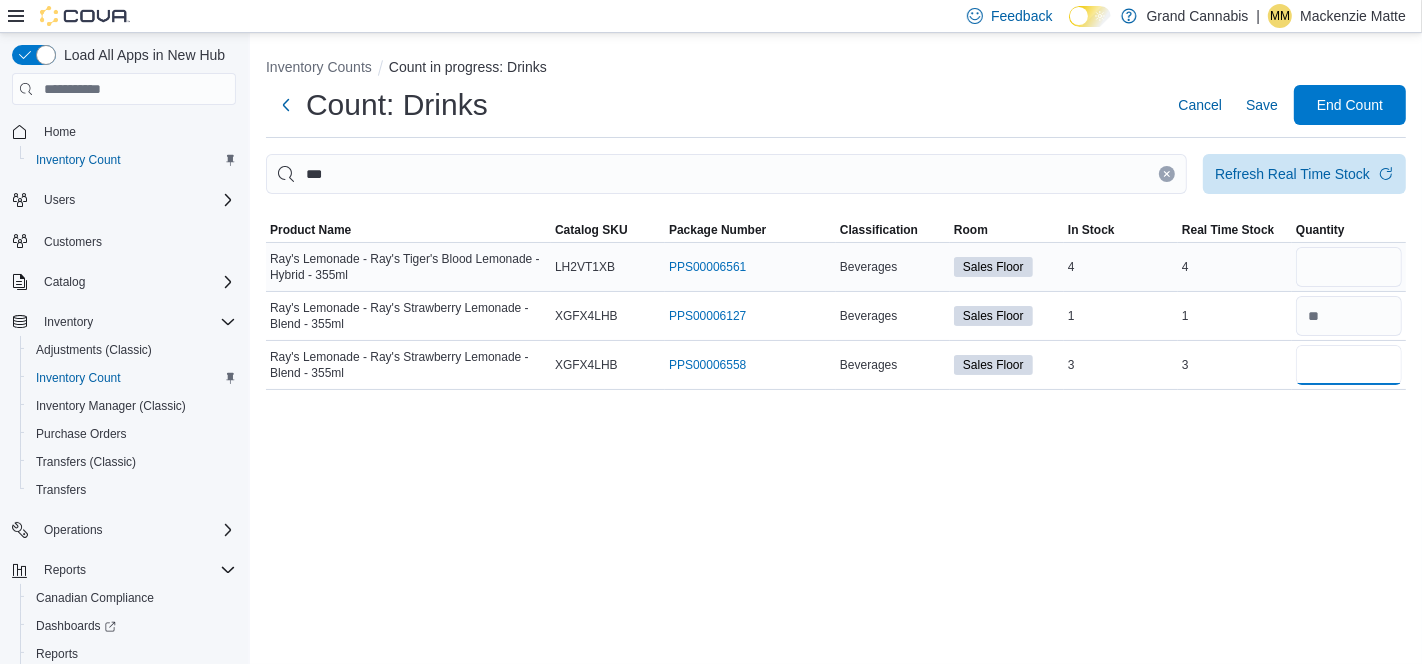 type on "*" 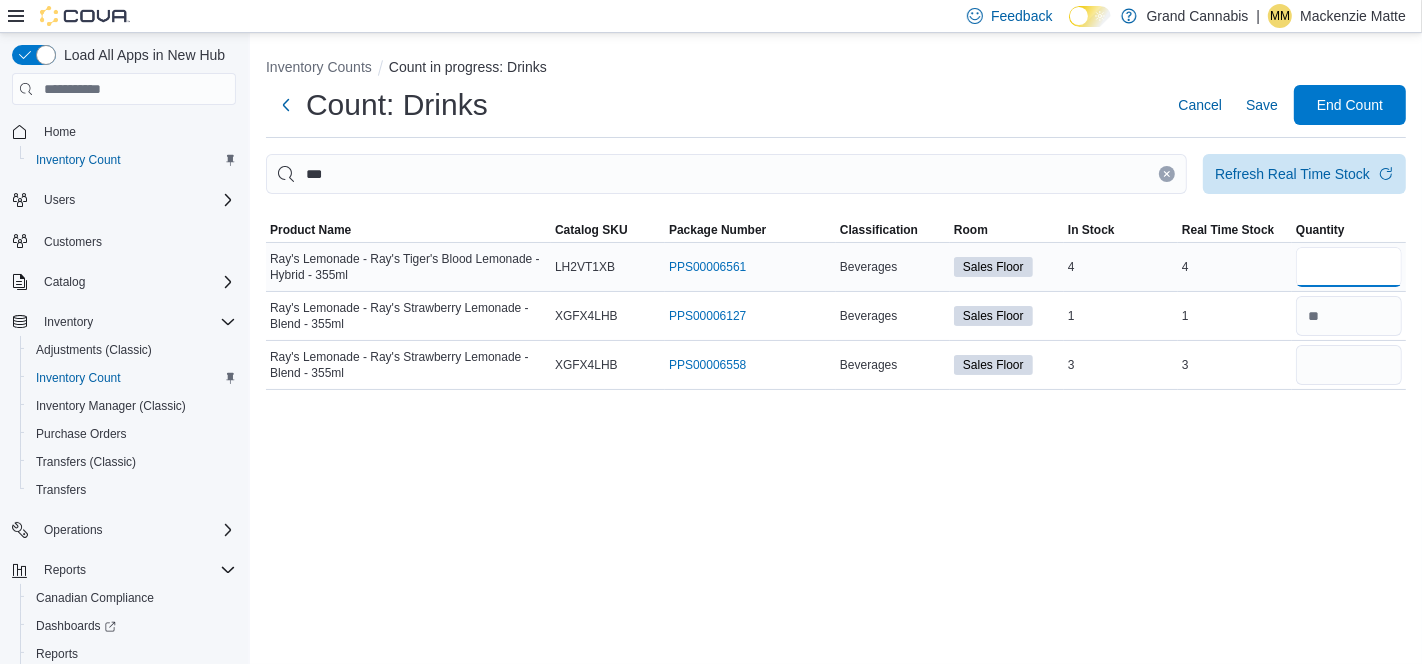 type 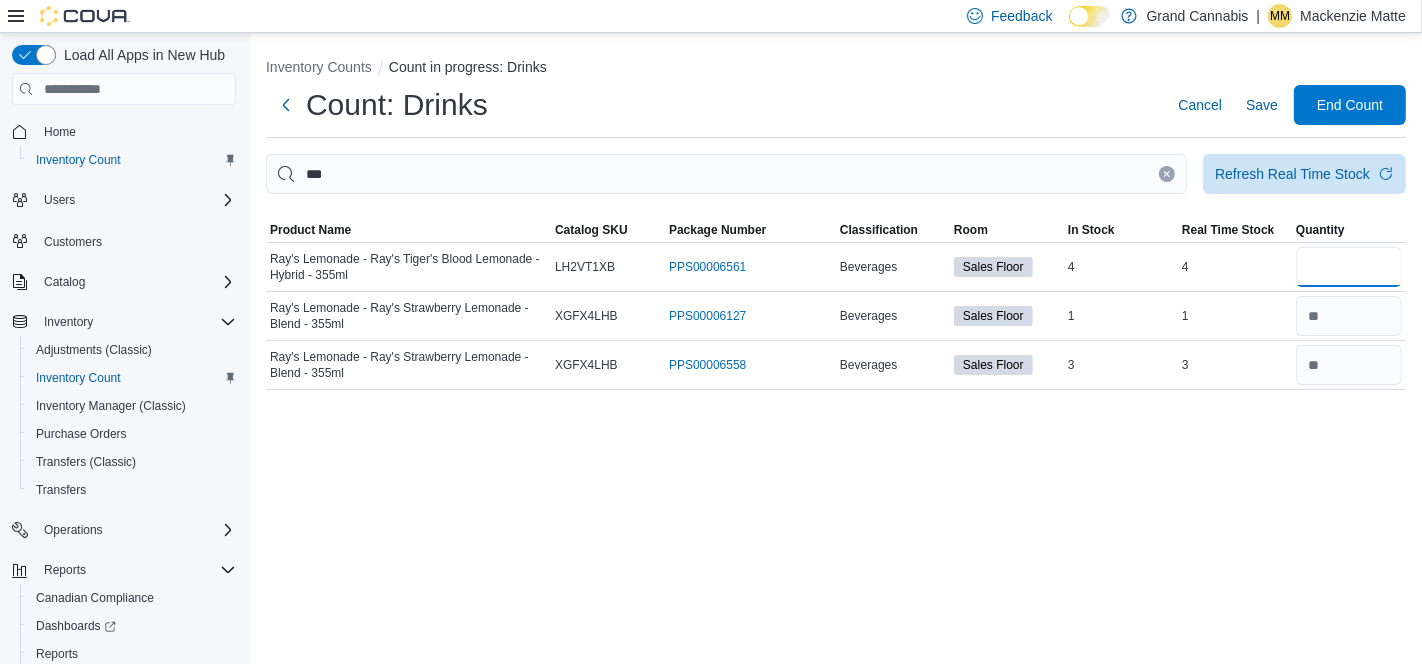 type on "*" 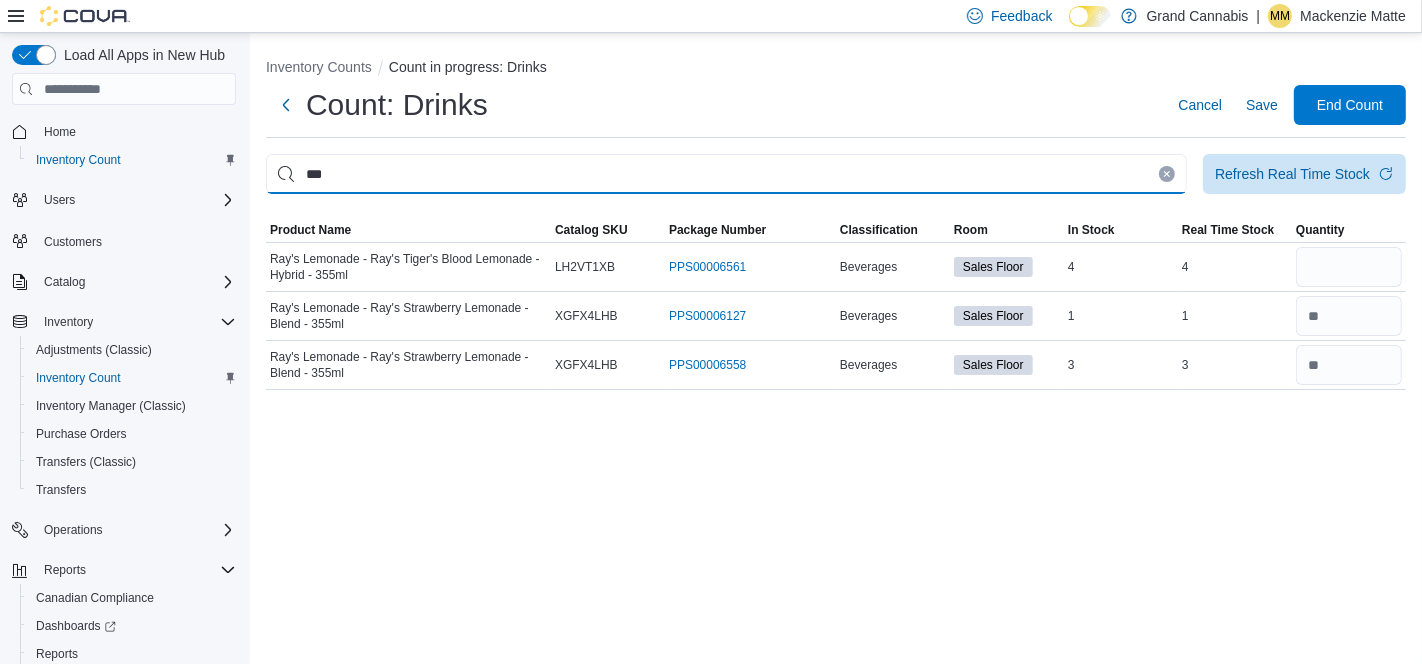 type 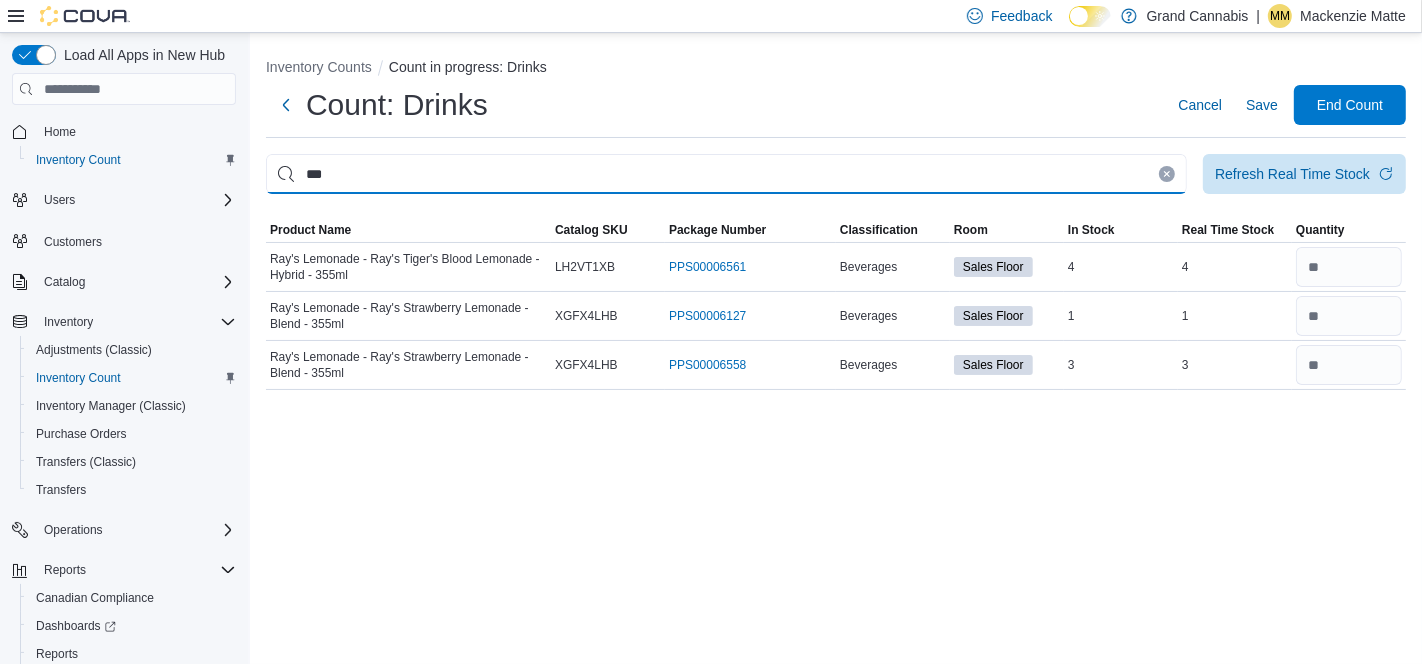 drag, startPoint x: 892, startPoint y: 167, endPoint x: 209, endPoint y: 175, distance: 683.0469 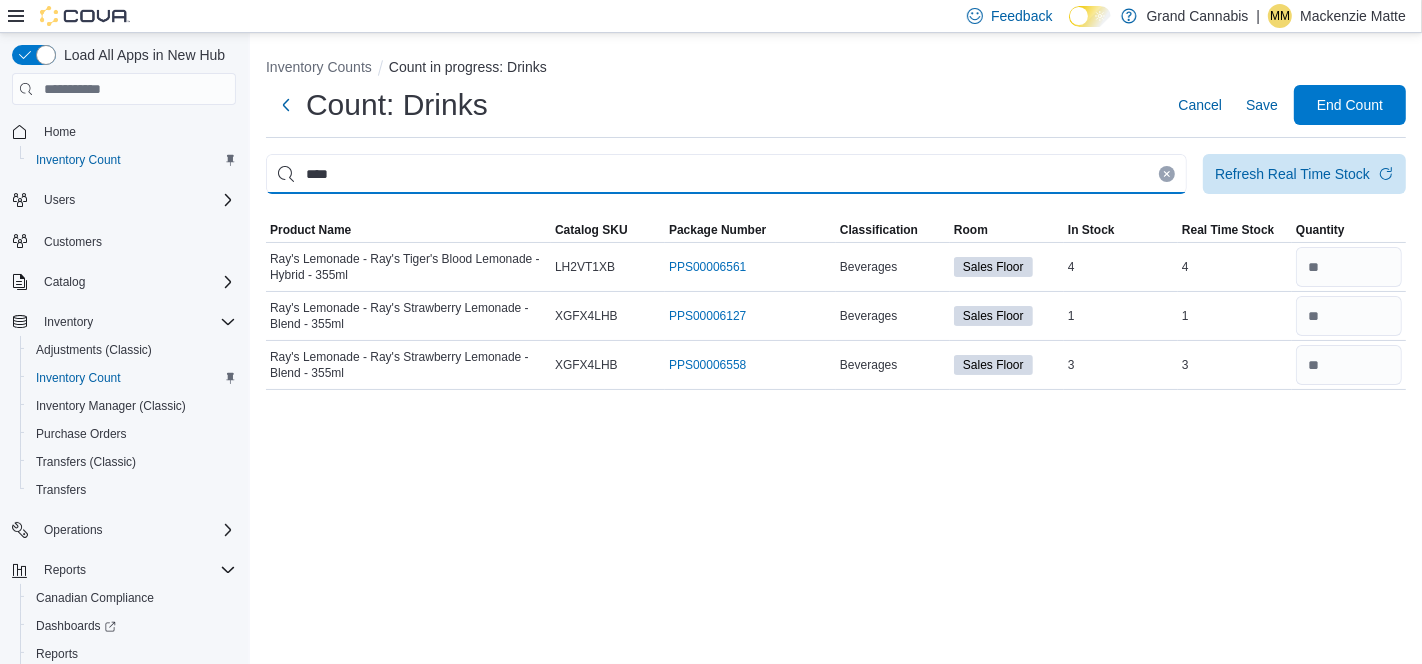 type on "****" 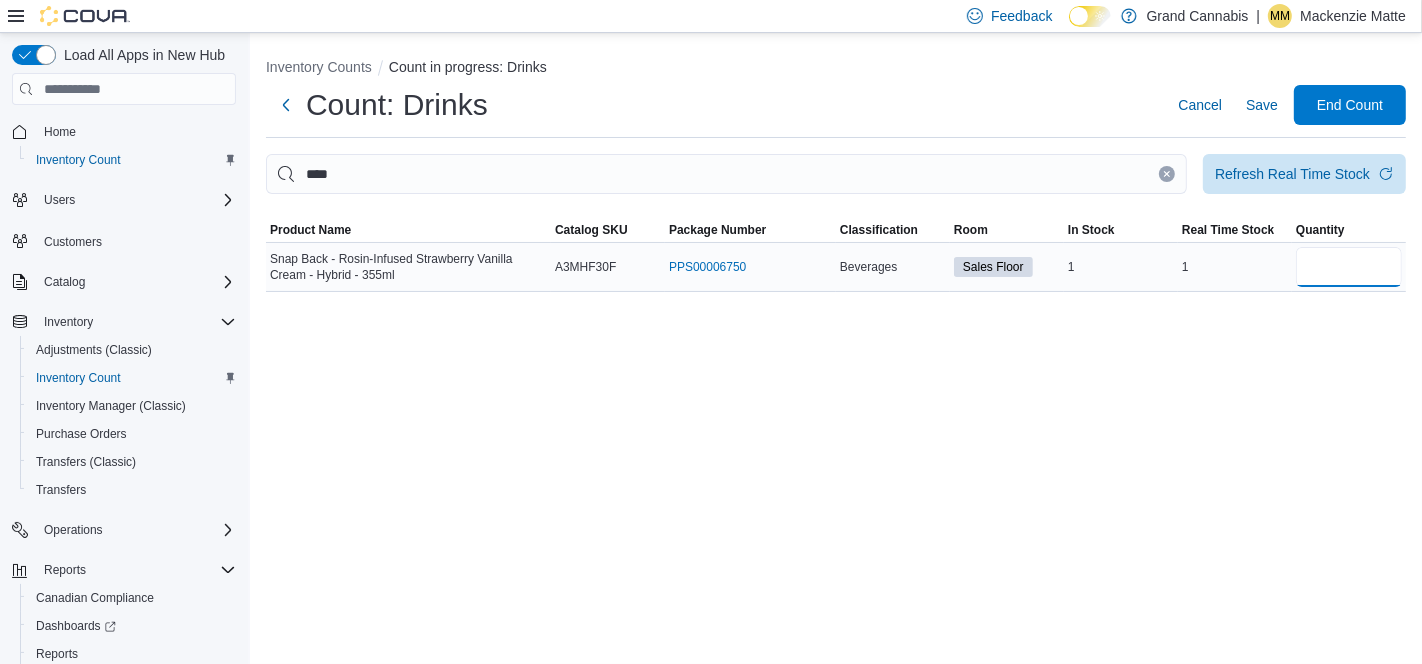 click at bounding box center (1349, 267) 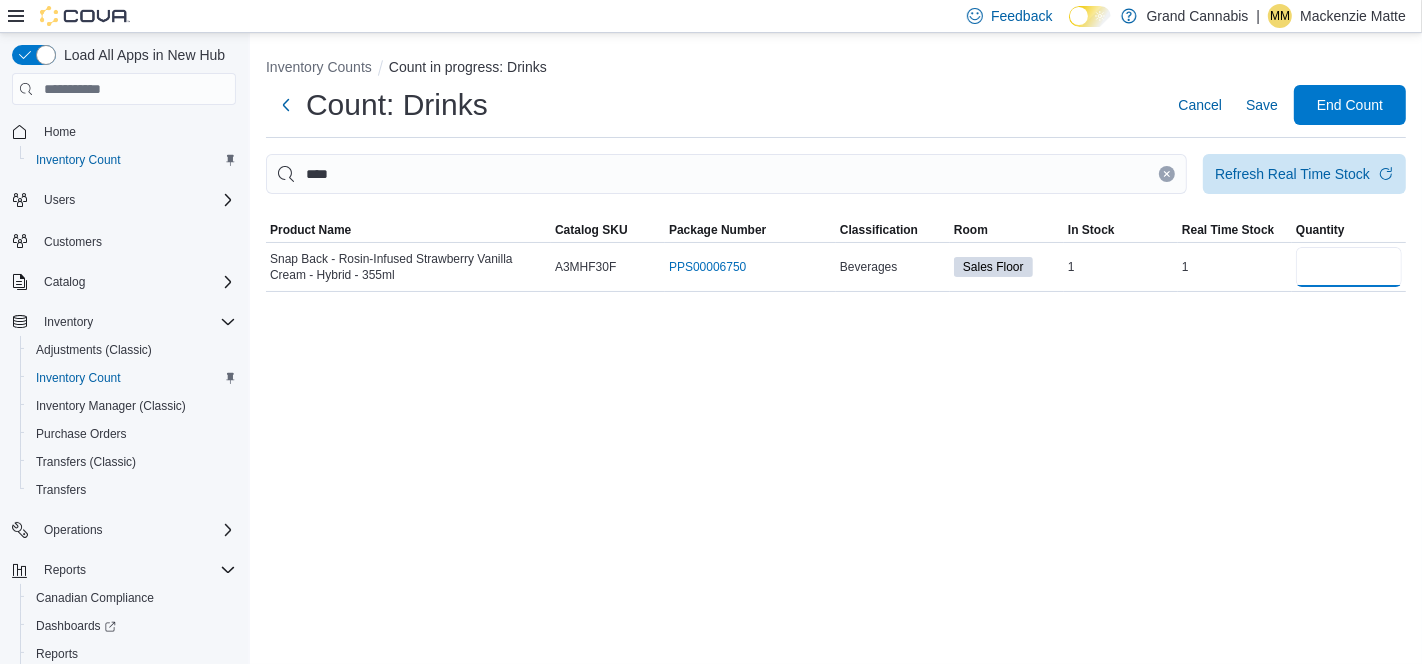 type on "*" 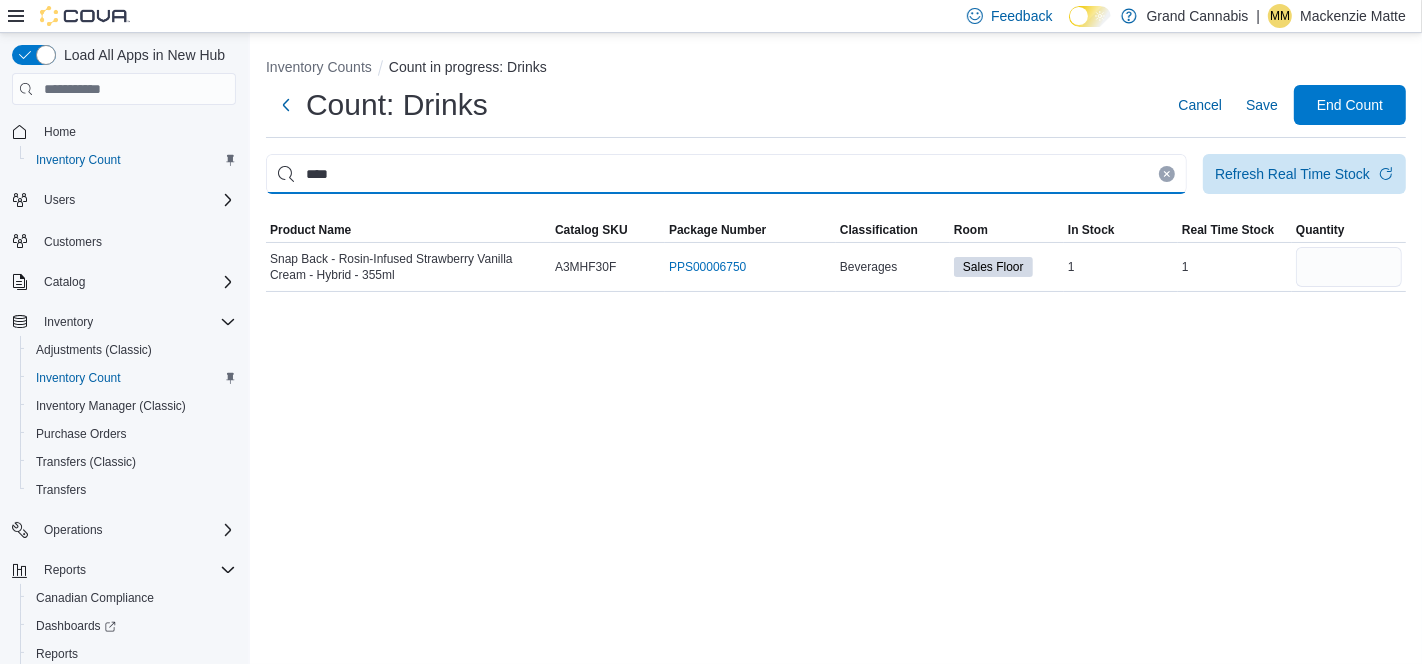 click on "****" at bounding box center [726, 174] 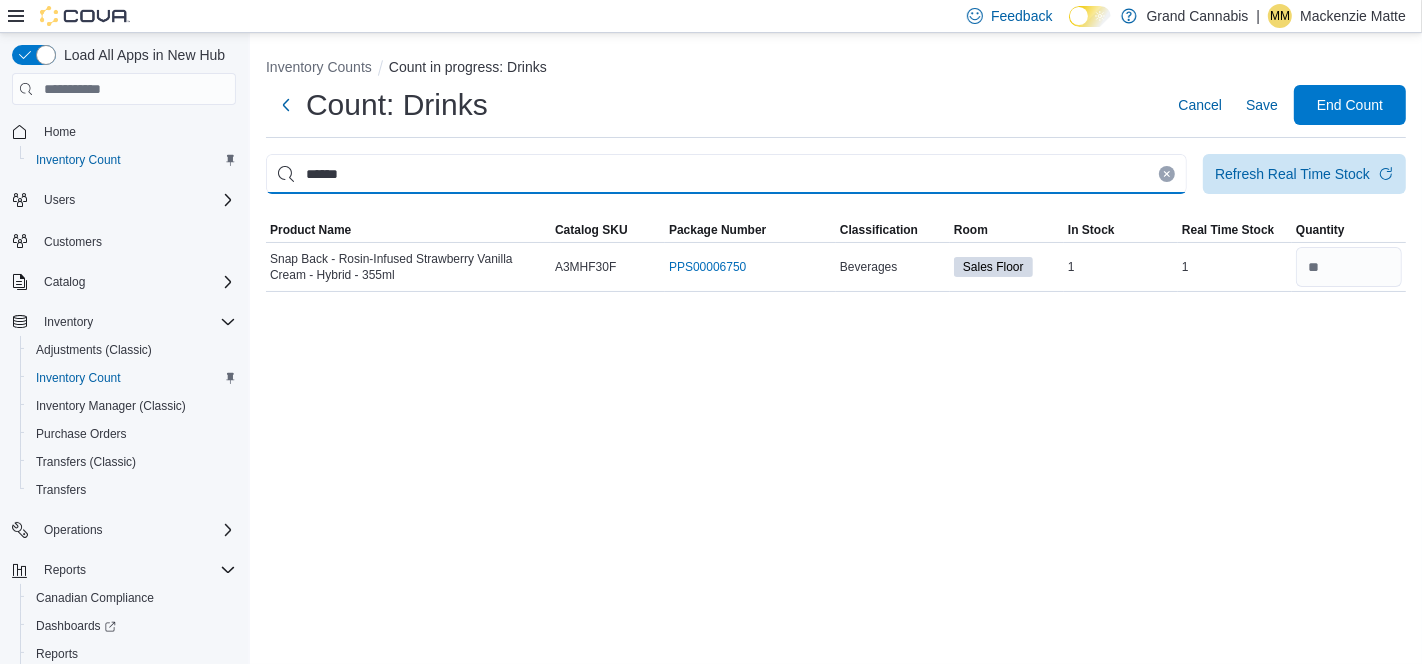 type on "******" 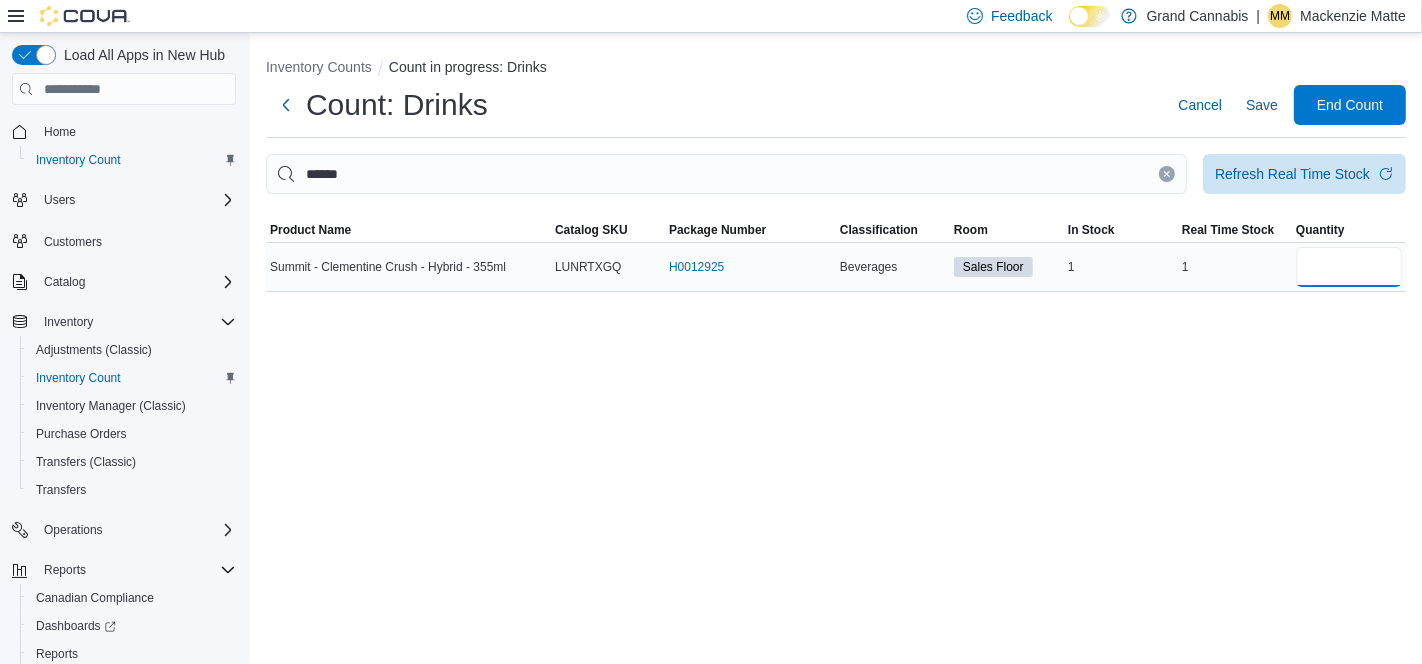 click at bounding box center [1349, 267] 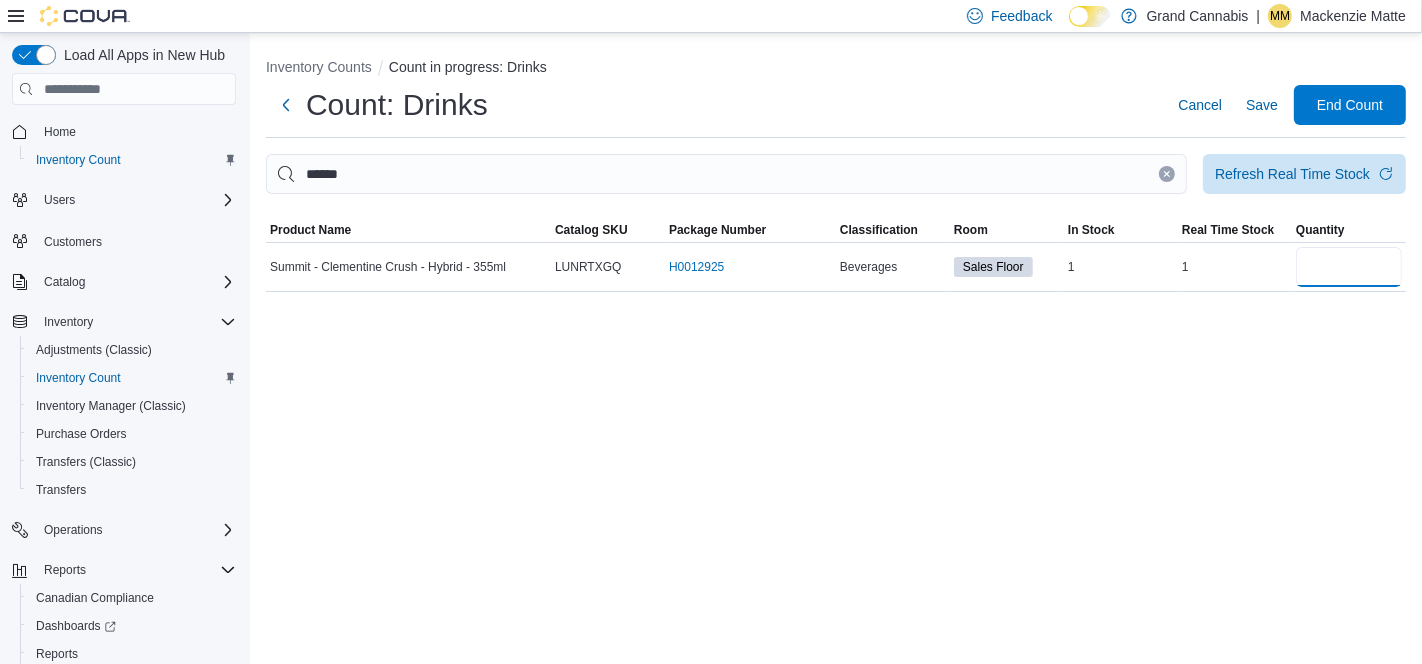type on "*" 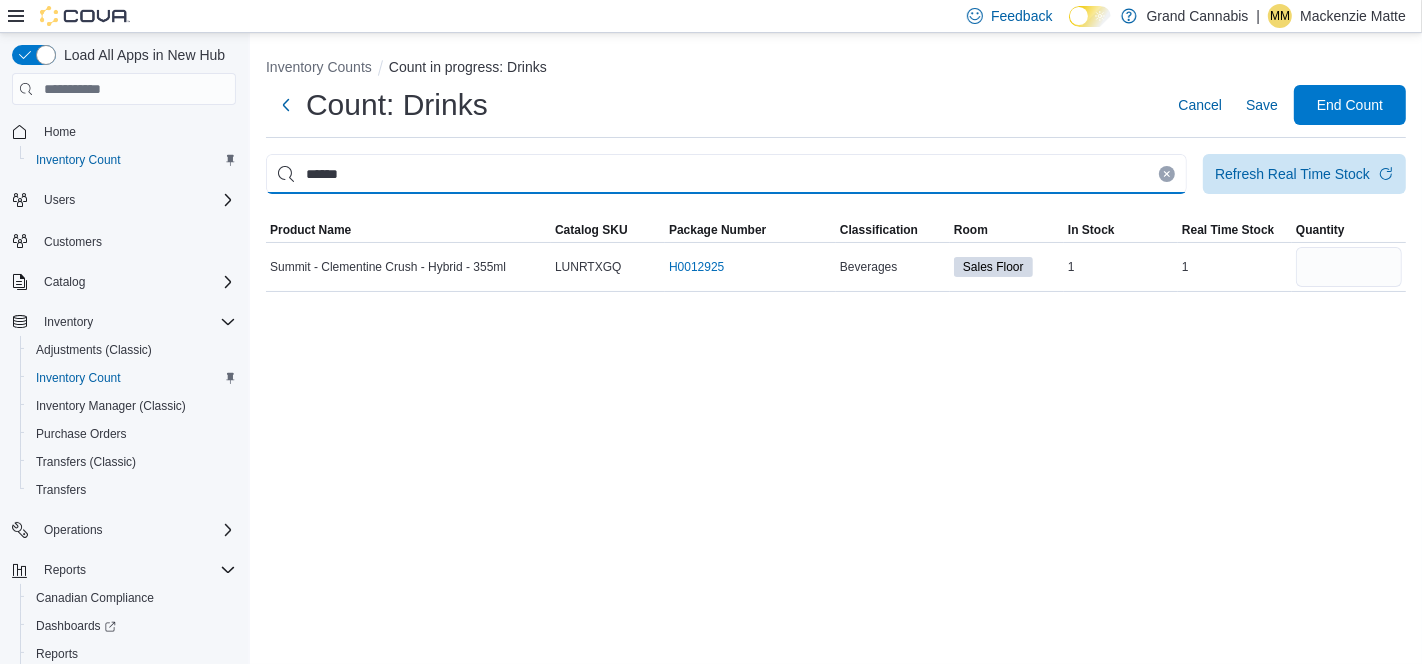 type 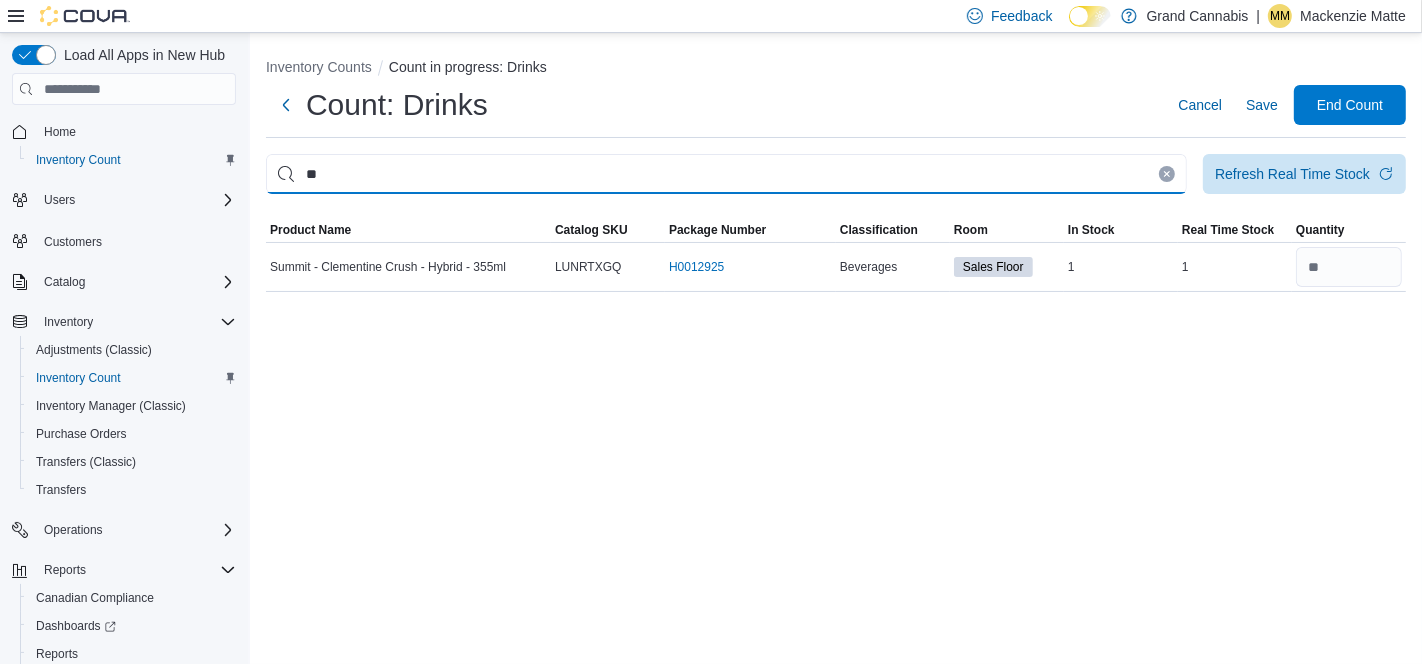 type on "*" 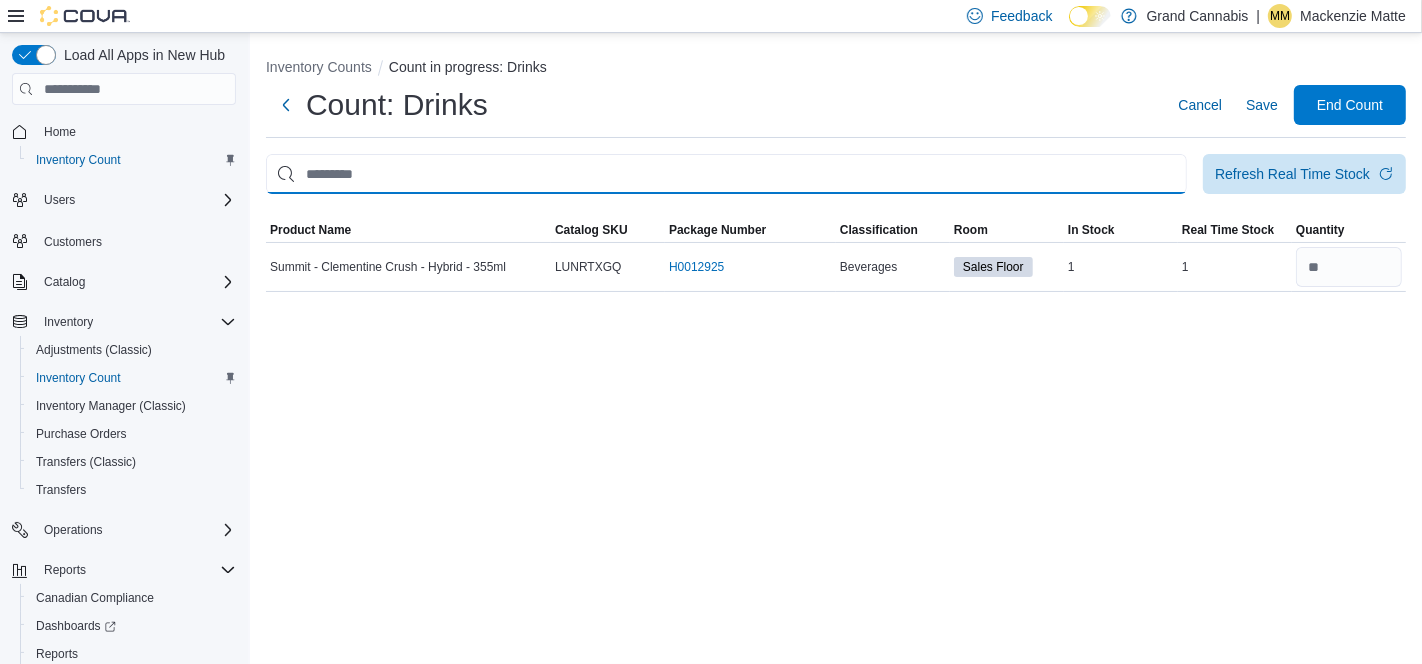 click at bounding box center (726, 174) 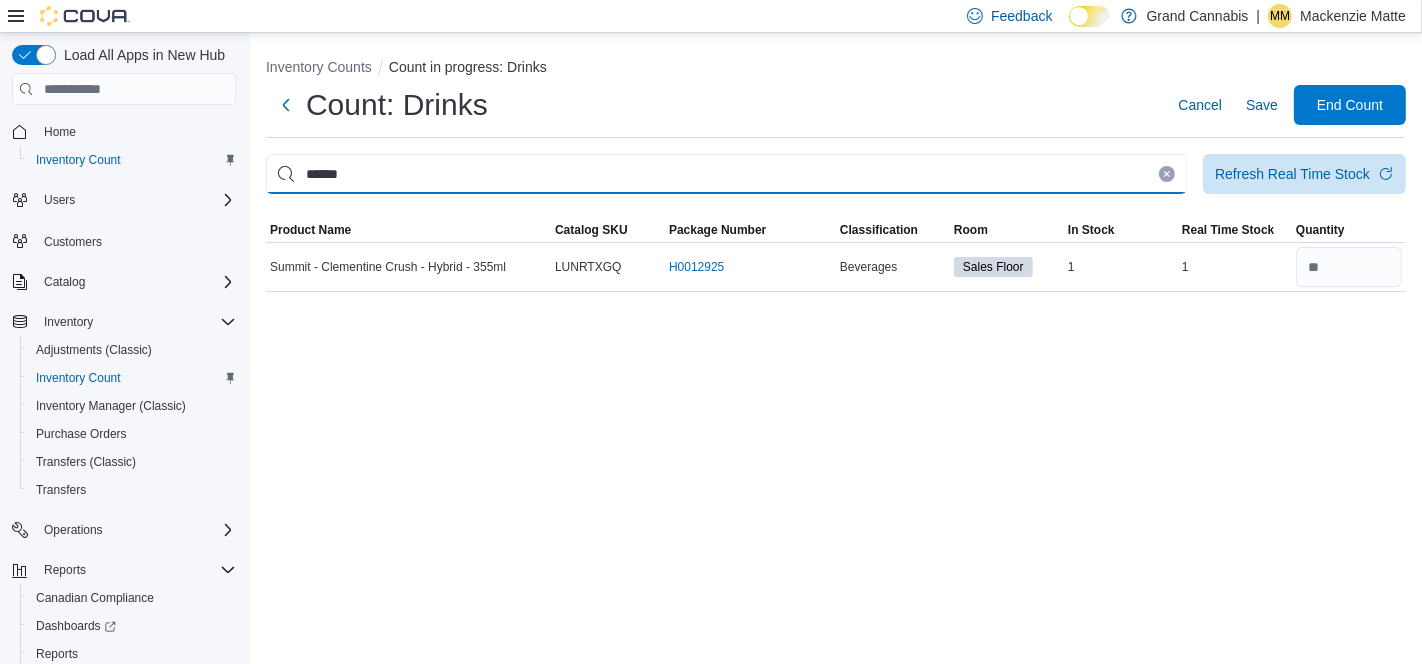 type on "******" 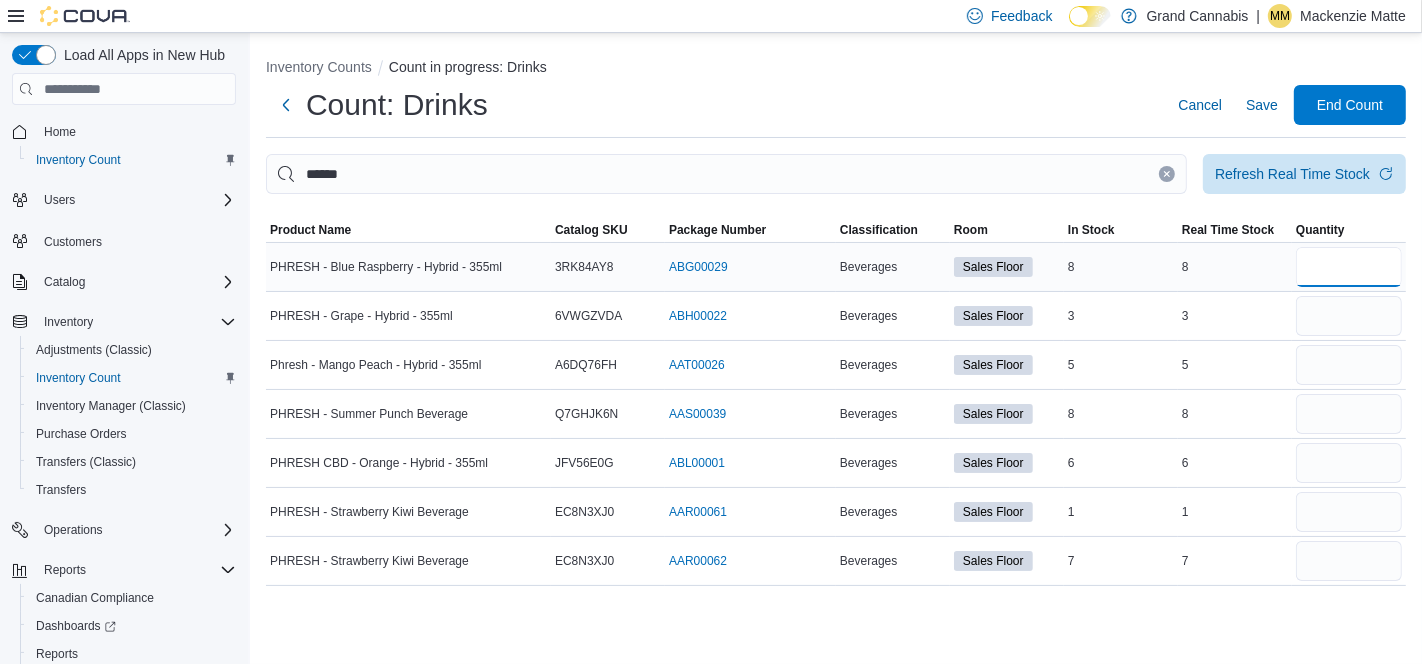 click at bounding box center [1349, 267] 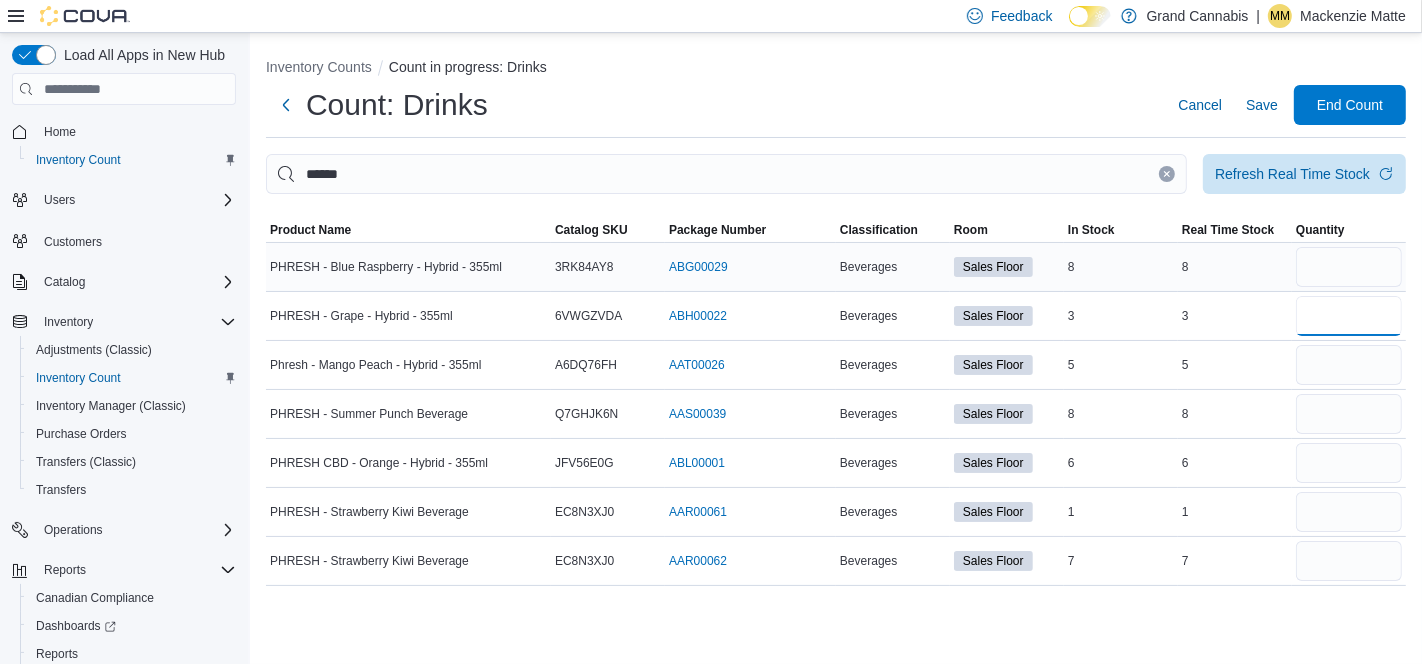 type 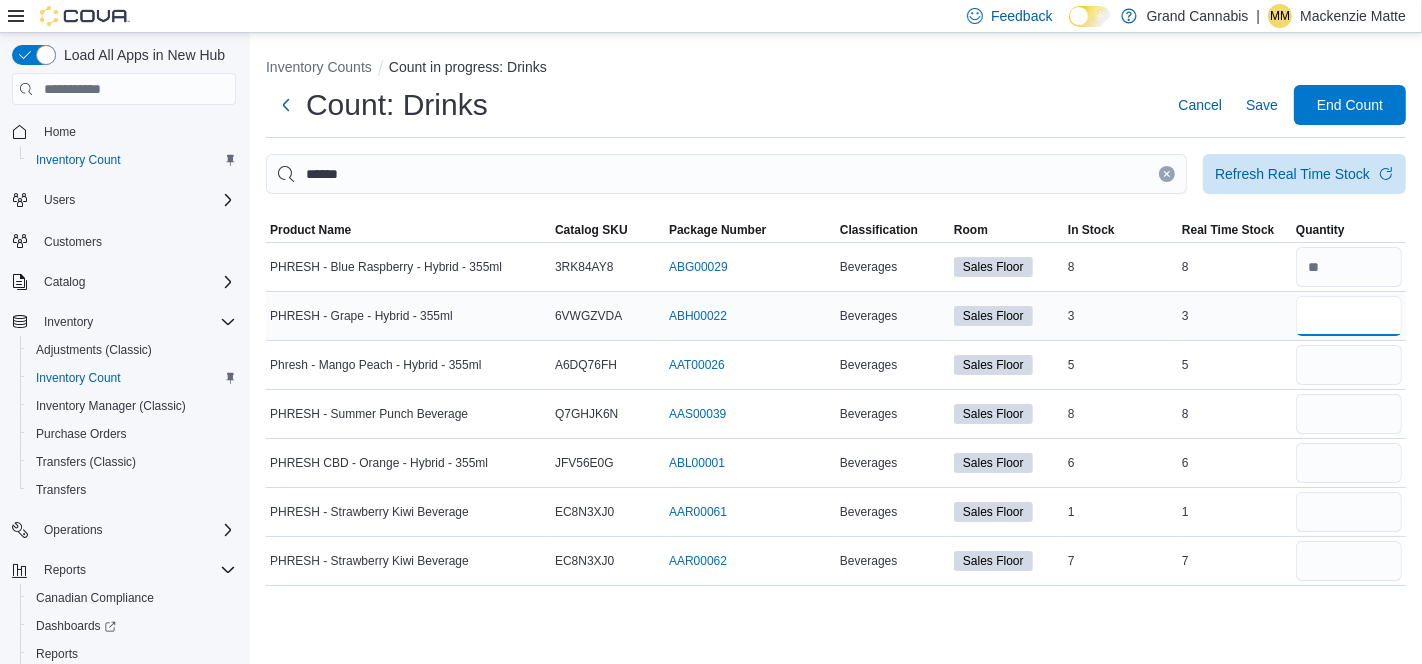click at bounding box center (1349, 316) 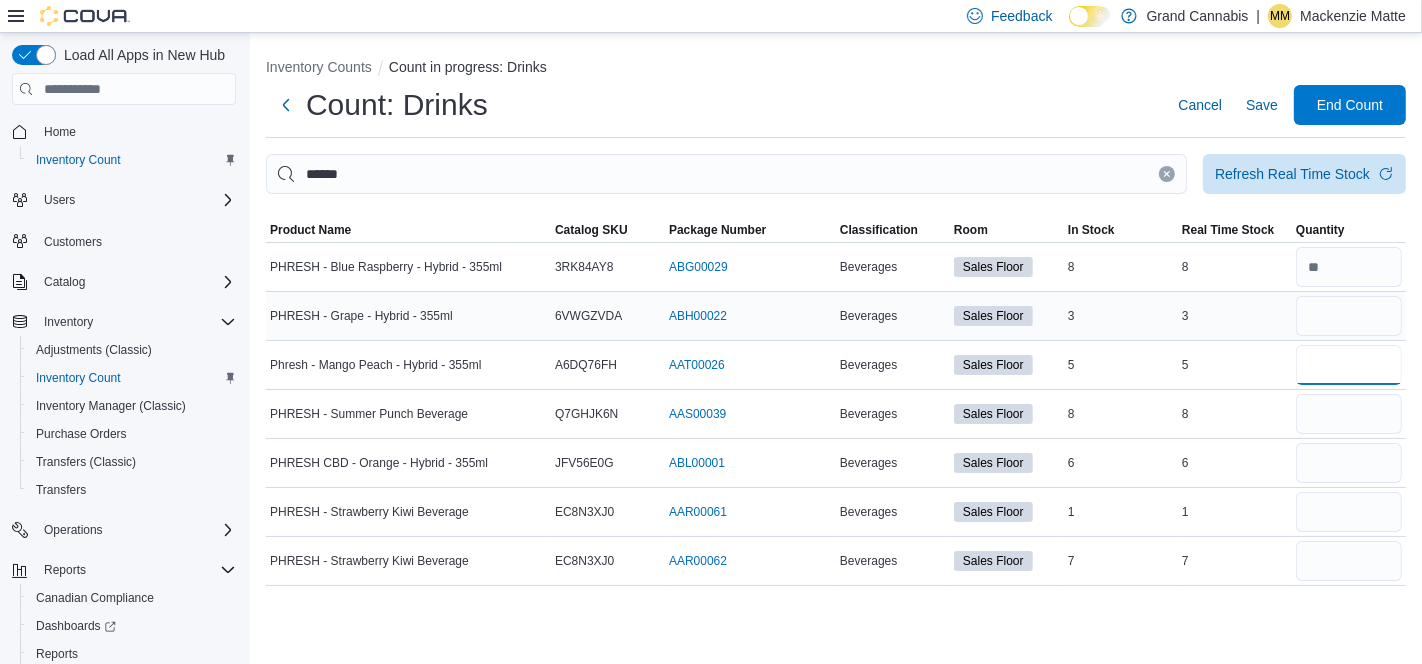 type 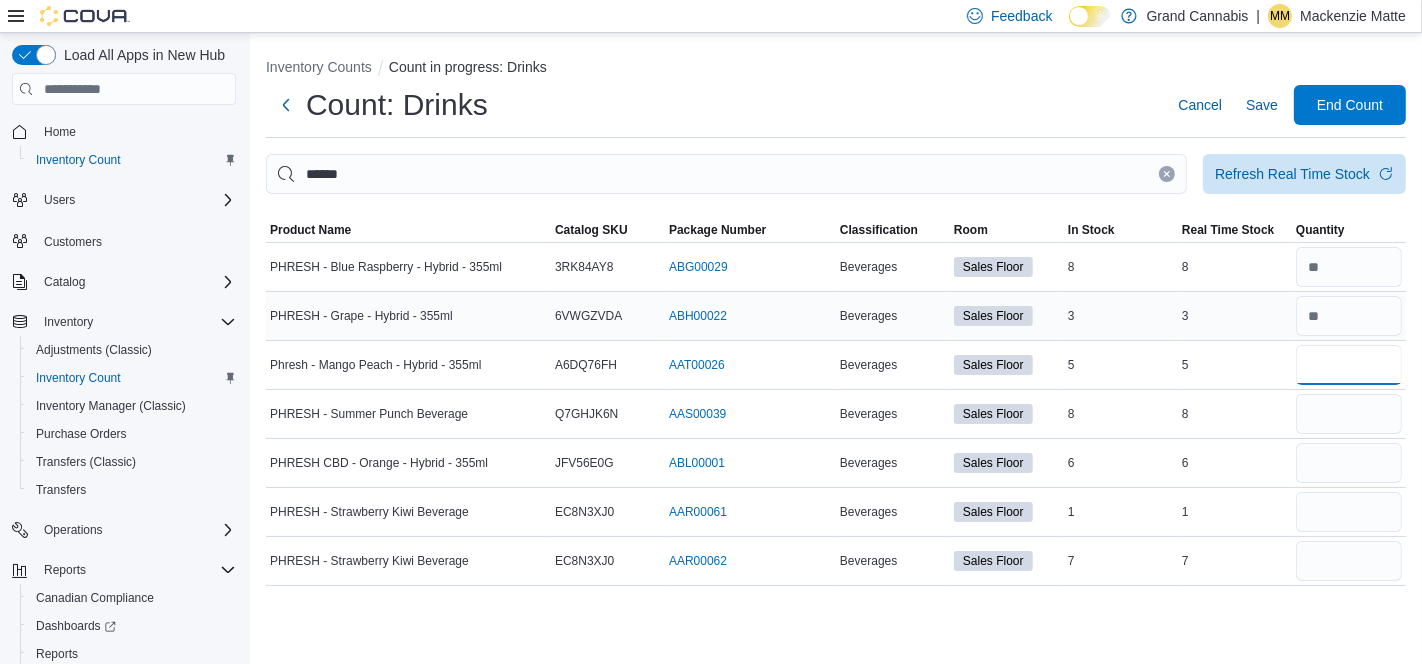 type on "*" 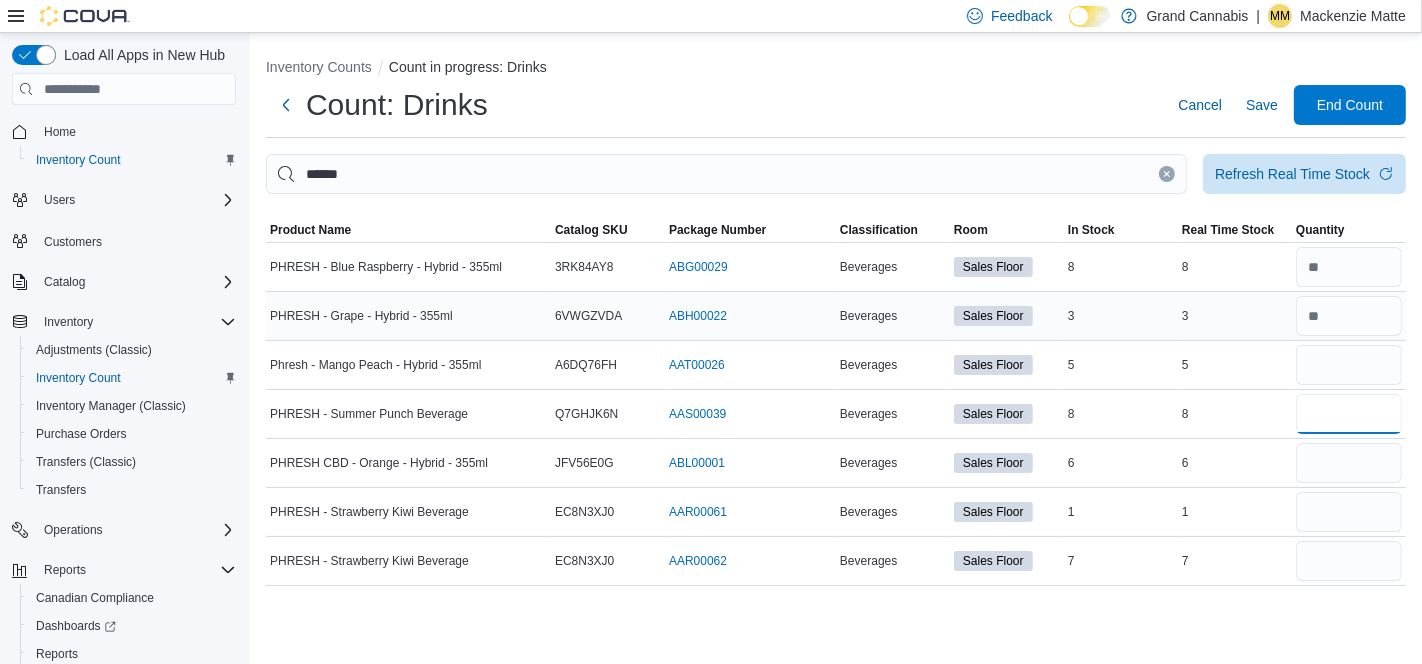 type 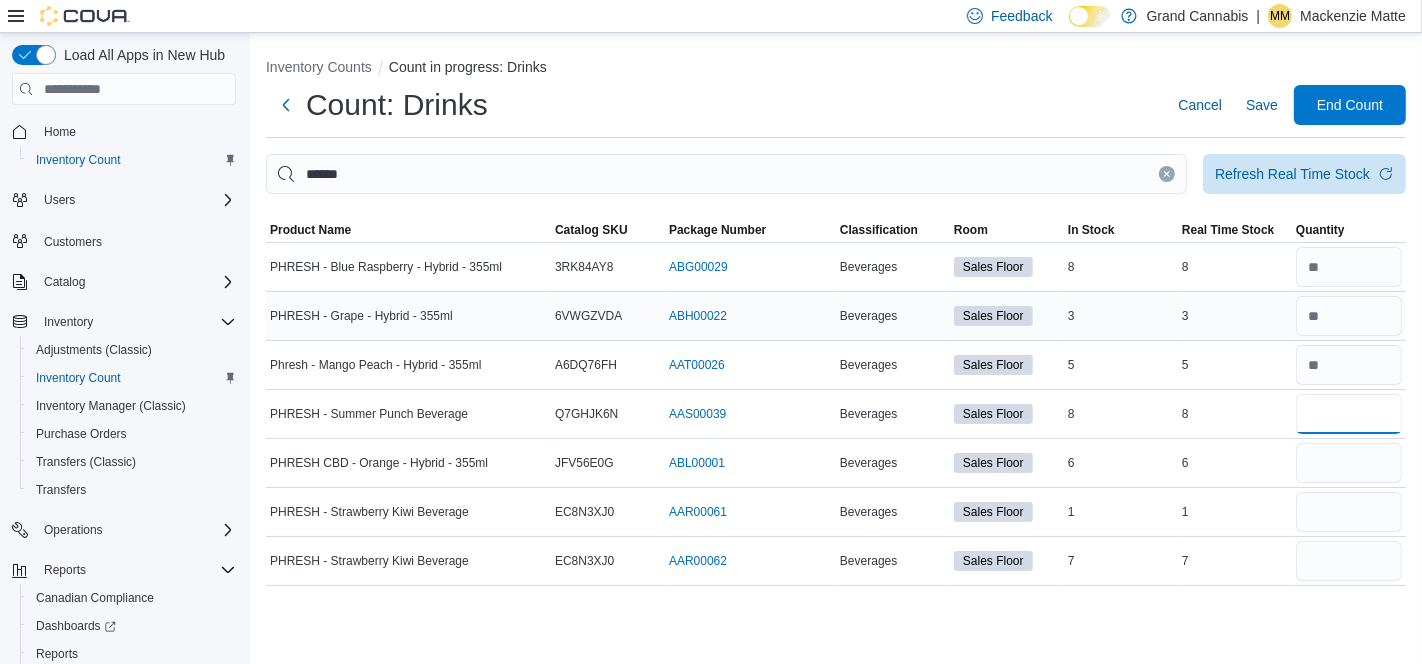 type on "*" 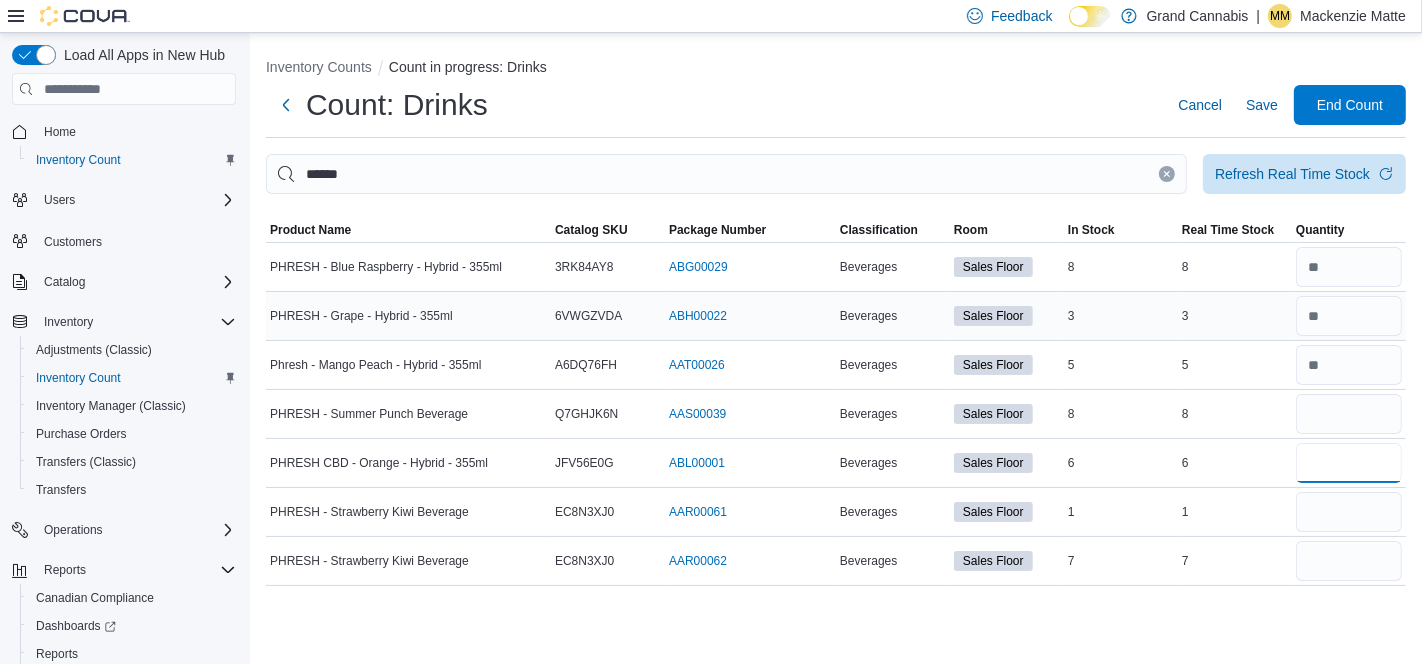 type 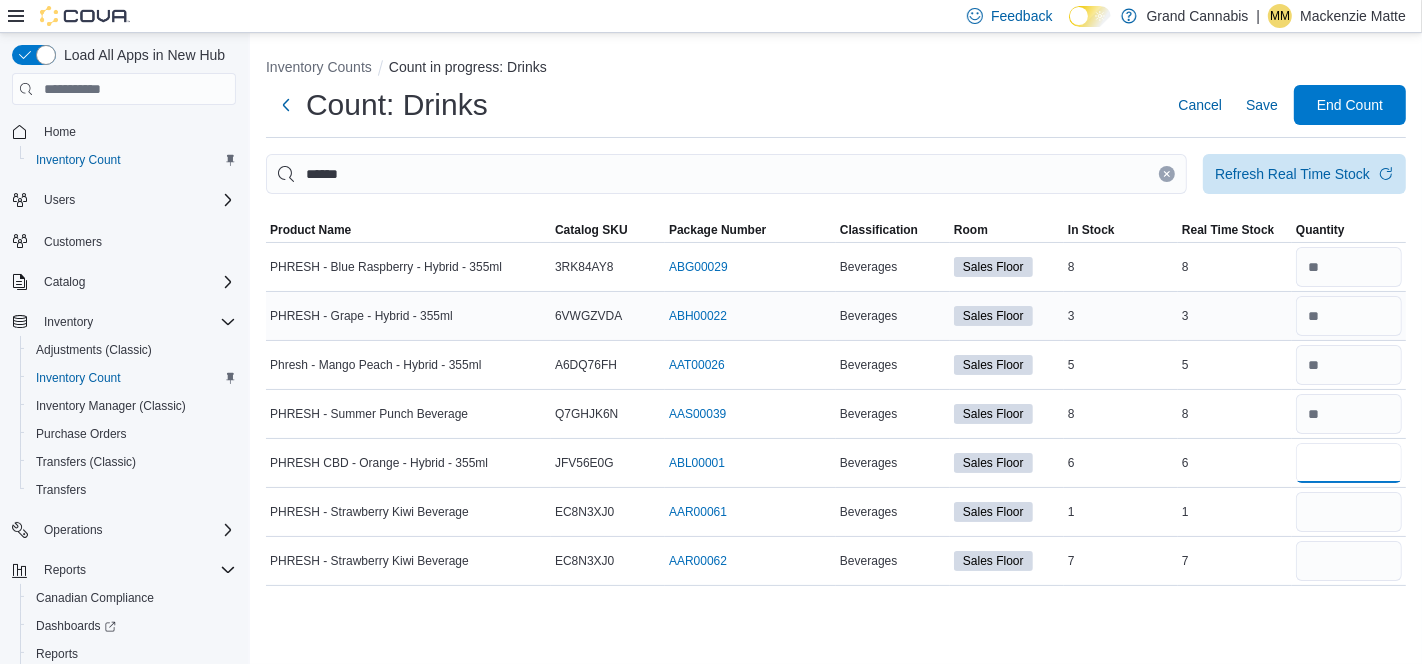 type on "*" 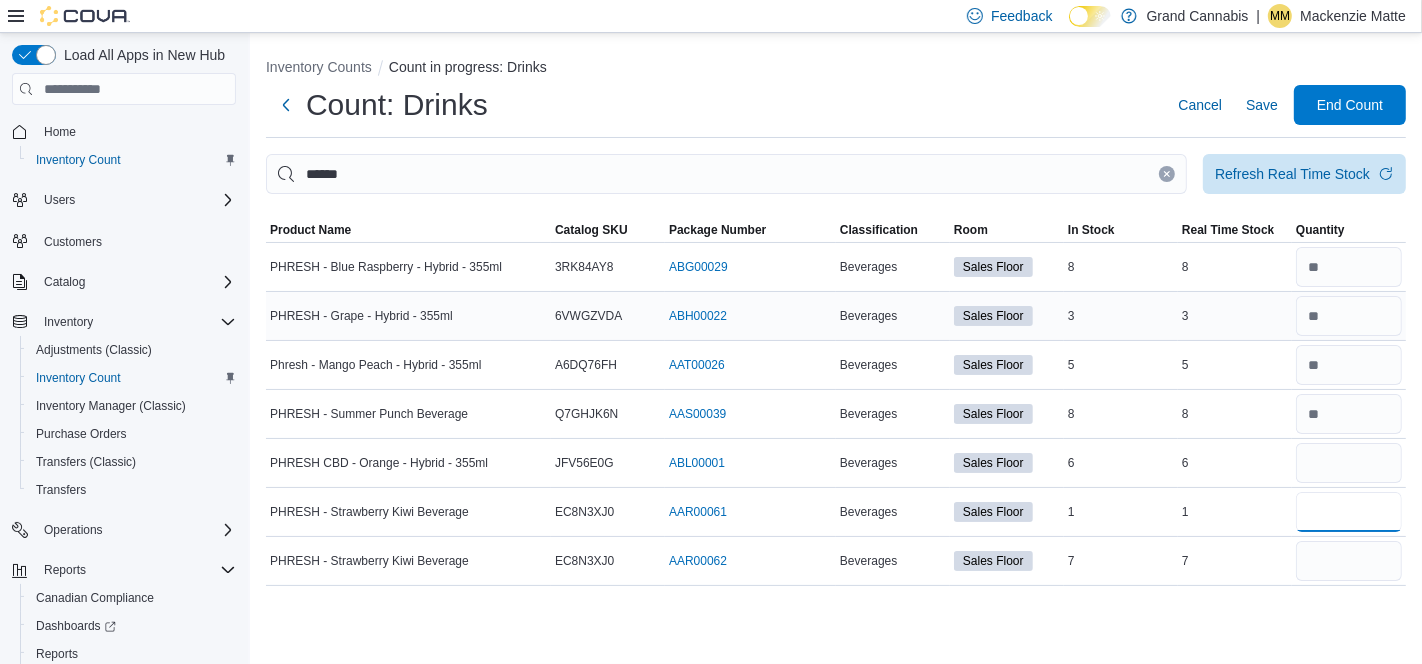 type 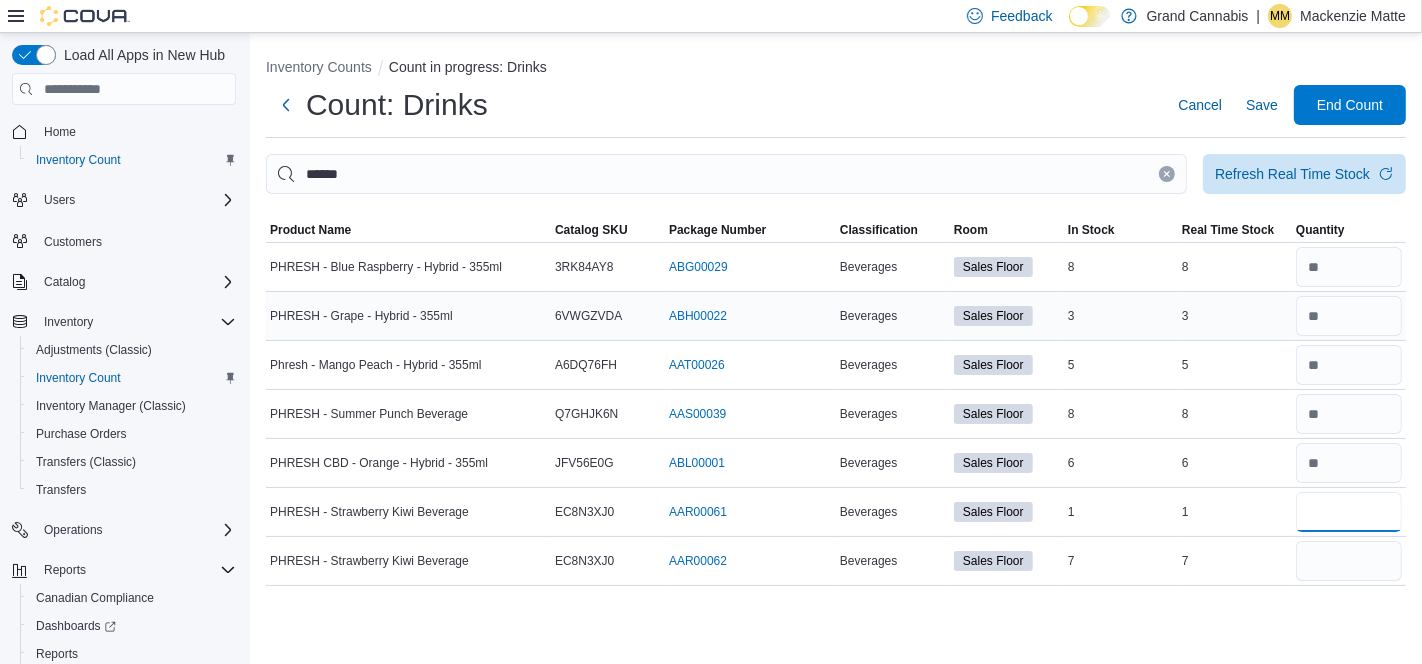 type on "*" 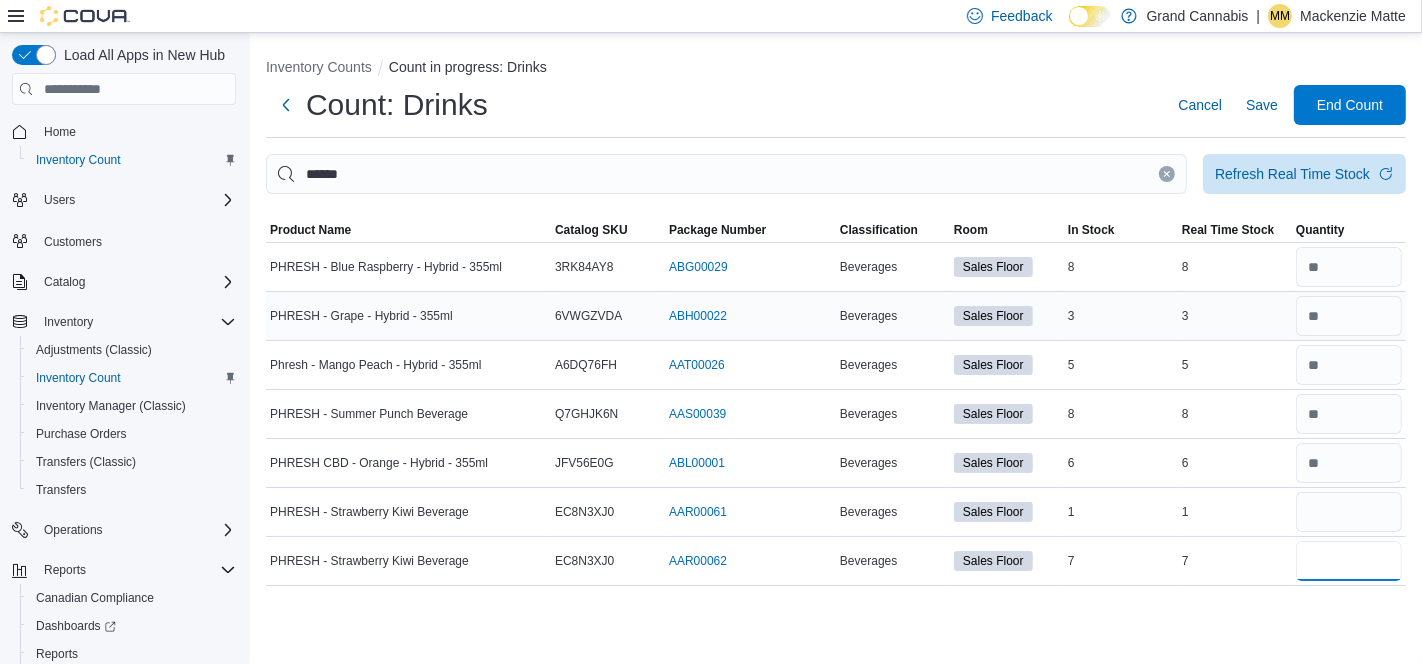 type 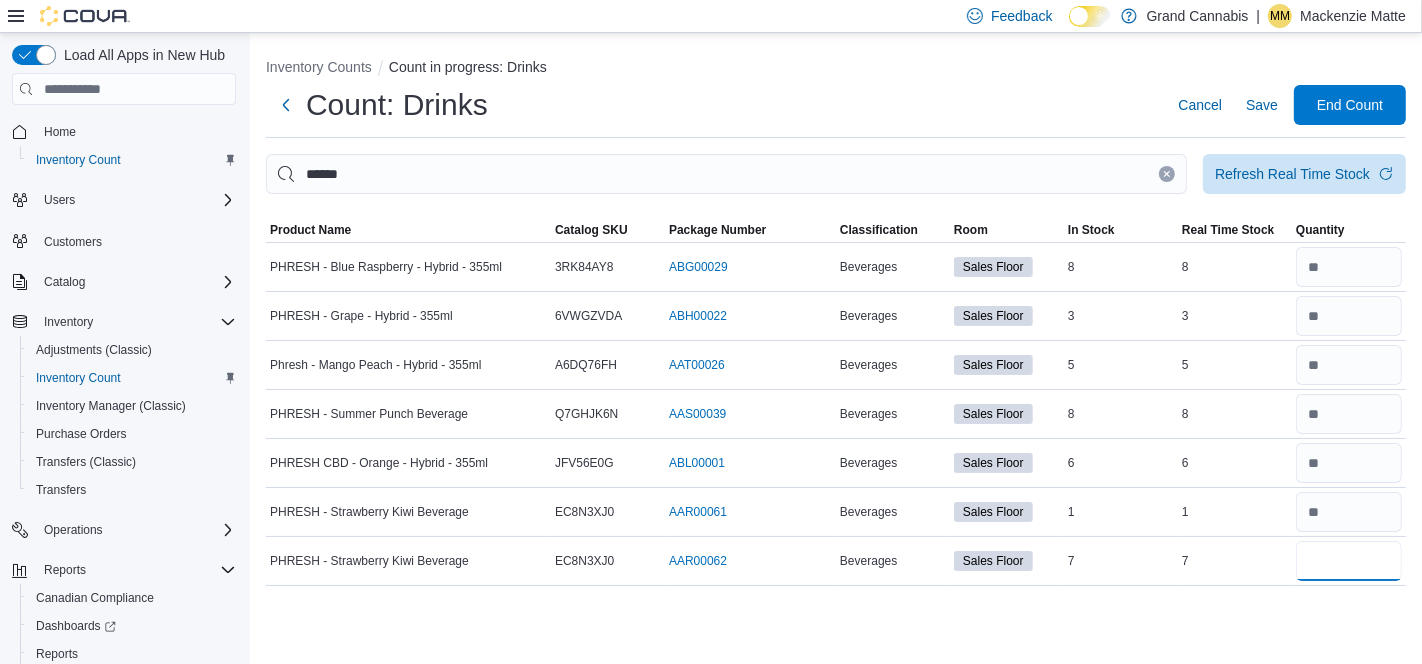 type on "*" 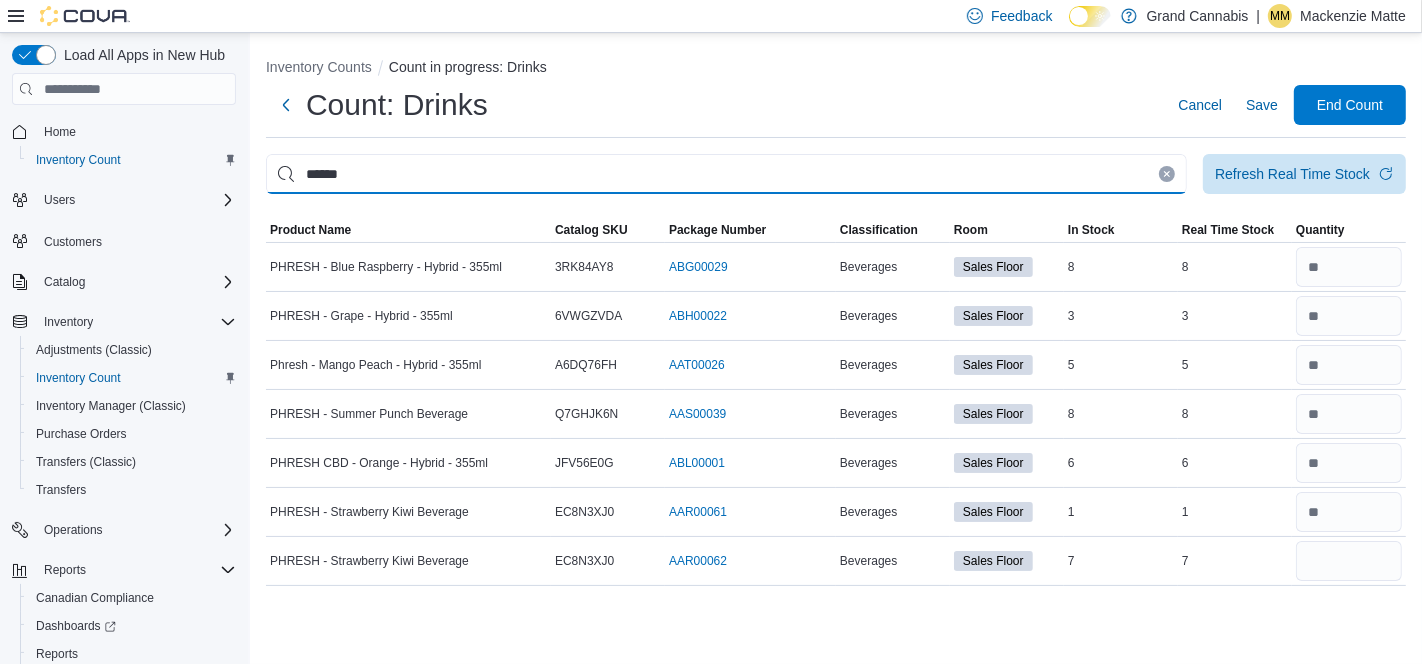 type 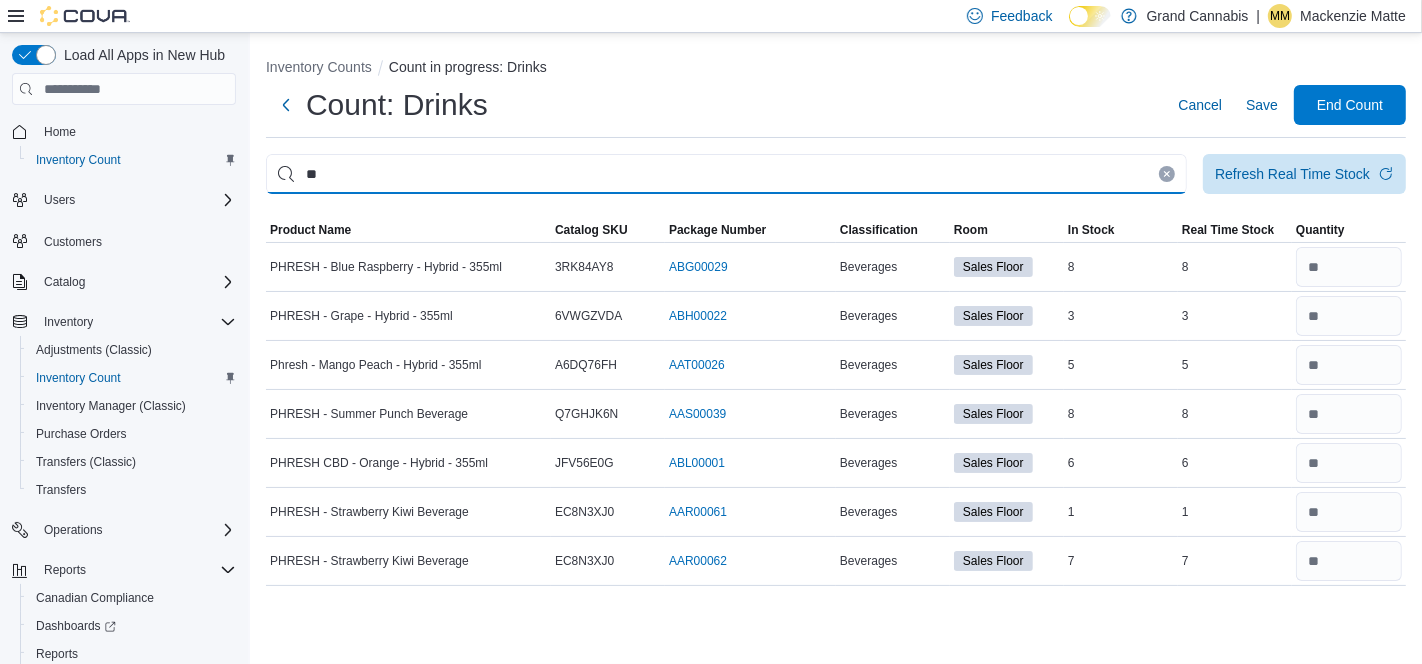 type on "*" 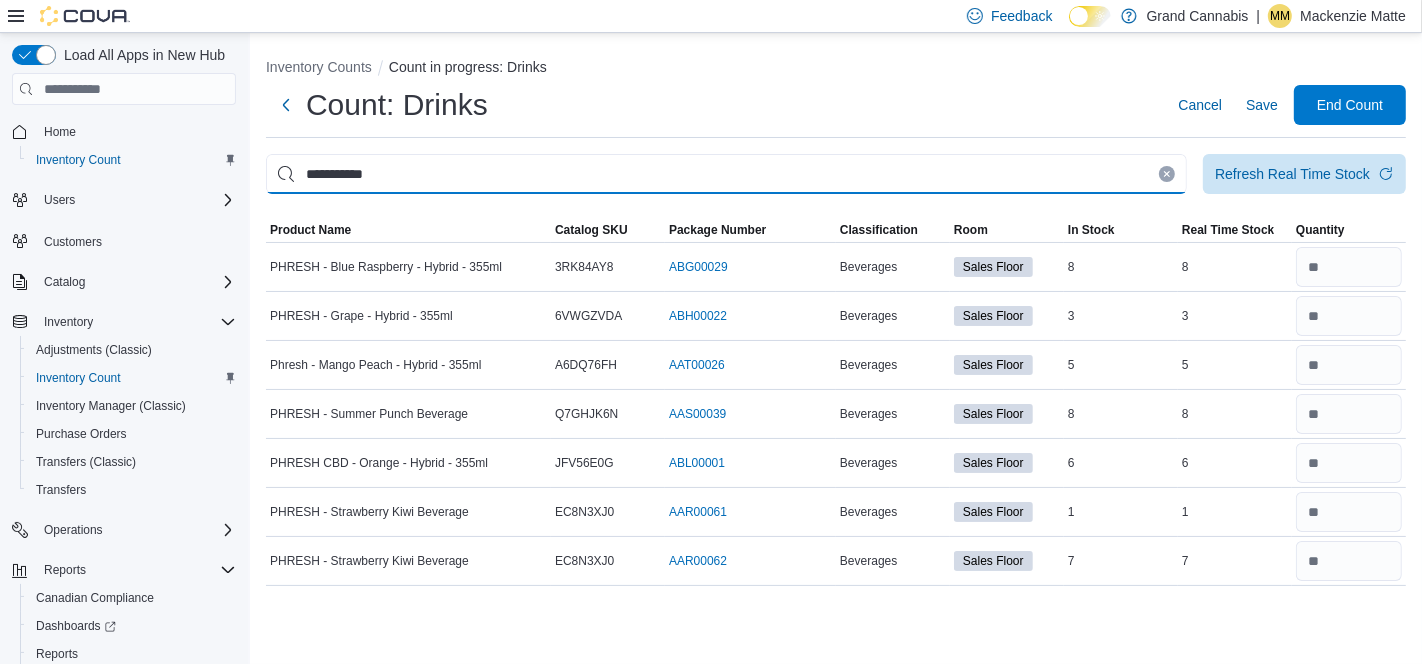 type on "**********" 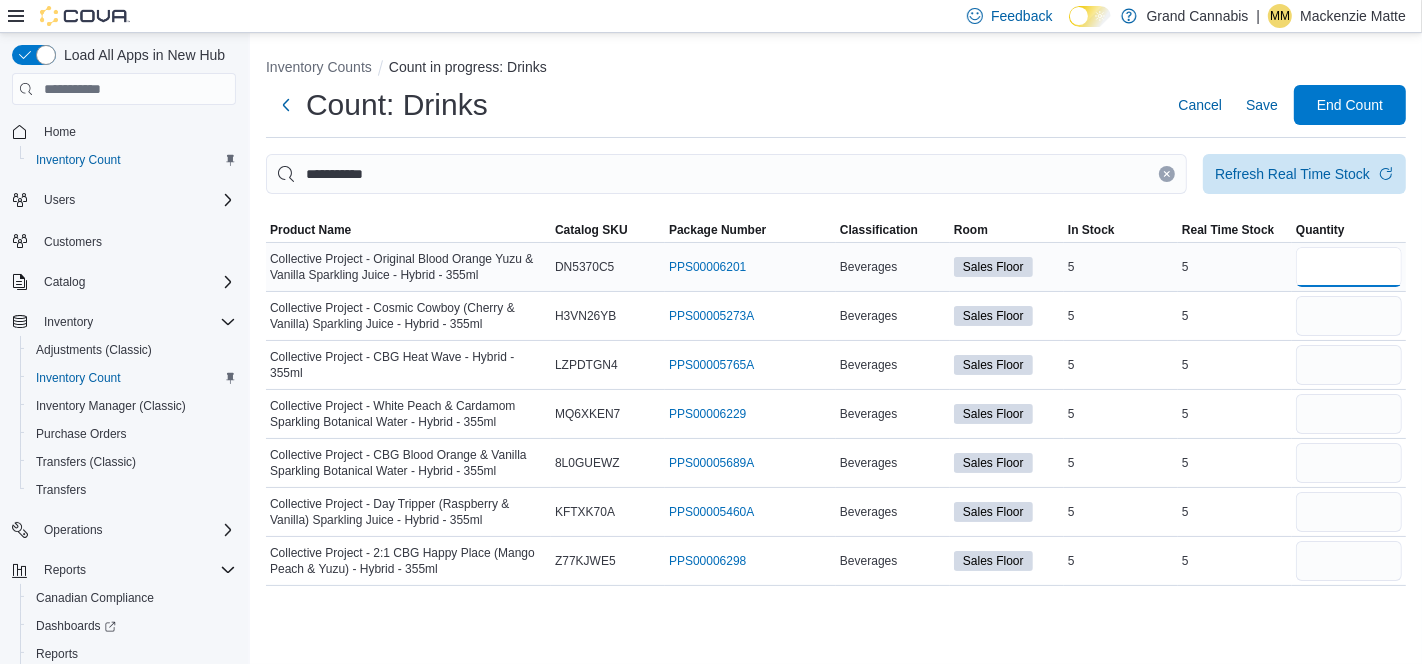 click at bounding box center (1349, 267) 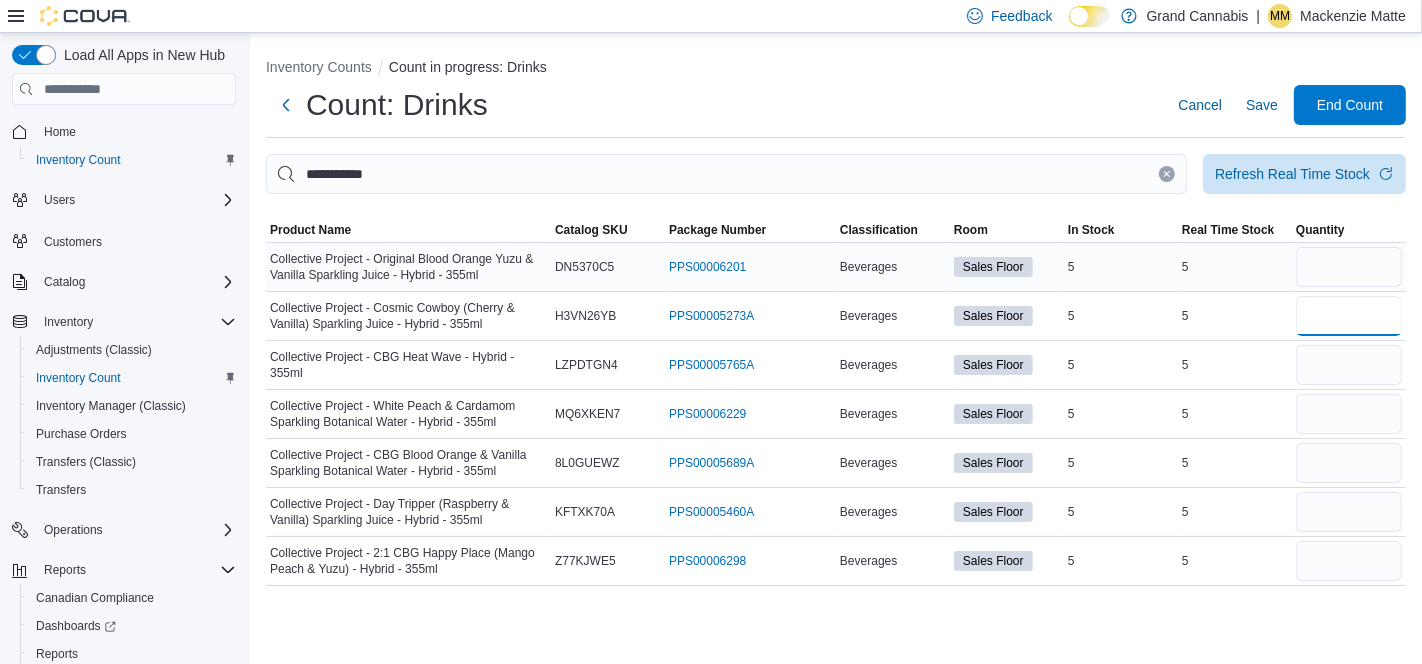 type 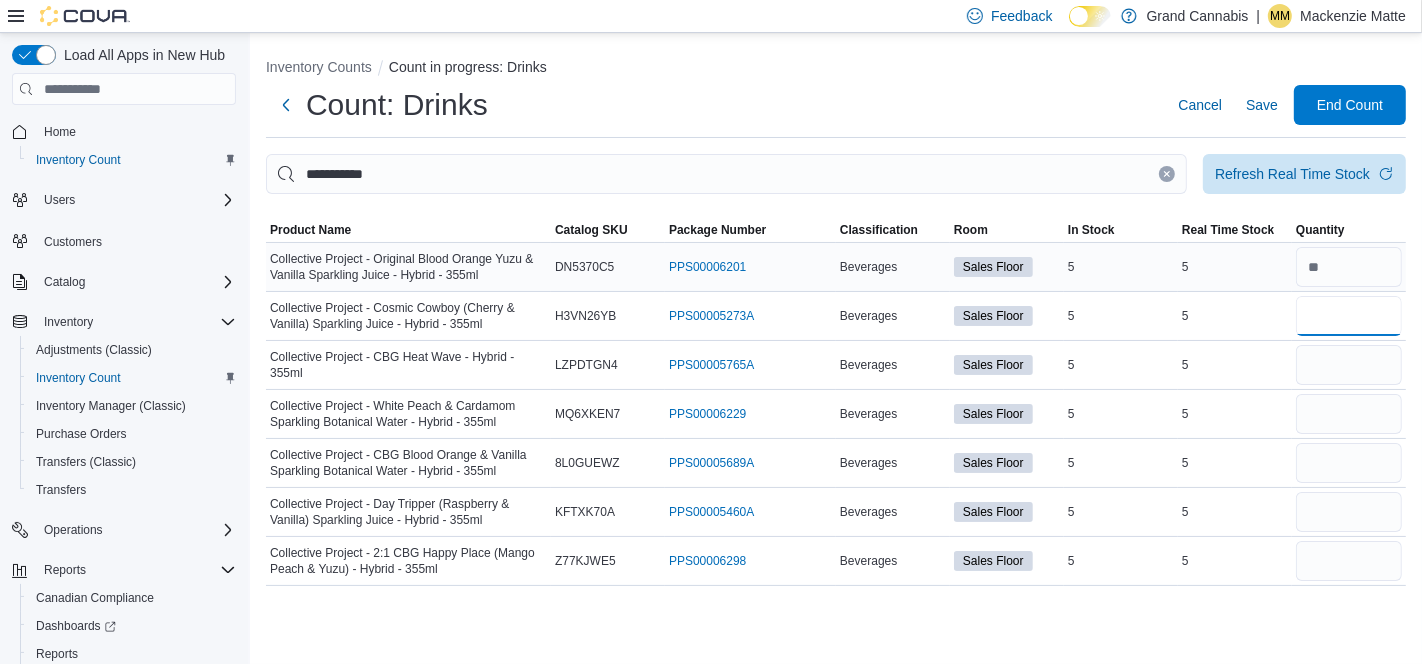 type on "*" 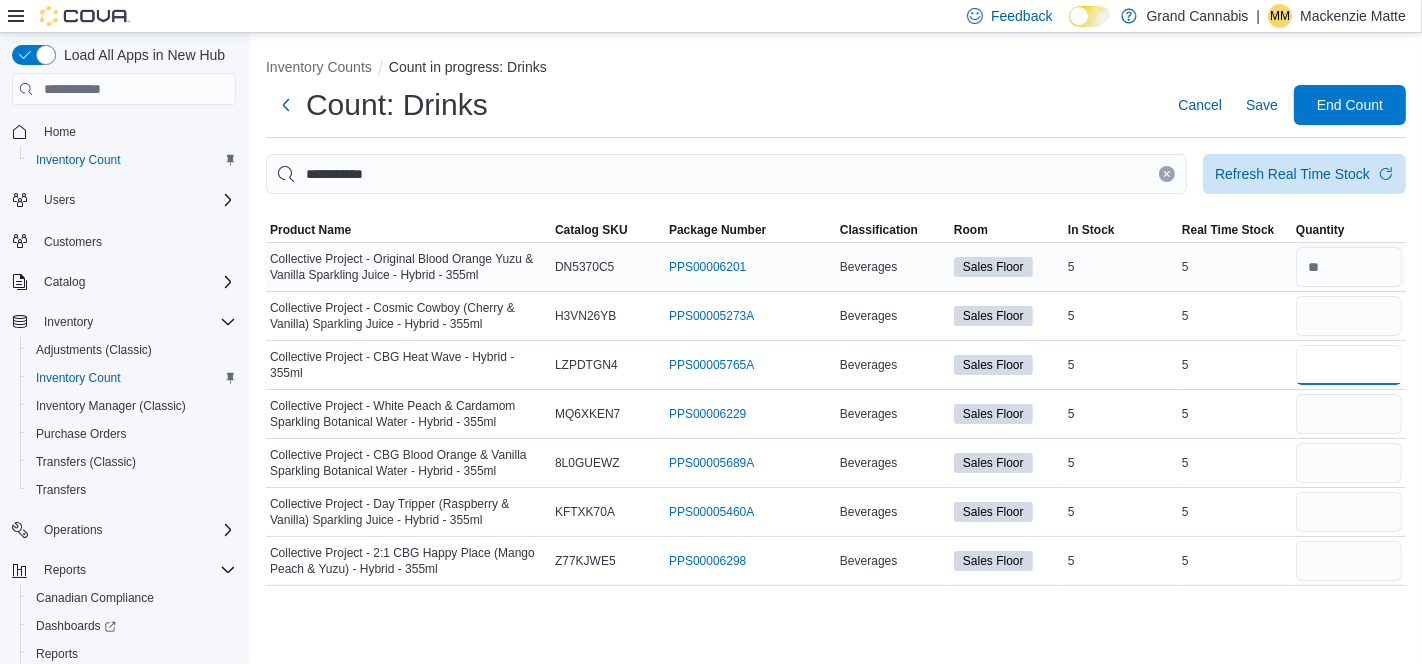 type 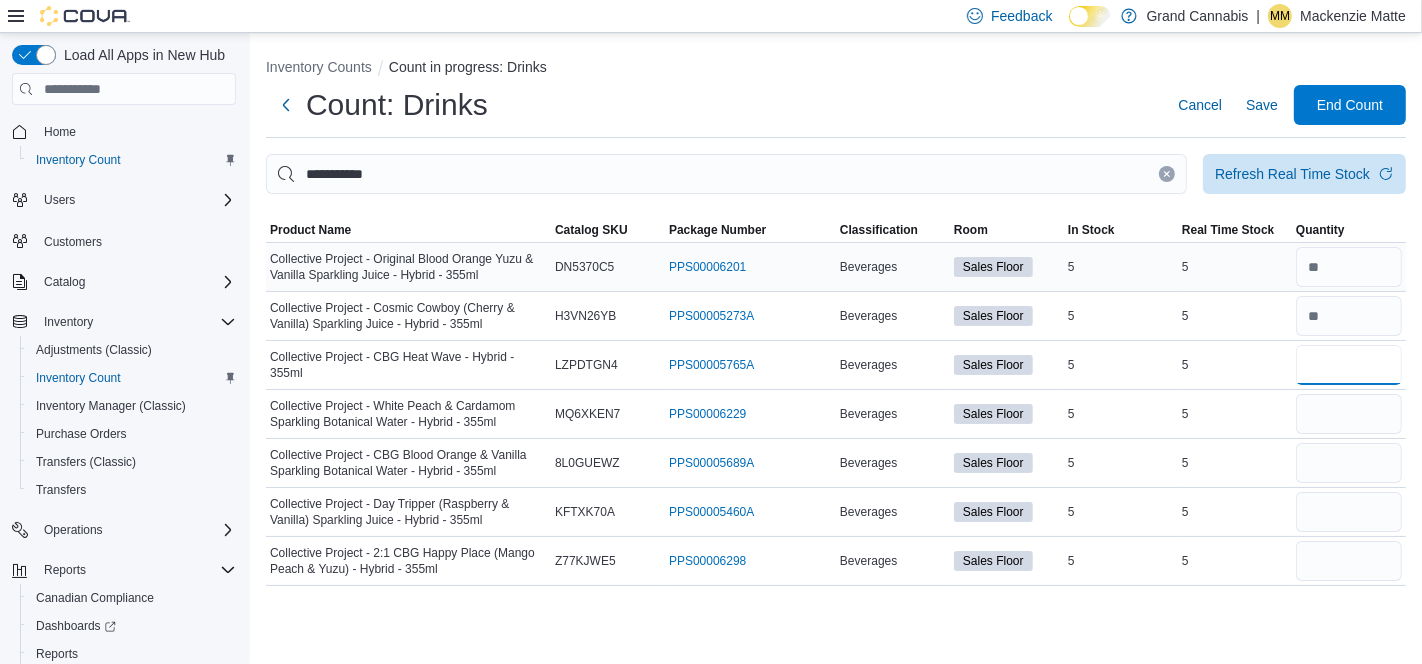 type on "*" 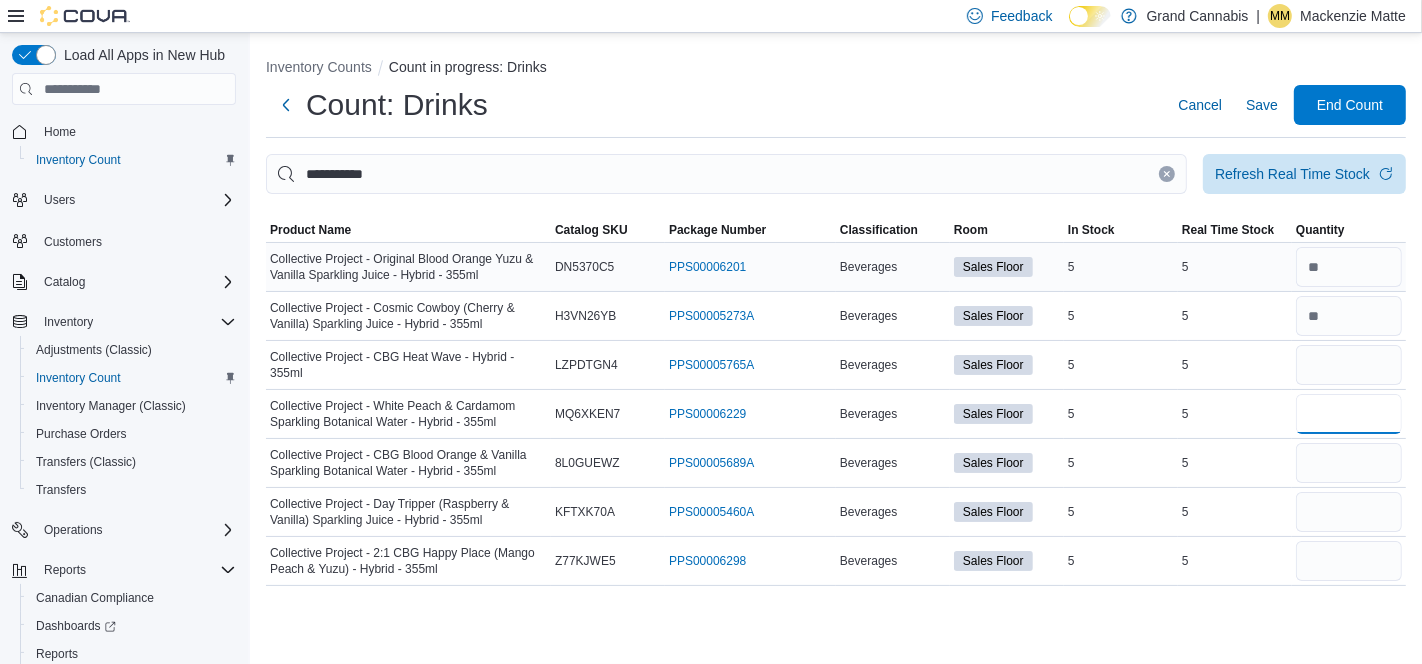 type 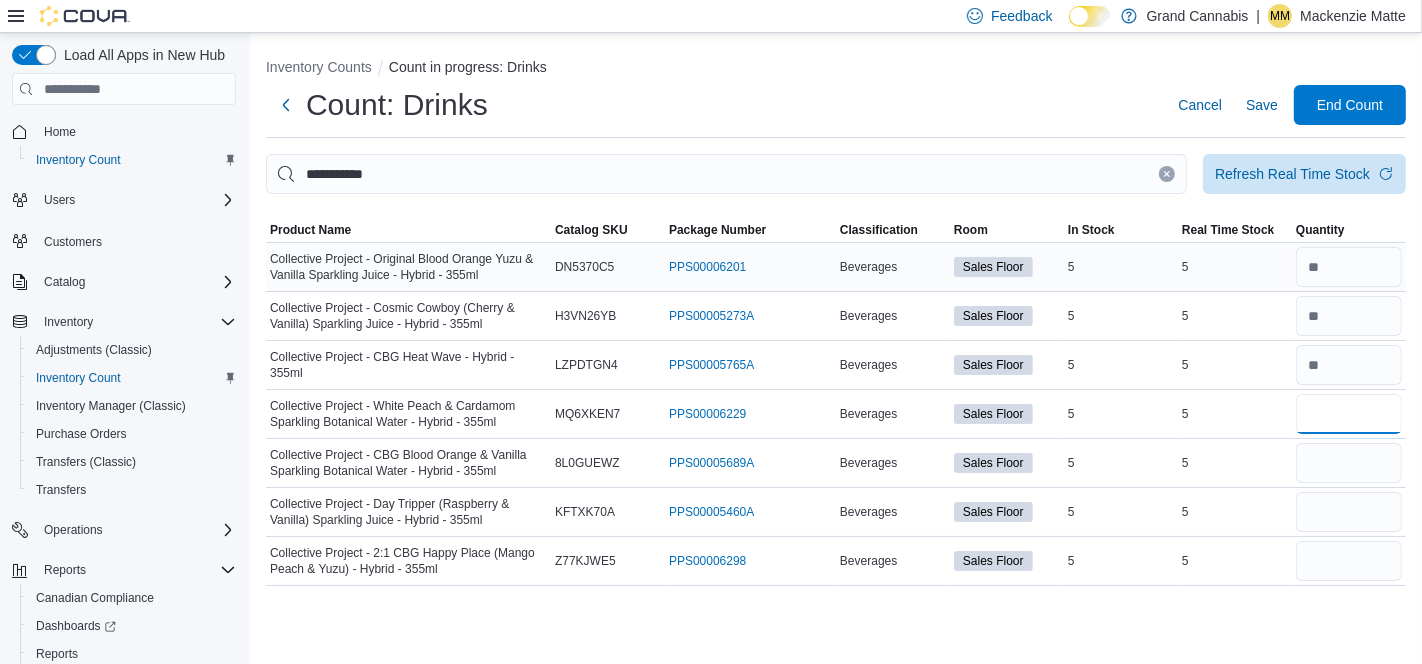 type on "*" 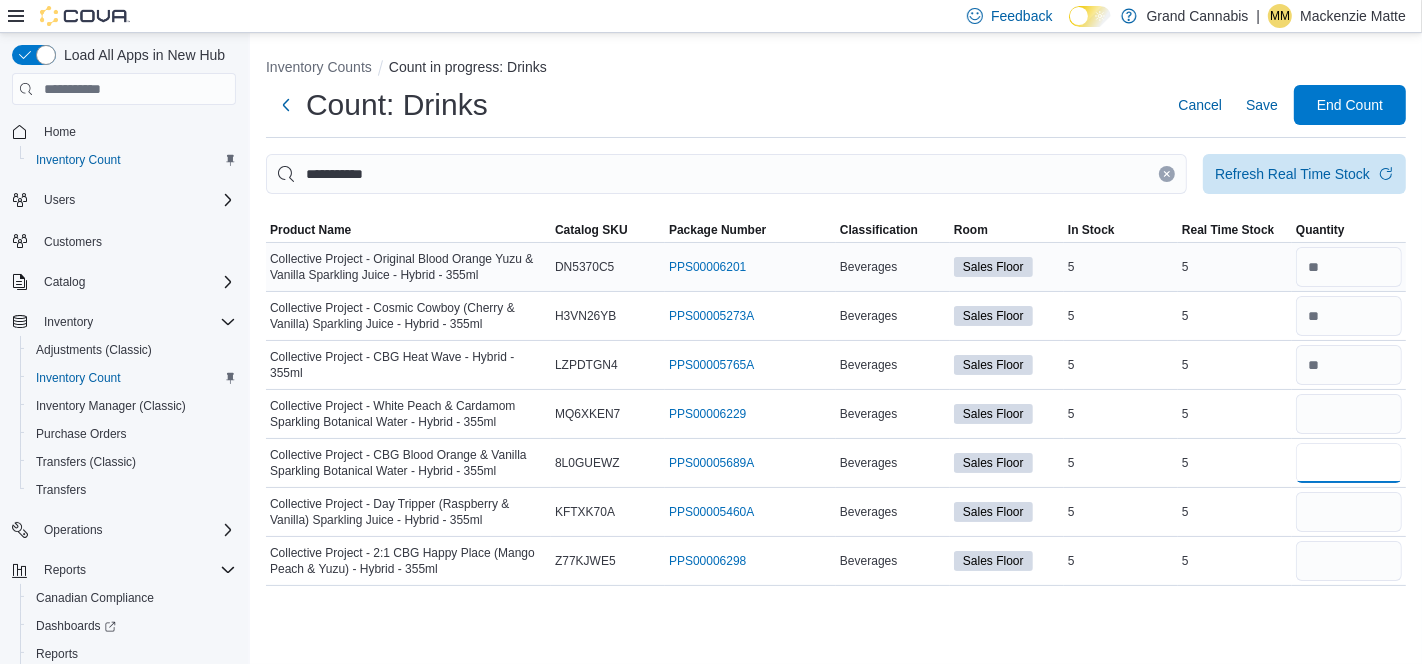 type 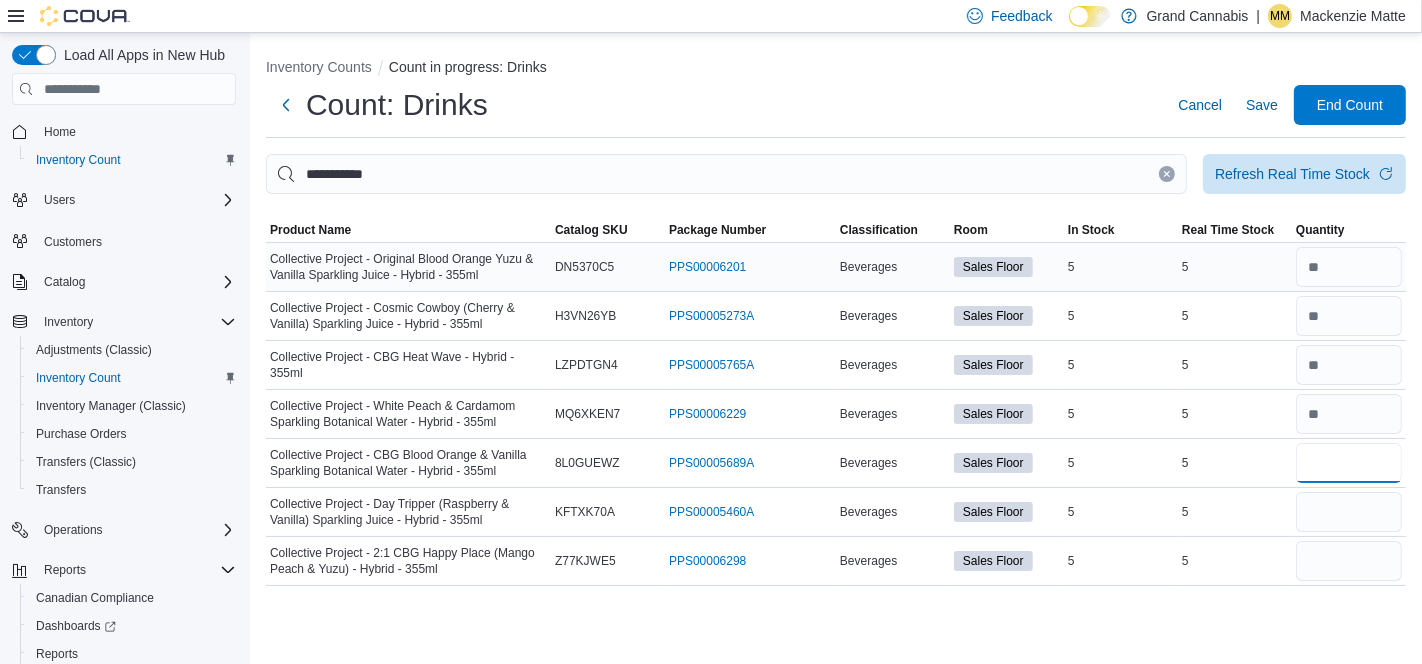 type on "*" 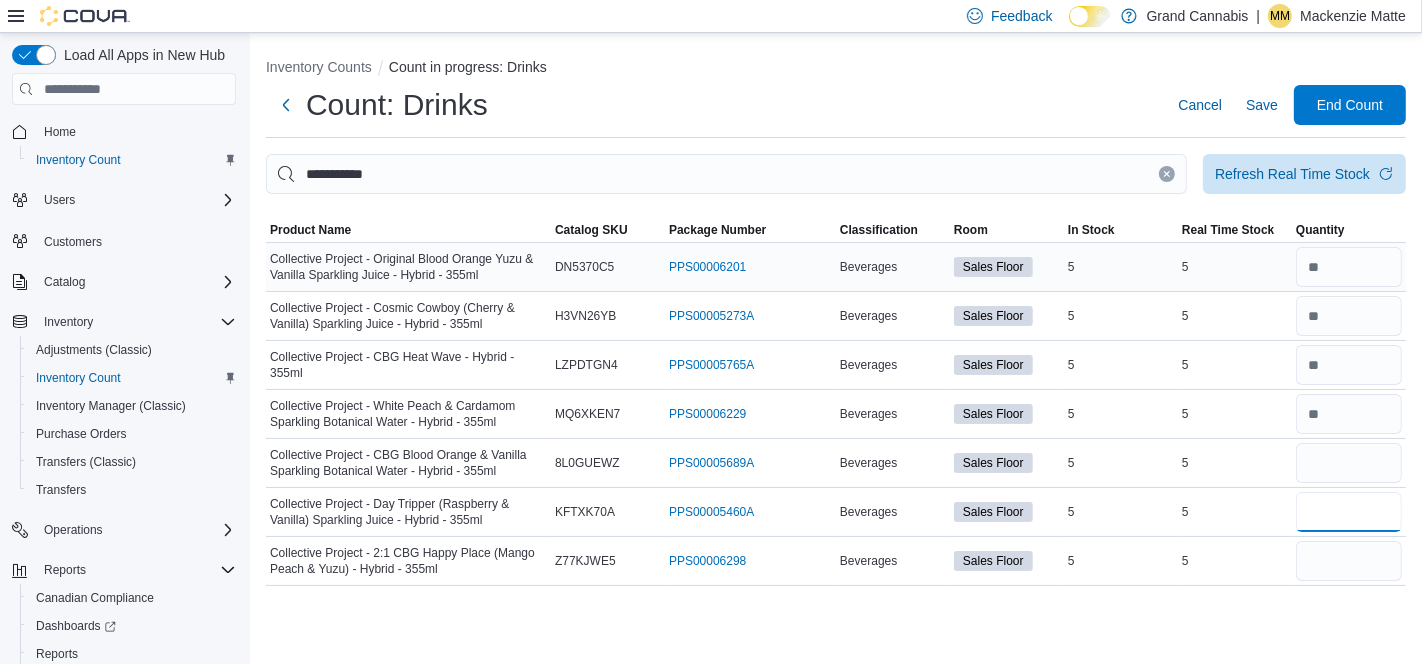 type 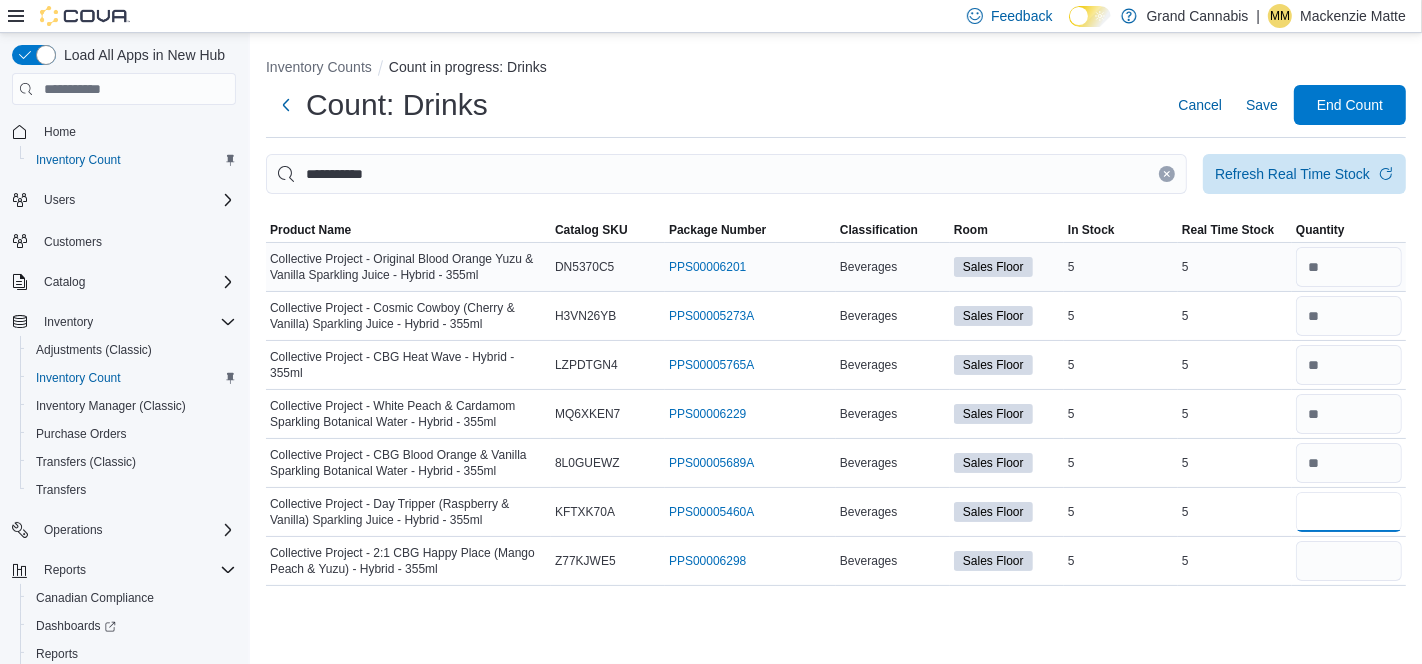 type on "*" 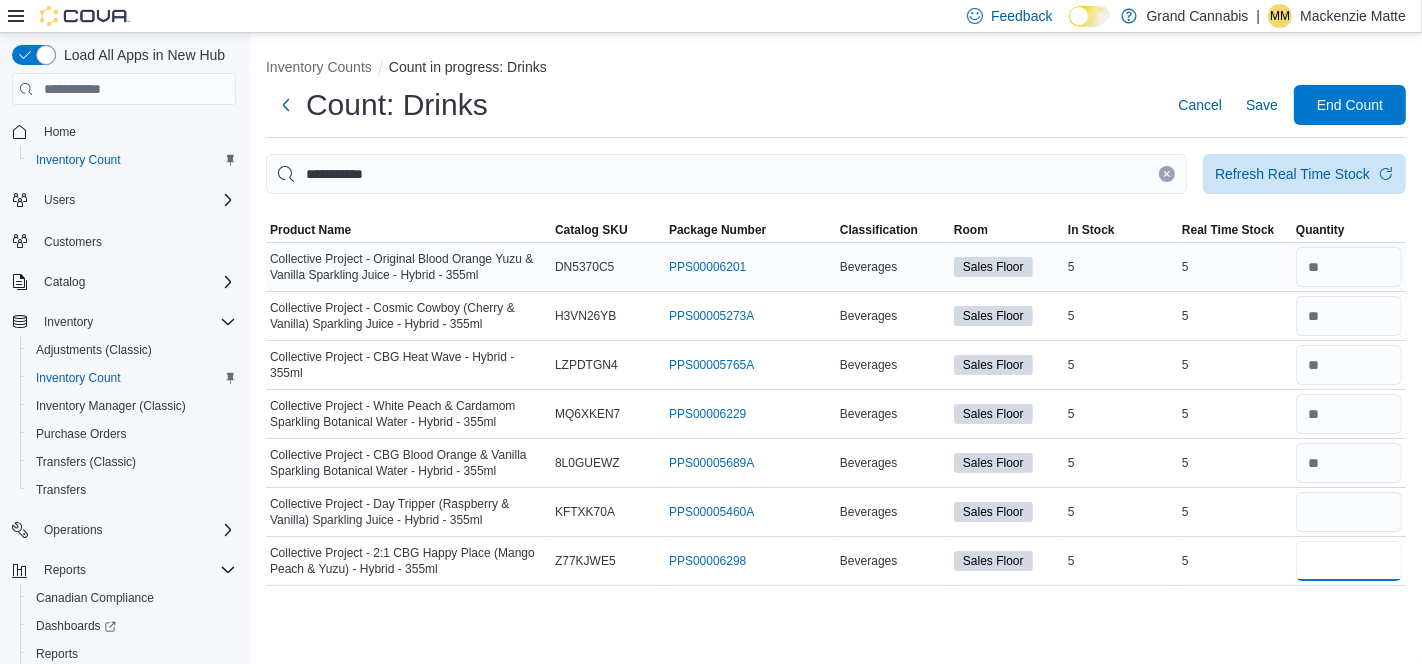 type 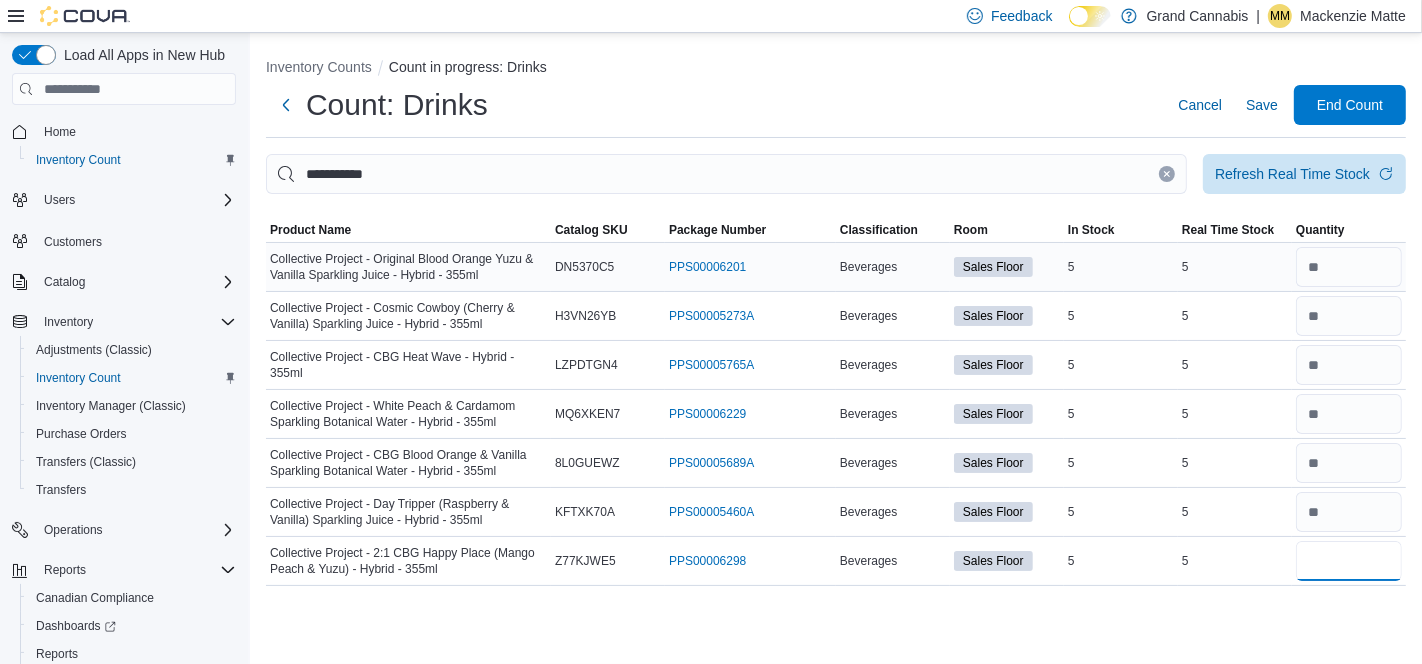 type on "*" 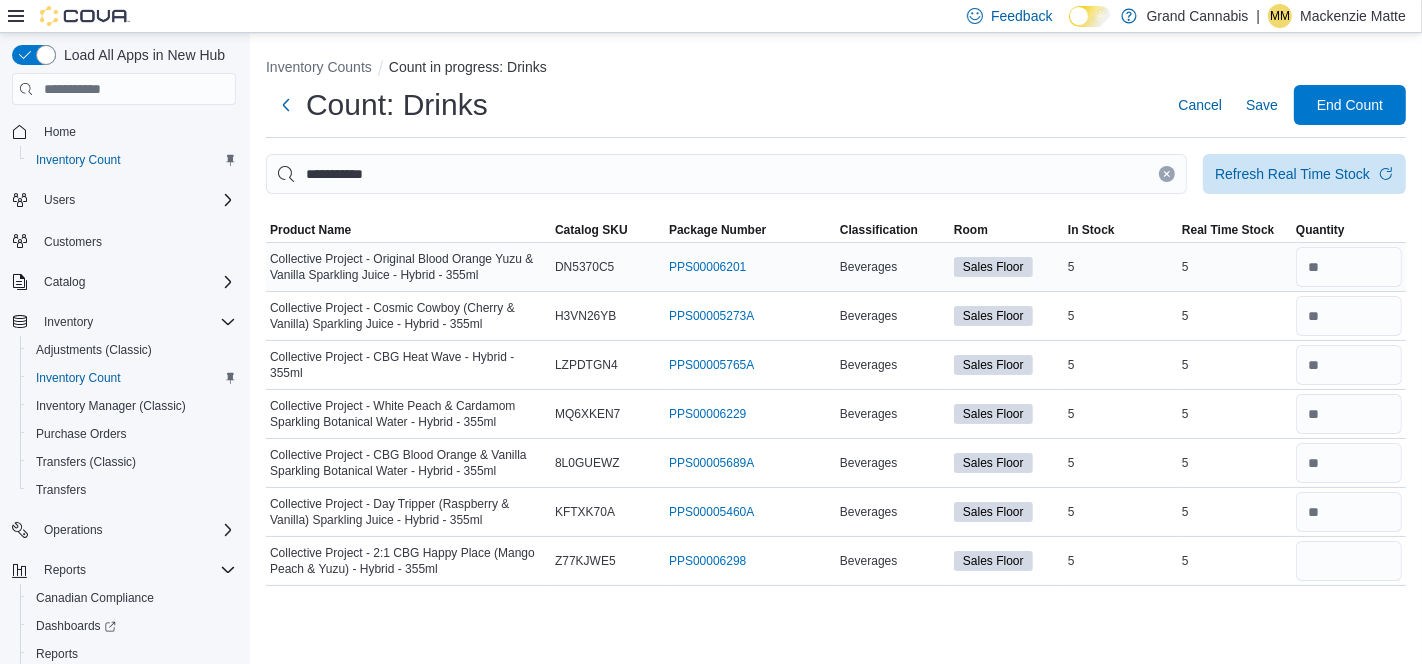 type 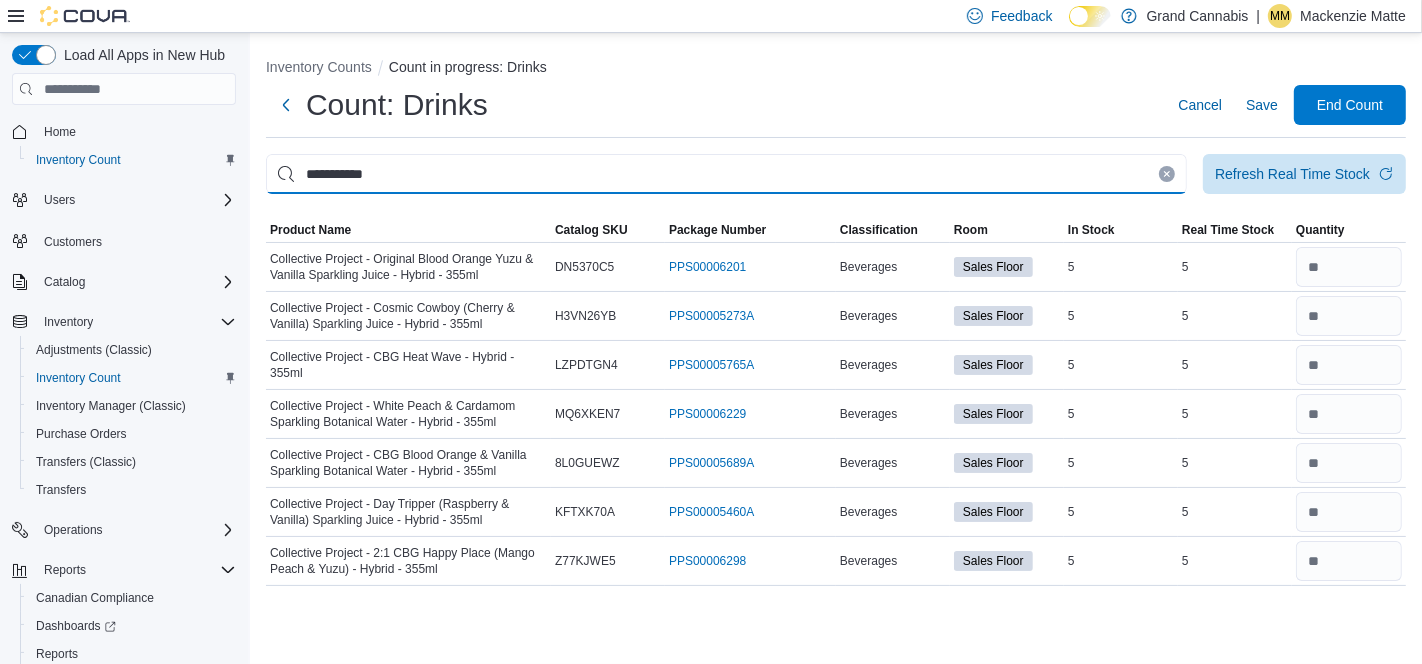 click on "**********" at bounding box center [726, 174] 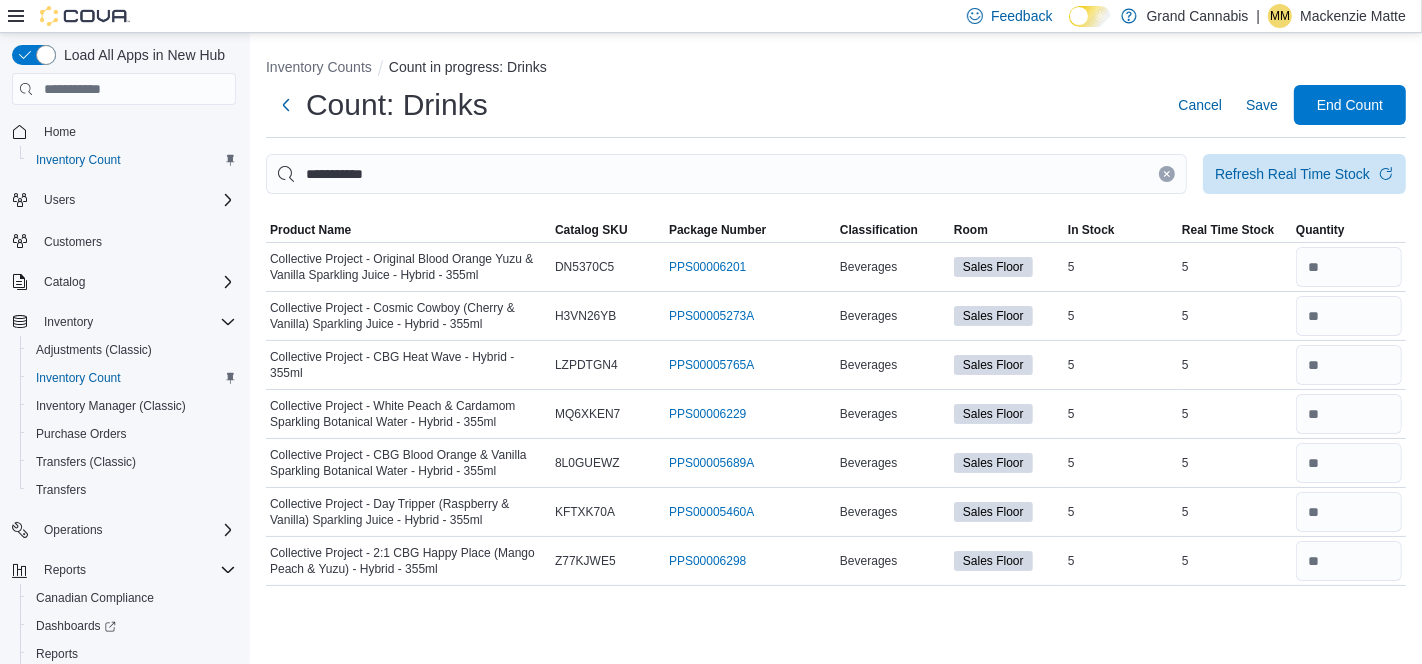 click 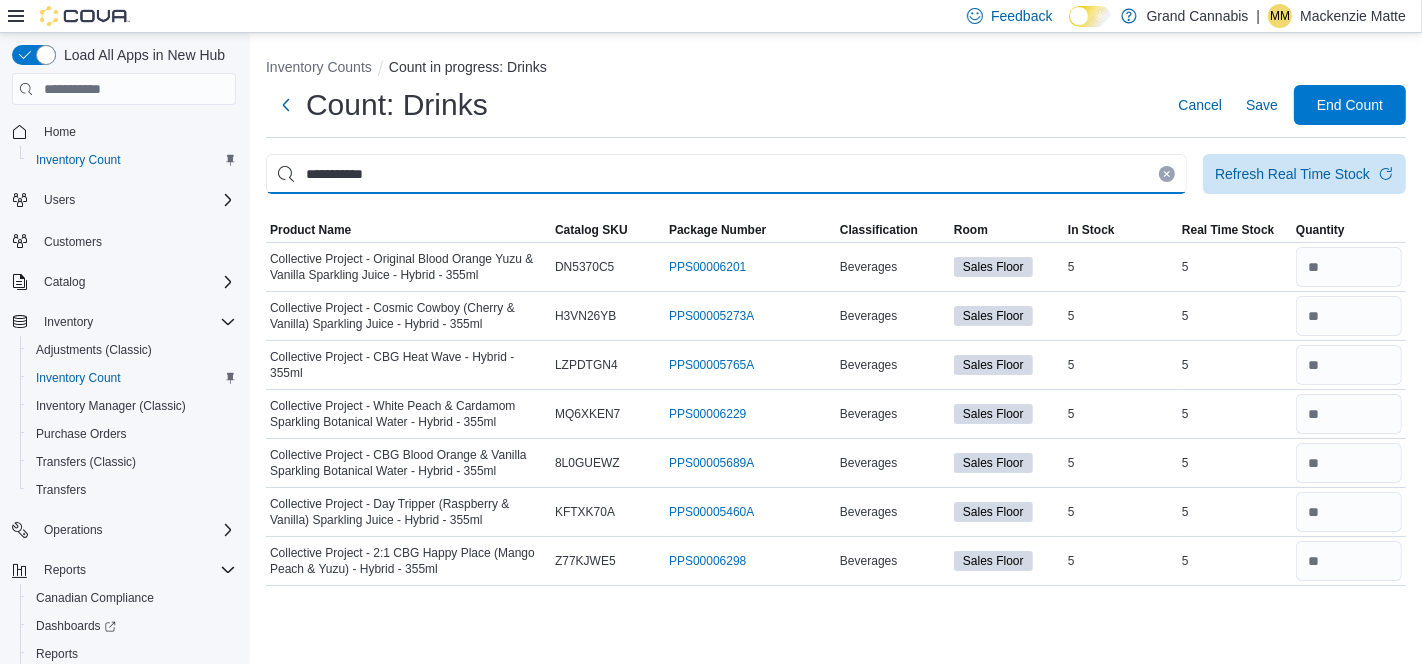 type 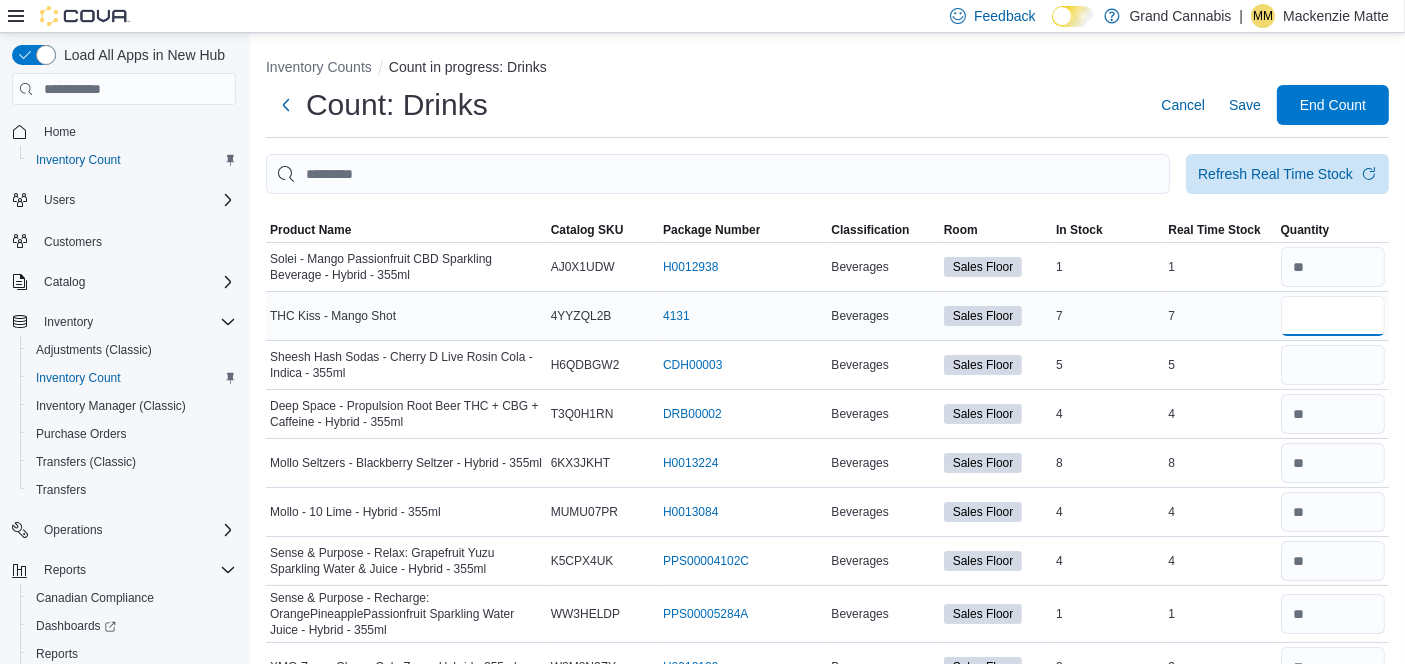 click at bounding box center [1333, 316] 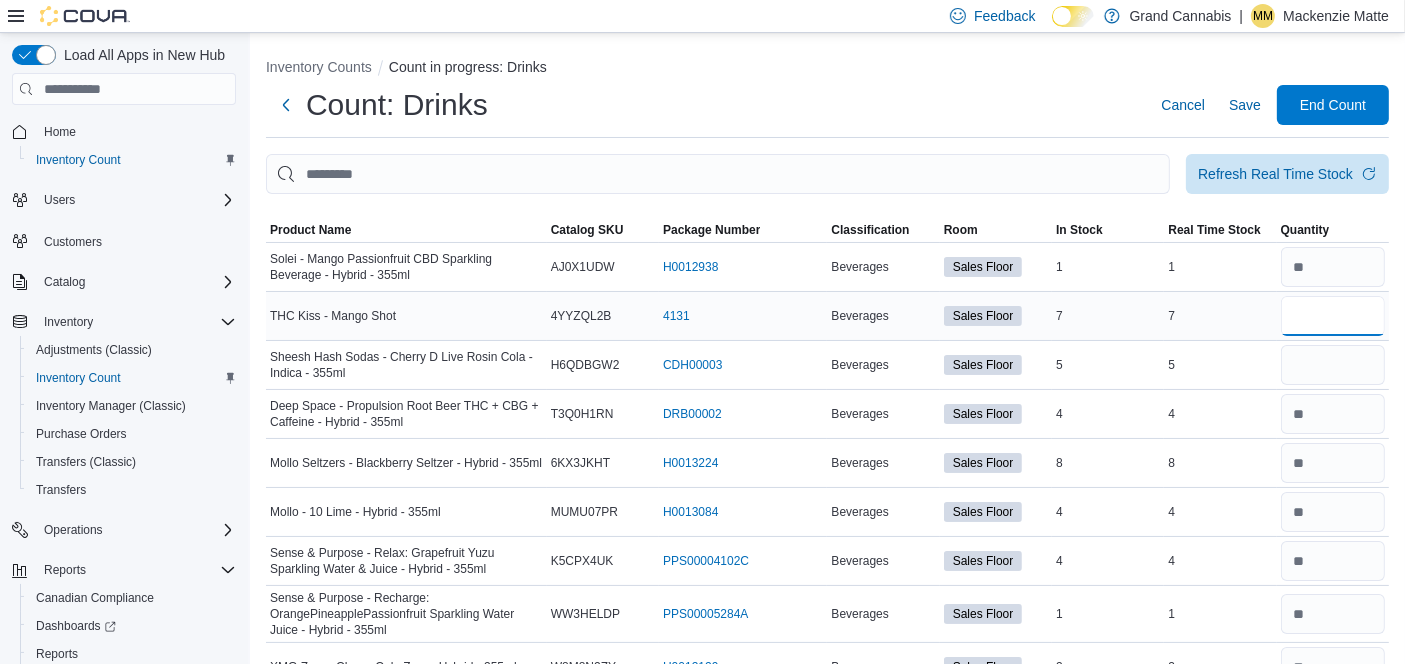 type on "*" 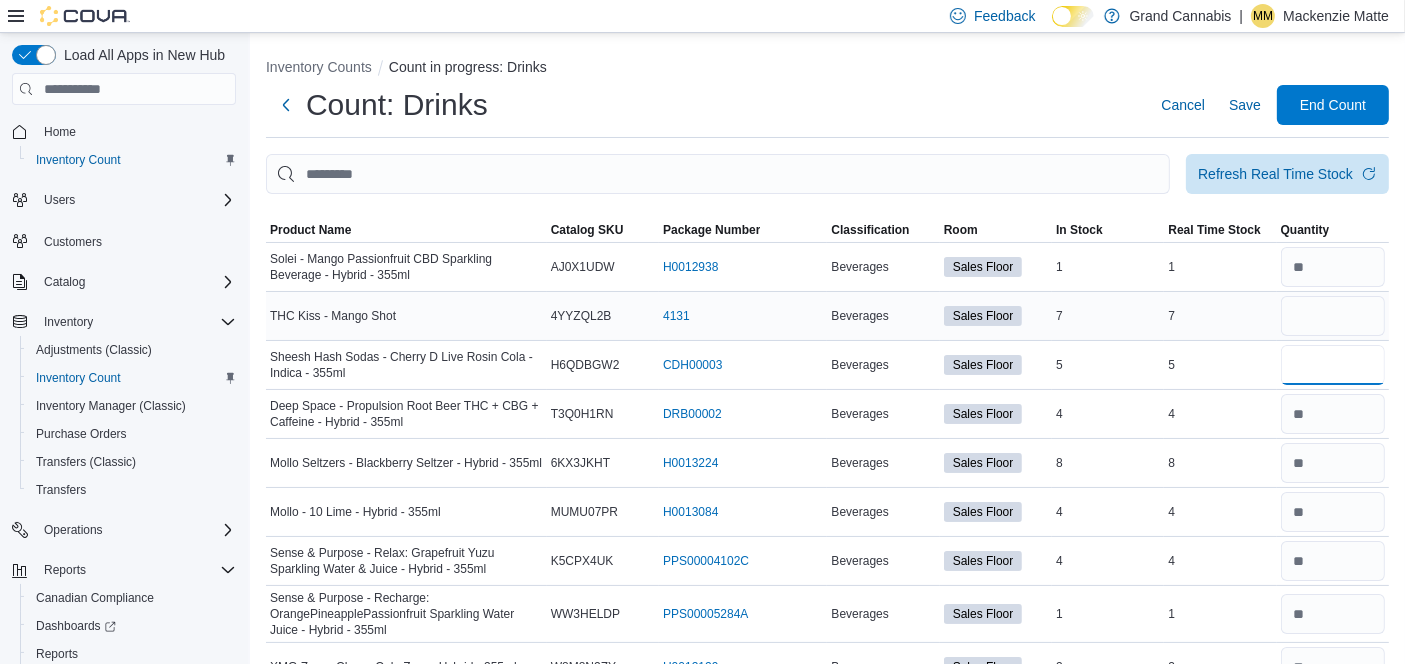 type 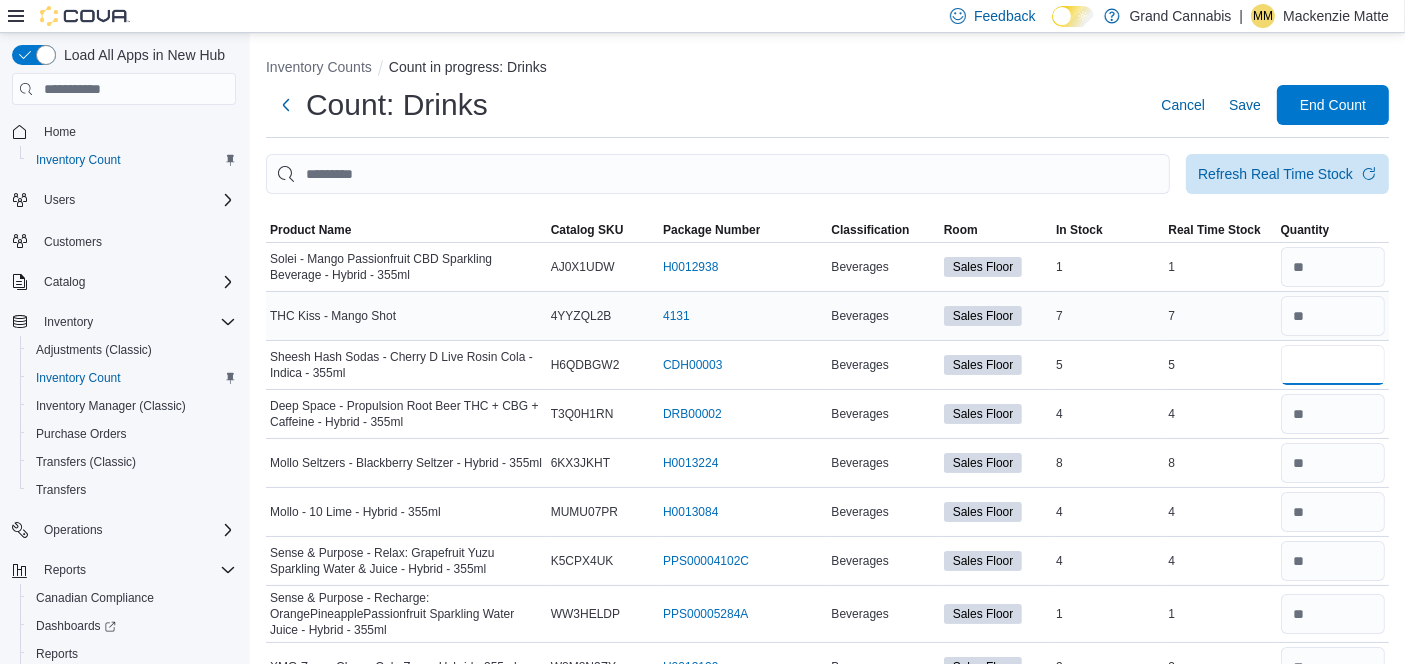 type on "*" 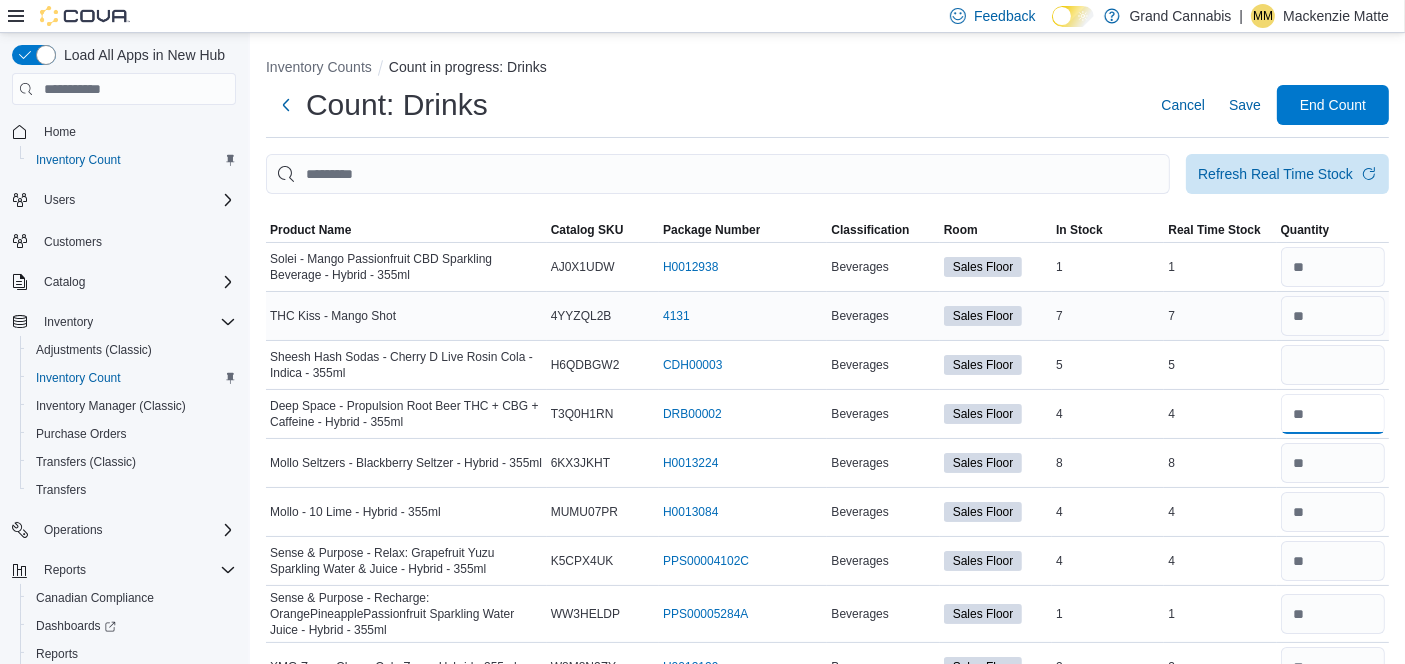 type 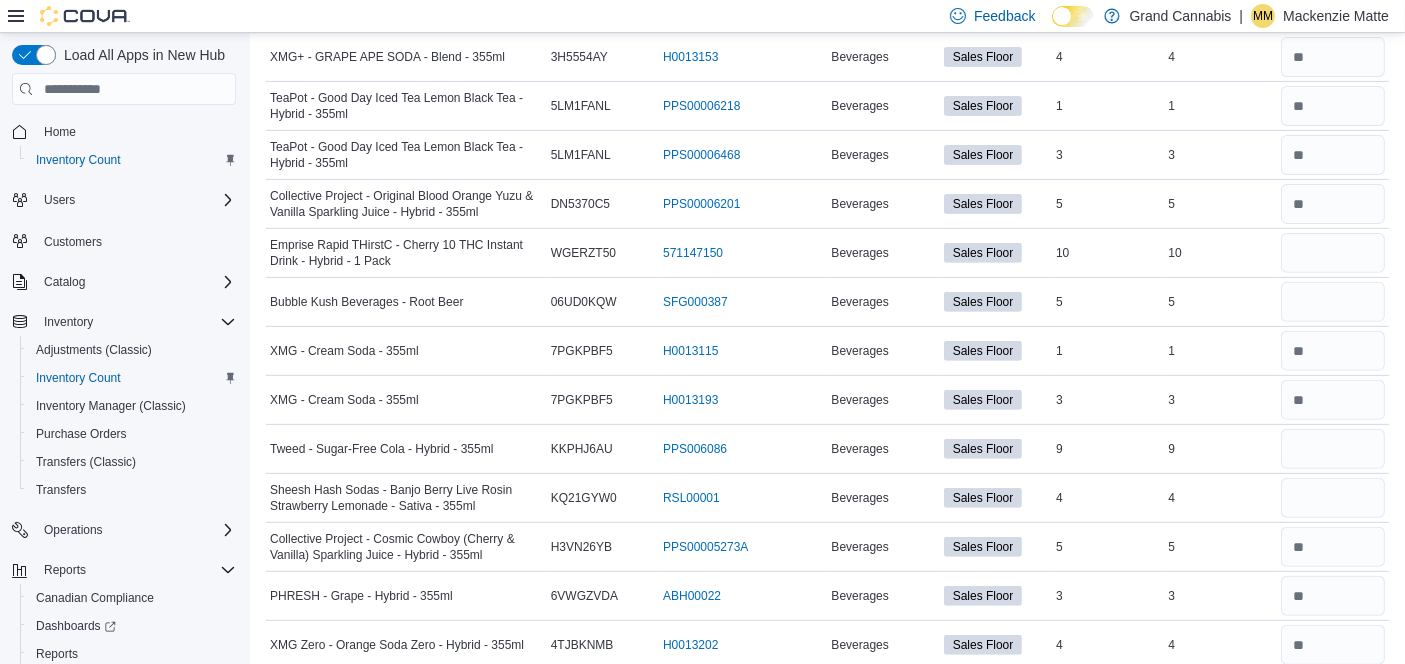 scroll, scrollTop: 710, scrollLeft: 0, axis: vertical 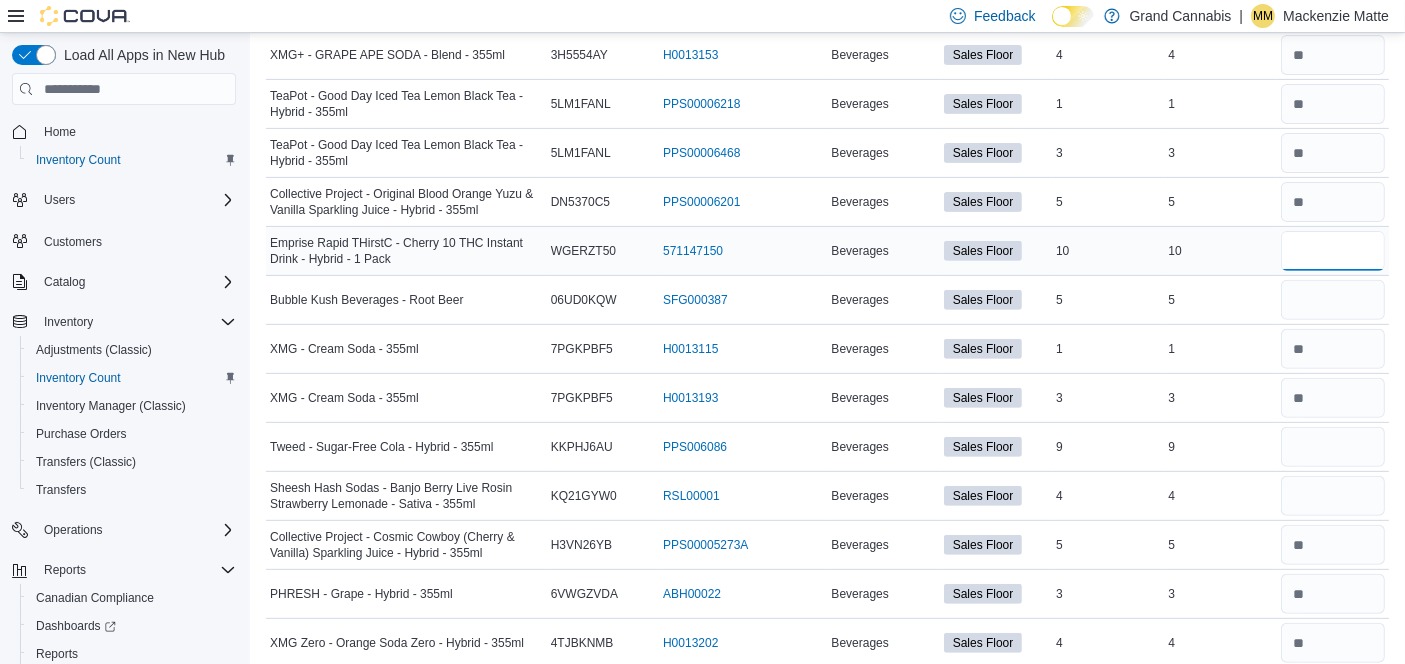 click at bounding box center (1333, 251) 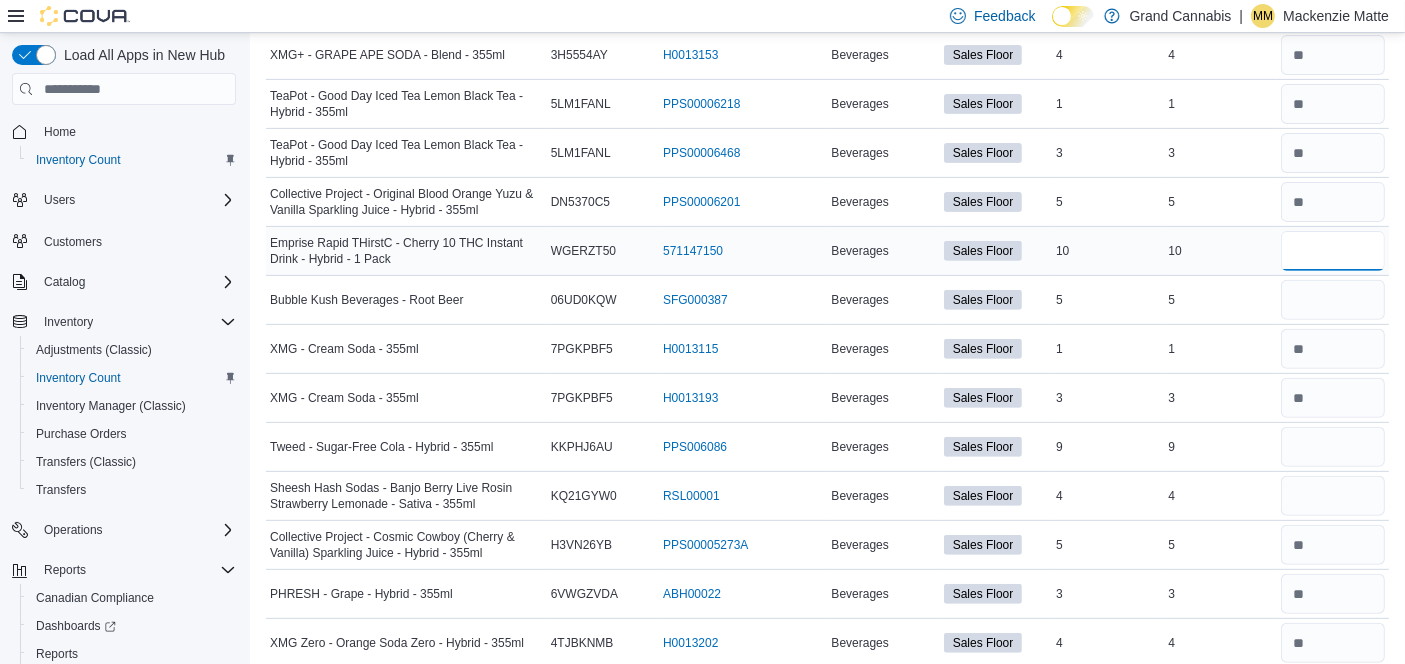 type on "**" 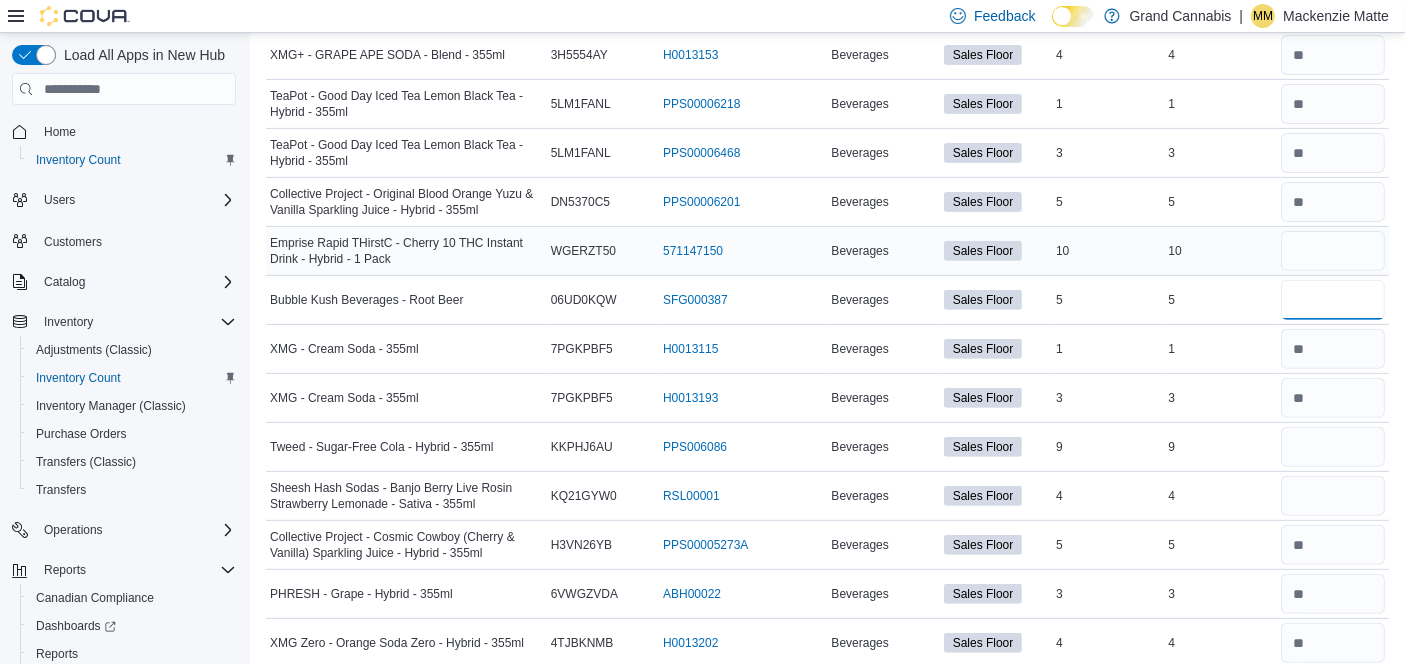 type 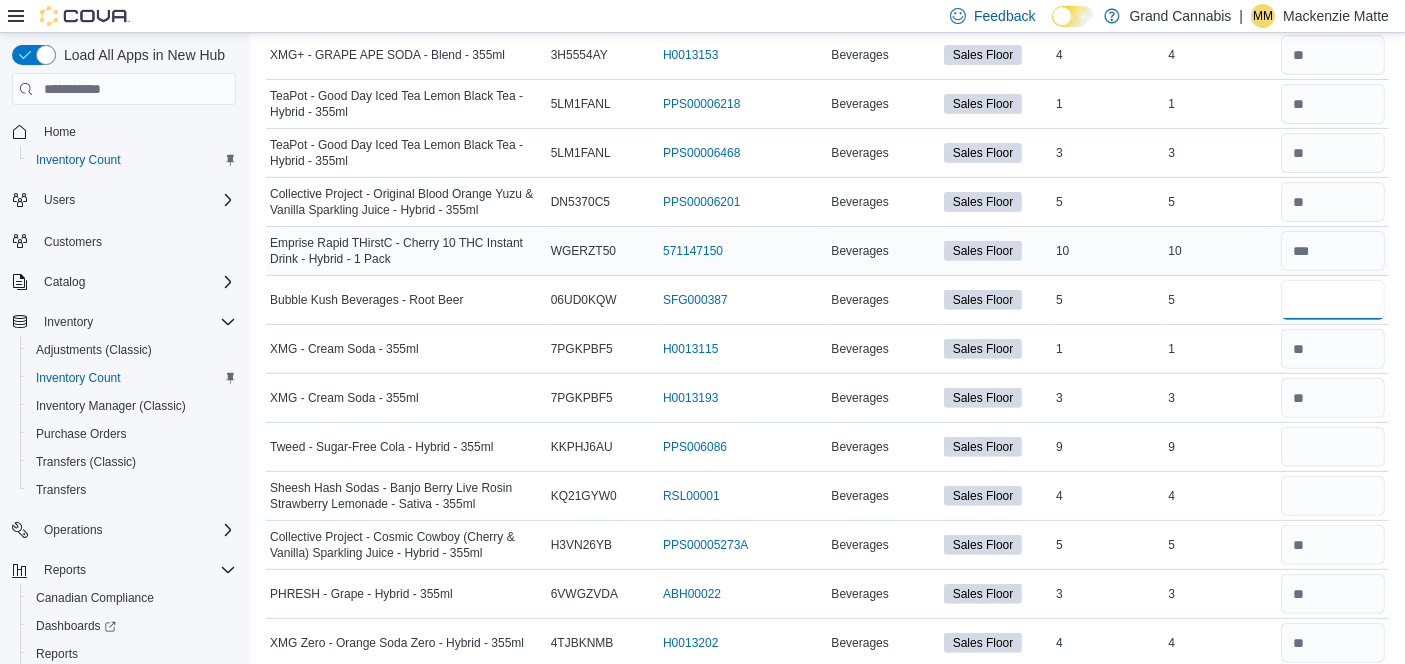 type on "*" 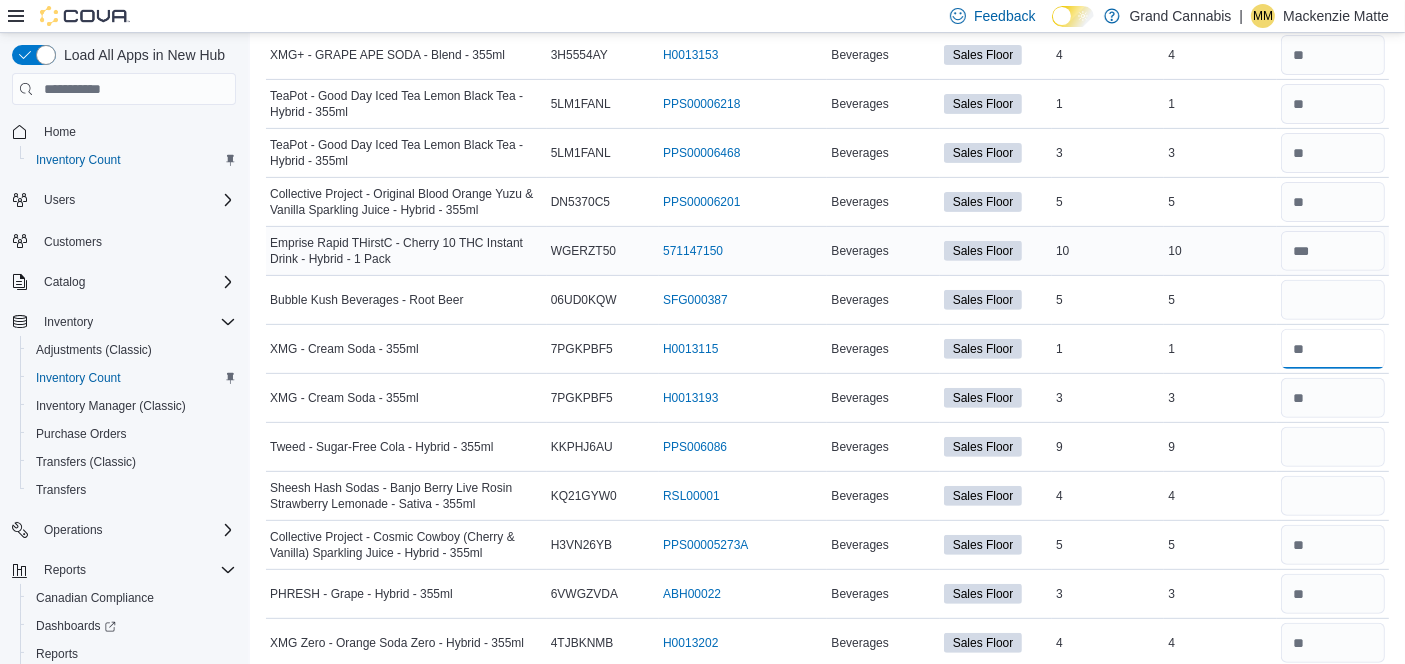 type 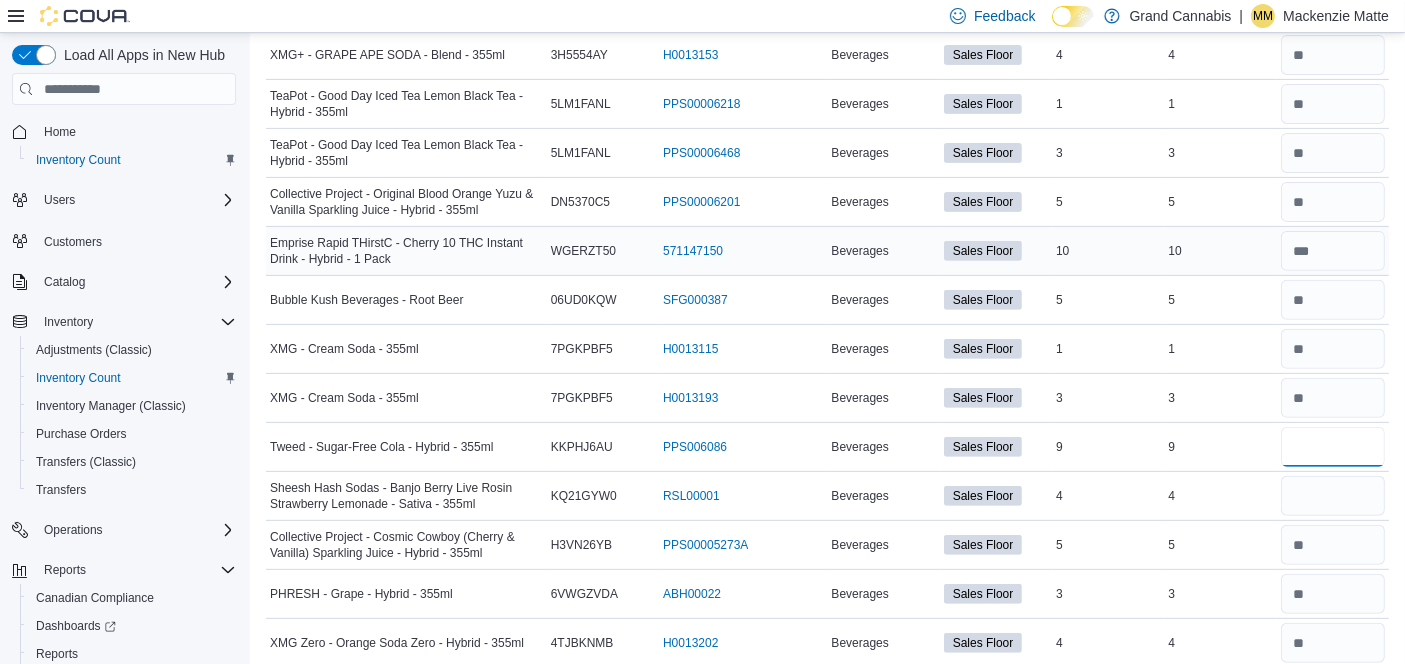 type on "*" 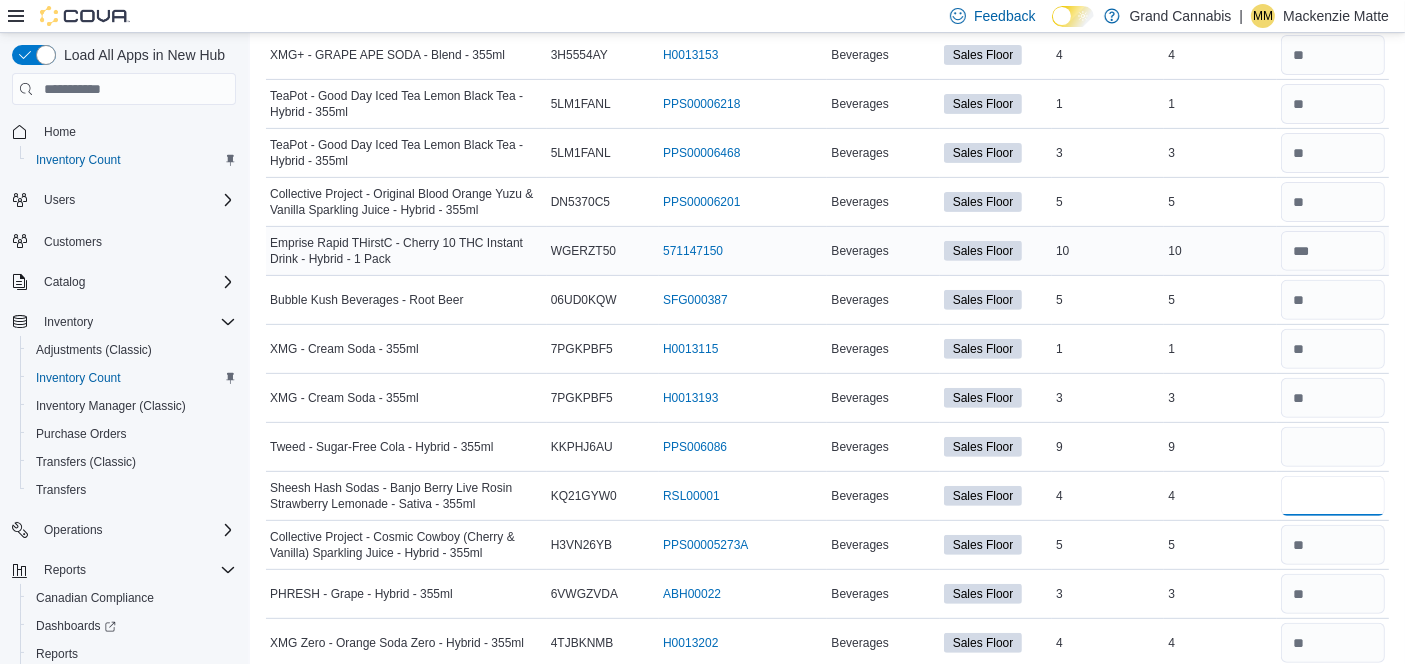 type 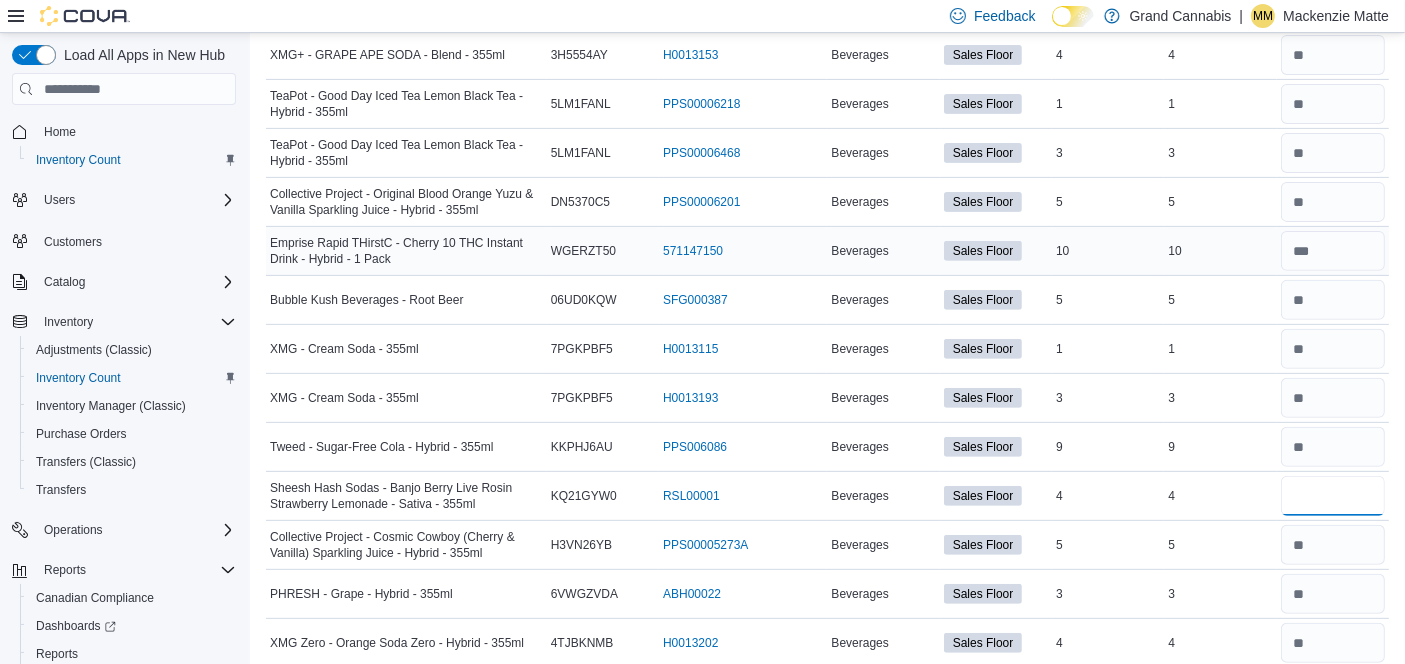 type on "*" 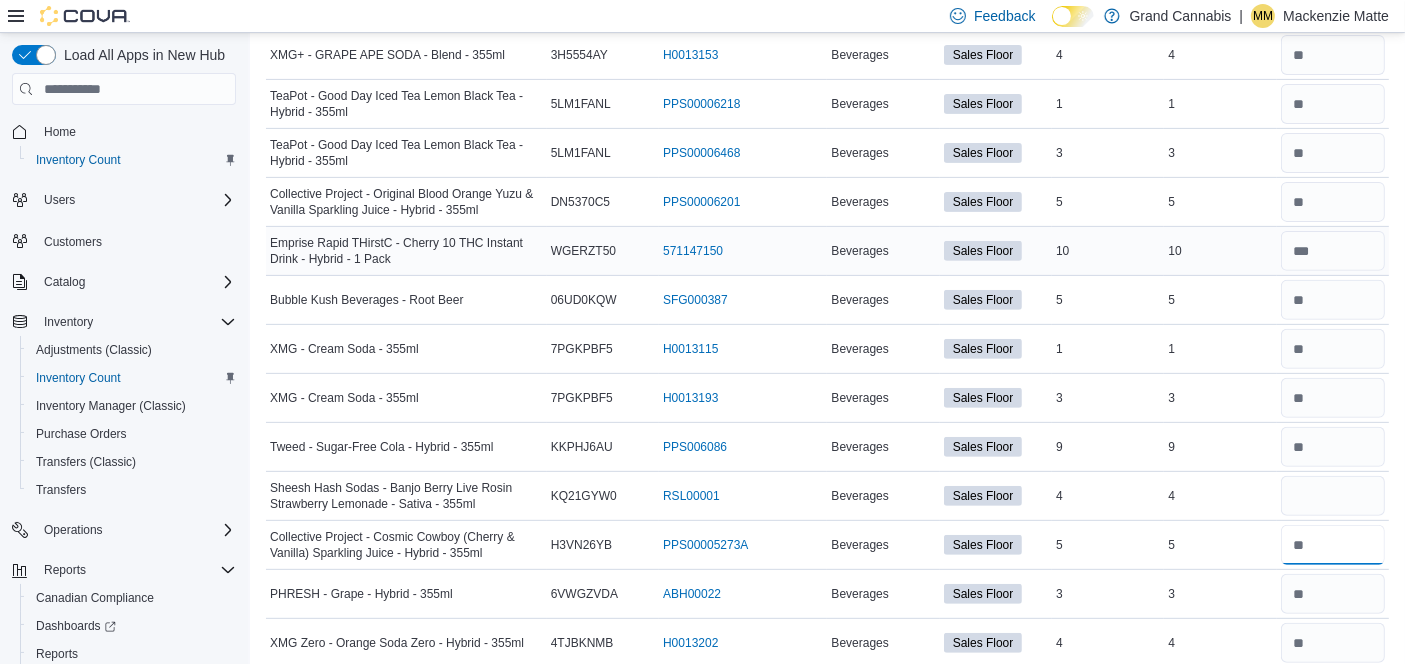type 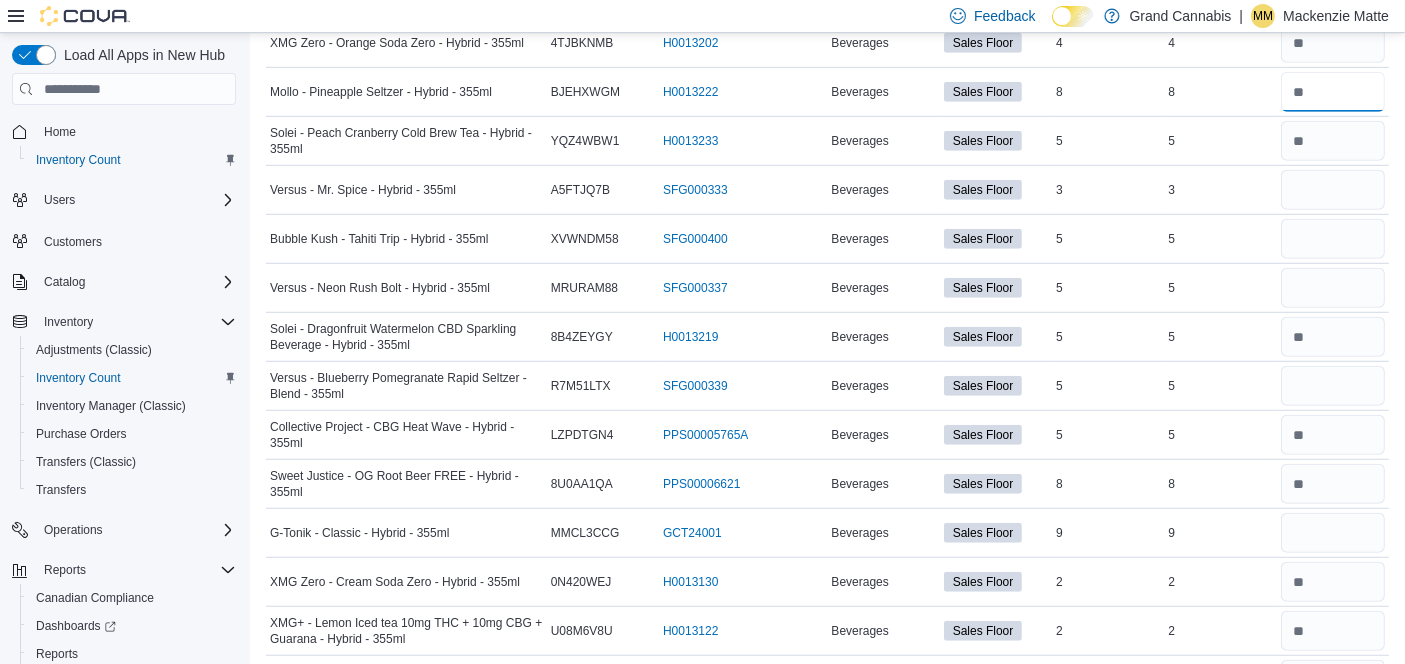 scroll, scrollTop: 1311, scrollLeft: 0, axis: vertical 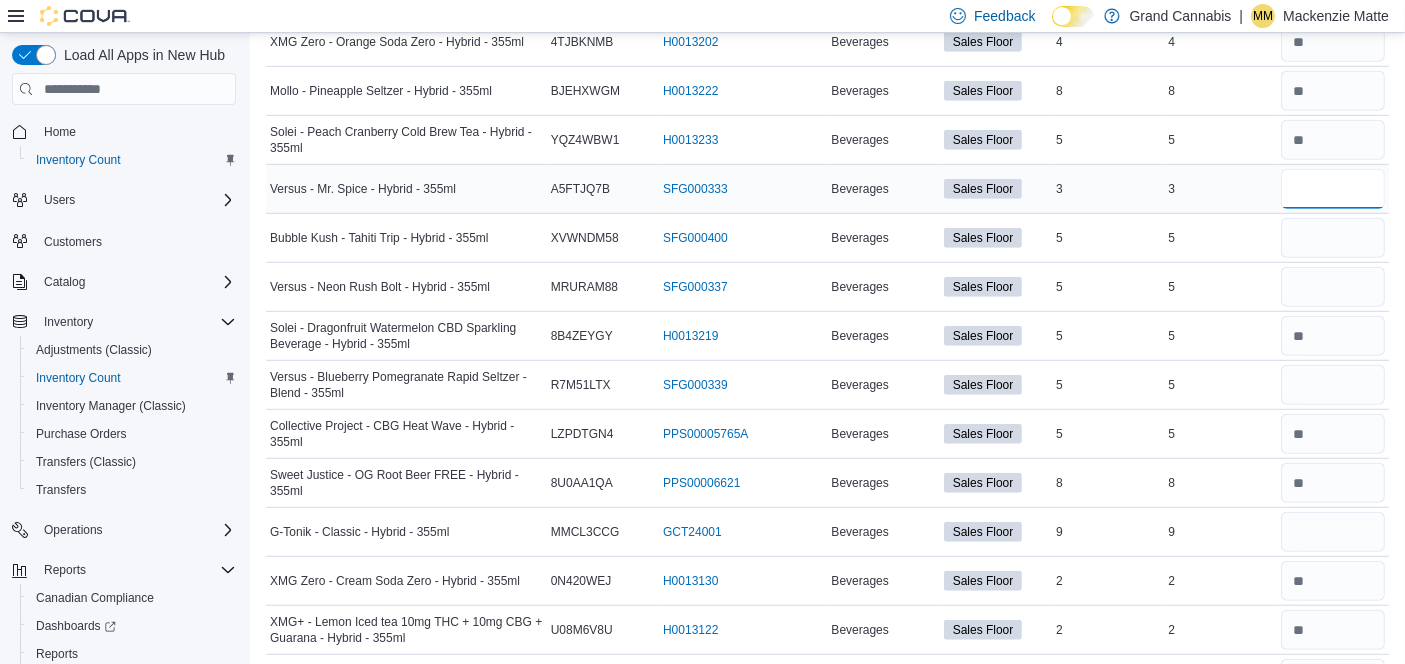 click at bounding box center (1333, 189) 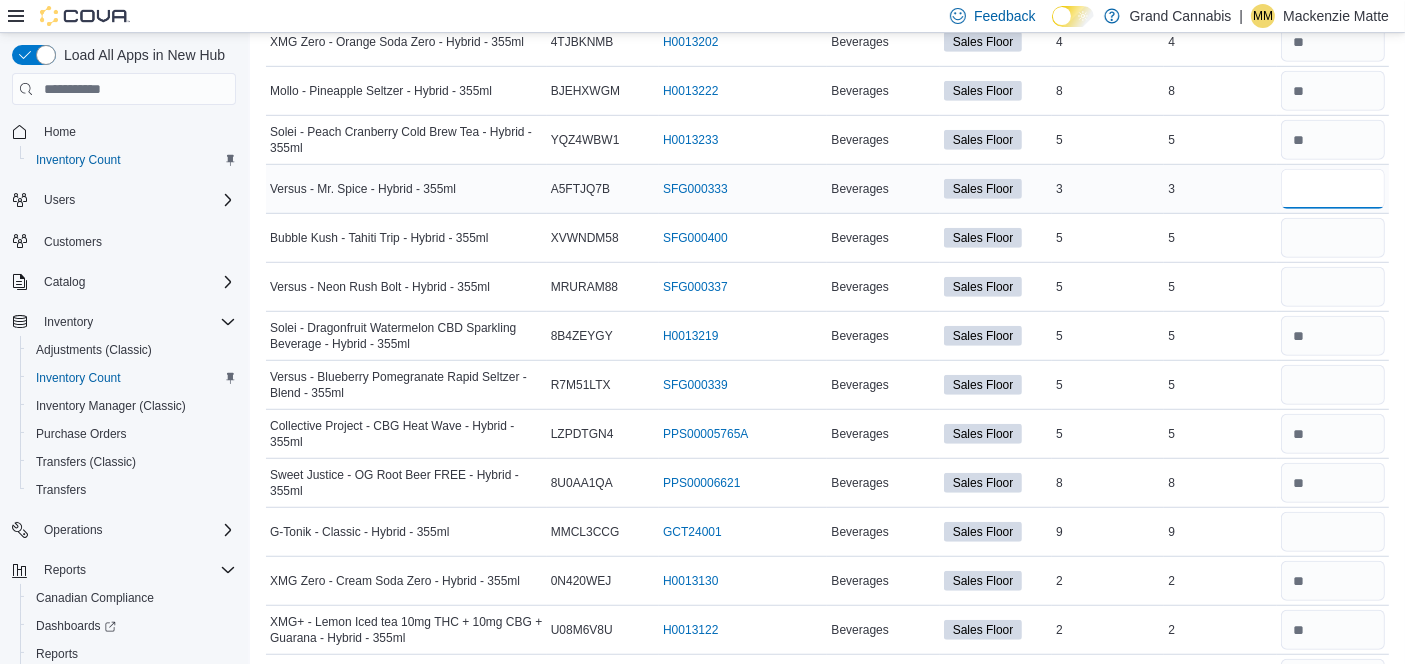 type on "*" 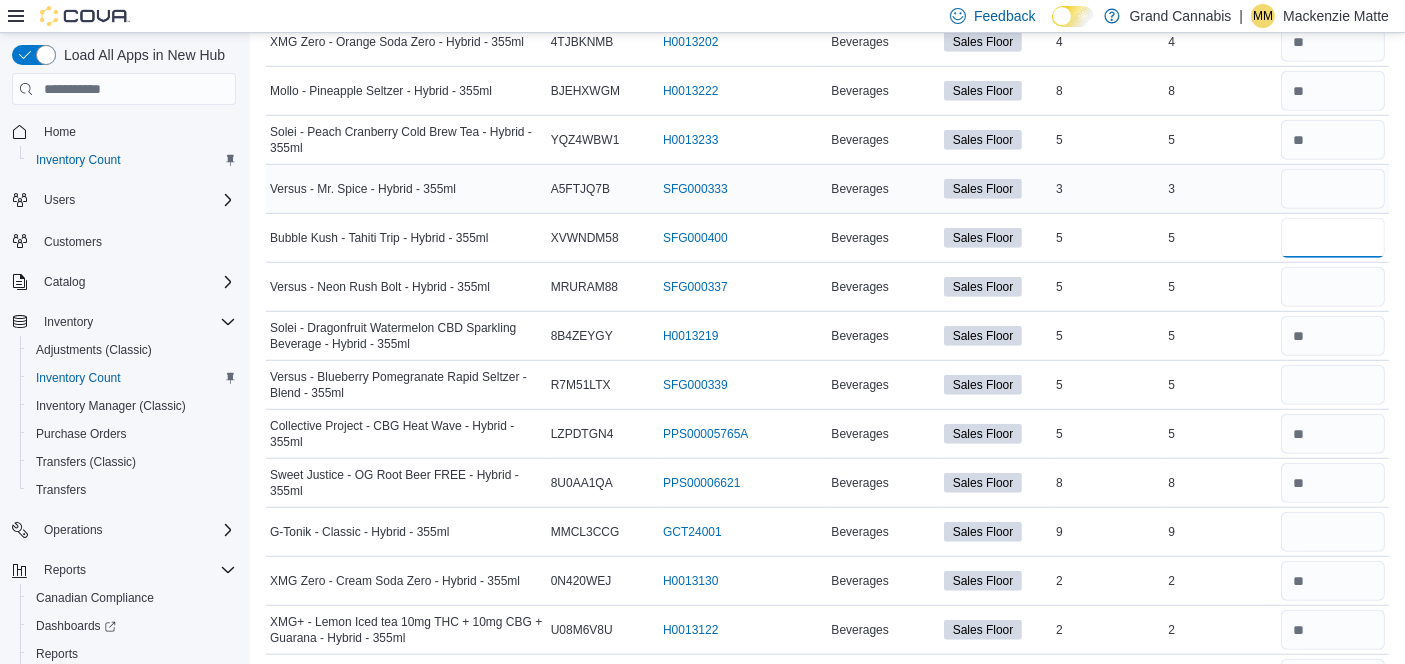type 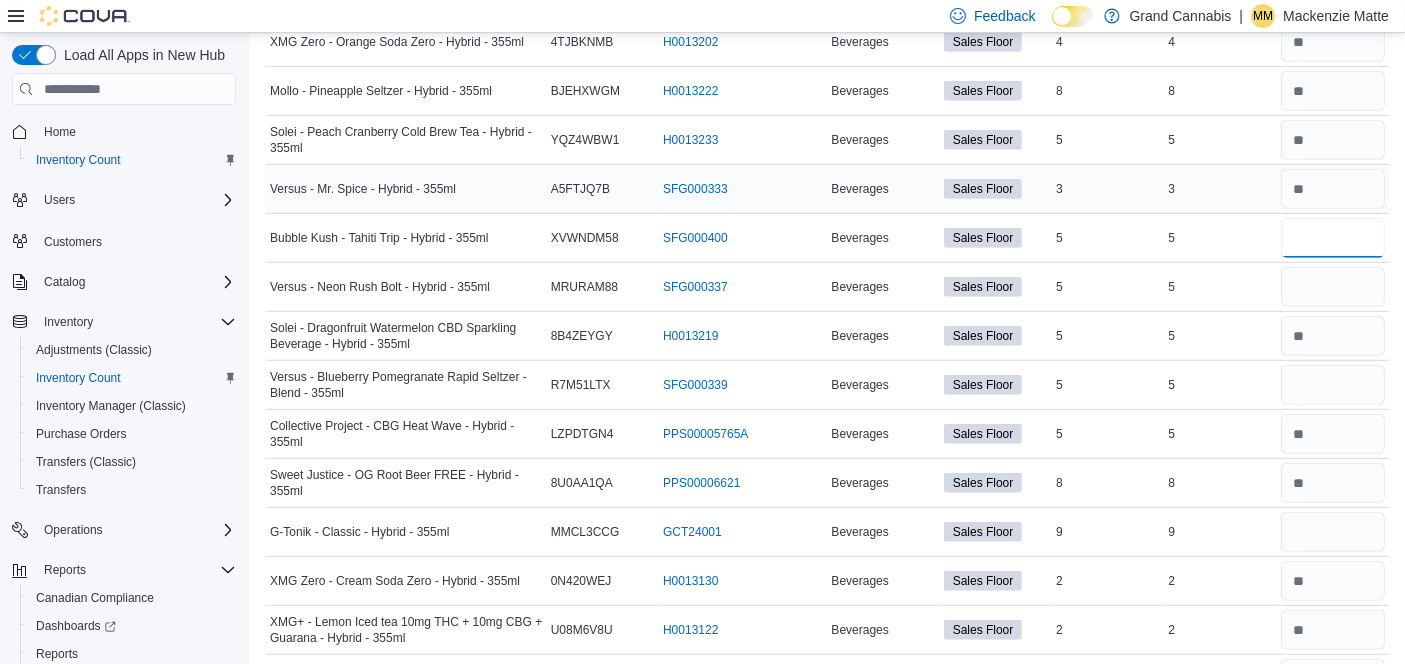 type on "*" 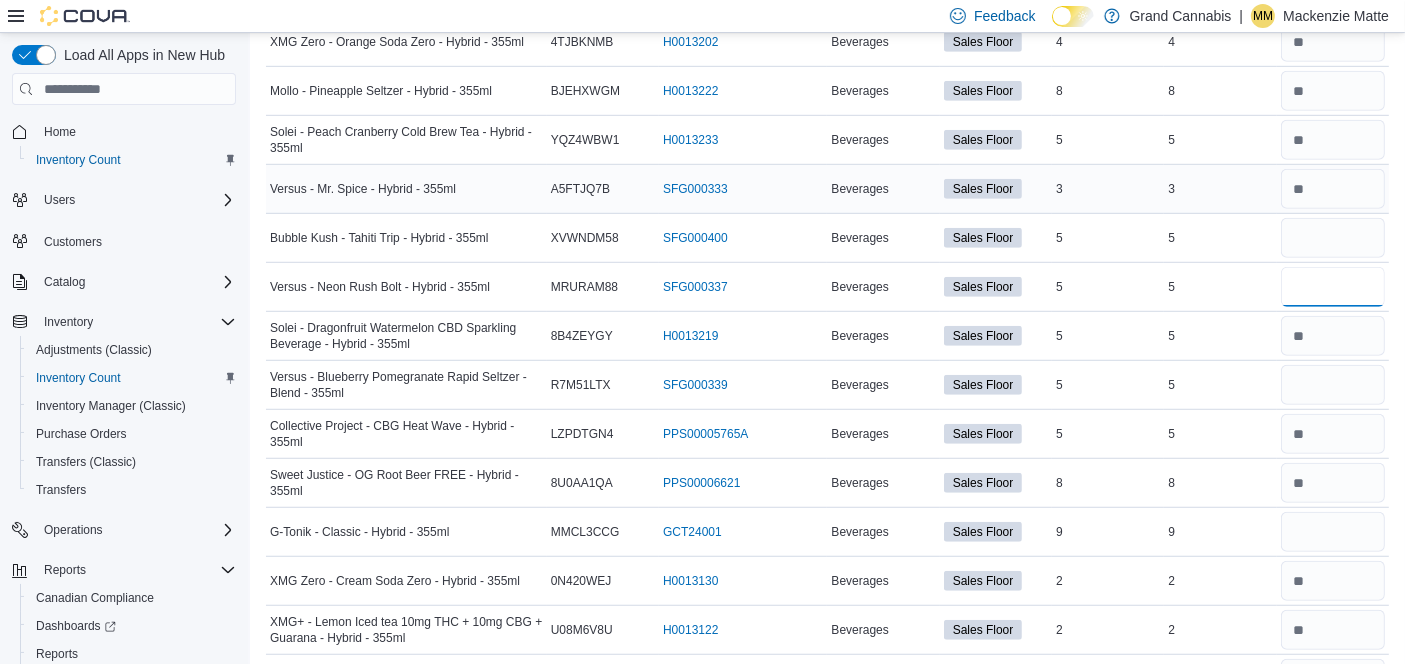 type 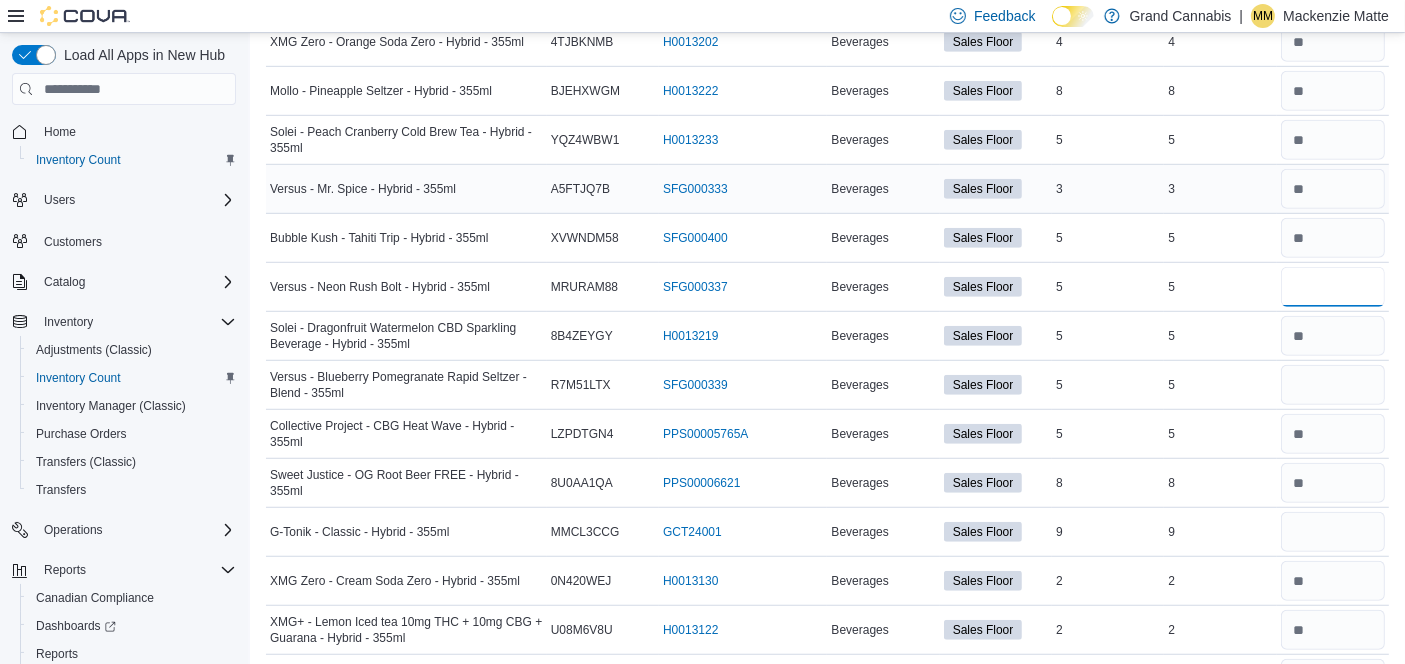 type on "*" 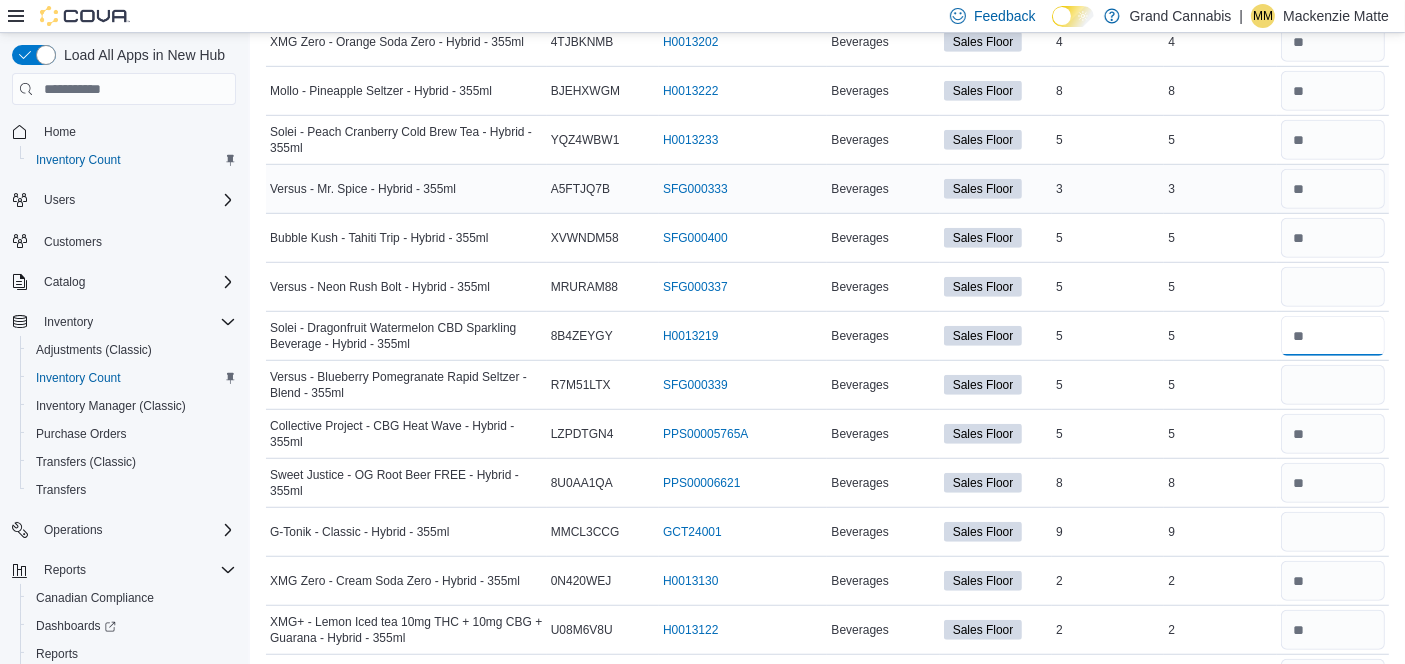 type 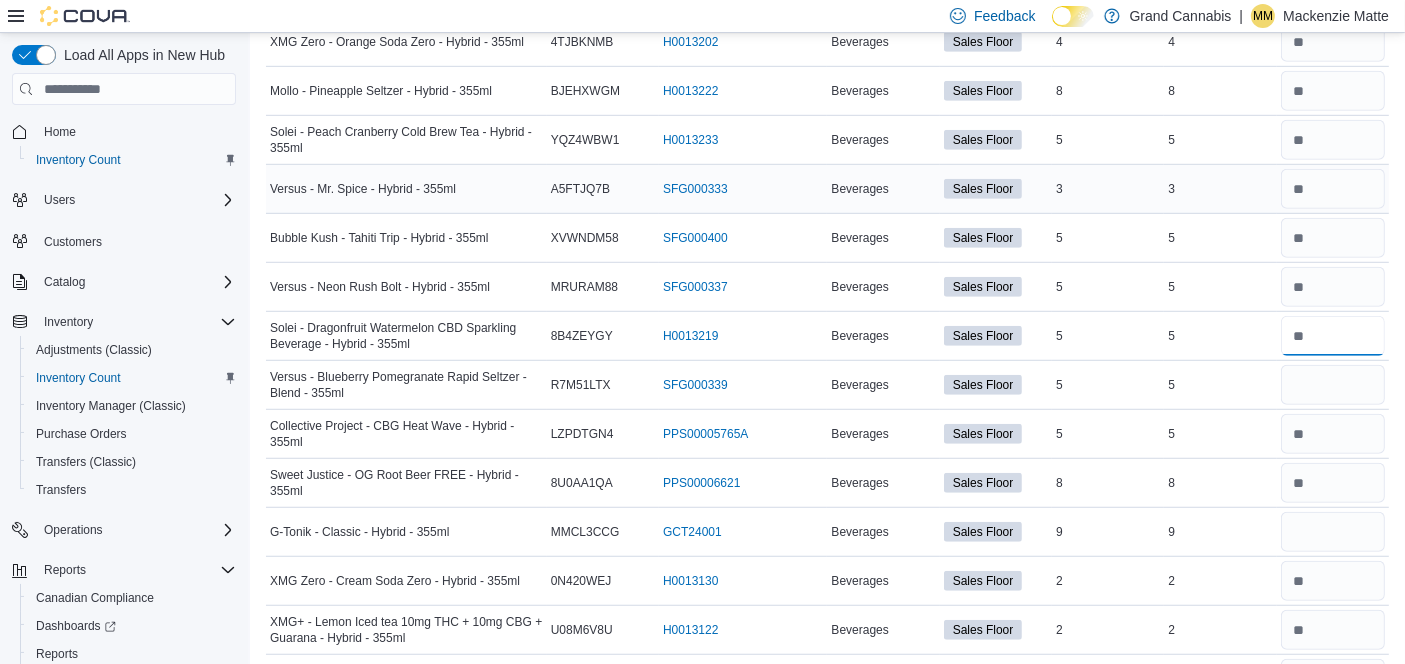 type on "*" 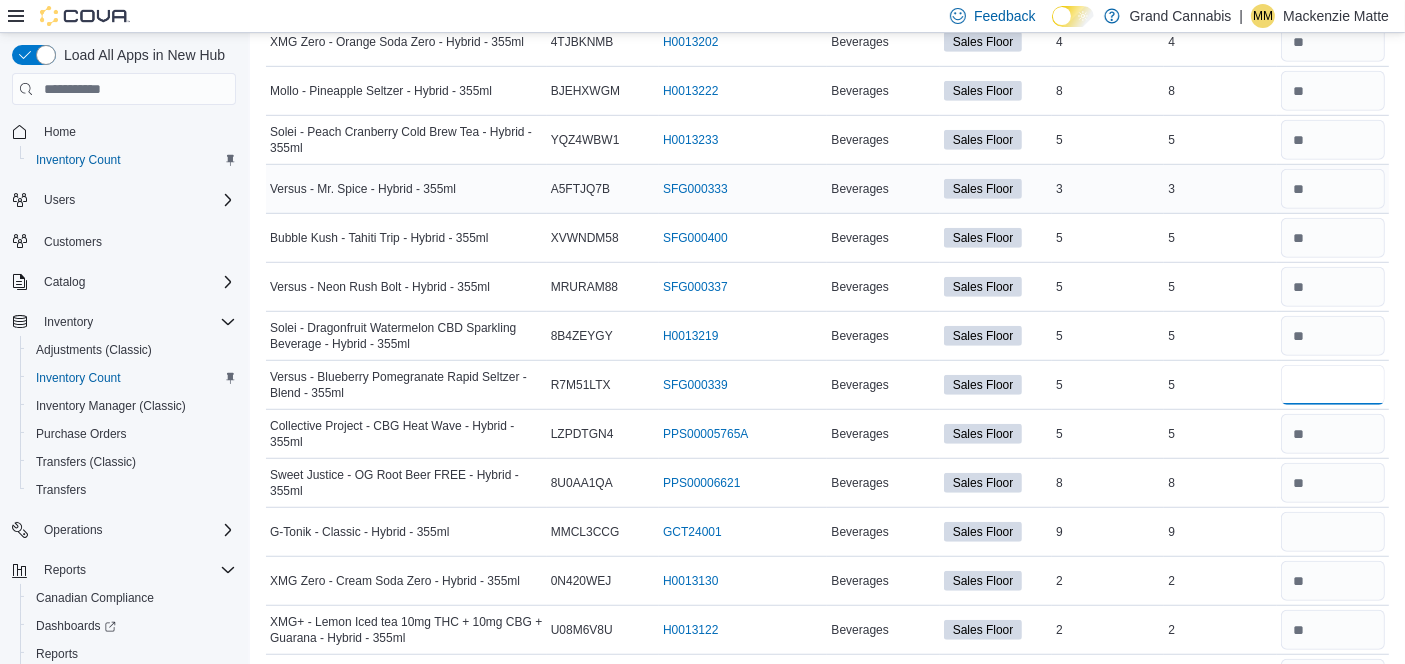 type 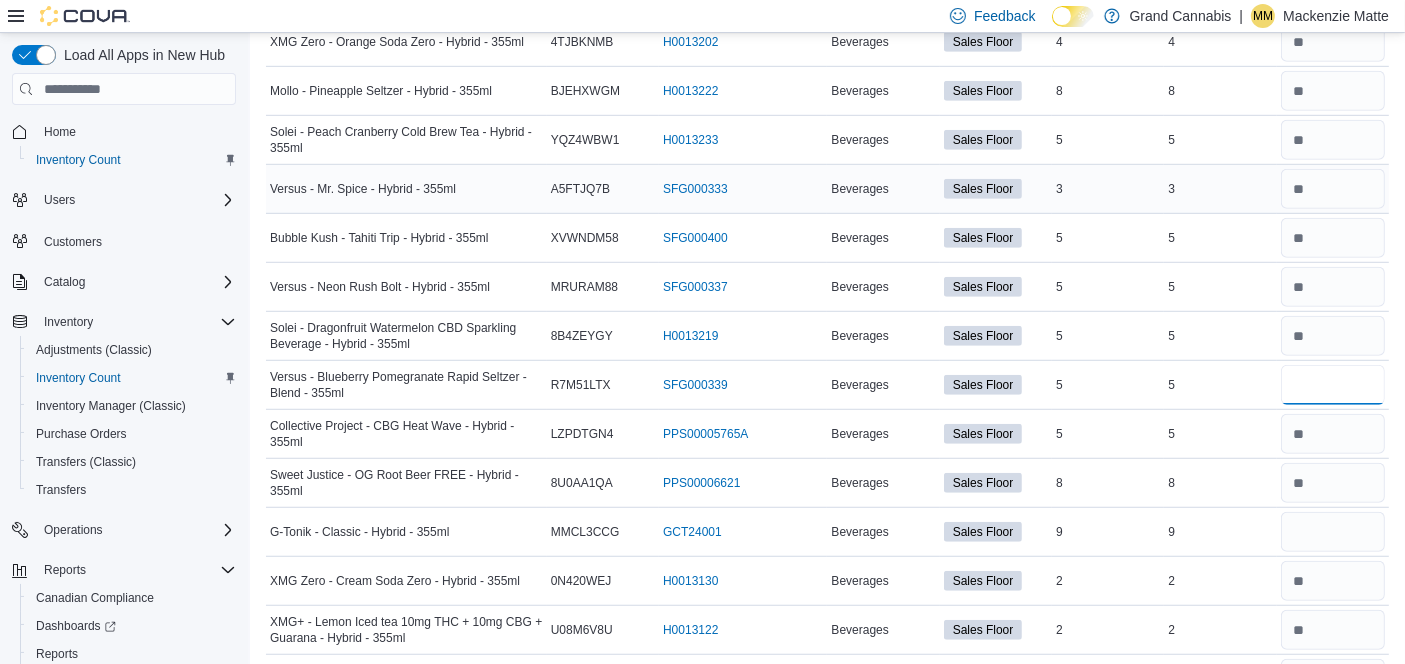 type on "*" 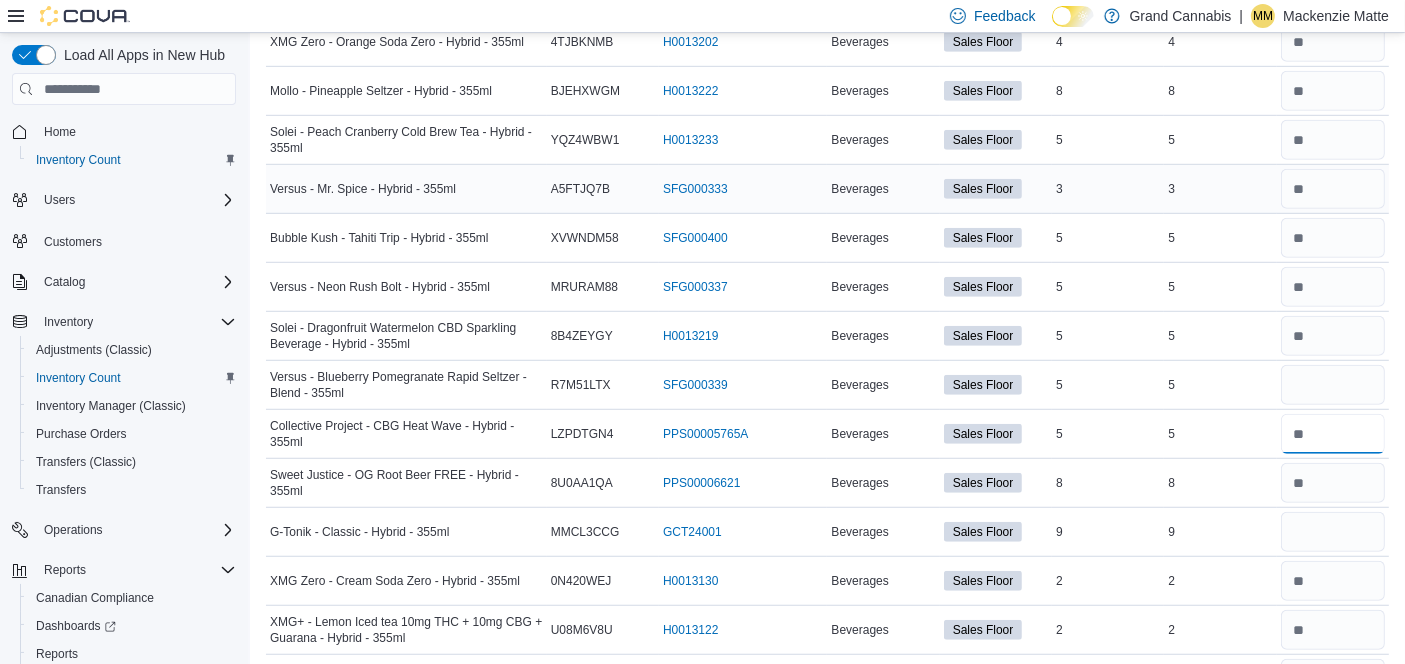 type 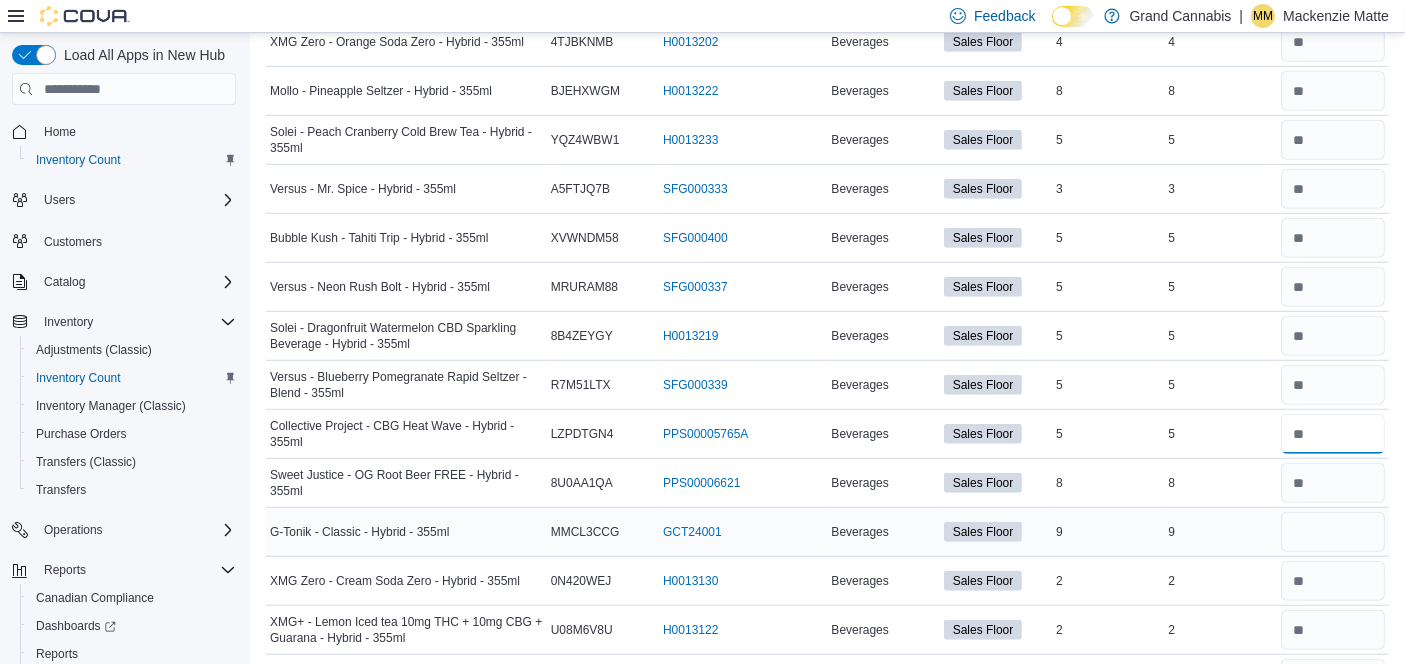 type on "*" 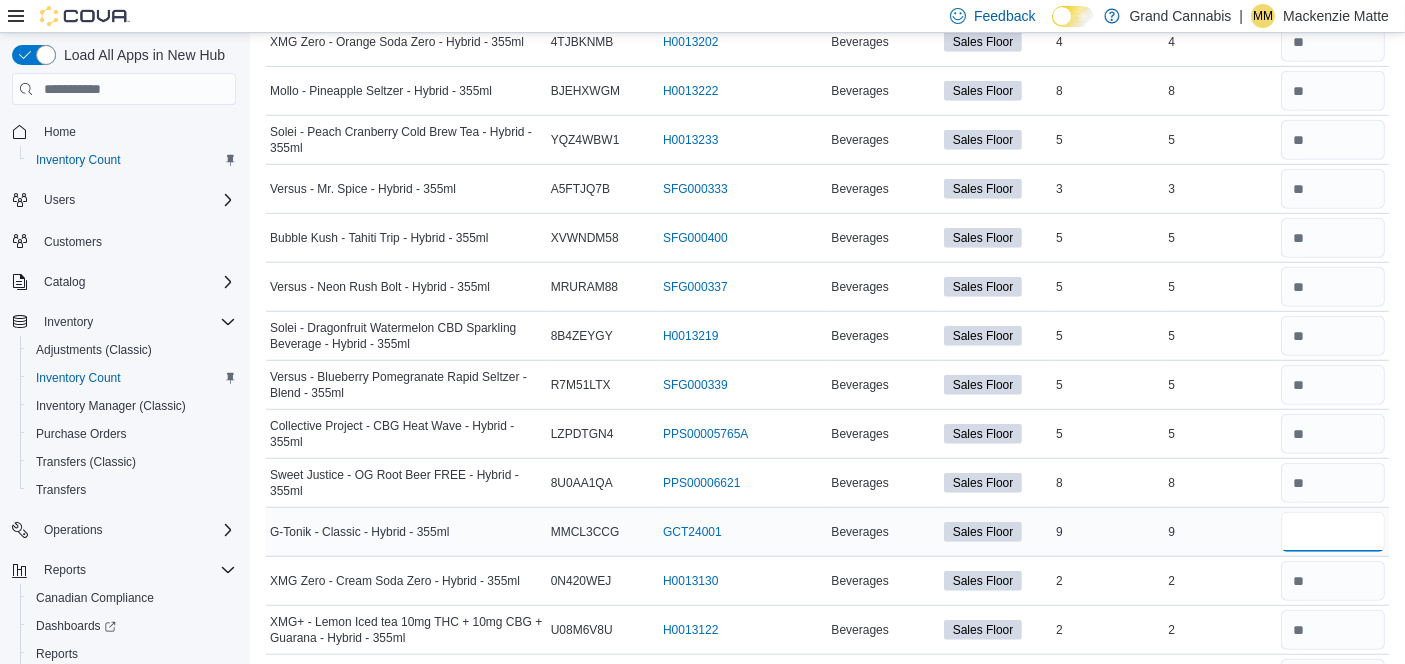 click at bounding box center (1333, 532) 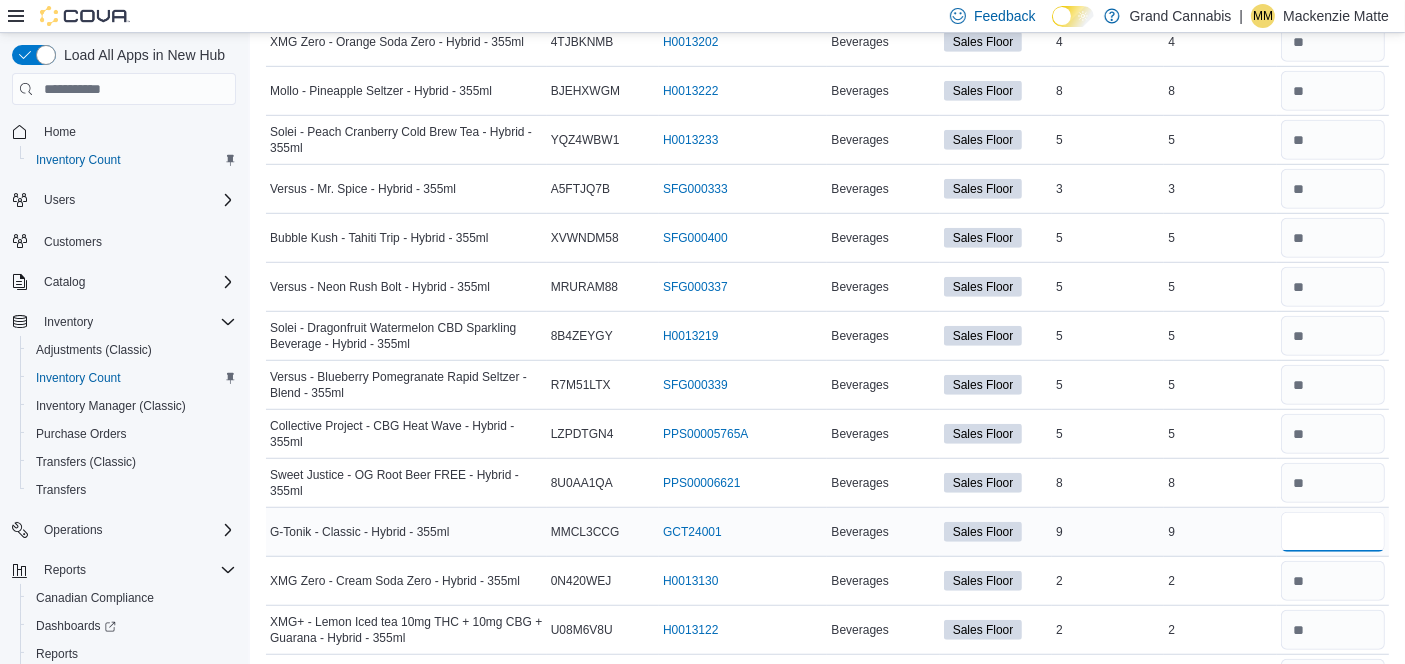 type on "*" 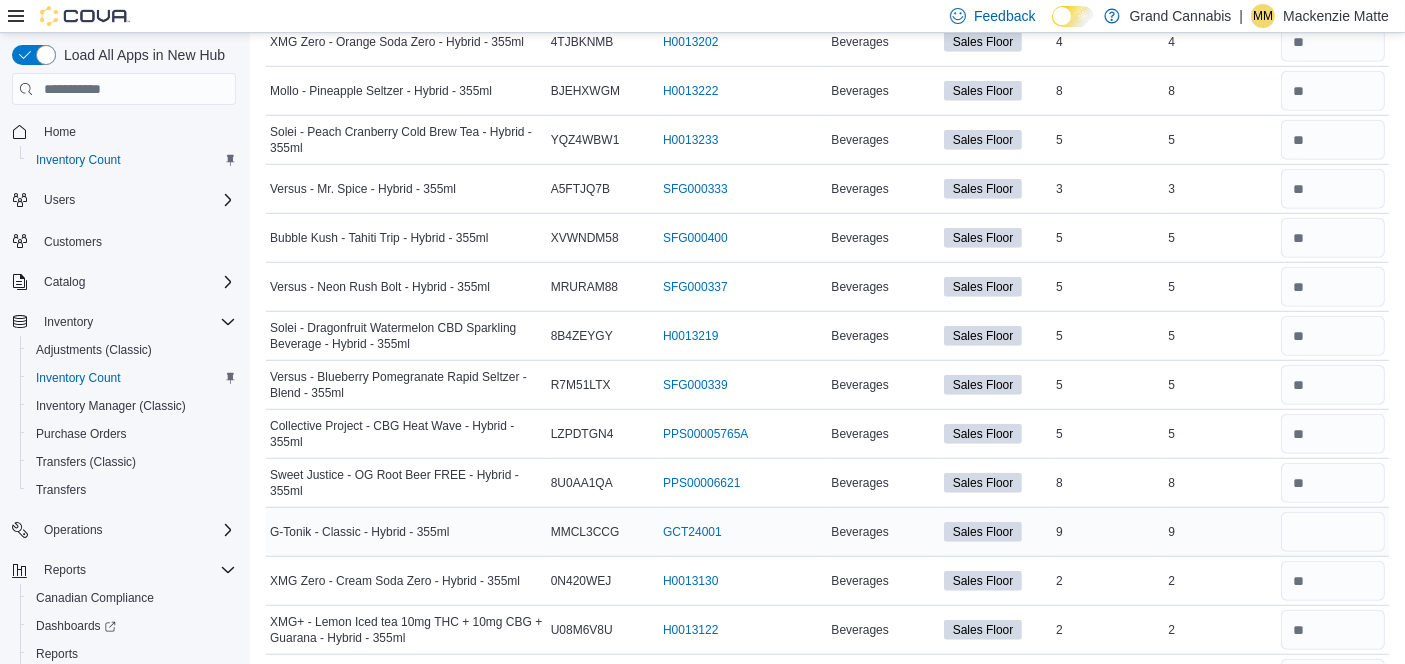 type 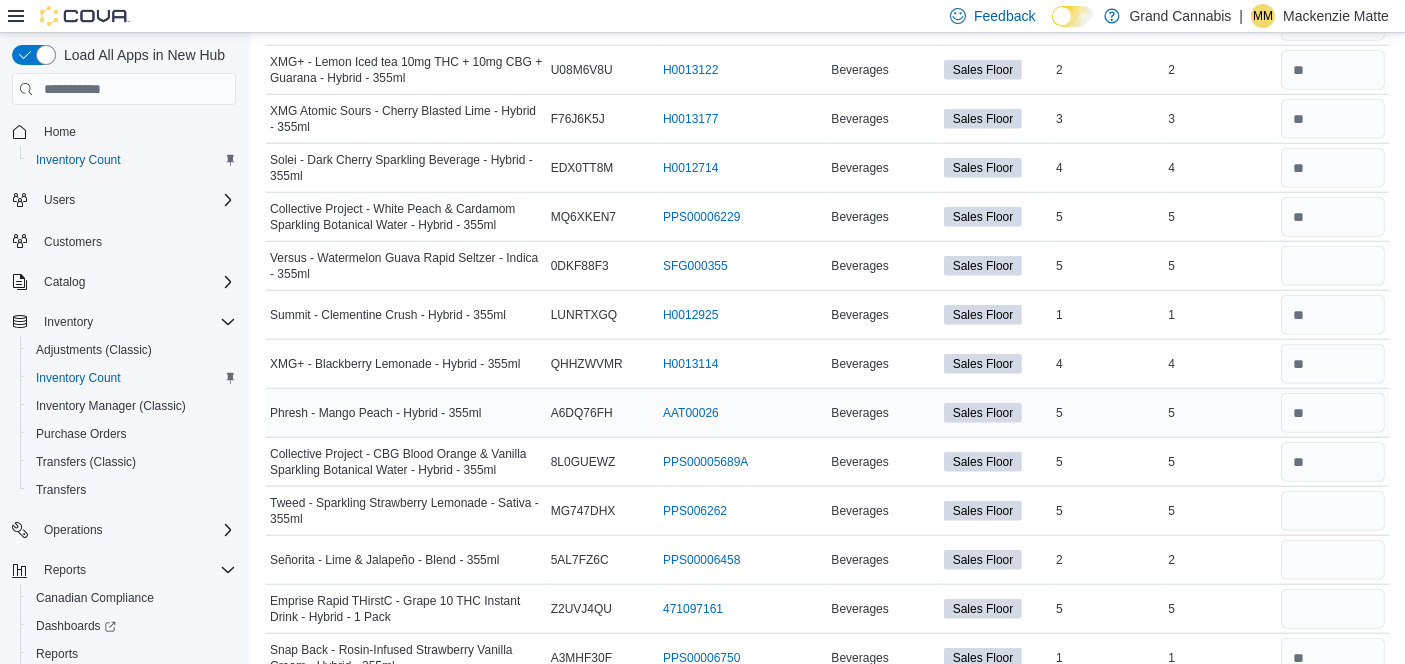 scroll, scrollTop: 1872, scrollLeft: 0, axis: vertical 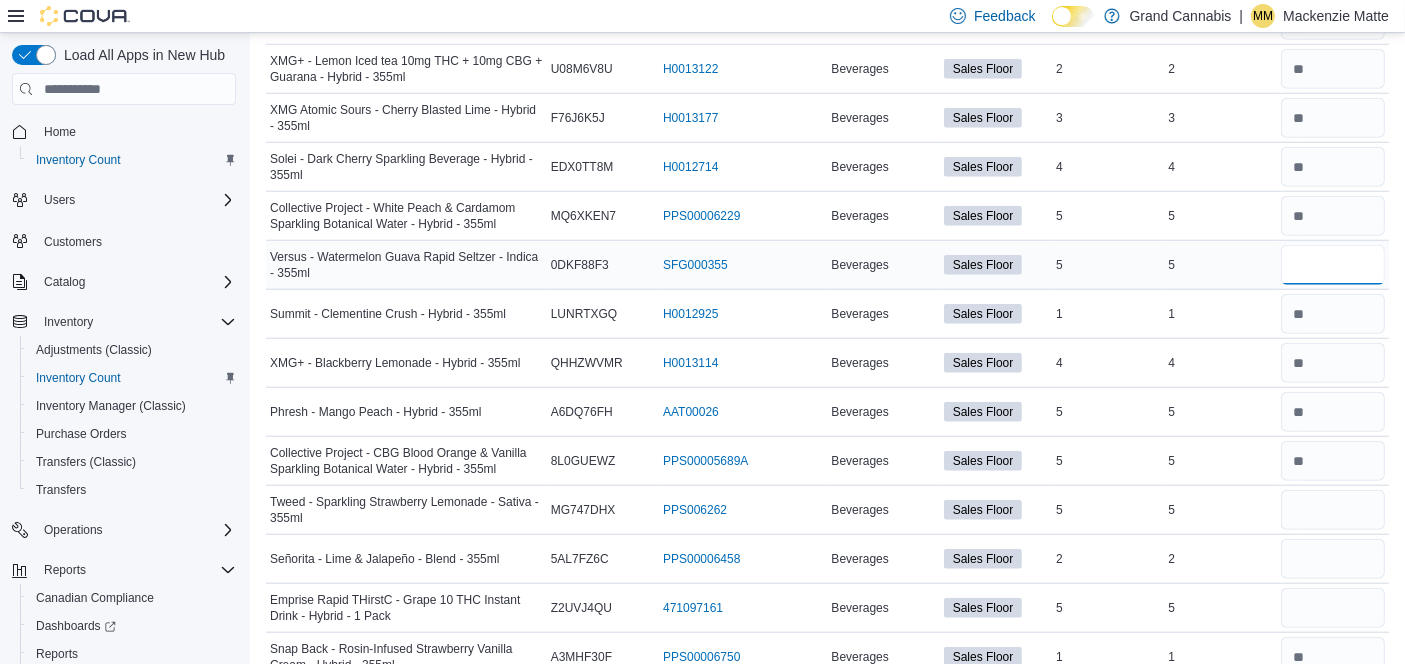 click at bounding box center (1333, 265) 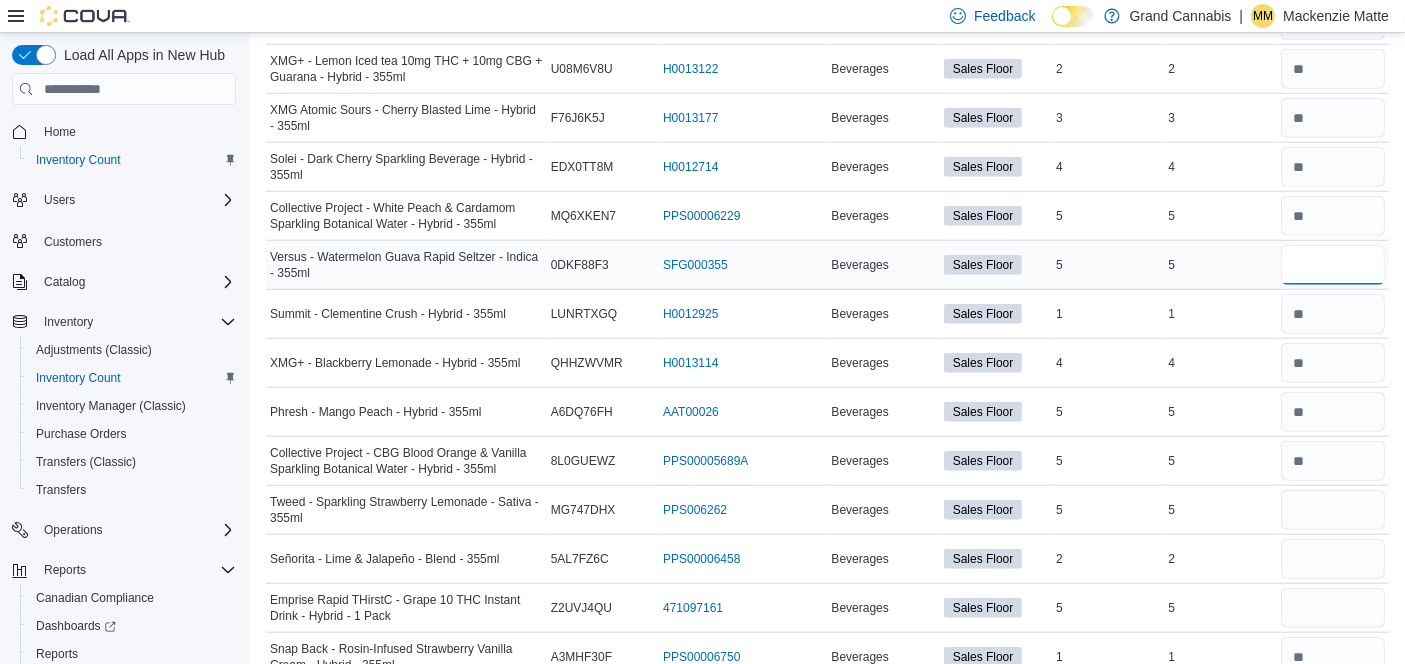 type on "*" 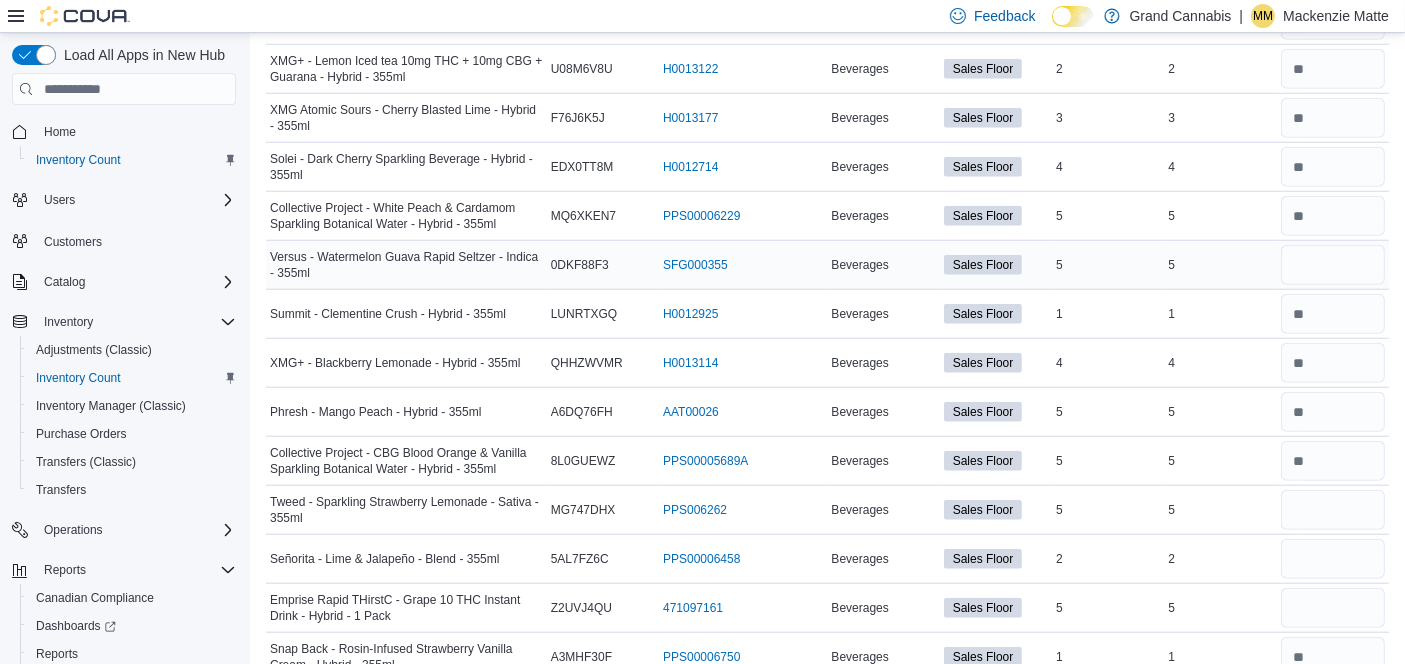 type 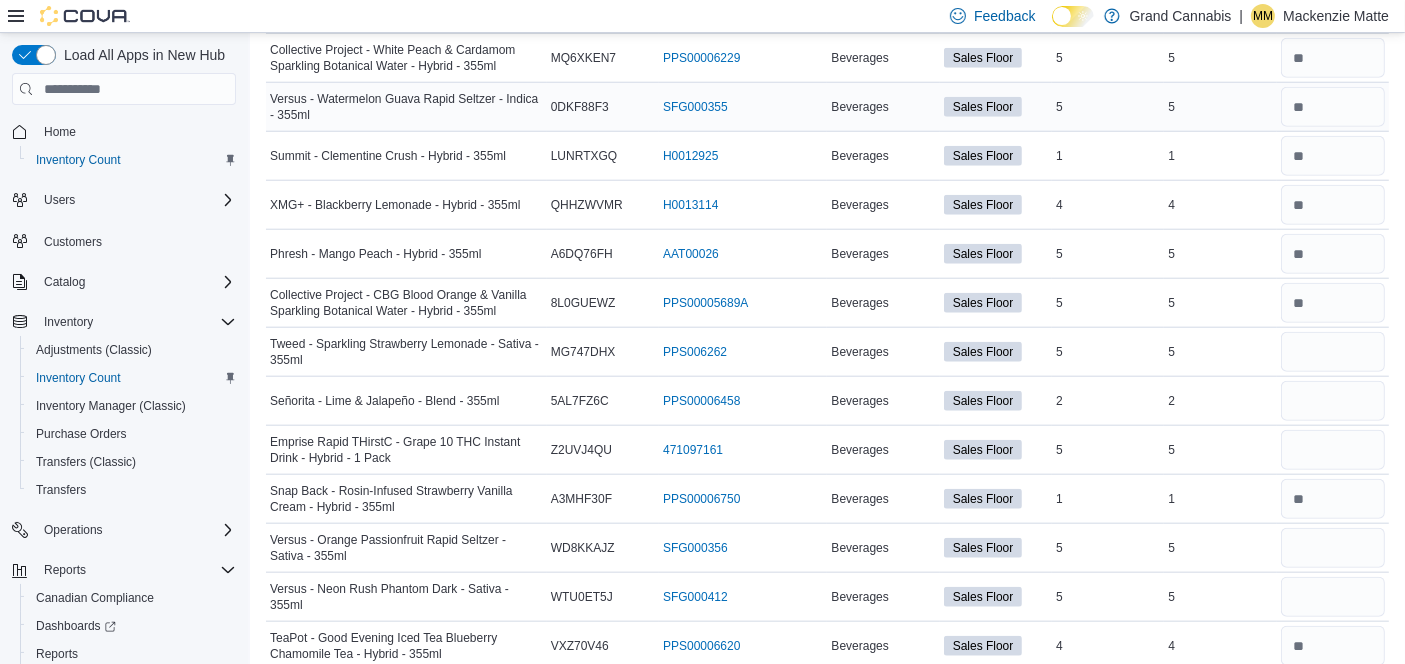 scroll, scrollTop: 2050, scrollLeft: 0, axis: vertical 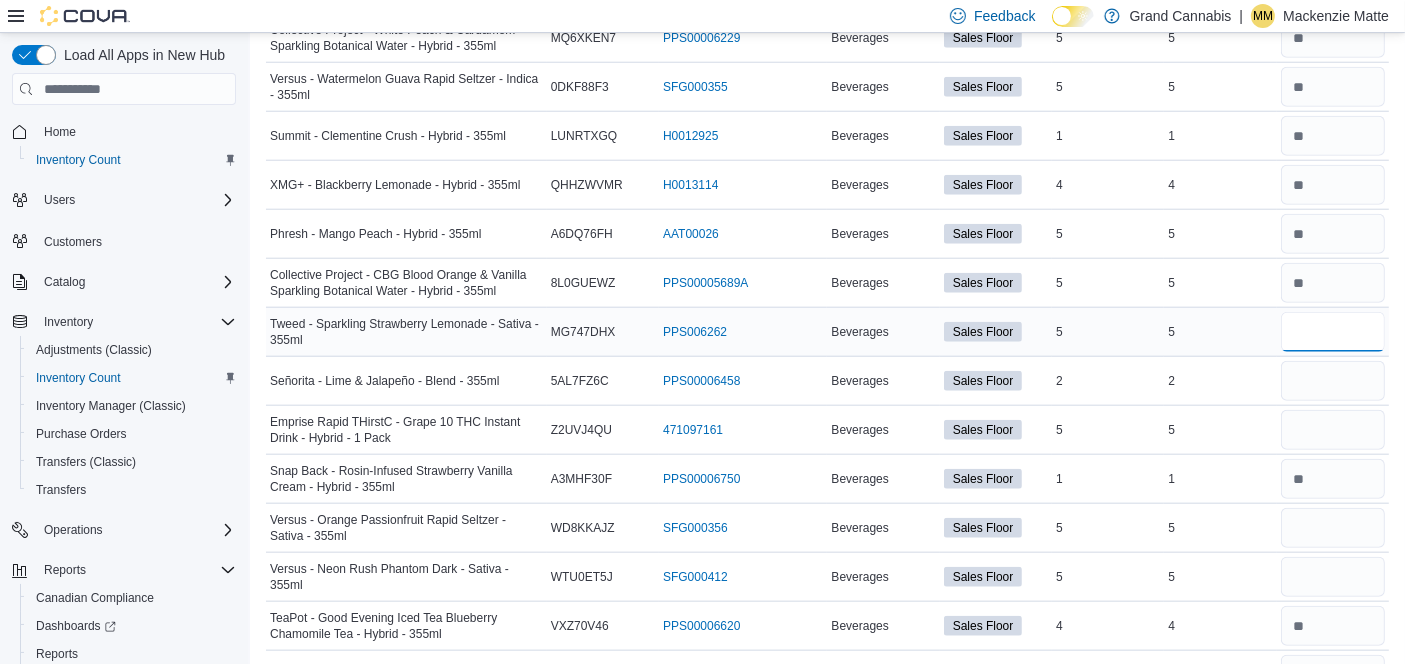click at bounding box center [1333, 332] 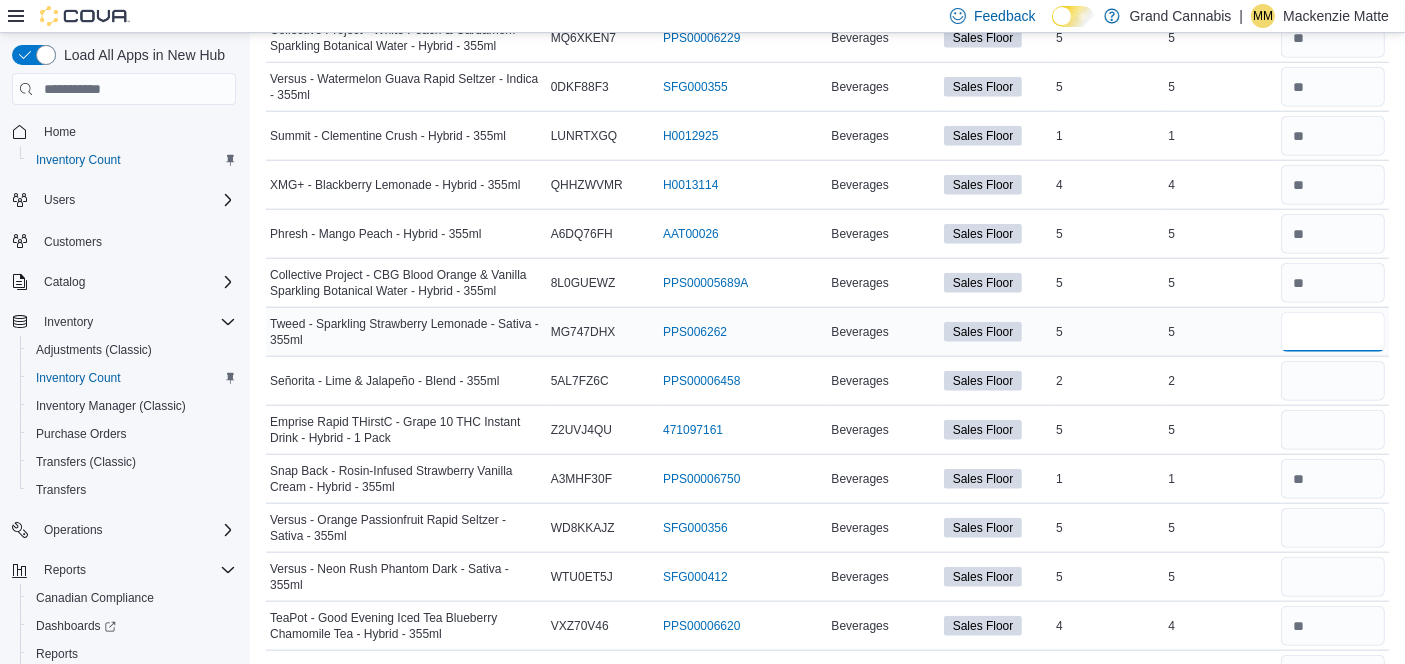type on "*" 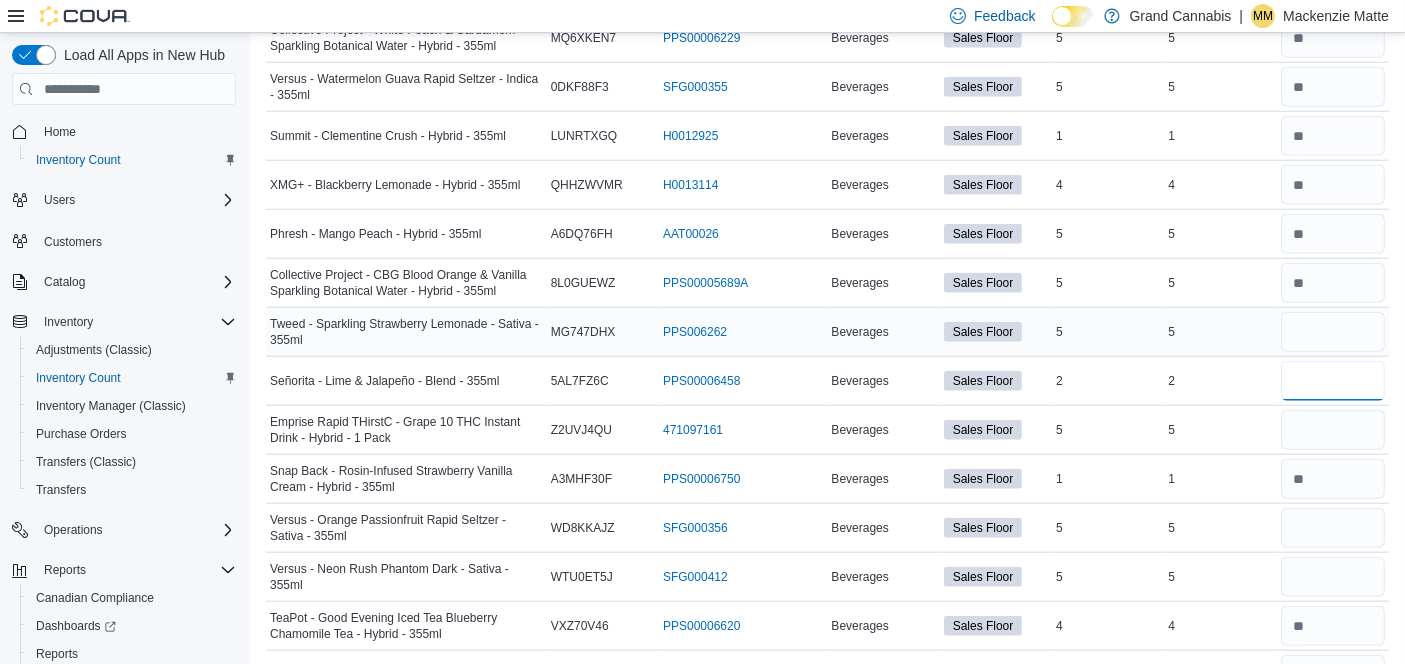 type 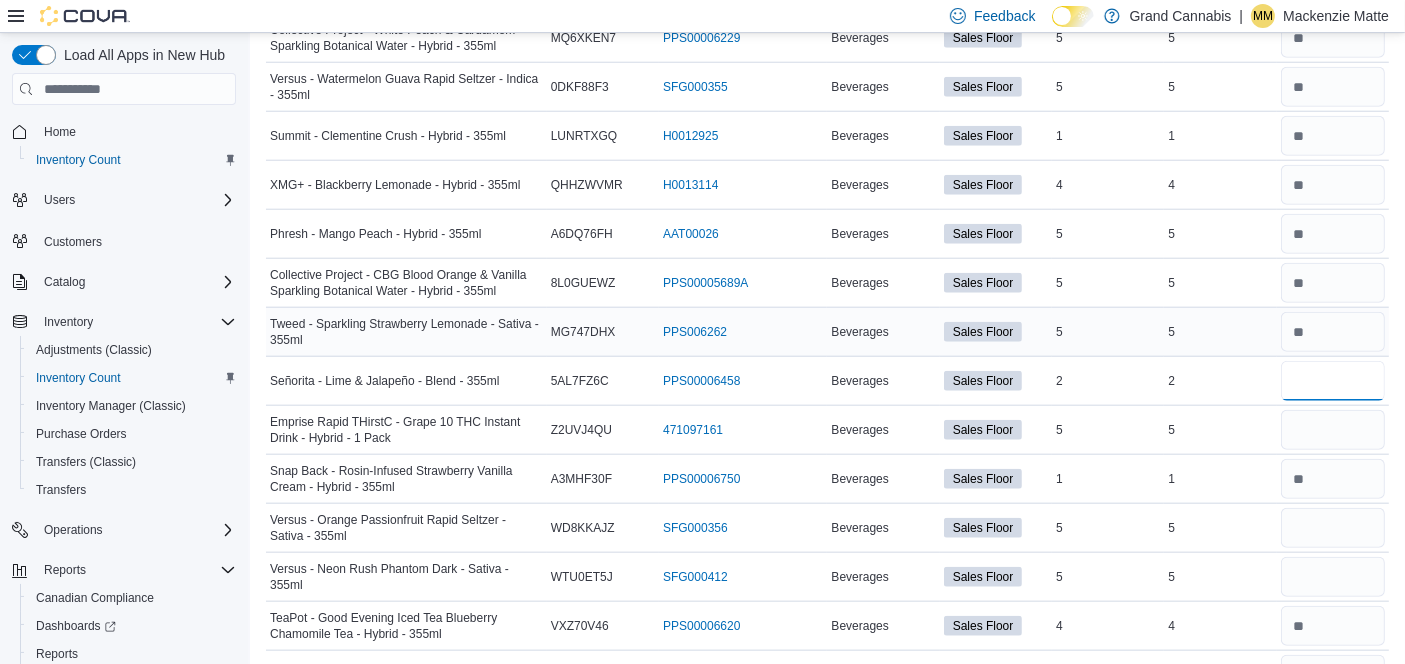 type on "*" 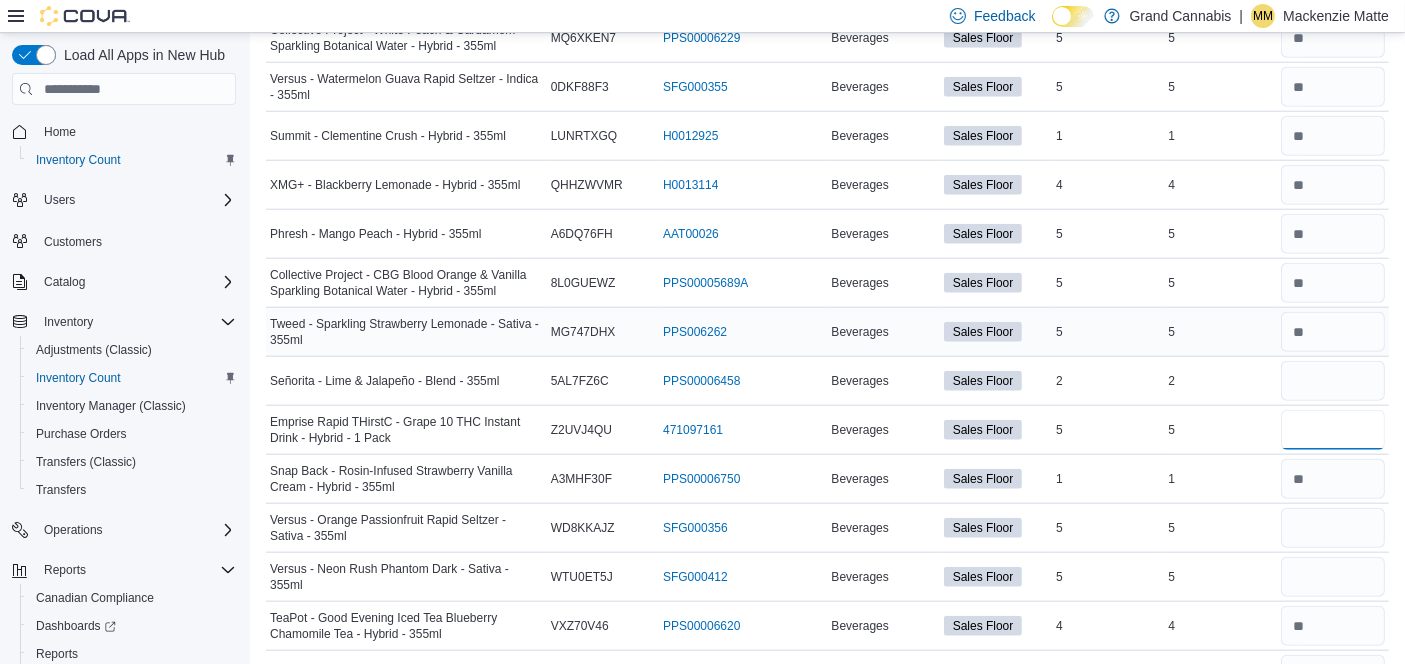 type 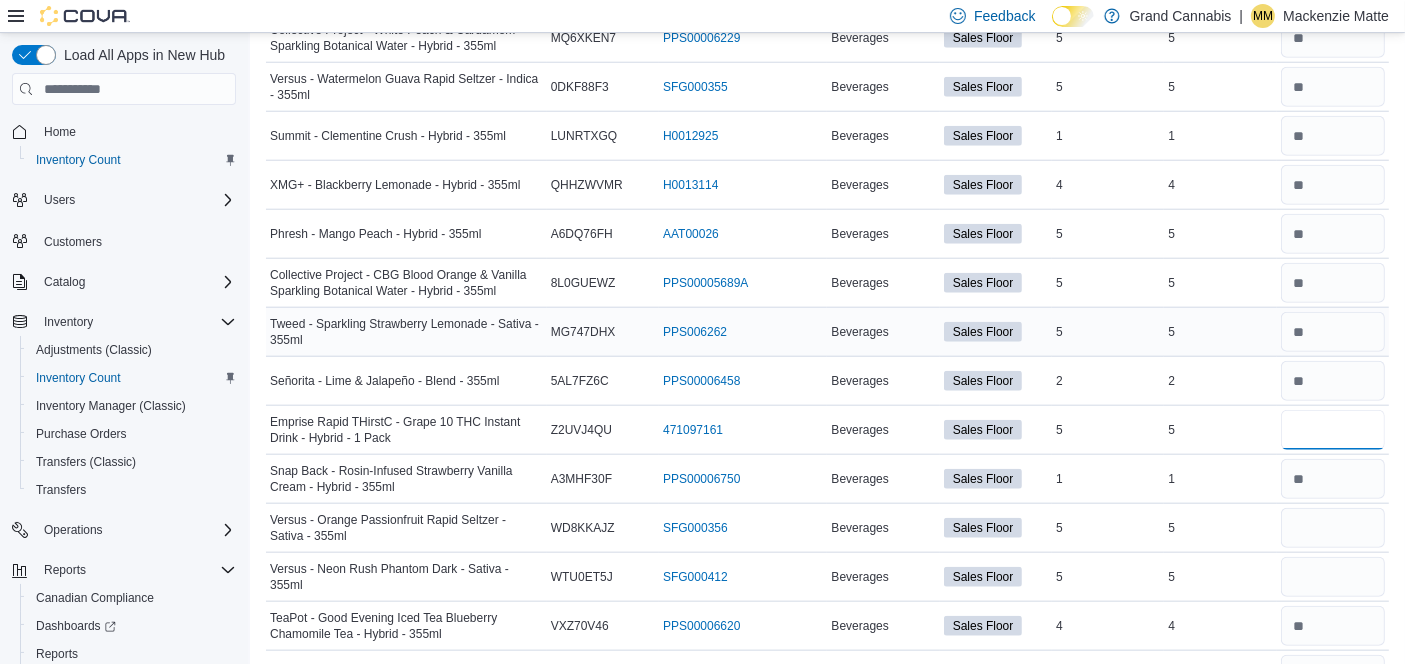 type on "*" 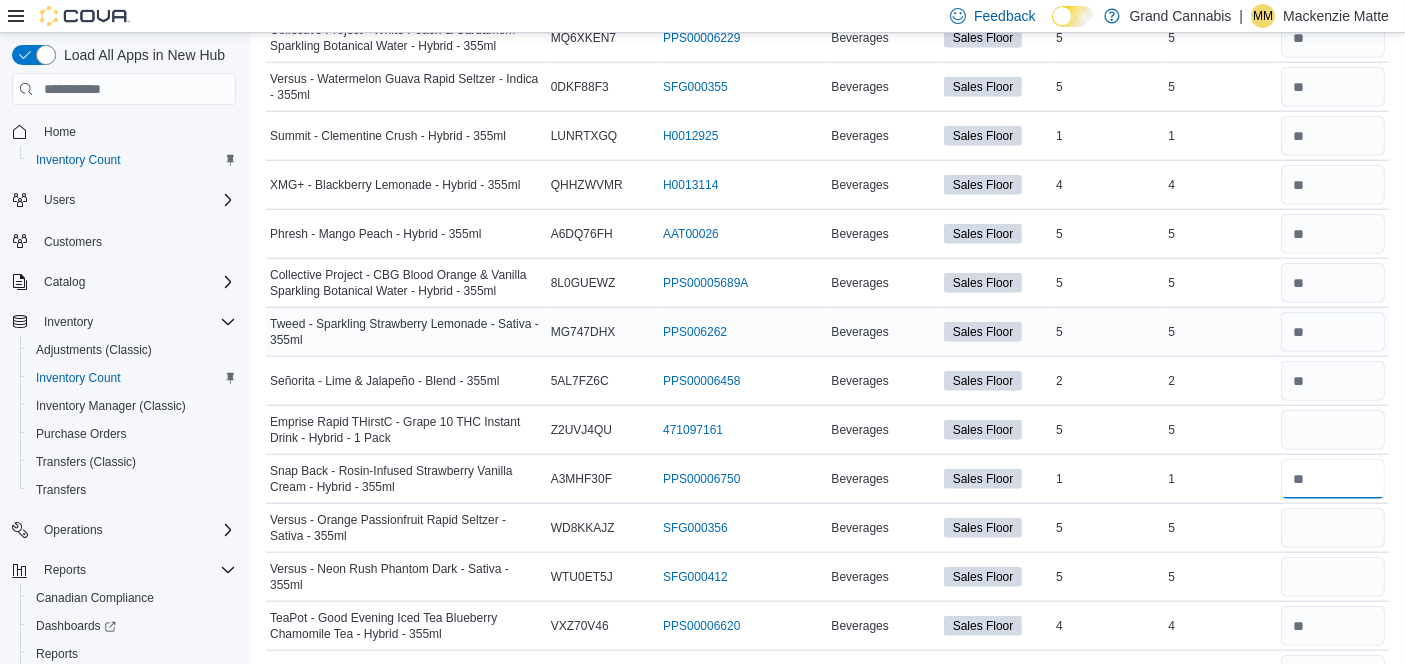 type 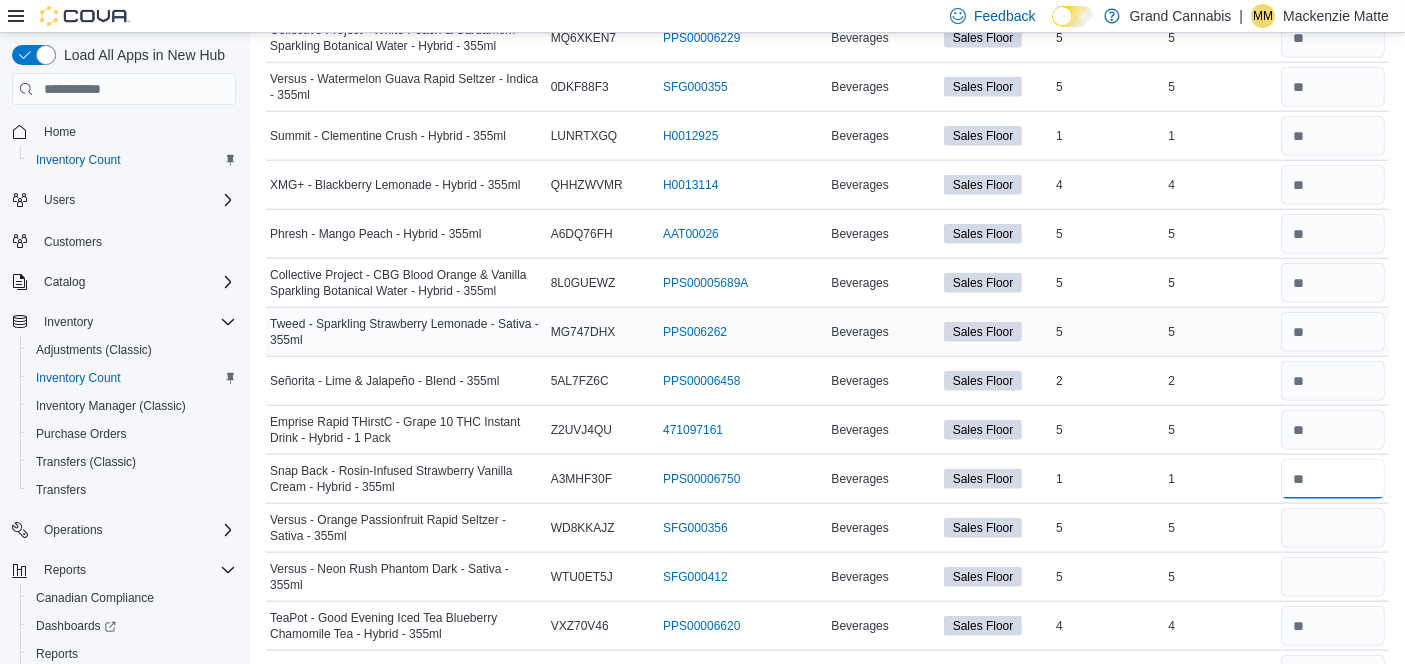 type on "*" 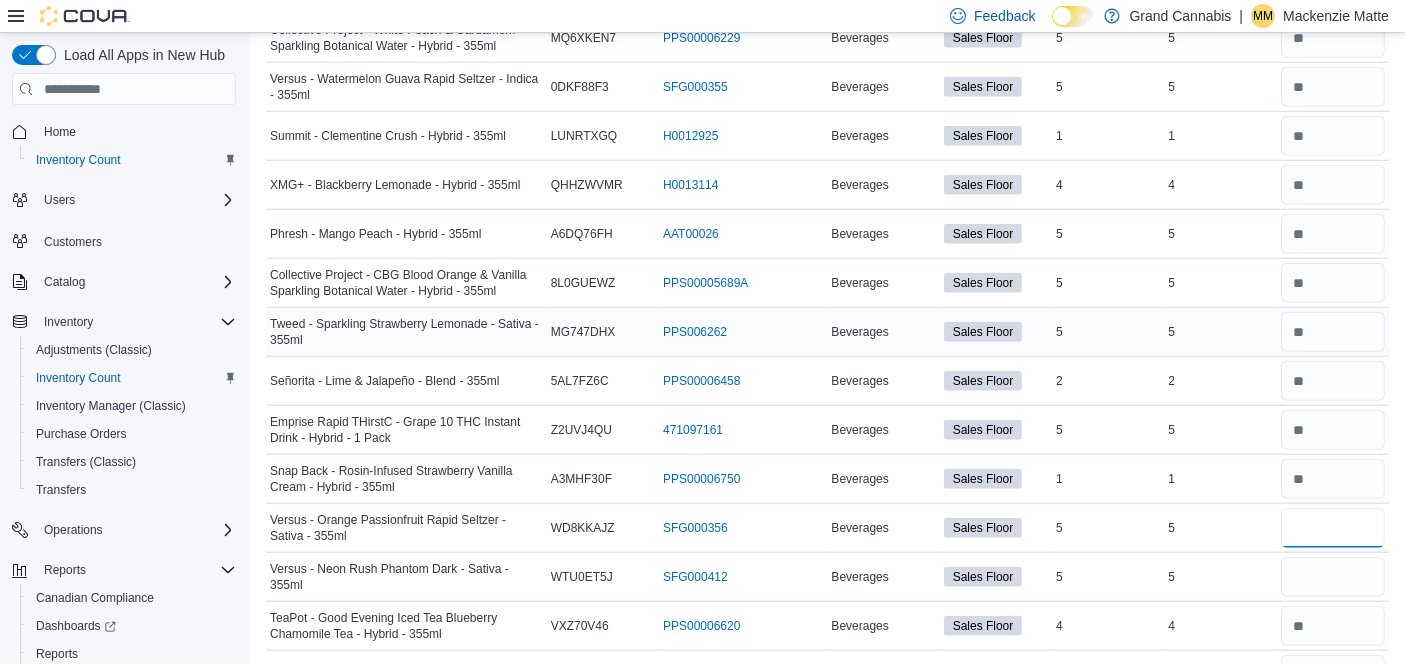 type 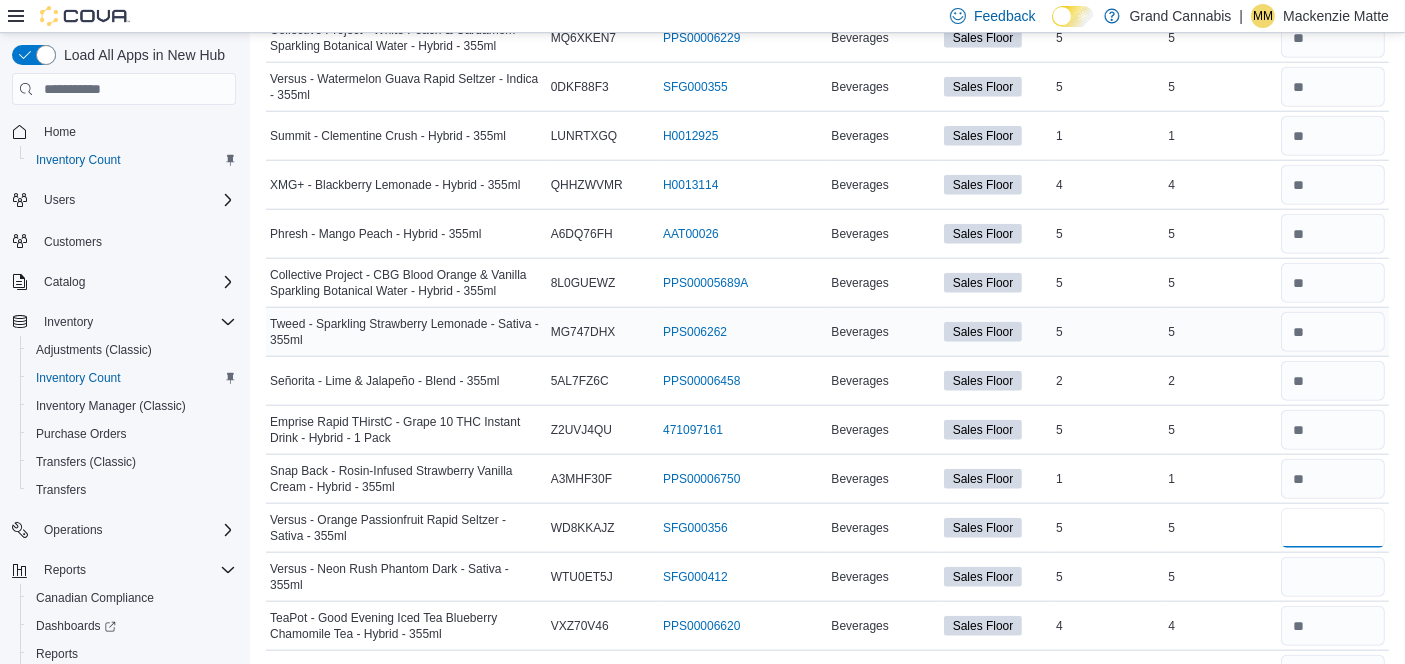 type on "*" 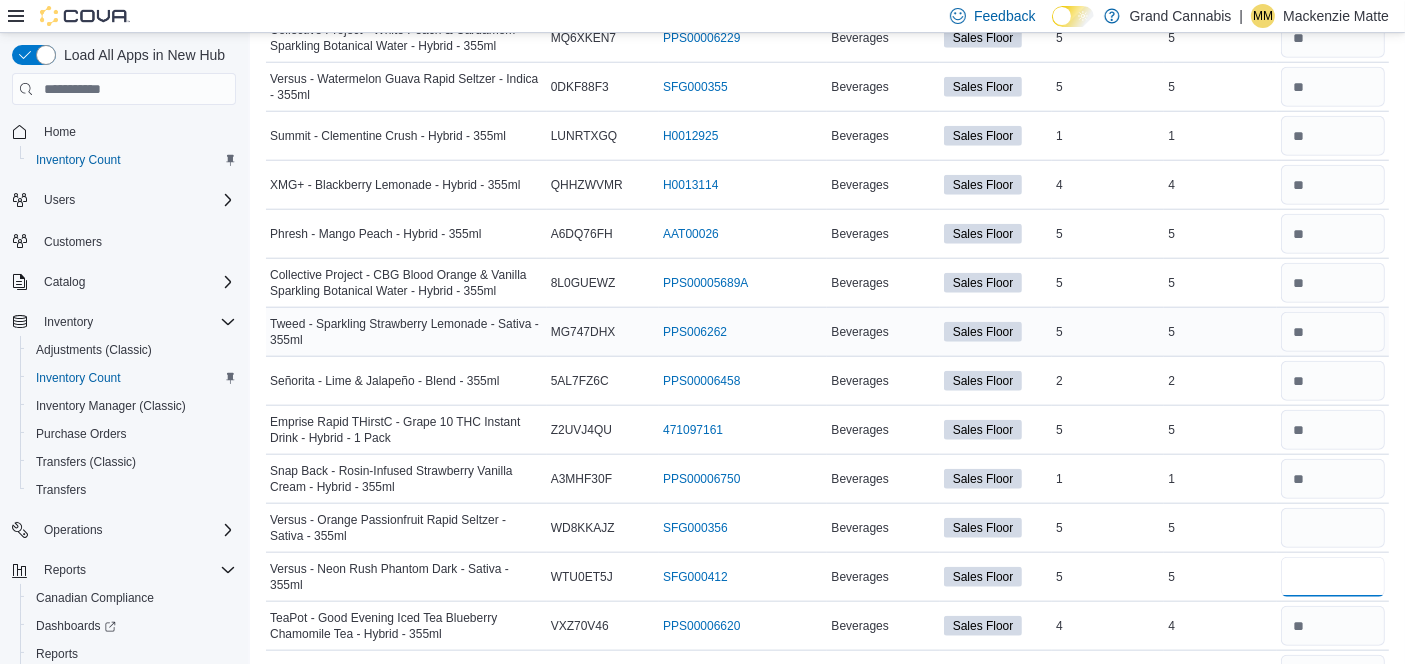 type 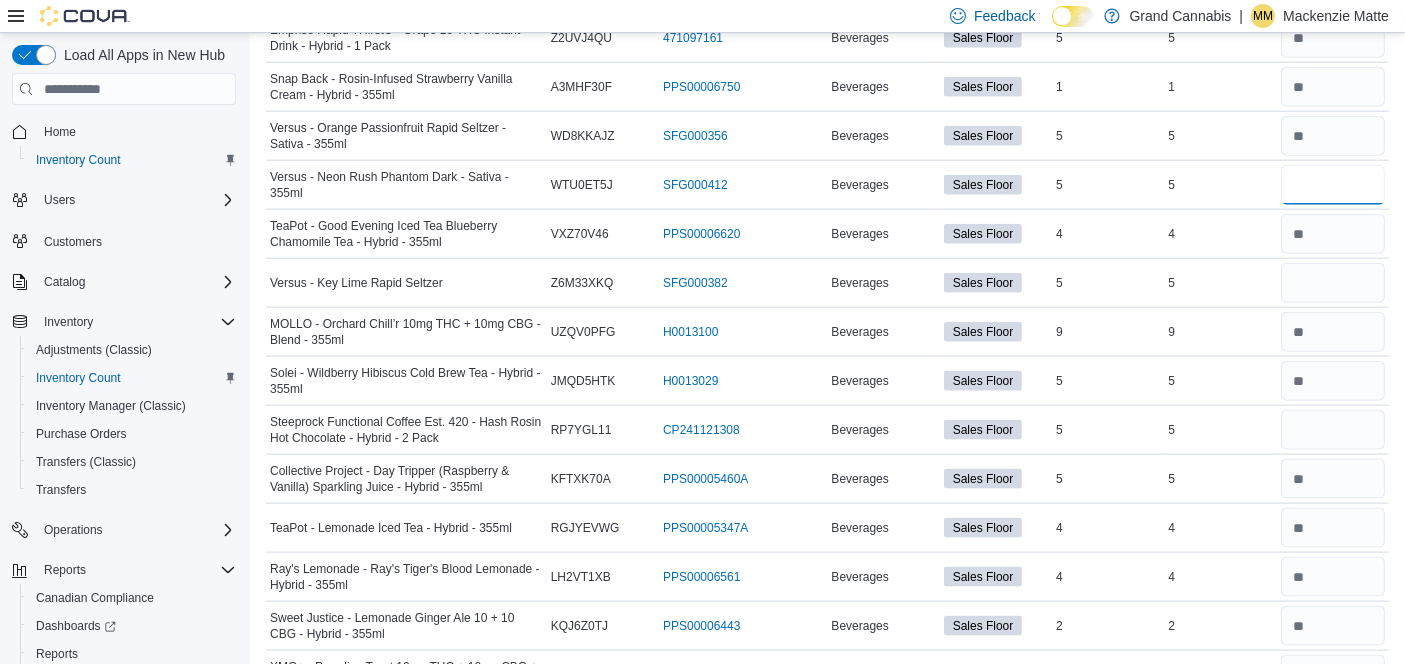 scroll, scrollTop: 2447, scrollLeft: 0, axis: vertical 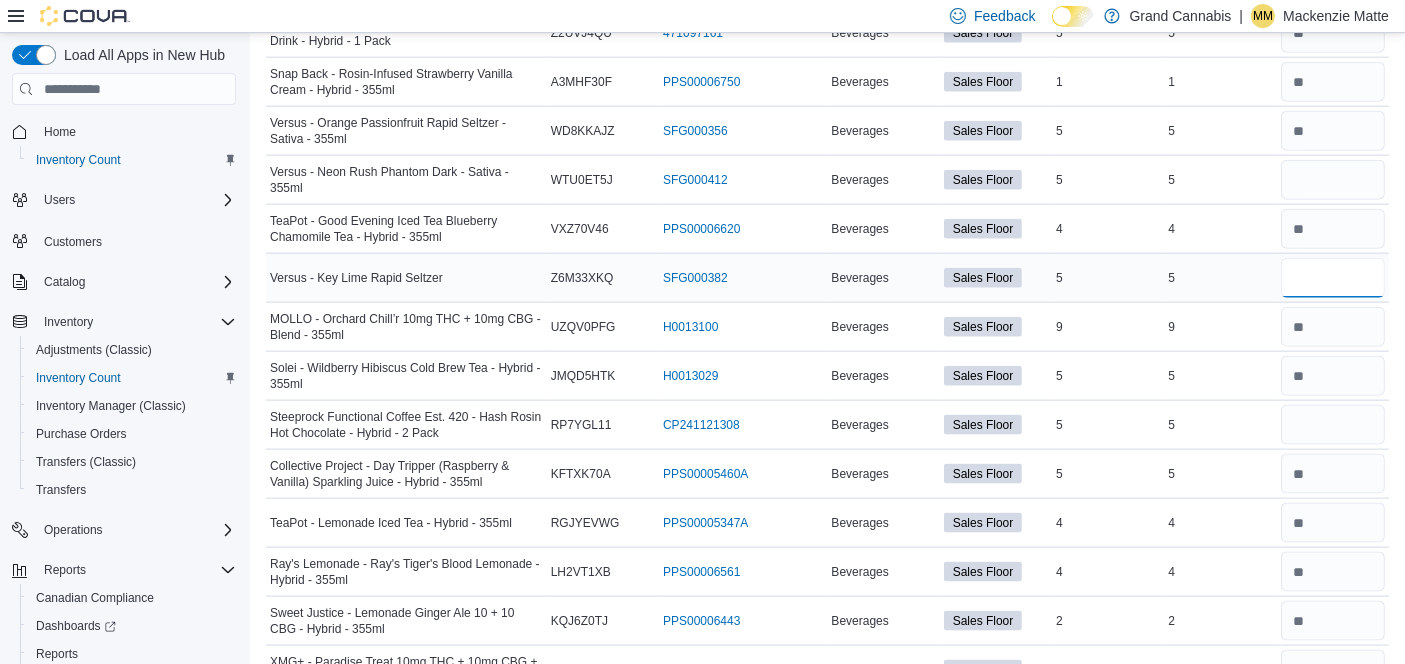 click at bounding box center [1333, 278] 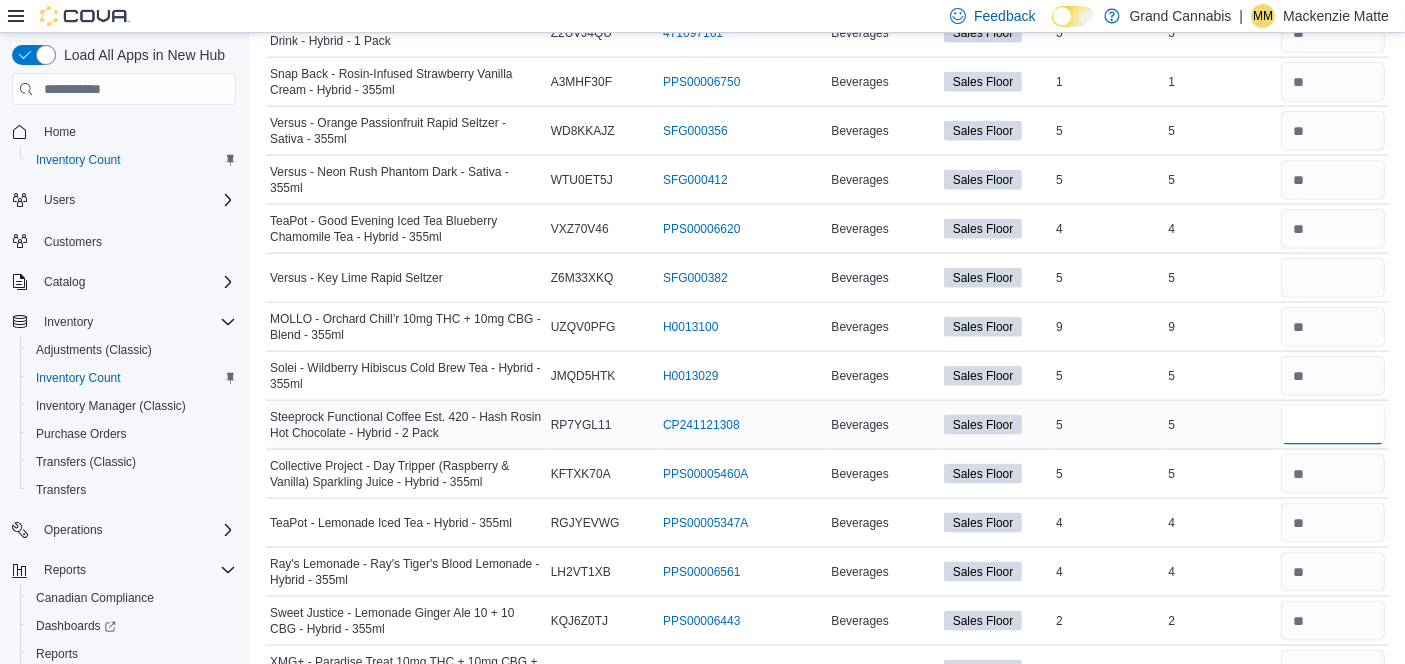 click at bounding box center [1333, 425] 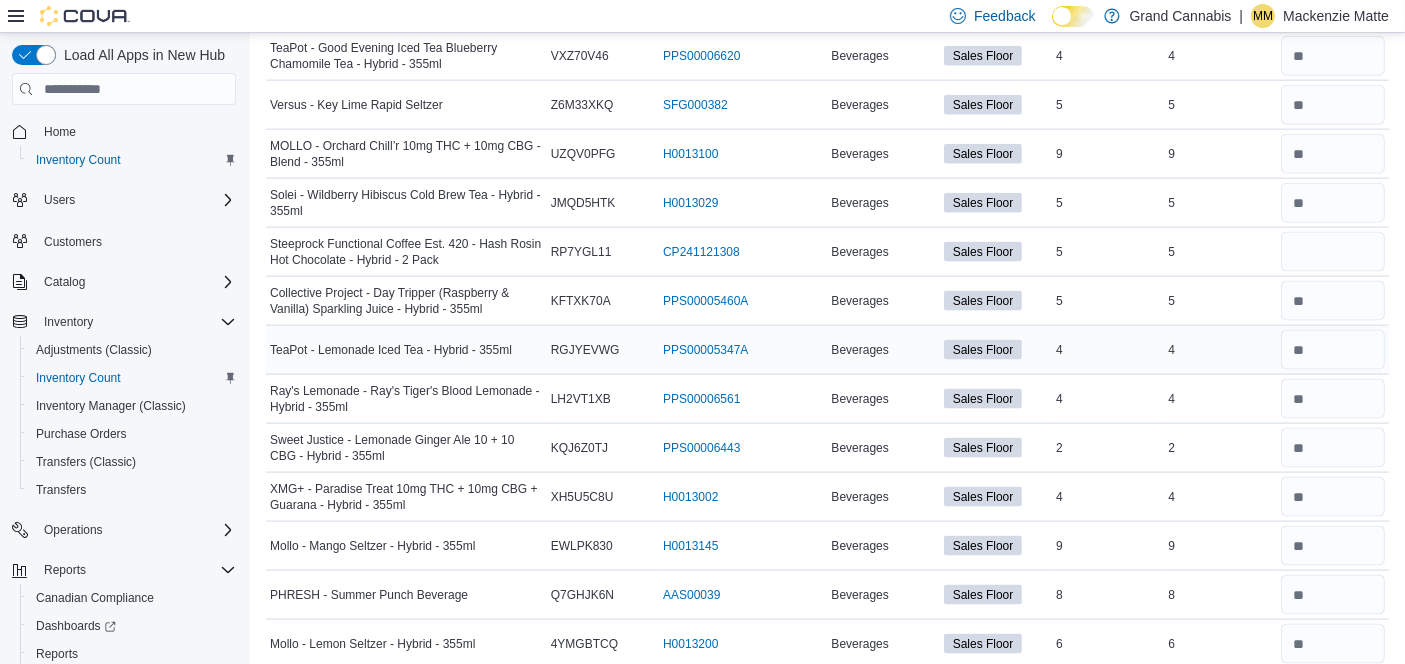 scroll, scrollTop: 2647, scrollLeft: 0, axis: vertical 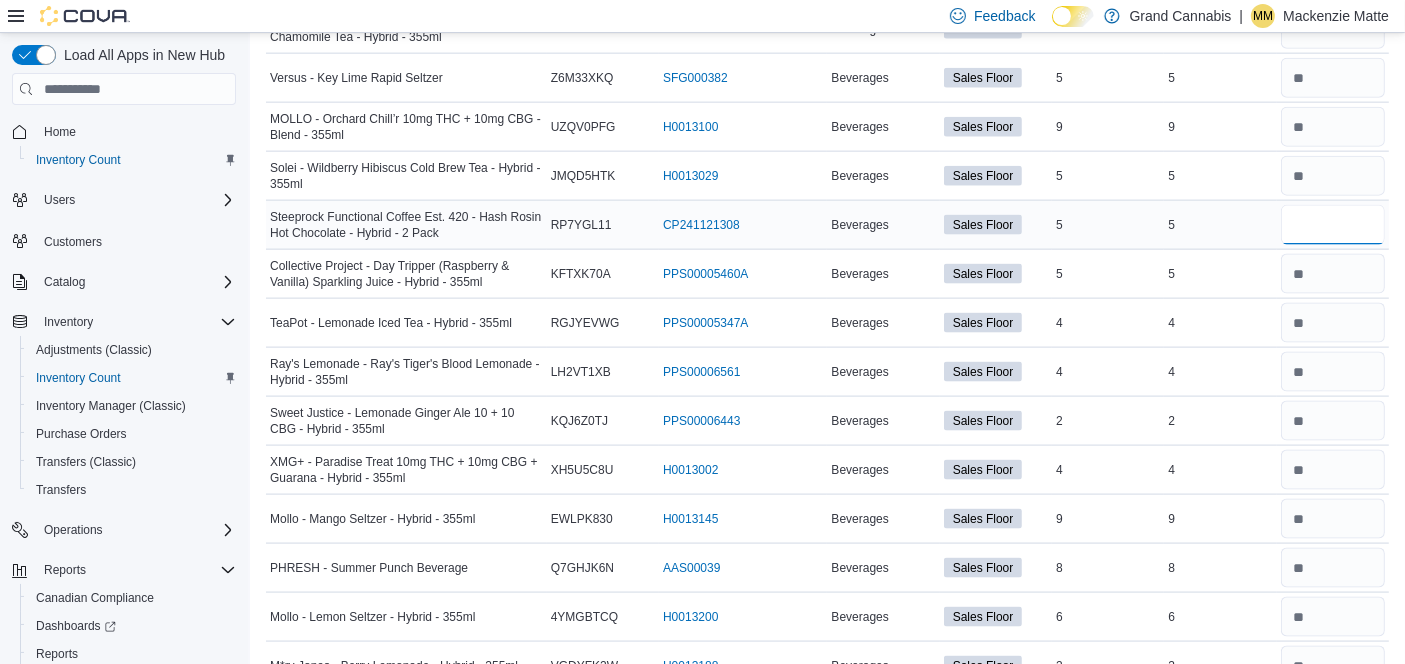 click at bounding box center [1333, 225] 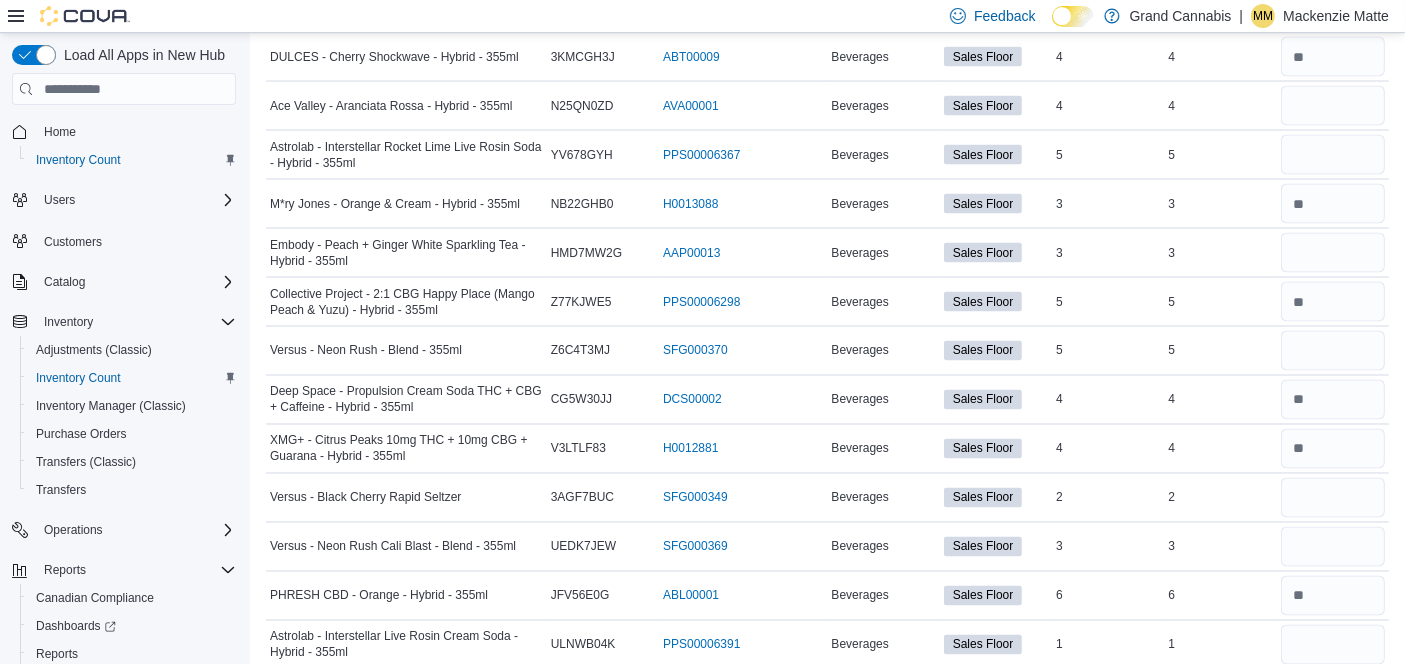 scroll, scrollTop: 3454, scrollLeft: 0, axis: vertical 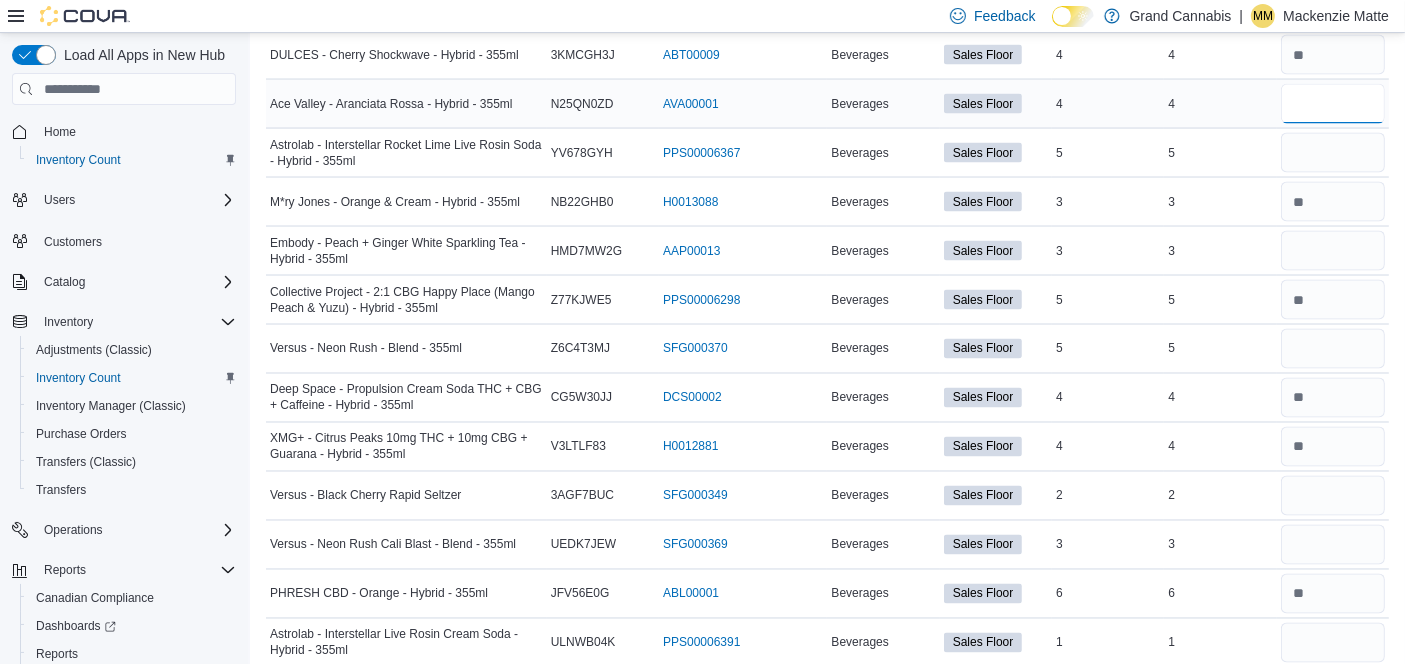 click at bounding box center [1333, 104] 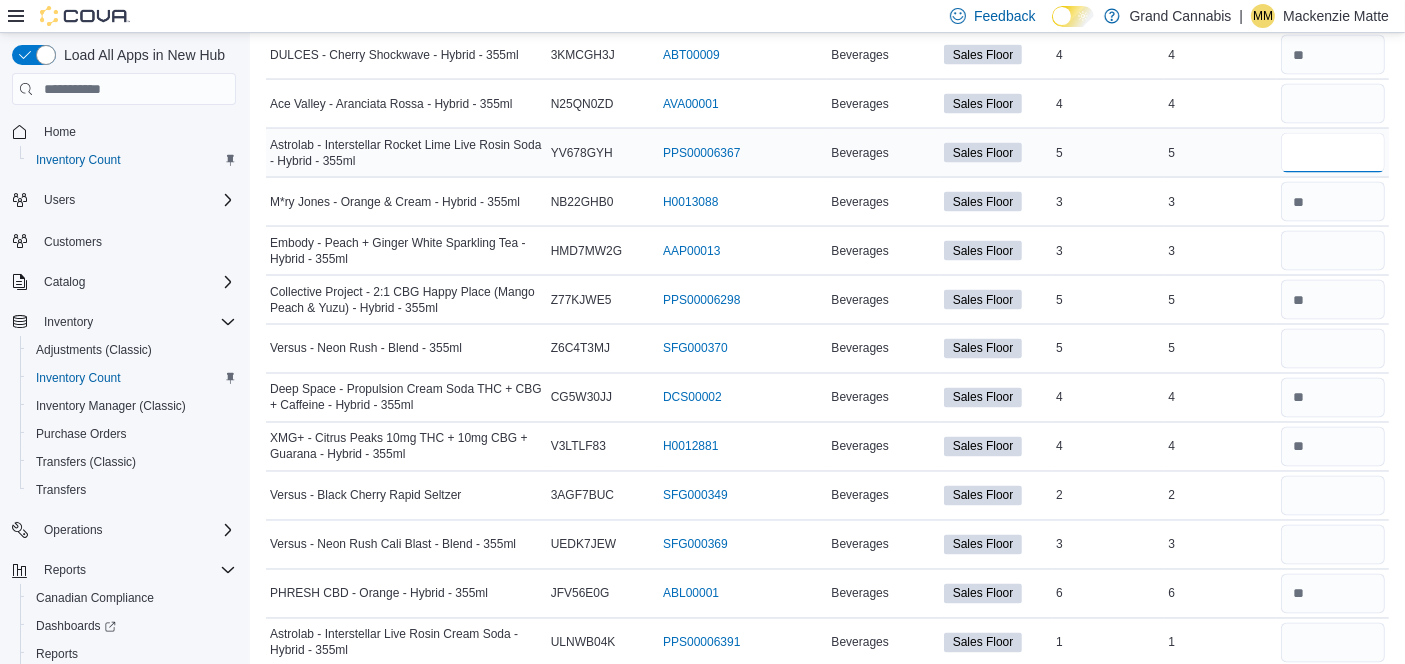 click at bounding box center [1333, 153] 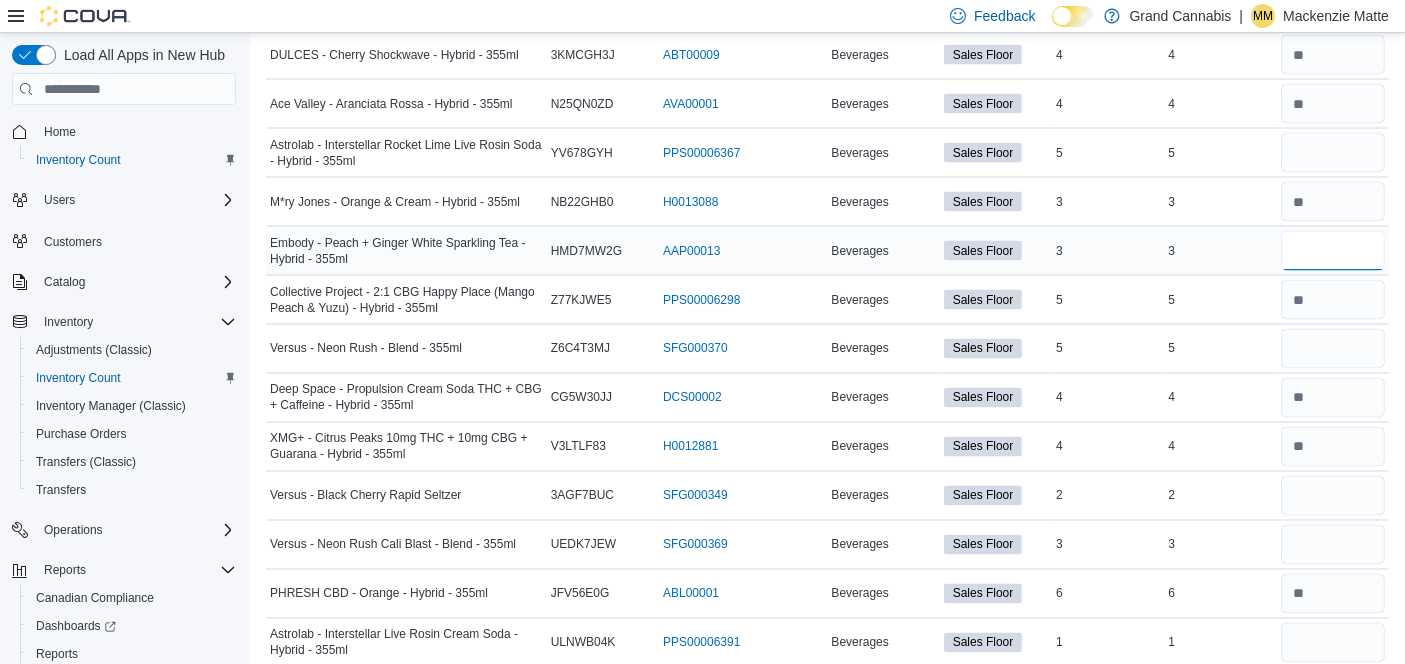 click at bounding box center [1333, 251] 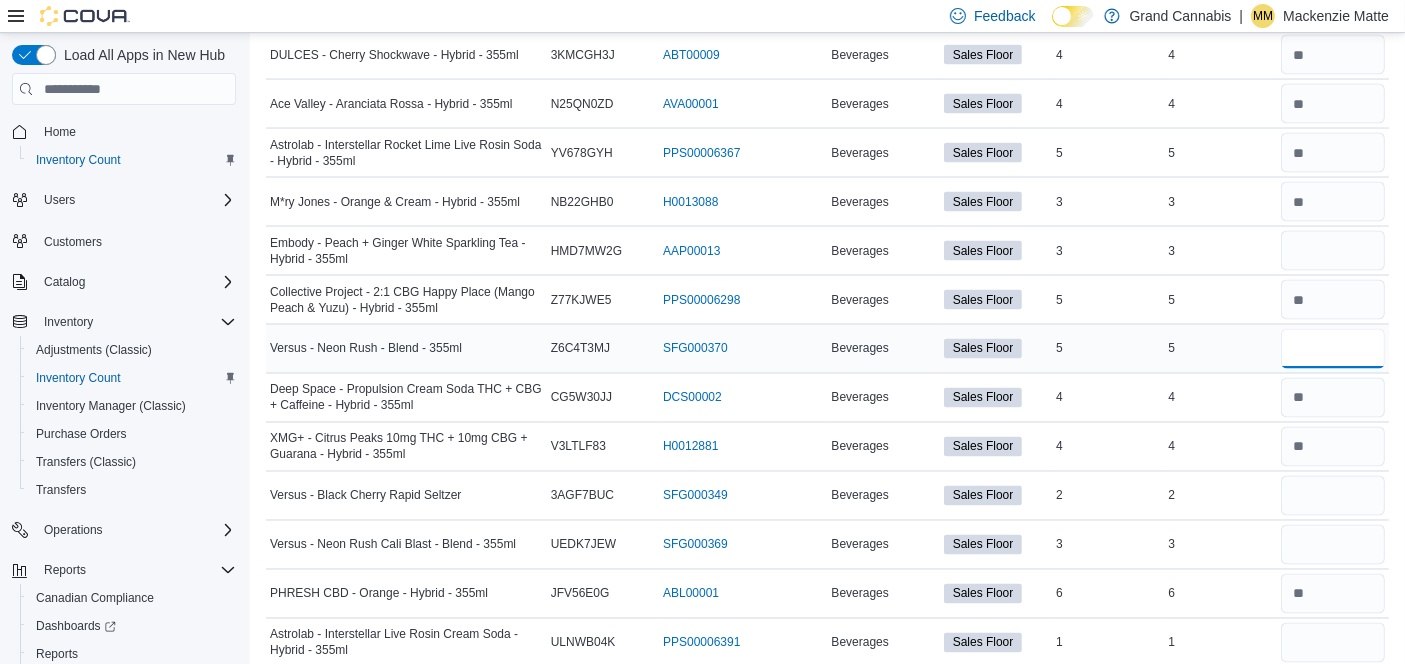 click at bounding box center [1333, 349] 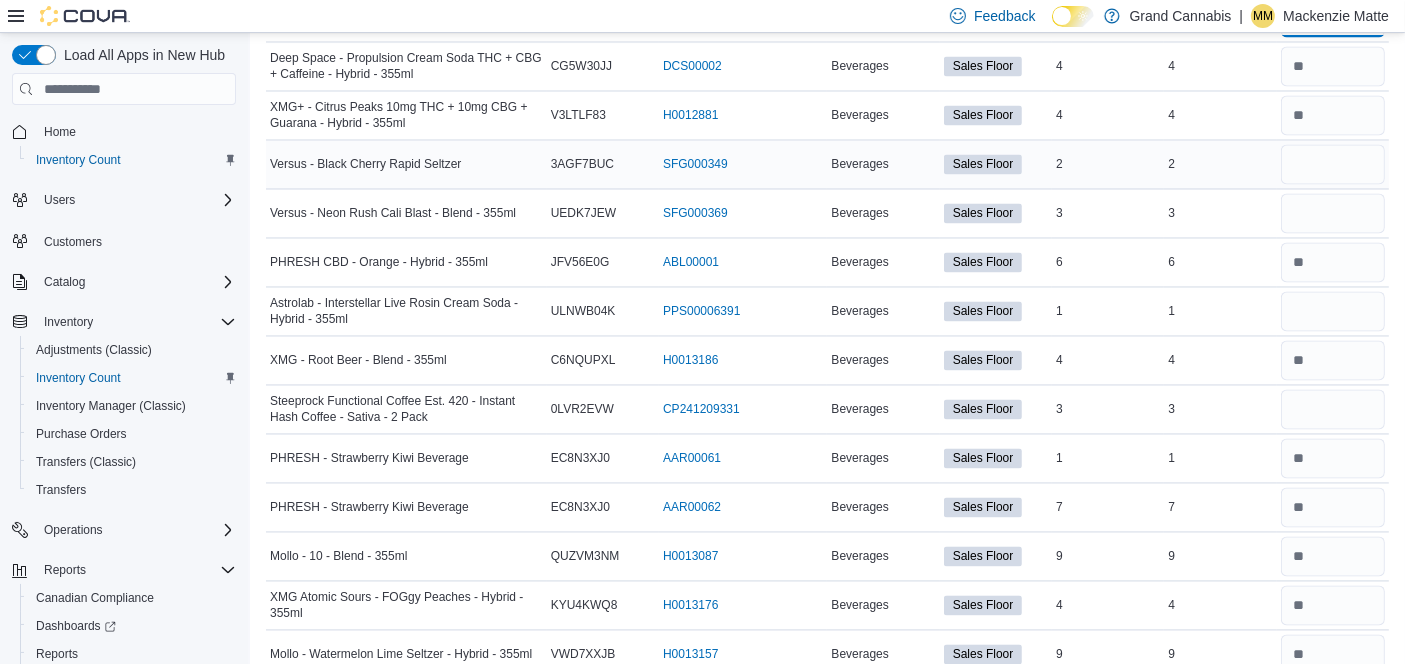 scroll, scrollTop: 3791, scrollLeft: 0, axis: vertical 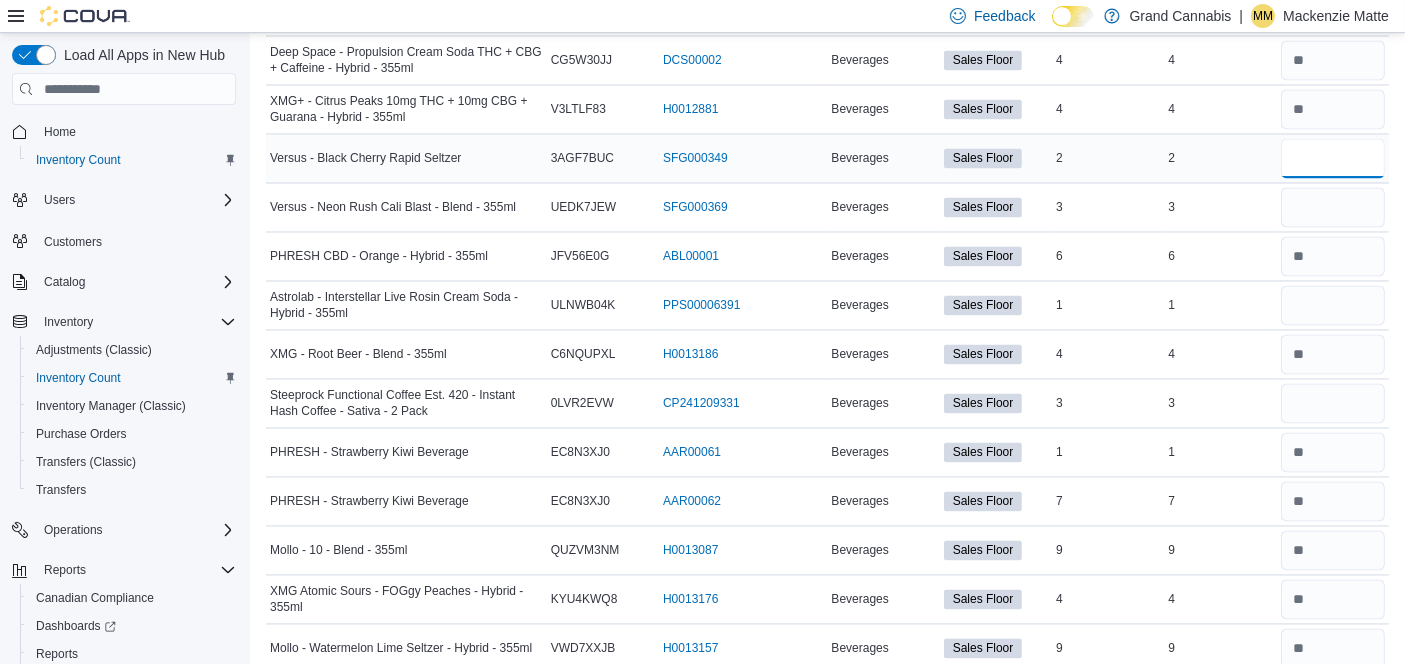 click at bounding box center [1333, 159] 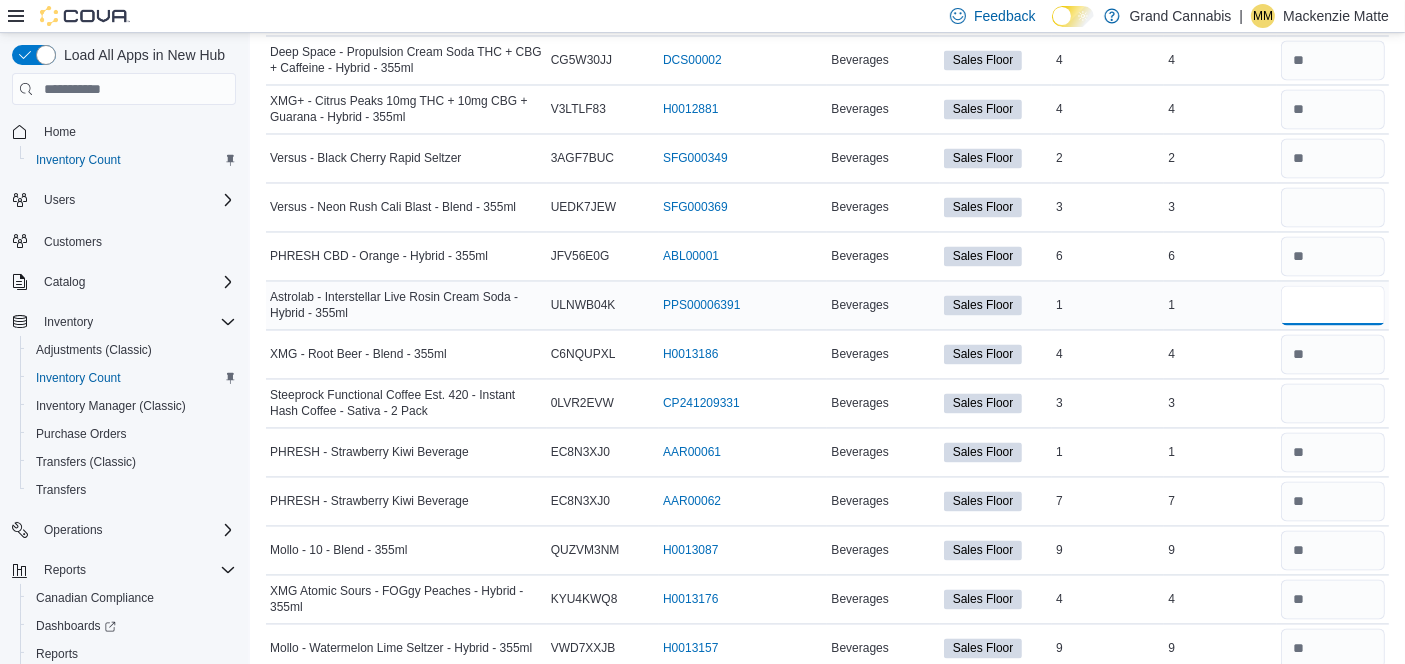 click at bounding box center (1333, 306) 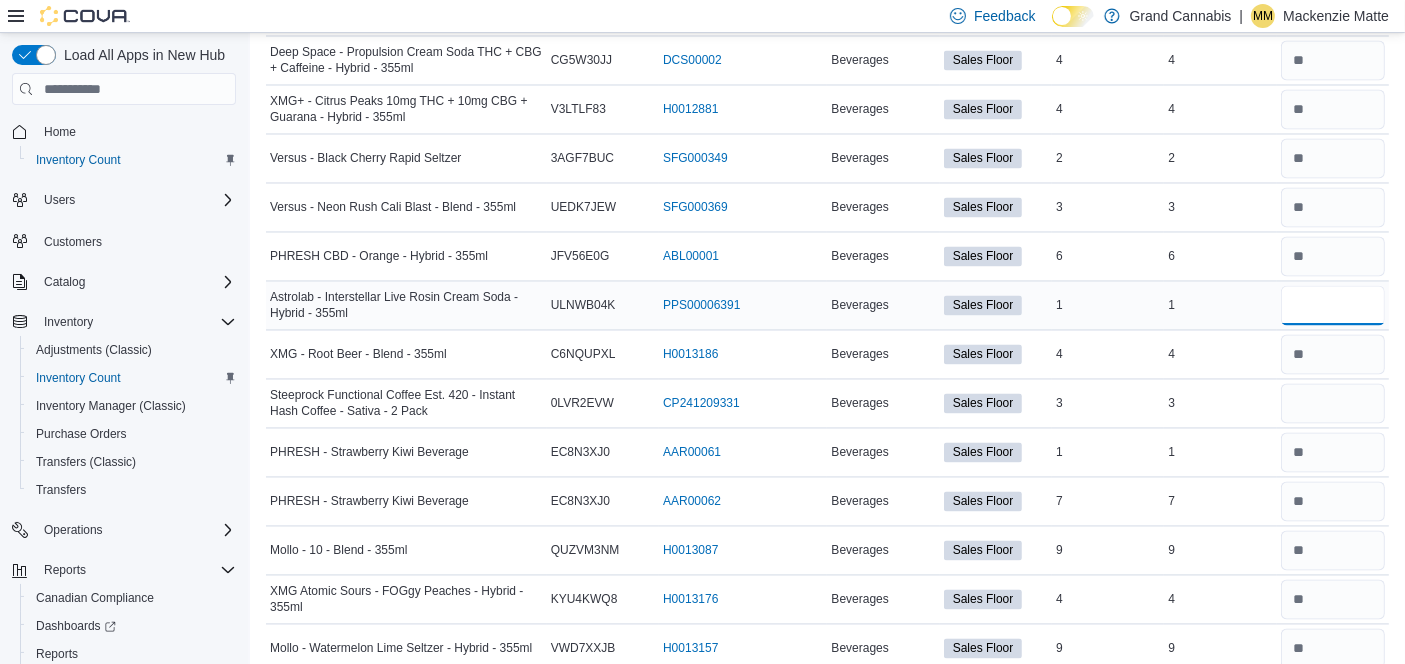 drag, startPoint x: 1328, startPoint y: 273, endPoint x: 1326, endPoint y: 292, distance: 19.104973 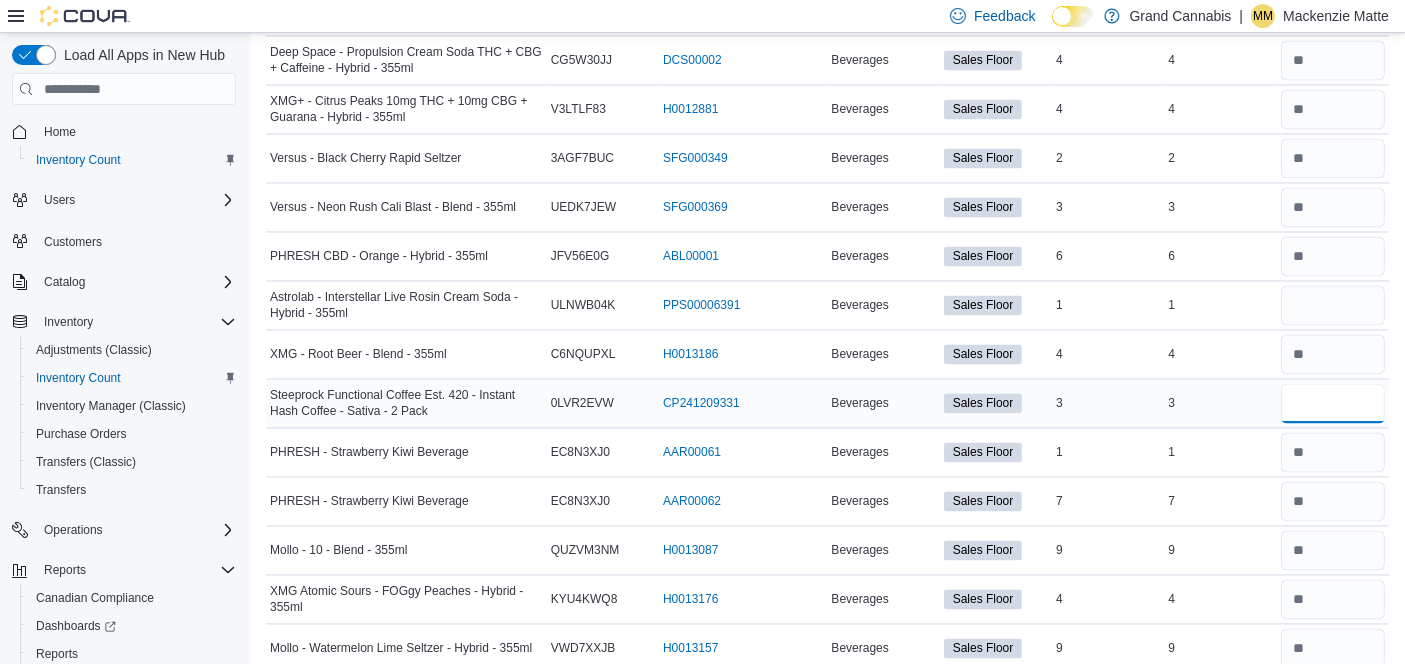 click at bounding box center [1333, 404] 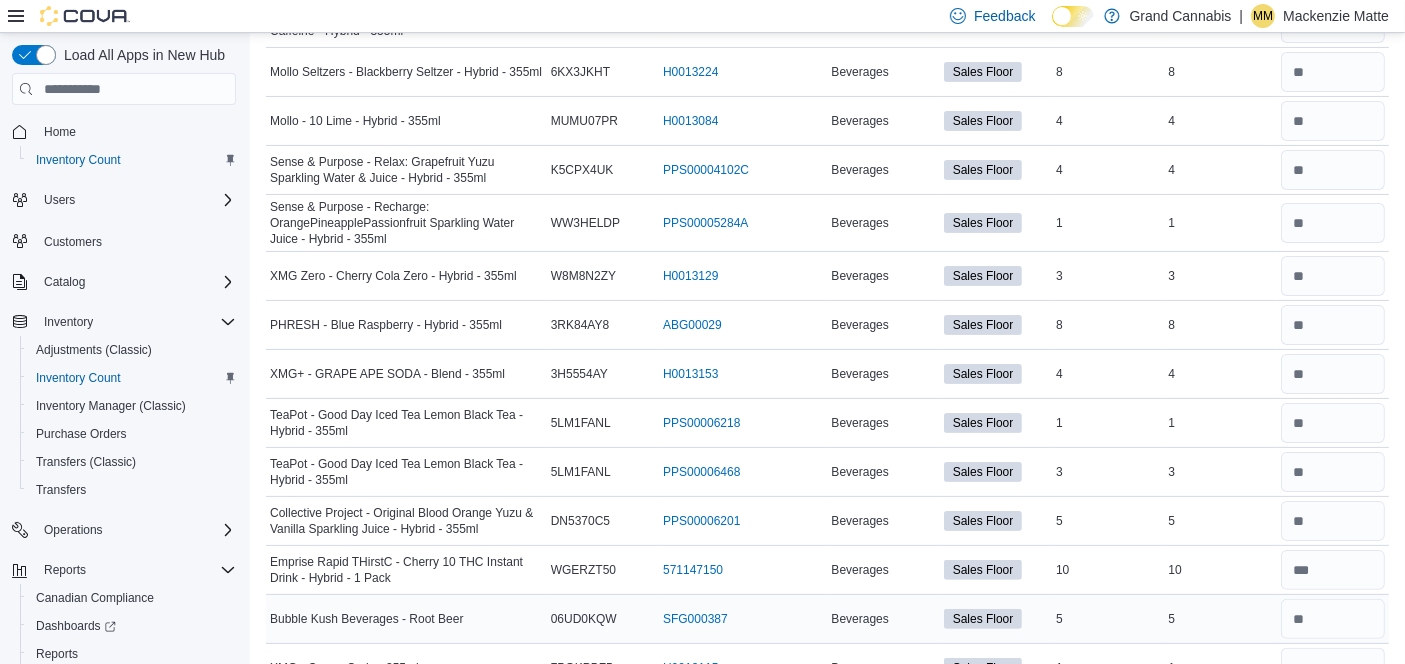 scroll, scrollTop: 0, scrollLeft: 0, axis: both 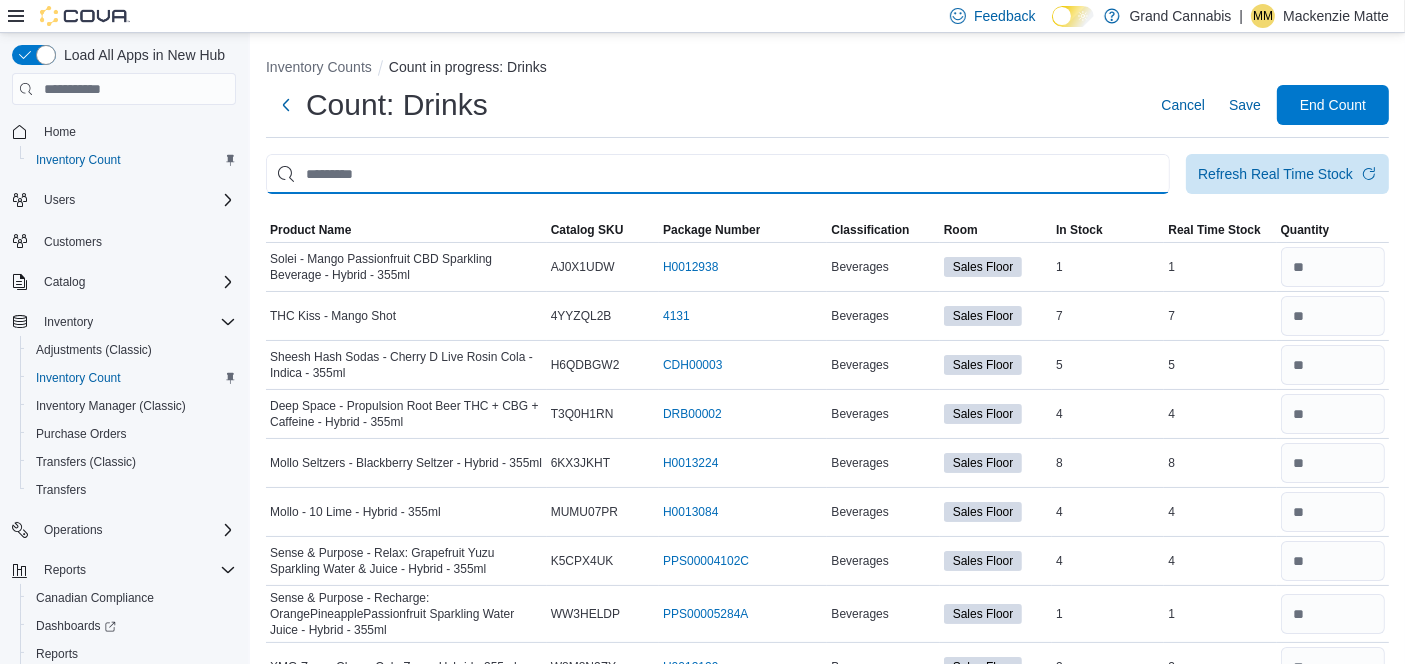 click at bounding box center [718, 174] 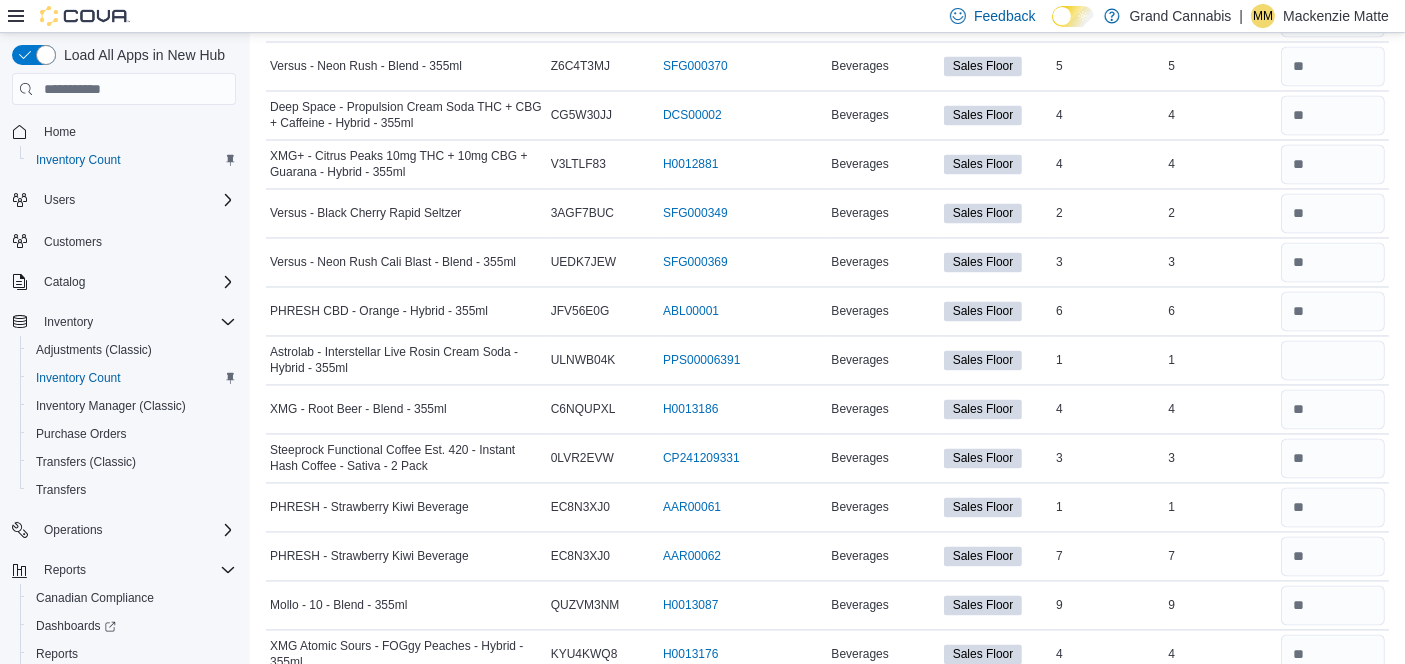 scroll, scrollTop: 3737, scrollLeft: 0, axis: vertical 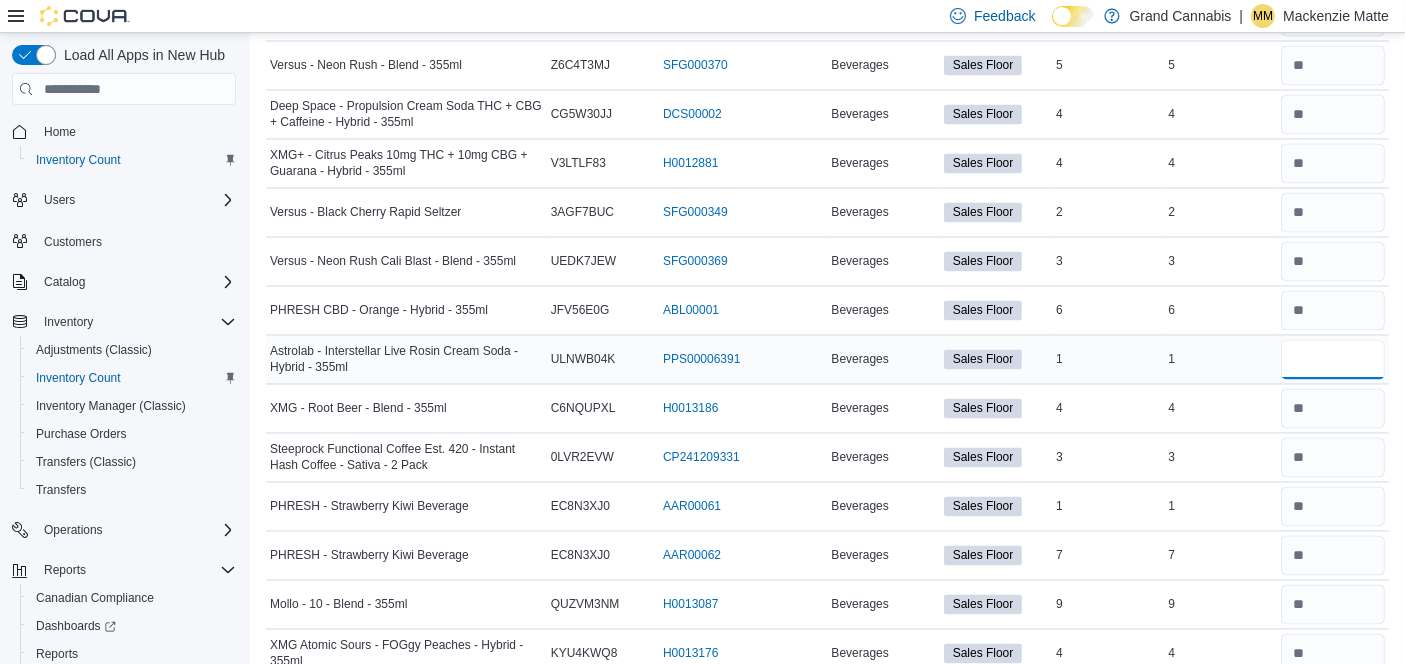 click at bounding box center (1333, 360) 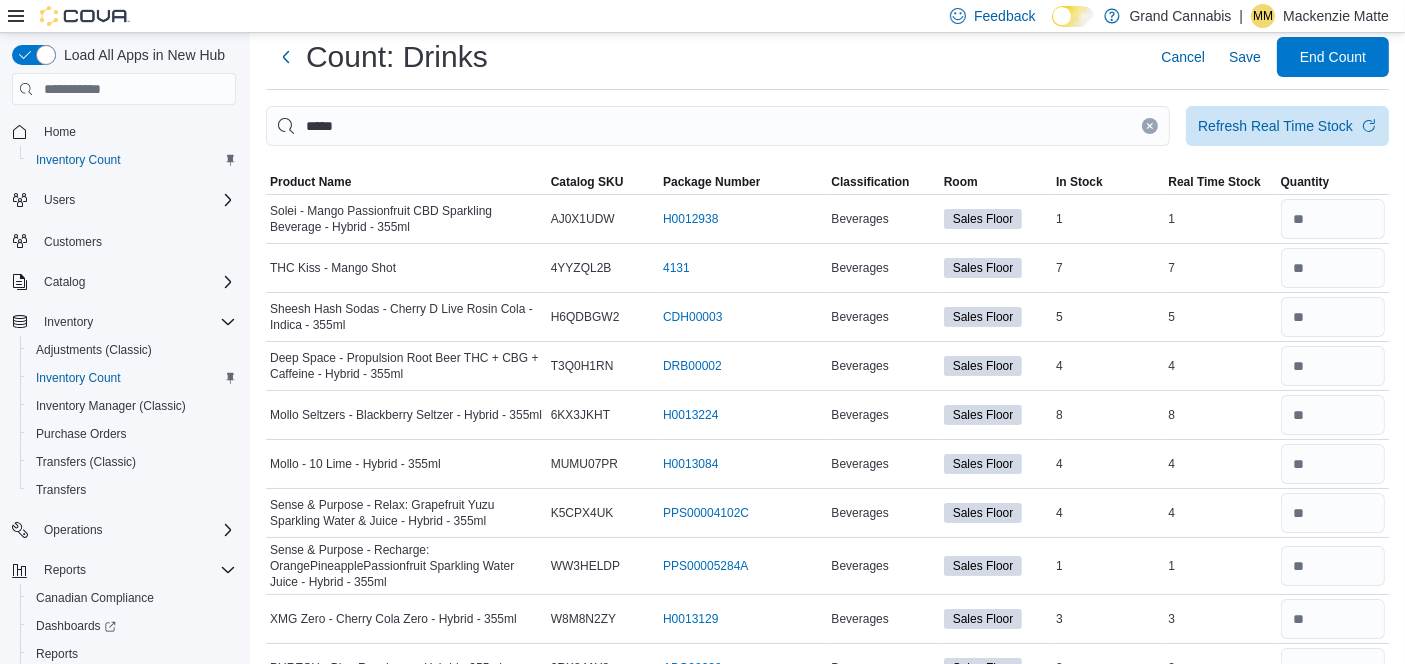 scroll, scrollTop: 0, scrollLeft: 0, axis: both 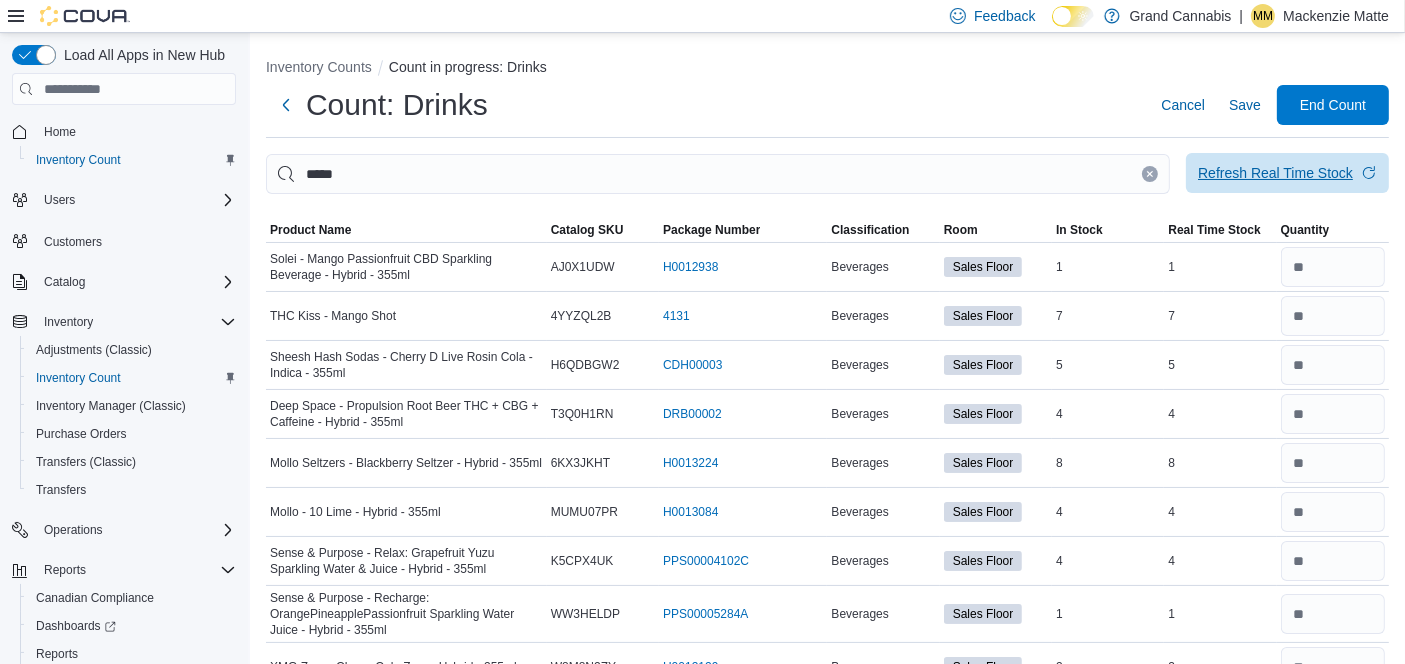 click on "Refresh Real Time Stock" at bounding box center (1275, 173) 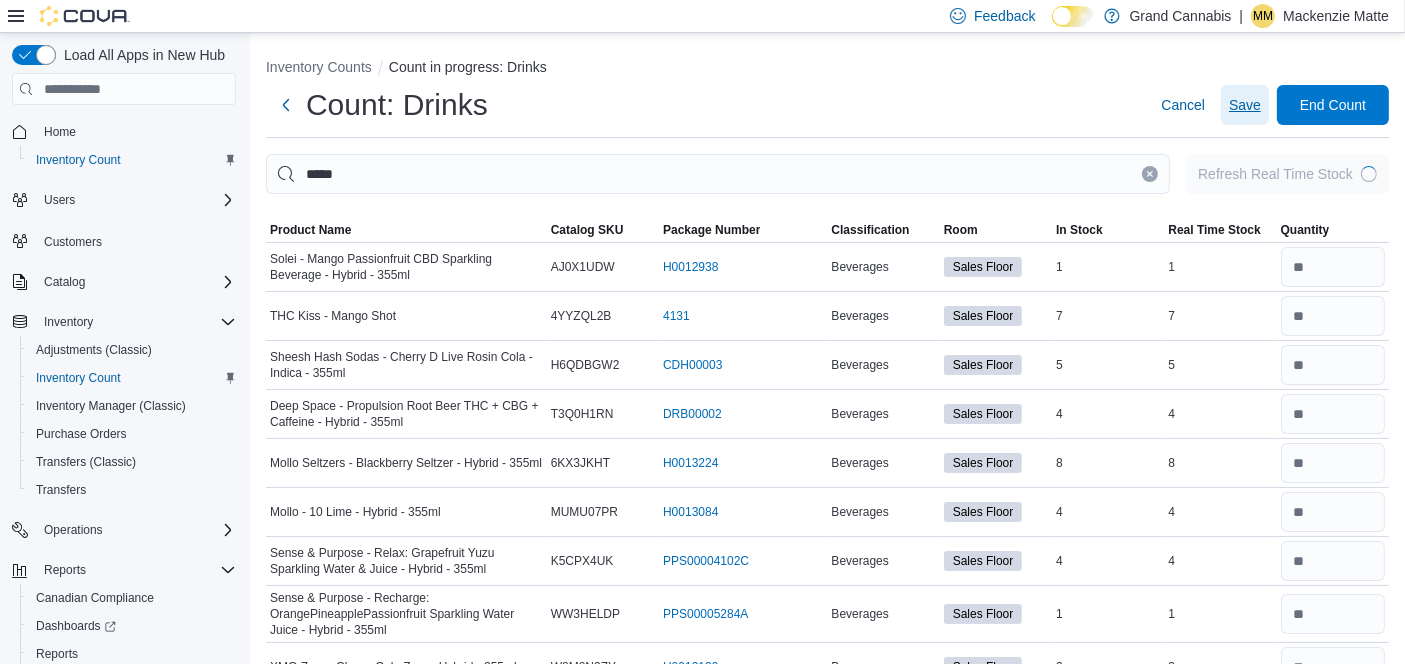 click on "Save" at bounding box center (1245, 105) 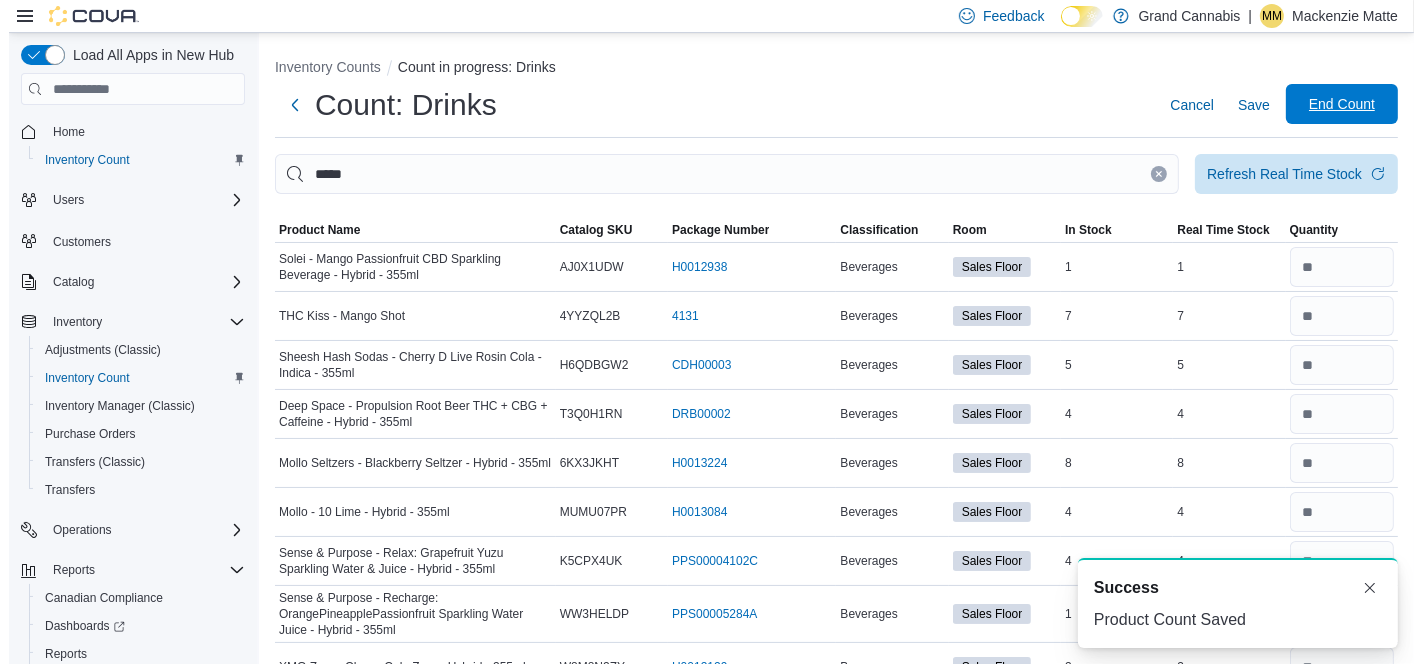 scroll, scrollTop: 0, scrollLeft: 0, axis: both 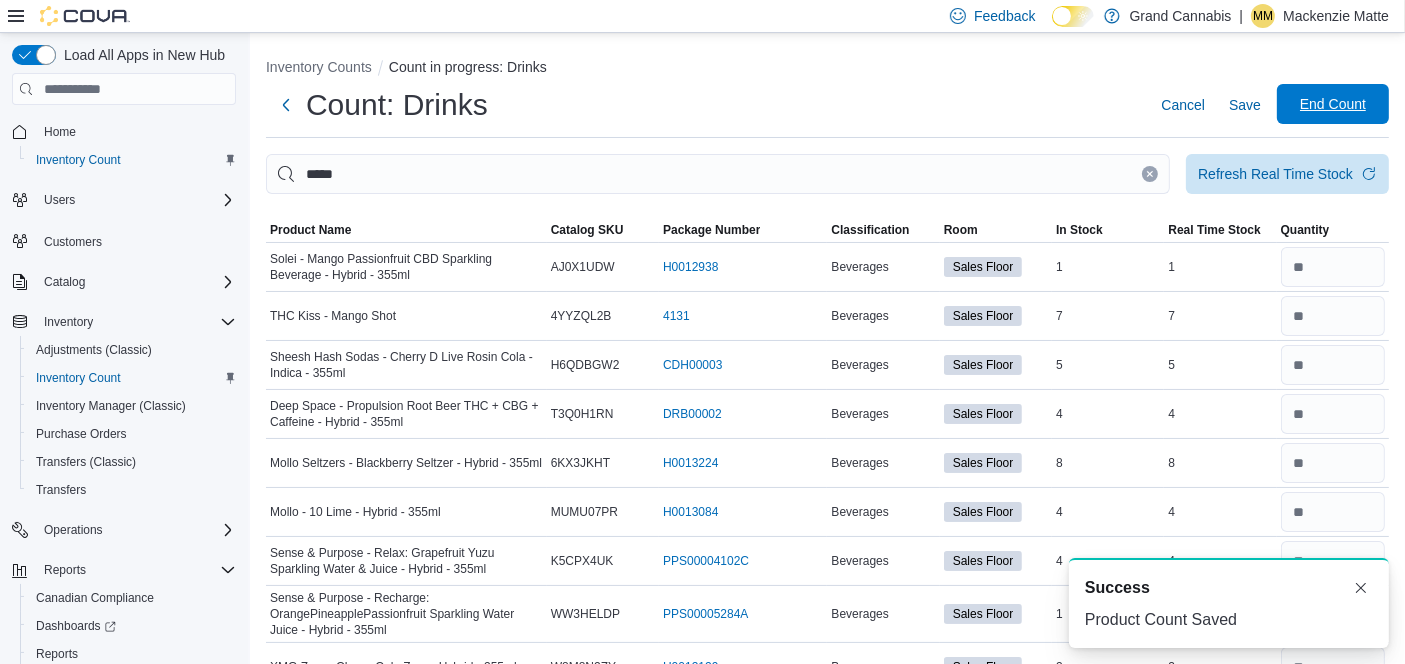 click on "End Count" at bounding box center (1333, 104) 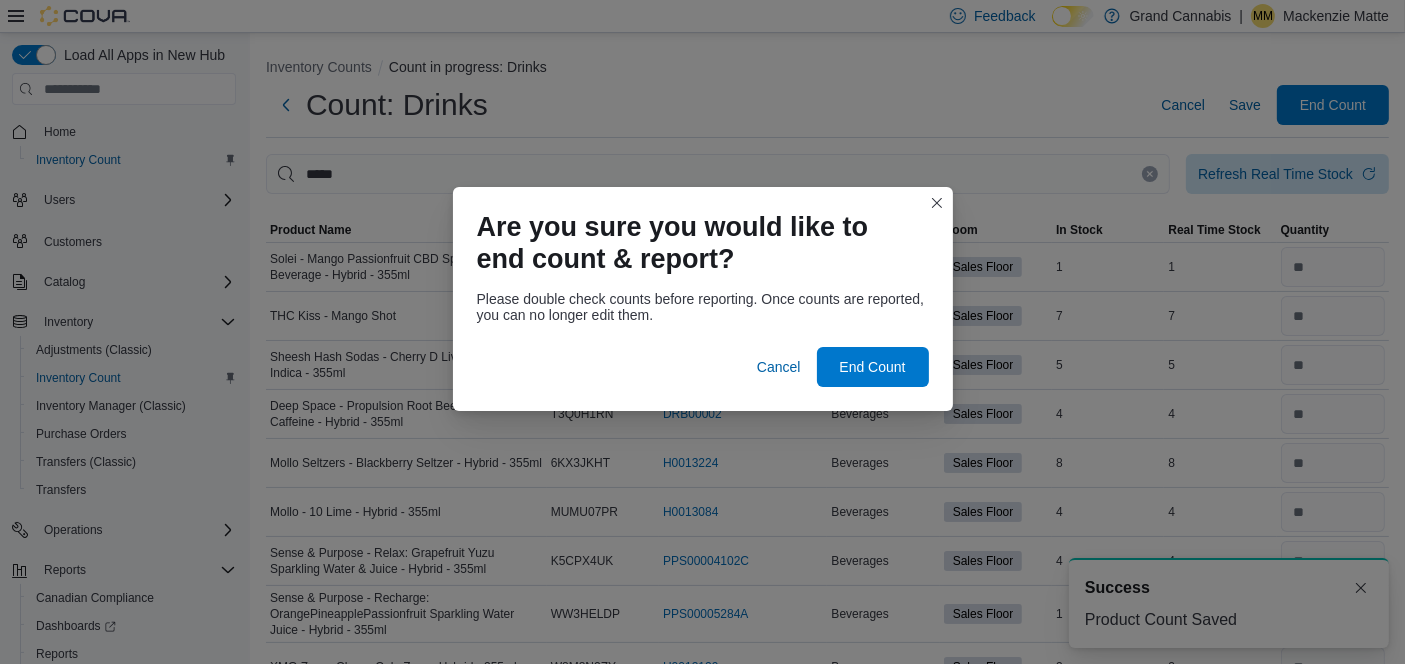 click at bounding box center [703, 335] 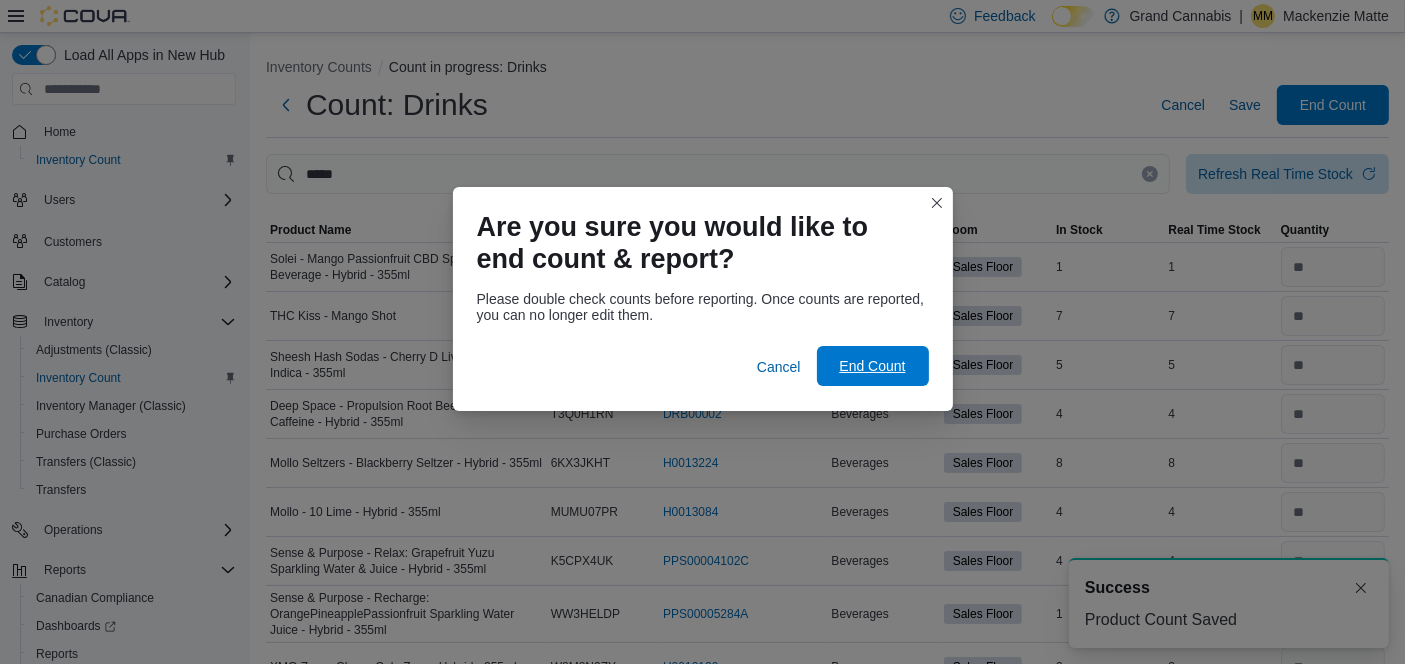 click on "End Count" at bounding box center [873, 366] 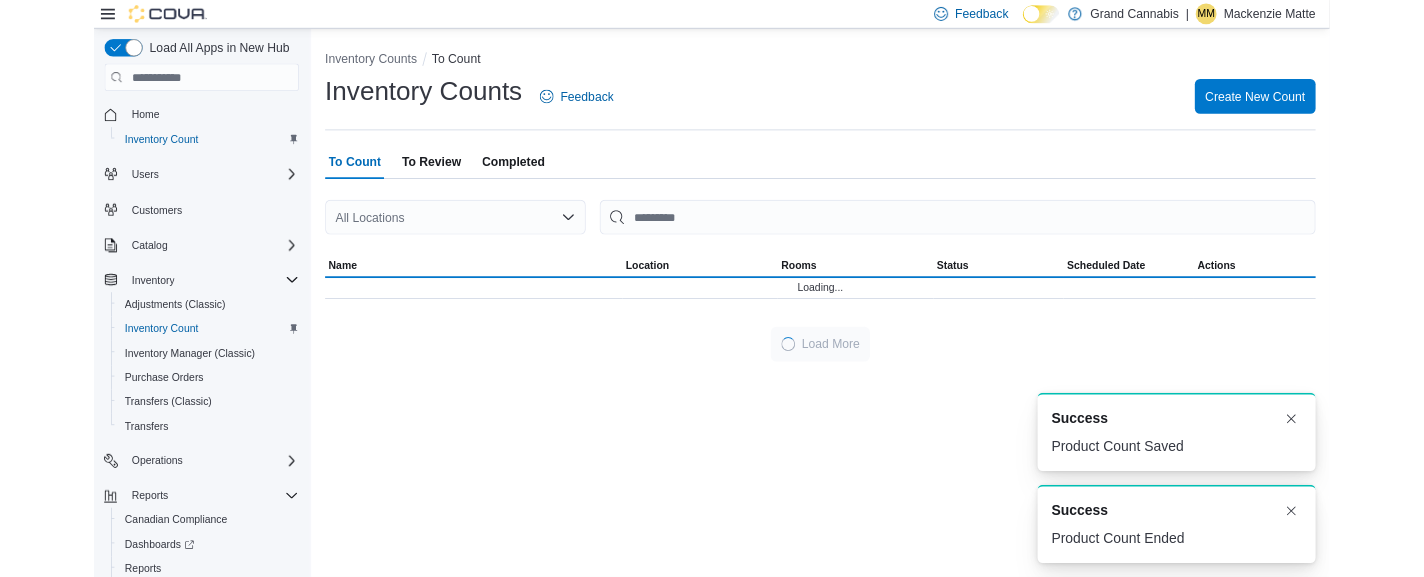 scroll, scrollTop: 0, scrollLeft: 0, axis: both 